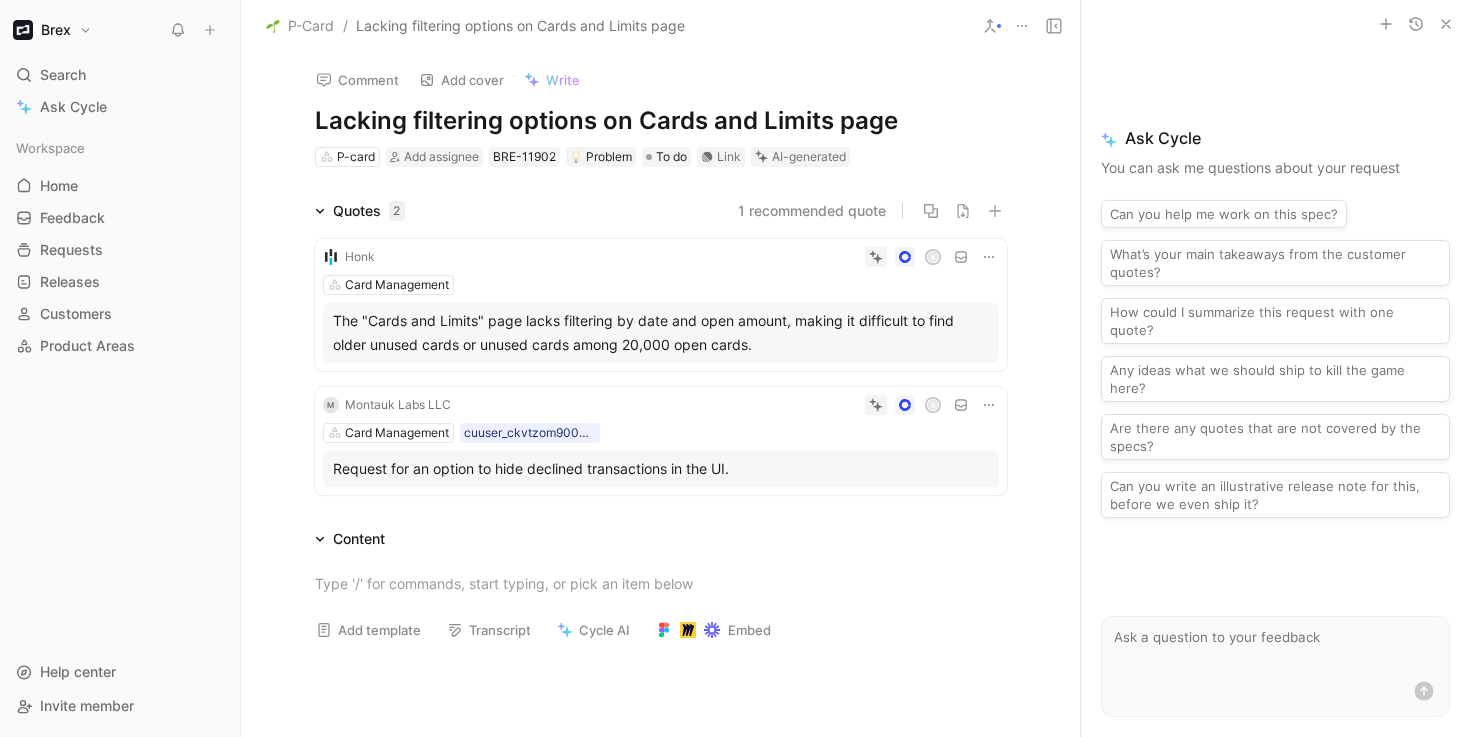 scroll, scrollTop: 0, scrollLeft: 0, axis: both 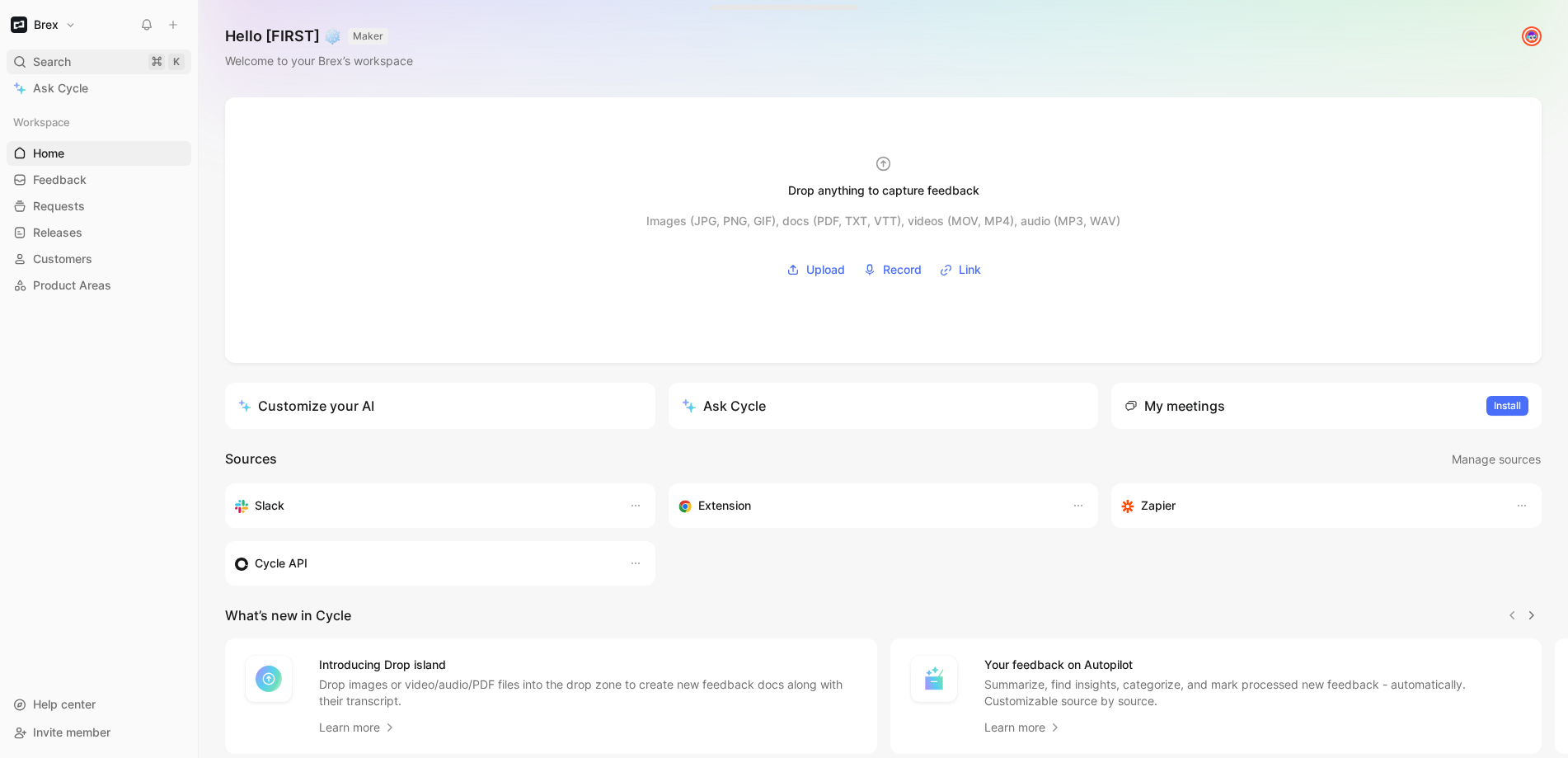 click on "Search ⌘ K" at bounding box center (99, 62) 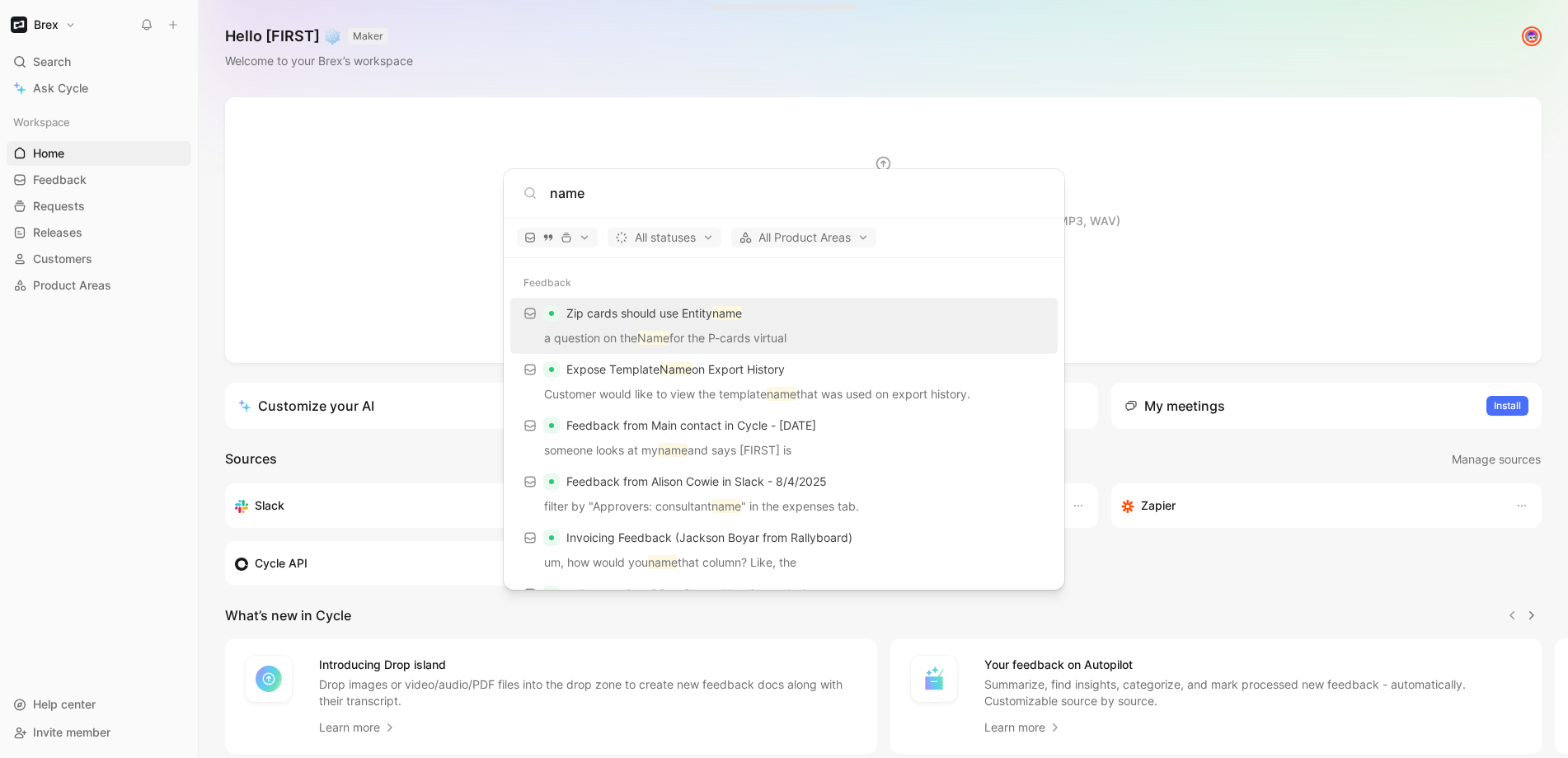 type on "name" 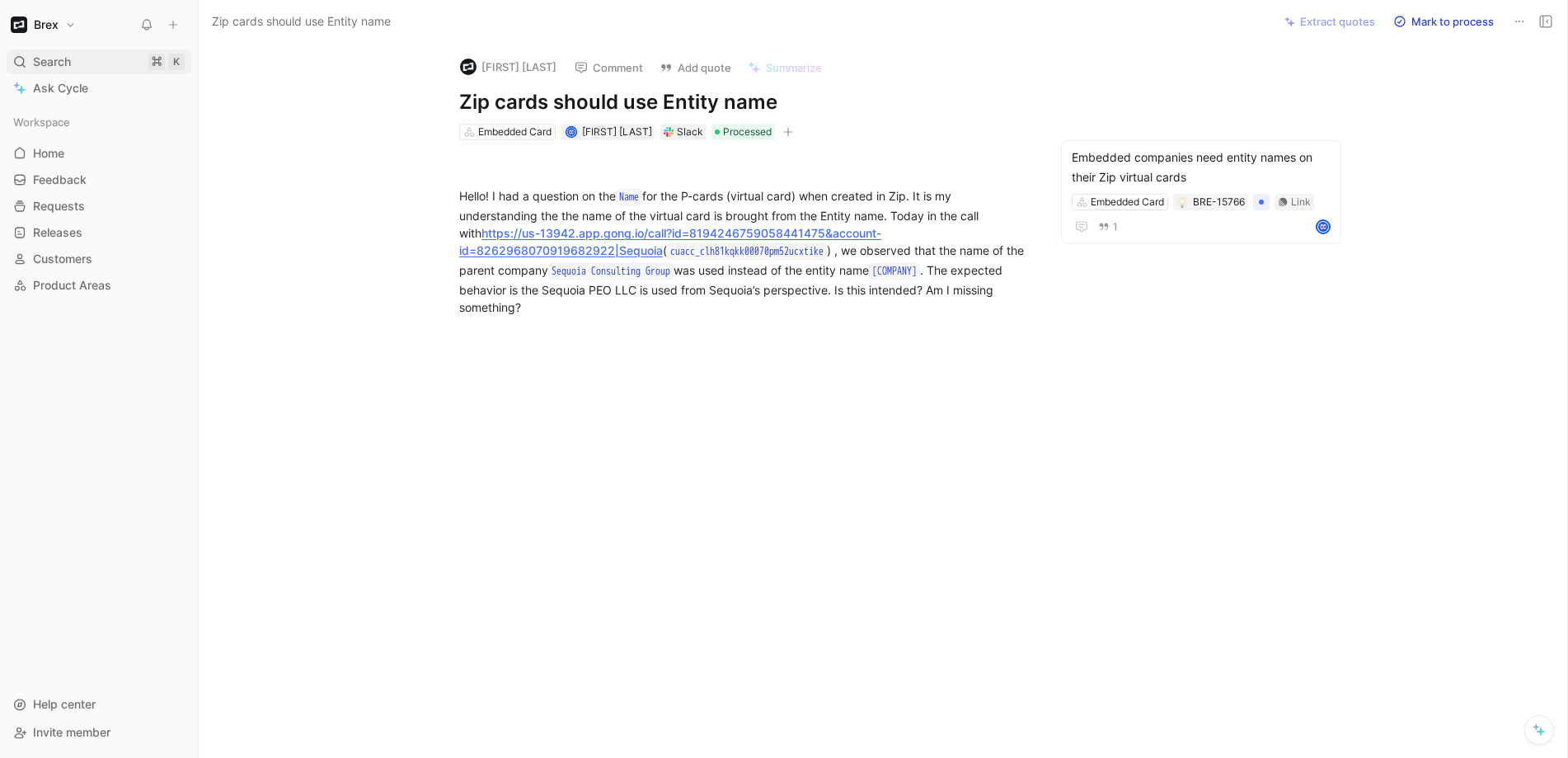 click on "Search" at bounding box center [52, 62] 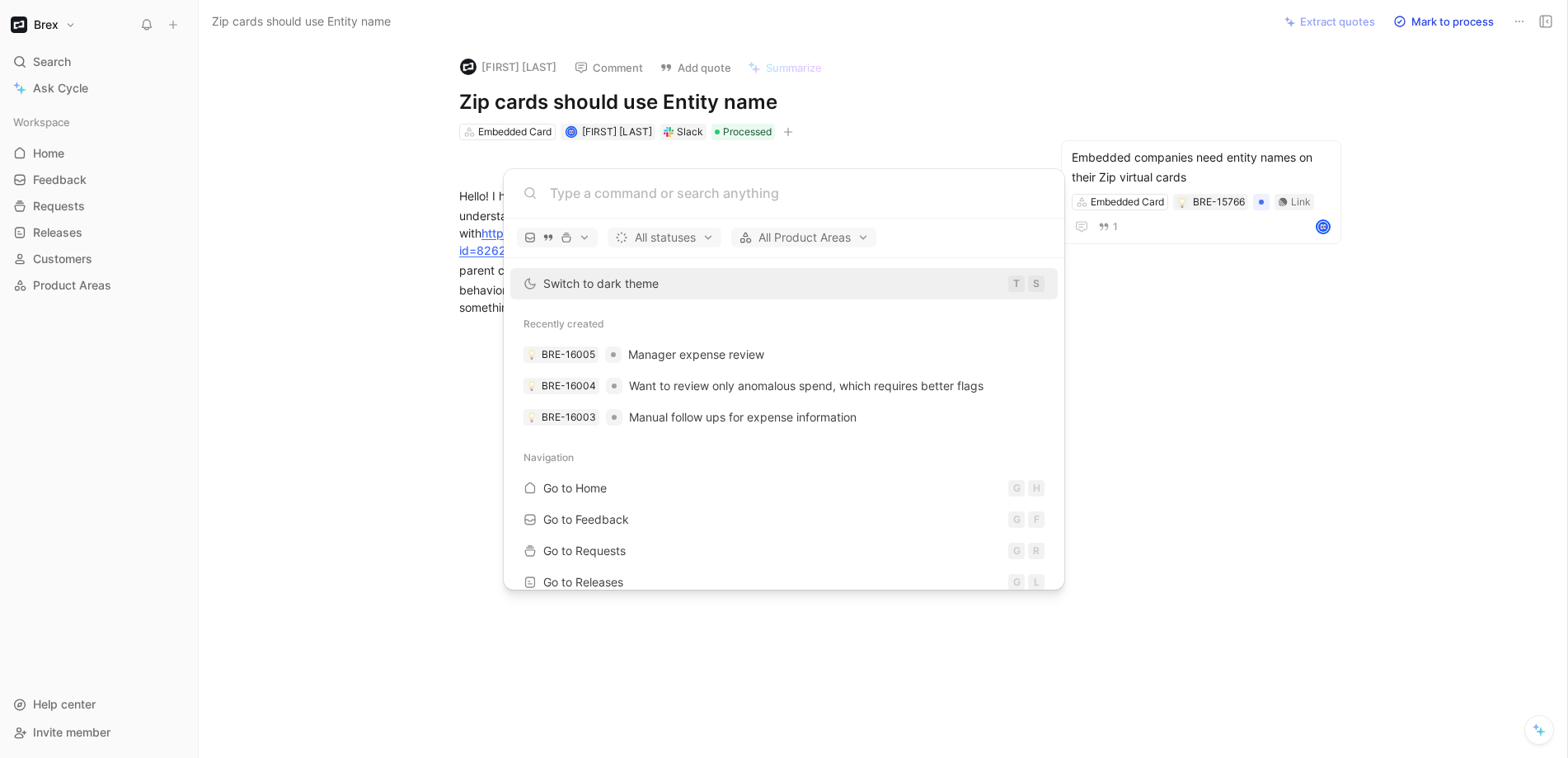 click on "Brex Search ⌘ K Ask Cycle Workspace Home G then H Feedback G then F Requests G then R Releases G then L Customers Product Areas
To pick up a draggable item, press the space bar.
While dragging, use the arrow keys to move the item.
Press space again to drop the item in its new position, or press escape to cancel.
Help center Invite member Zip cards should use Entity name Extract quotes Mark to process [FIRST] [LAST] Comment Add quote Summarize Zip cards should use Entity name Embedded Card [FIRST] [LAST] Slack Processed Embedded companies need entity names on their Zip virtual cards Embedded Card BRE-15766 Link 1 Hello! I had a question on the  Name  for the P-cards (virtual card) when created in Zip. It is my understanding the the name of the virtual card is brought from the Entity name. Today in the call with  https://us-13942.app.gong.io/call?id=8194246759058441475&account-id=8262968070919682922|Sequoia  ( cuacc_clh81kqkk00070pm52ucxtike Sequoia Consulting Group All   T S" at bounding box center [784, 379] 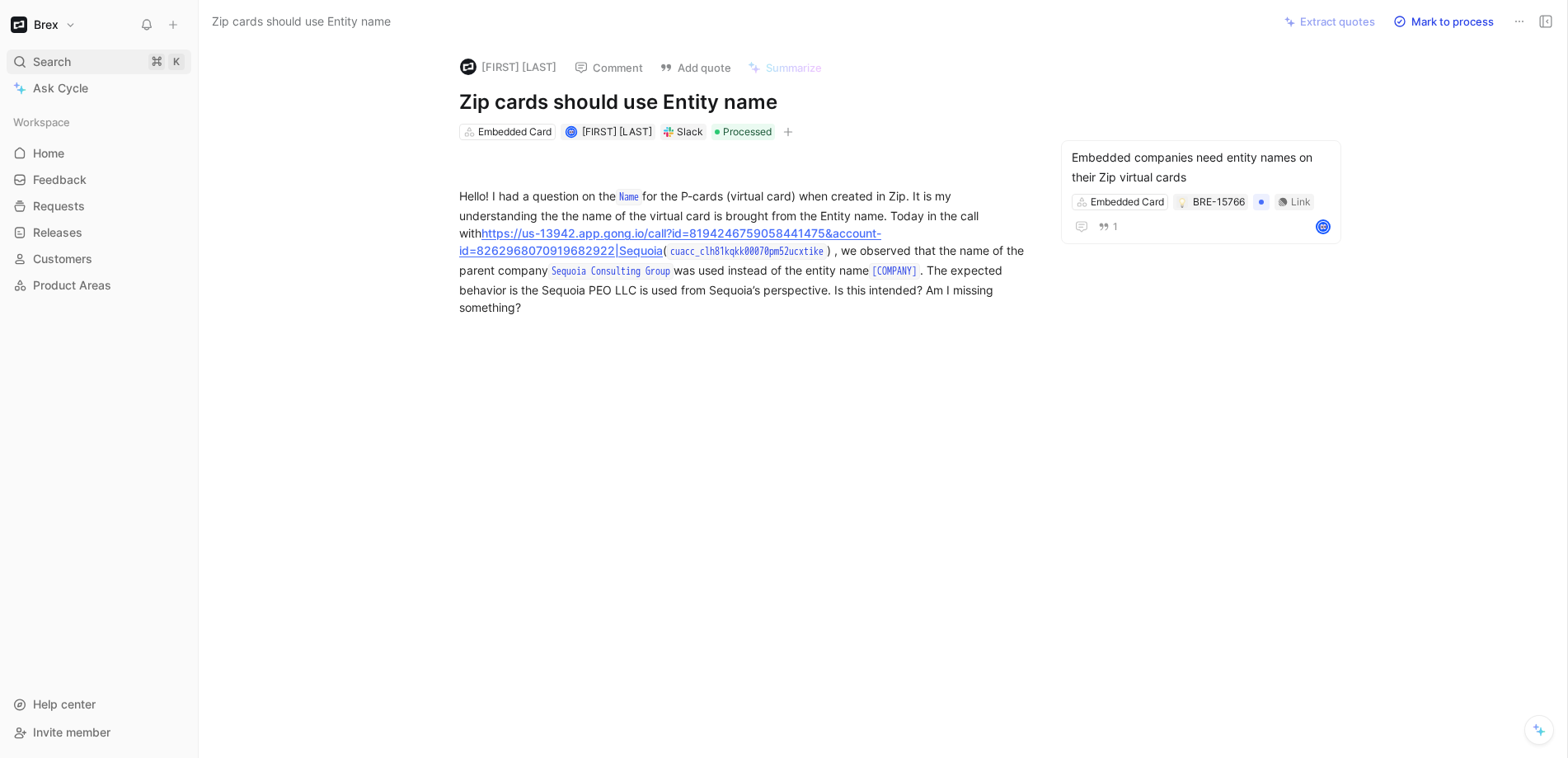 click on "Search" at bounding box center (52, 62) 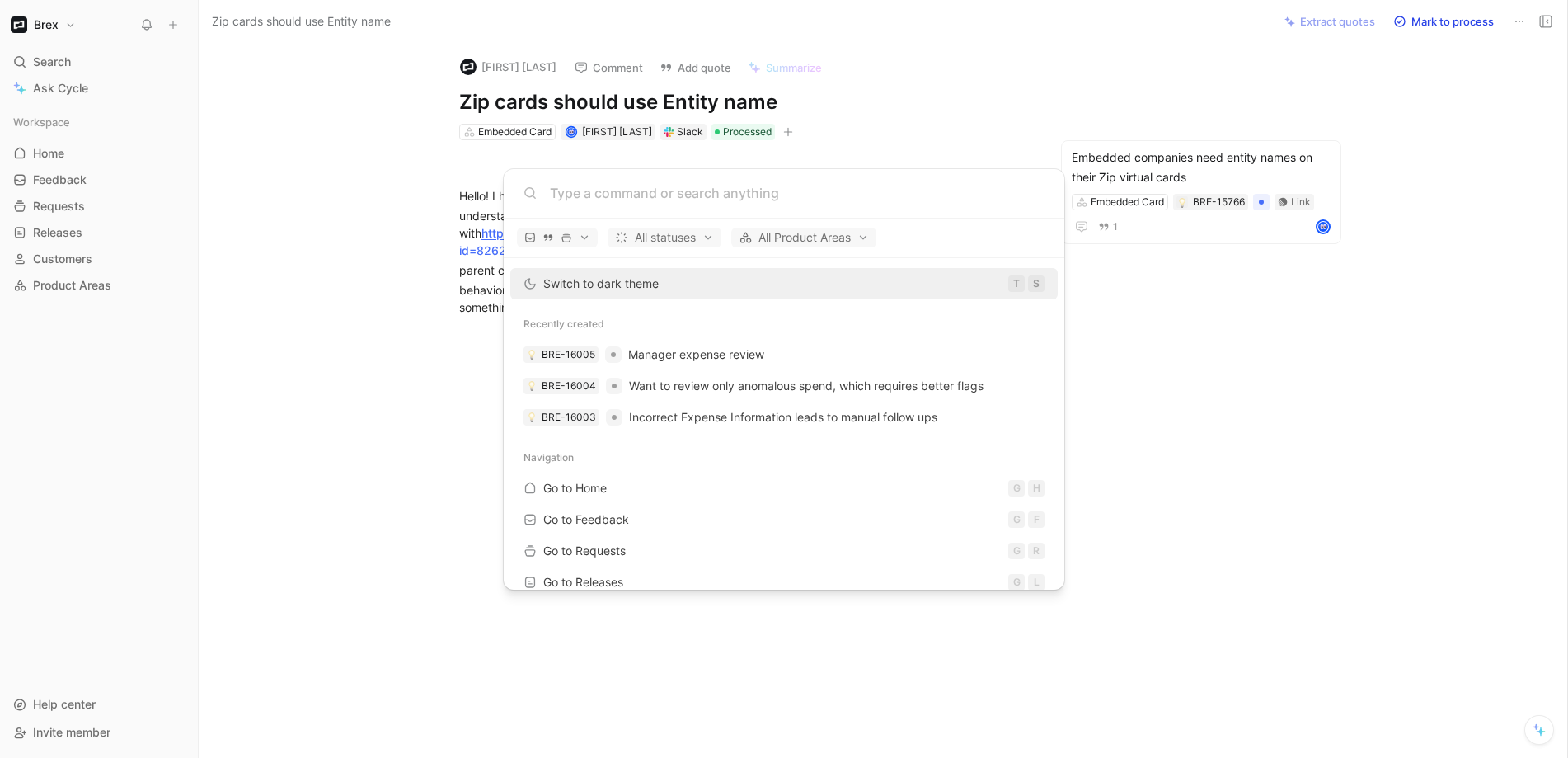 click on "Brex Search ⌘ K Ask Cycle Workspace Home G then H Feedback G then F Requests G then R Releases G then L Customers Product Areas
To pick up a draggable item, press the space bar.
While dragging, use the arrow keys to move the item.
Press space again to drop the item in its new position, or press escape to cancel.
Help center Invite member Zip cards should use Entity name Extract quotes Mark to process [FIRST] [LAST] Comment Add quote Summarize Zip cards should use Entity name Embedded Card [FIRST] [LAST] Slack Processed Embedded companies need entity names on their Zip virtual cards Embedded Card BRE-15766 Link 1 Hello! I had a question on the  Name  for the P-cards (virtual card) when created in Zip. It is my understanding the the name of the virtual card is brought from the Entity name. Today in the call with  https://us-13942.app.gong.io/call?id=8194246759058441475&account-id=8262968070919682922|Sequoia  ( cuacc_clh81kqkk00070pm52ucxtike Sequoia Consulting Group All   T S" at bounding box center (784, 379) 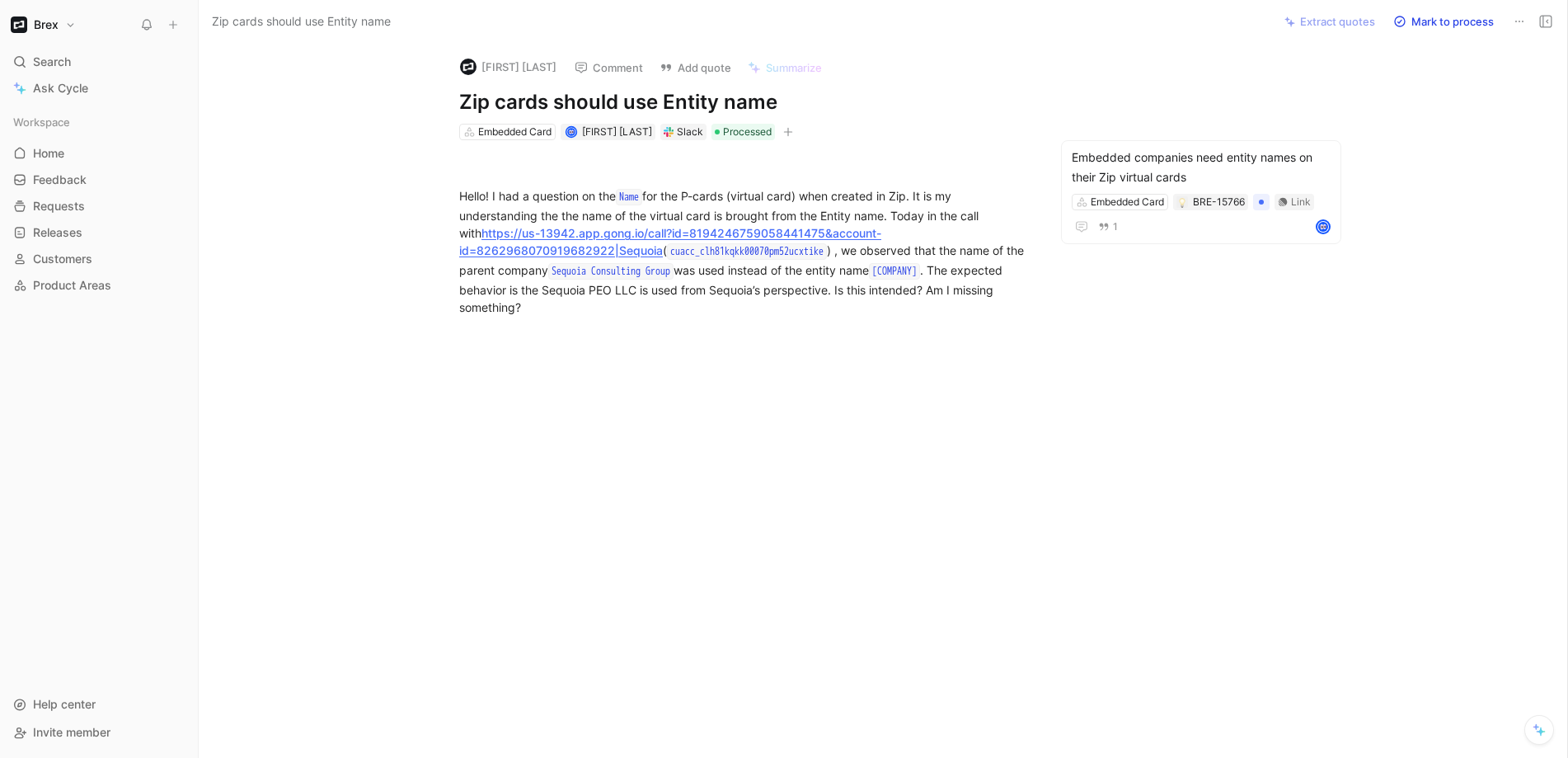 click on "Search" at bounding box center (52, 62) 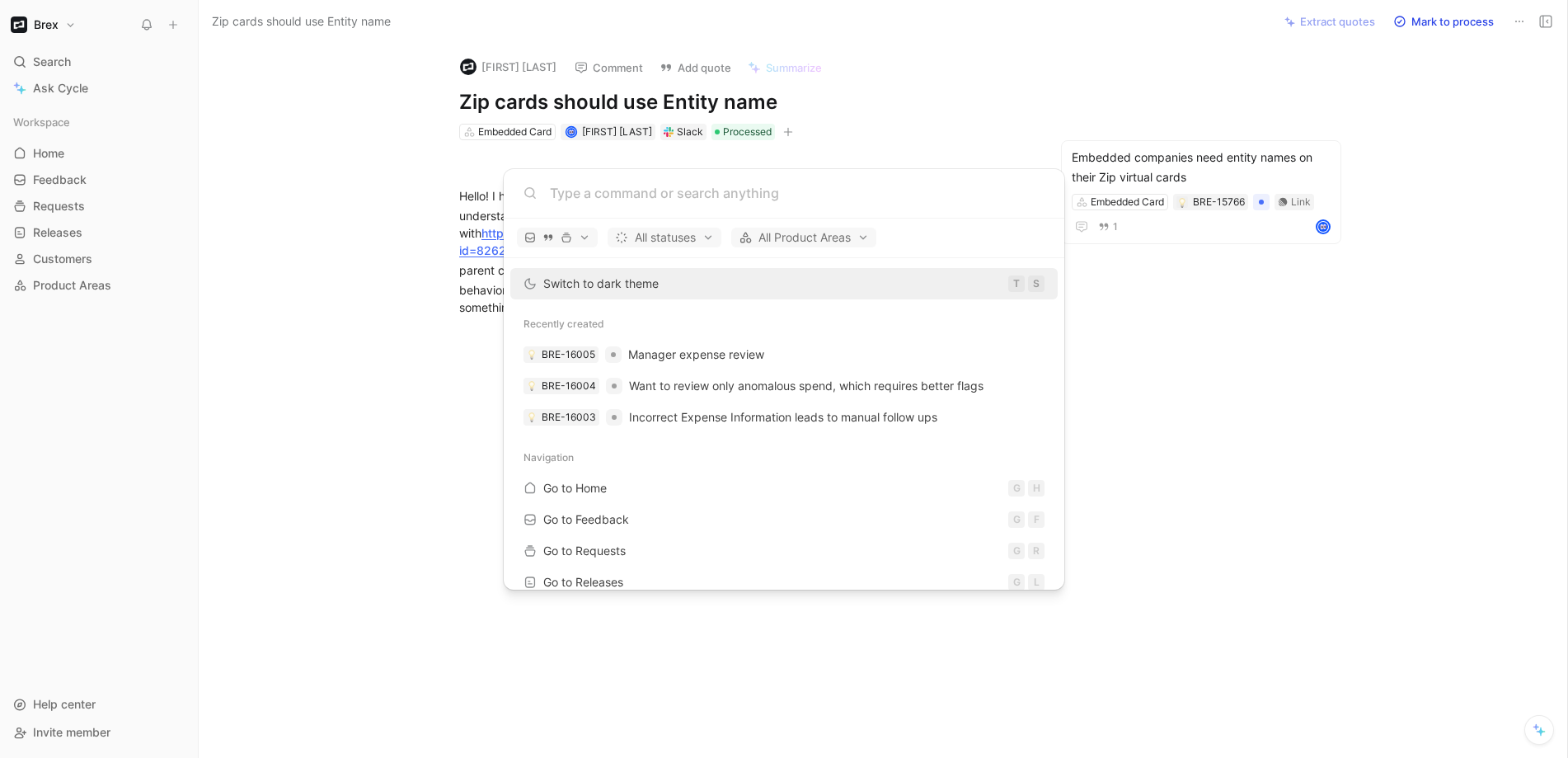 click on "Brex Search ⌘ K Ask Cycle Workspace Home G then H Feedback G then F Requests G then R Releases G then L Customers Product Areas
To pick up a draggable item, press the space bar.
While dragging, use the arrow keys to move the item.
Press space again to drop the item in its new position, or press escape to cancel.
Help center Invite member Zip cards should use Entity name Extract quotes Mark to process [FIRST] [LAST] Comment Add quote Summarize Zip cards should use Entity name Embedded Card [FIRST] [LAST] Slack Processed Embedded companies need entity names on their Zip virtual cards Embedded Card BRE-15766 Link 1 Hello! I had a question on the  Name  for the P-cards (virtual card) when created in Zip. It is my understanding the the name of the virtual card is brought from the Entity name. Today in the call with  https://us-13942.app.gong.io/call?id=8194246759058441475&account-id=8262968070919682922|Sequoia  ( cuacc_clh81kqkk00070pm52ucxtike Sequoia Consulting Group All   T S" at bounding box center (784, 379) 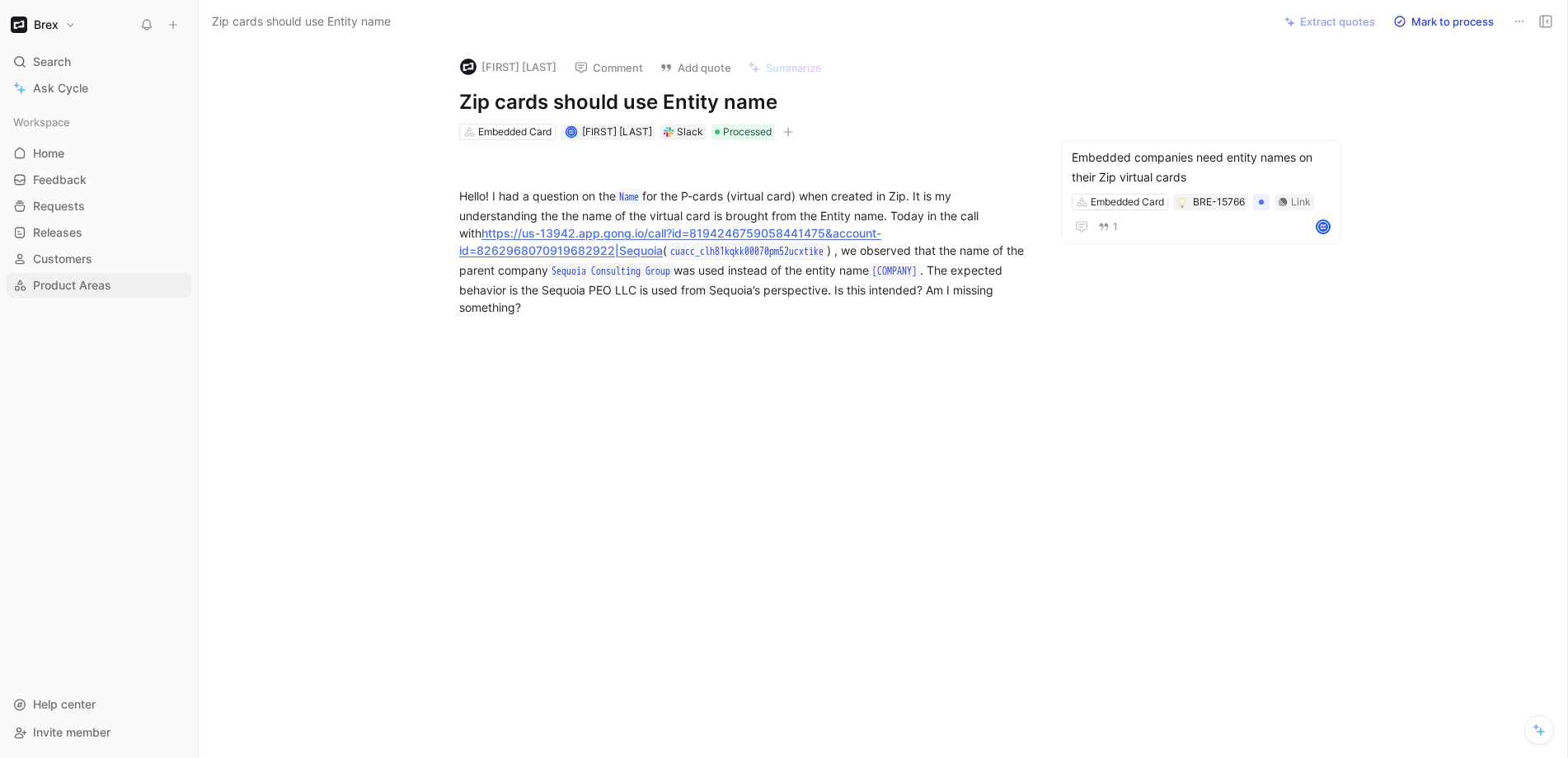 click on "Product Areas" at bounding box center (72, 285) 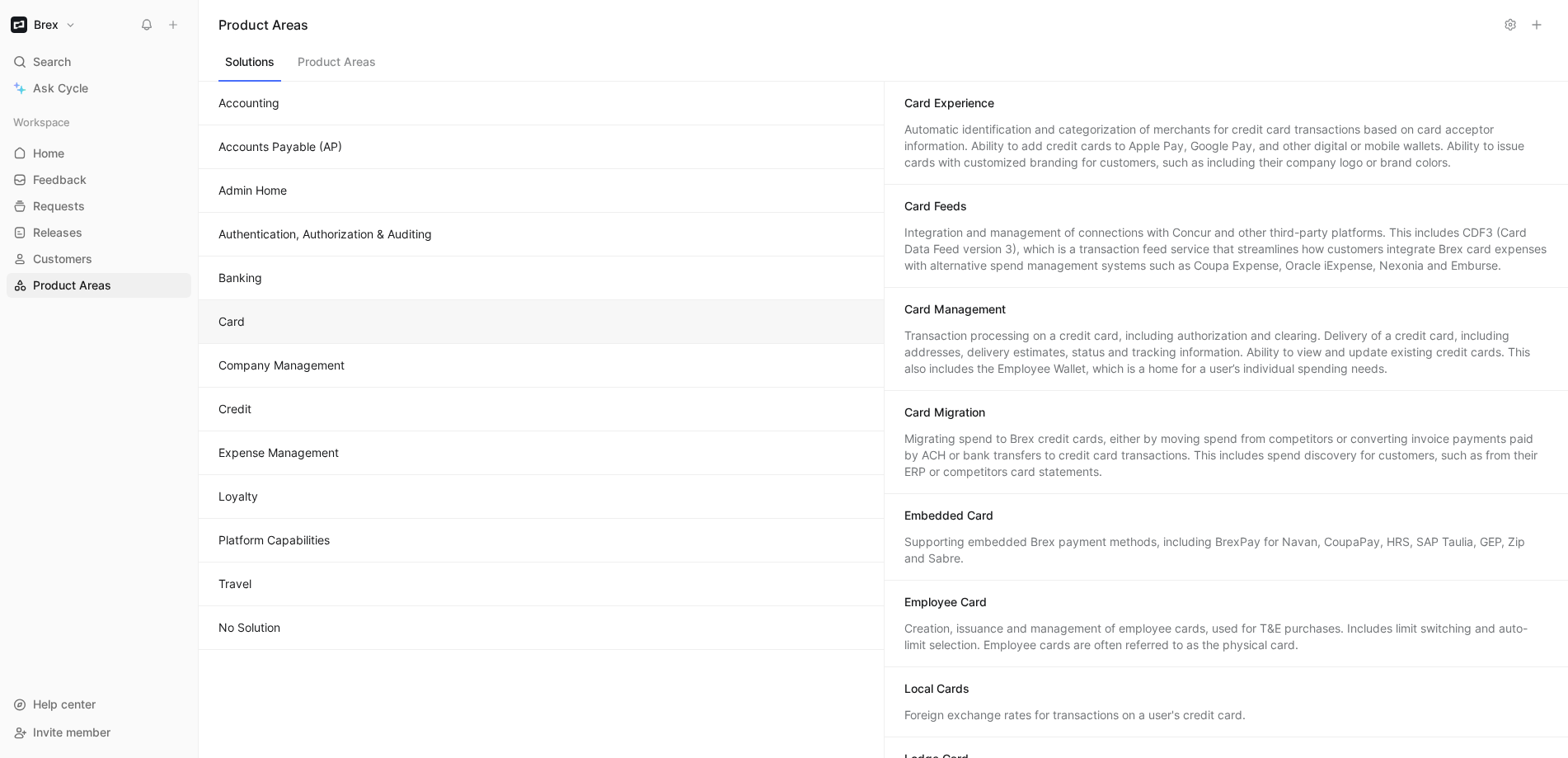 click on "Card" at bounding box center [541, 322] 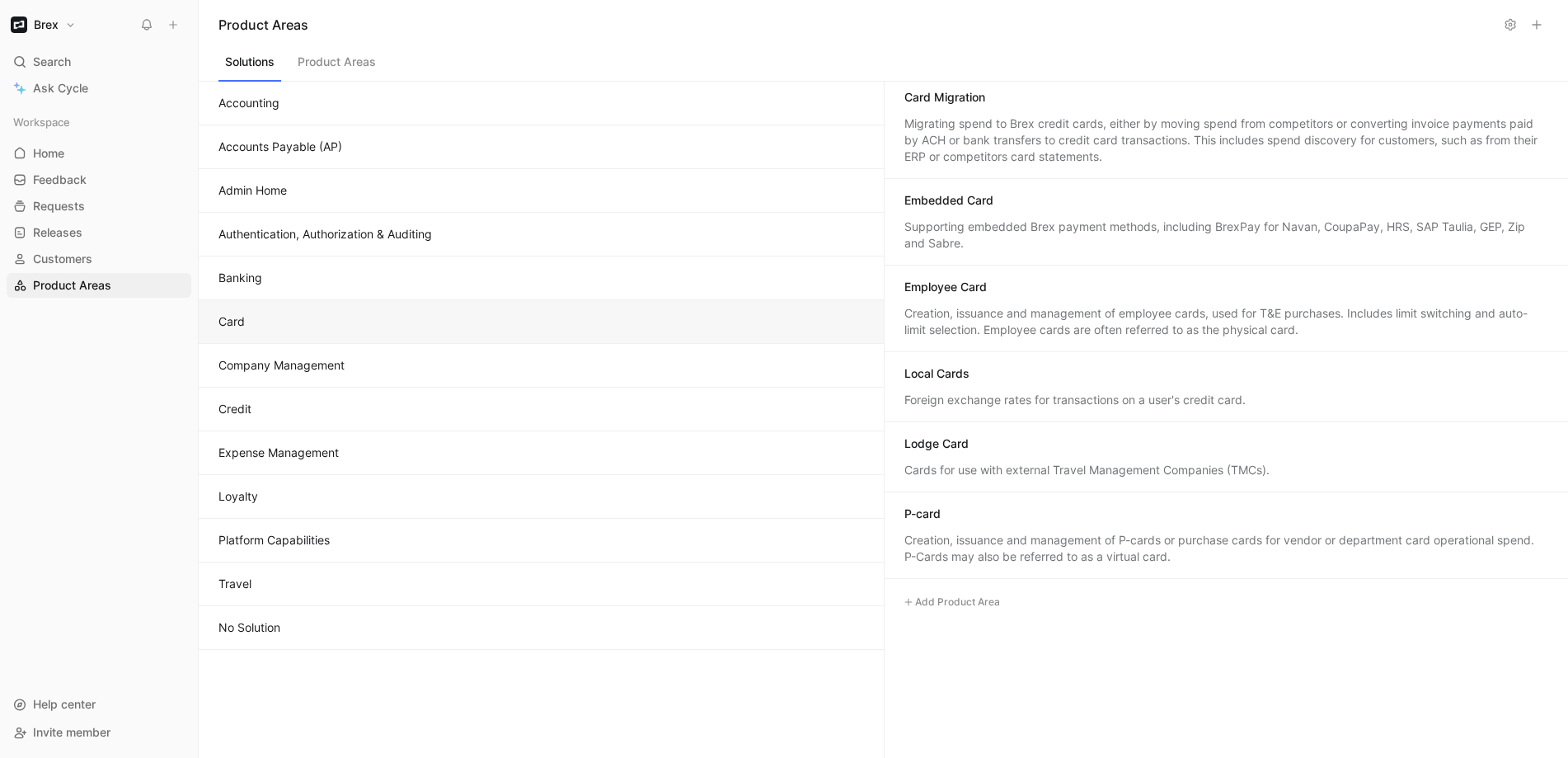 scroll, scrollTop: 305, scrollLeft: 0, axis: vertical 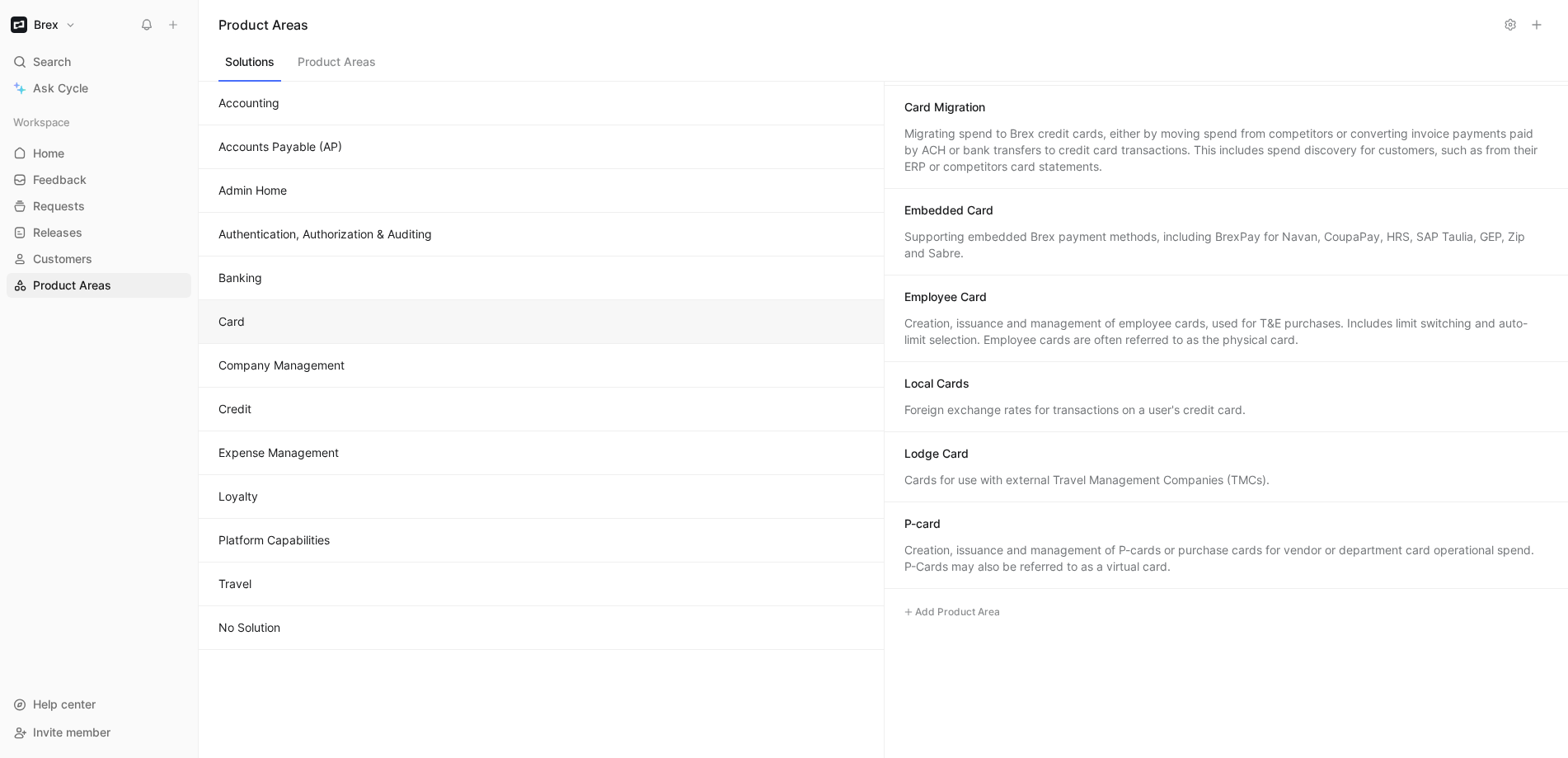 click on "Supporting embedded Brex payment methods, including BrexPay for Navan, CoupaPay, HRS, SAP Taulia, GEP, Zip and Sabre." at bounding box center (1227, 245) 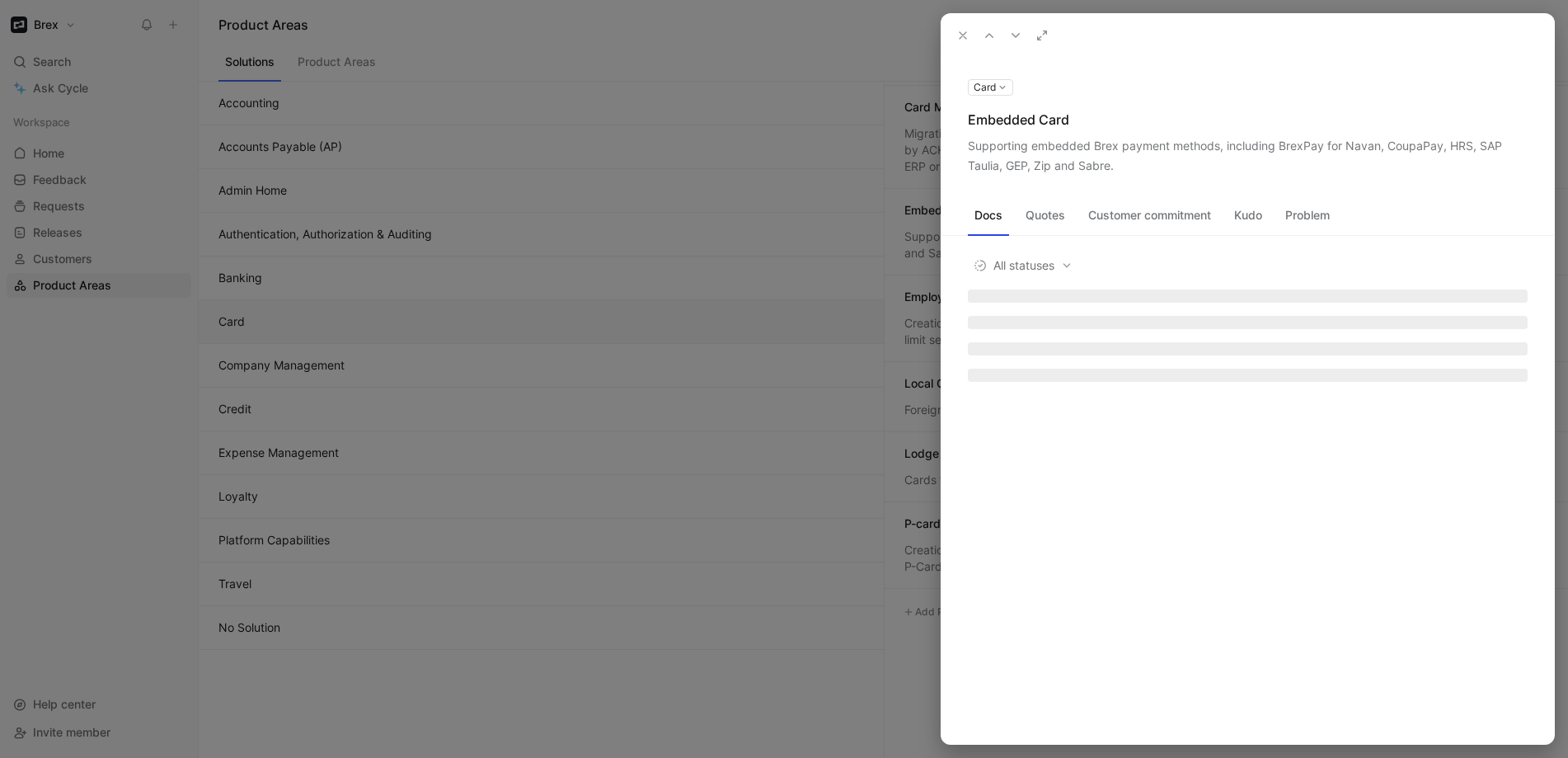 click on "Problem" at bounding box center [1307, 215] 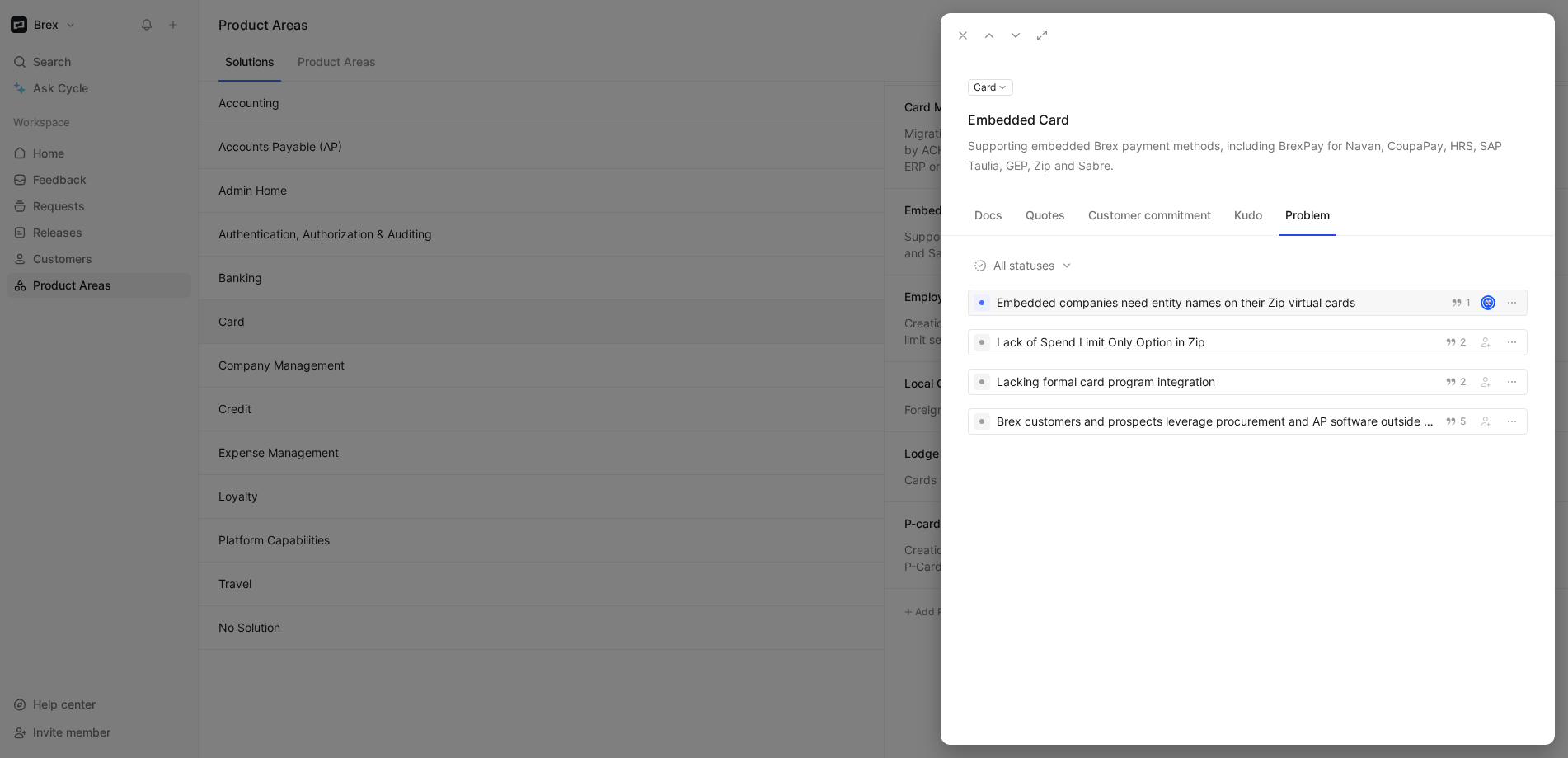 click on "Embedded companies need entity names on their Zip virtual cards" at bounding box center (1218, 303) 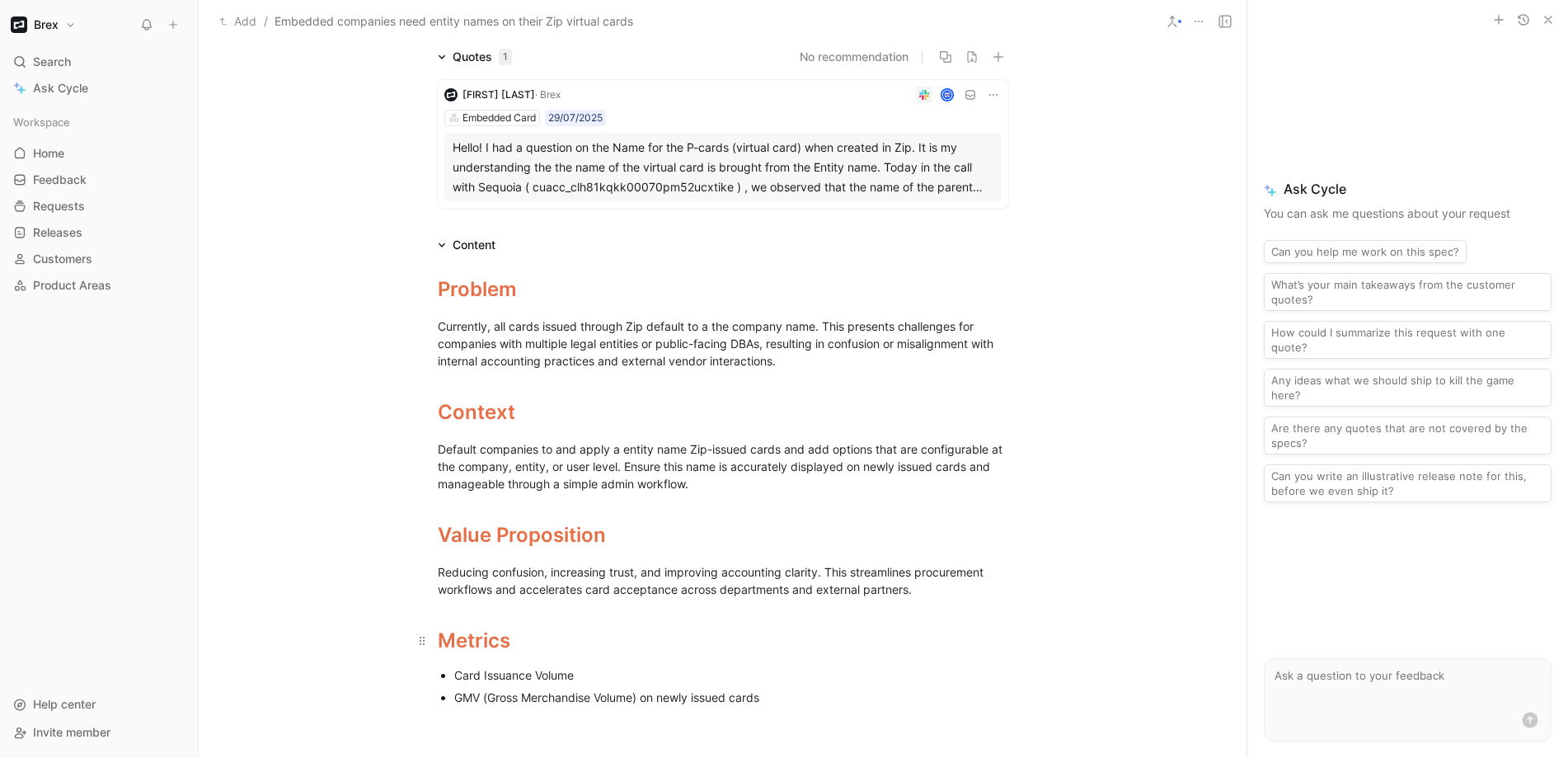scroll, scrollTop: 337, scrollLeft: 0, axis: vertical 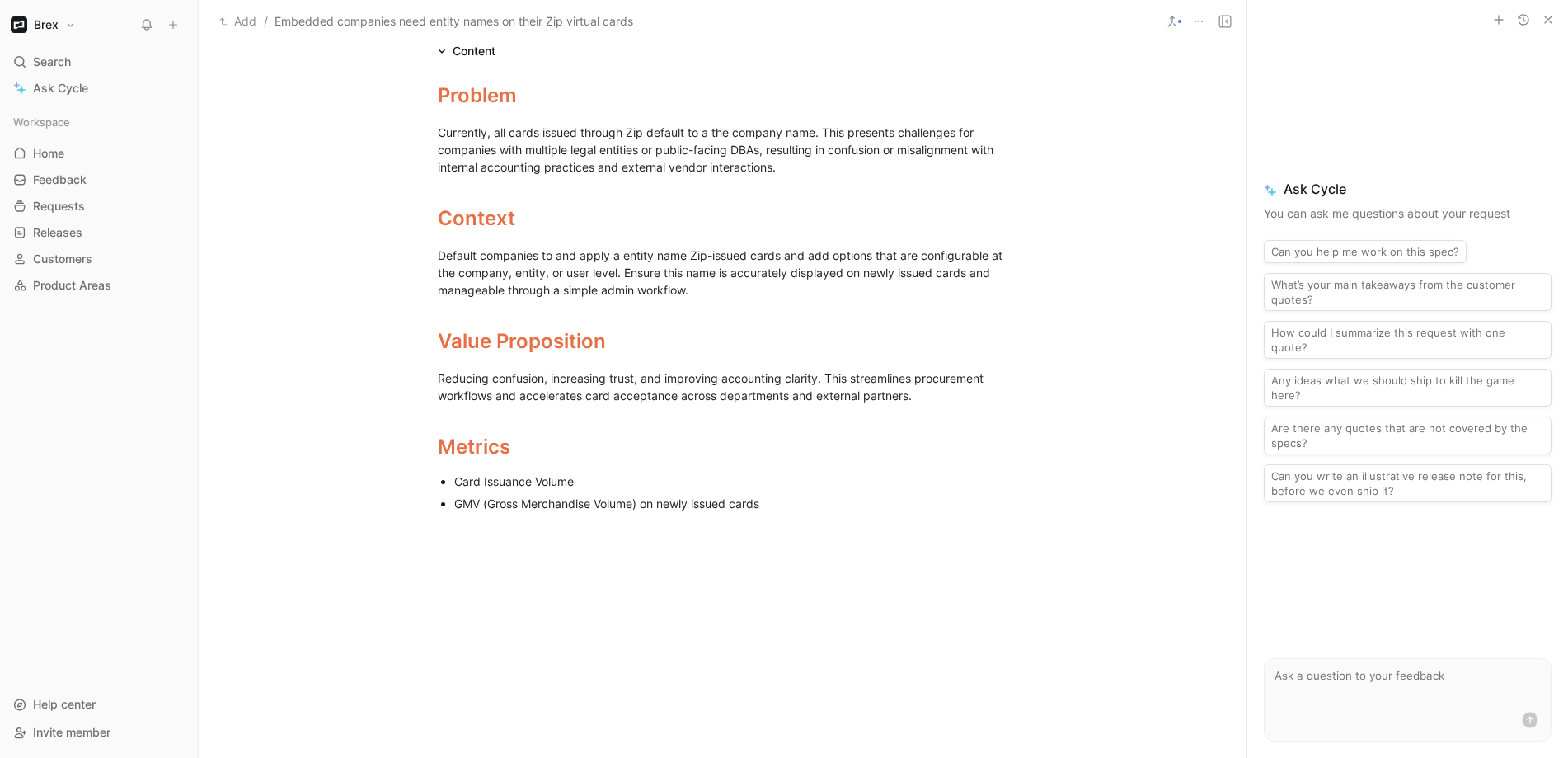 drag, startPoint x: 739, startPoint y: 514, endPoint x: 762, endPoint y: 506, distance: 24.351591 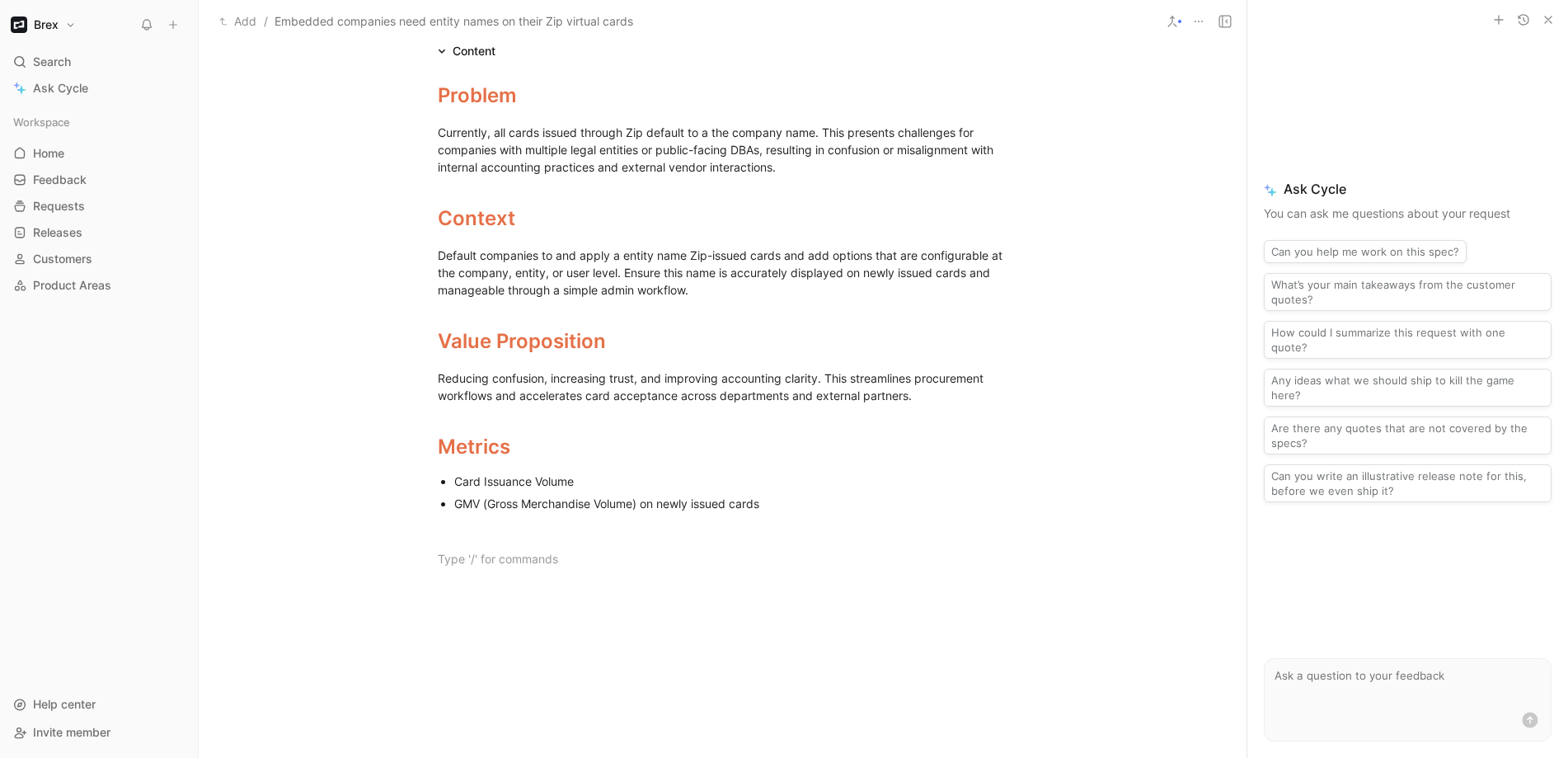 type 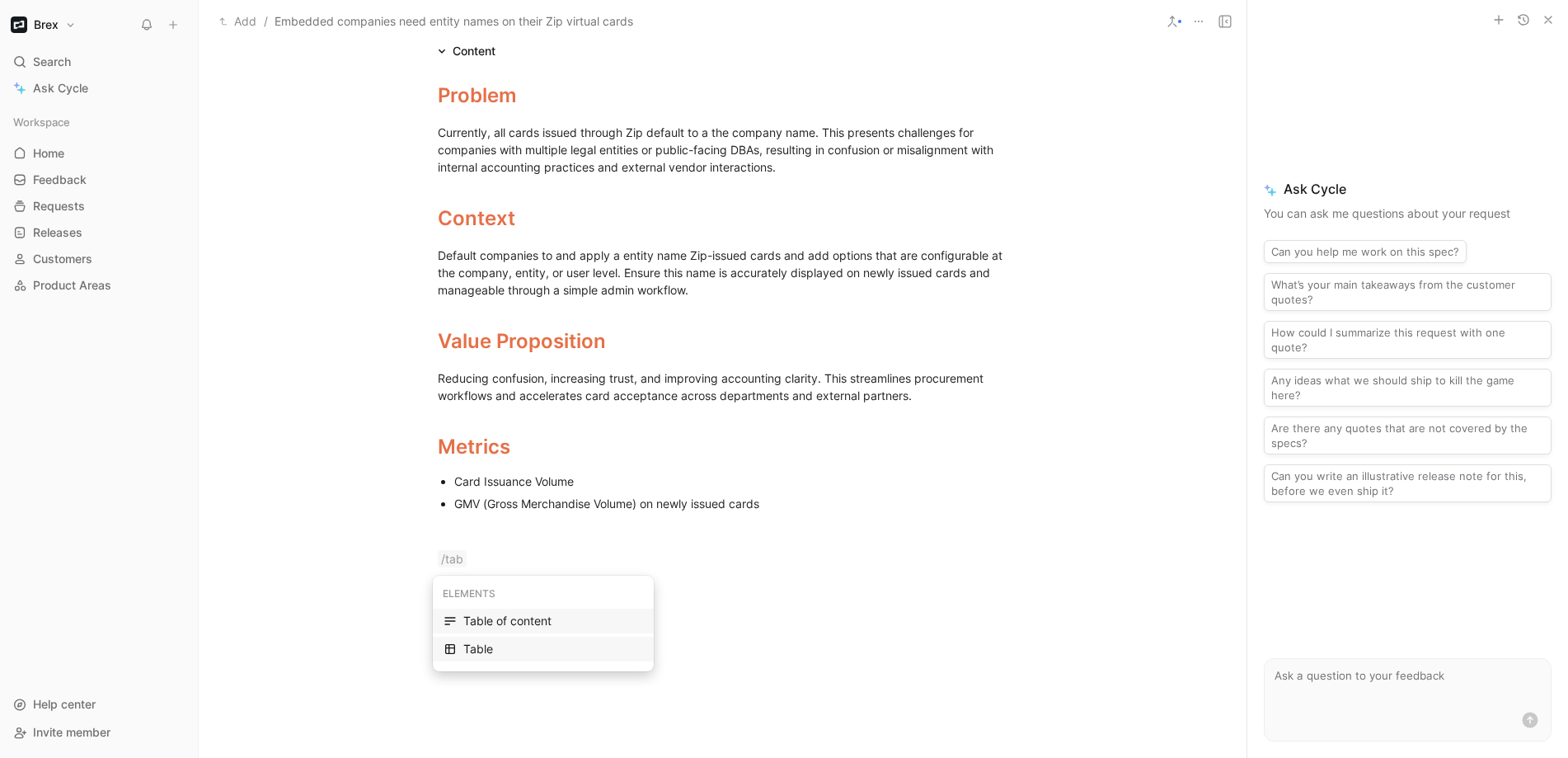 click on "Table" at bounding box center (543, 649) 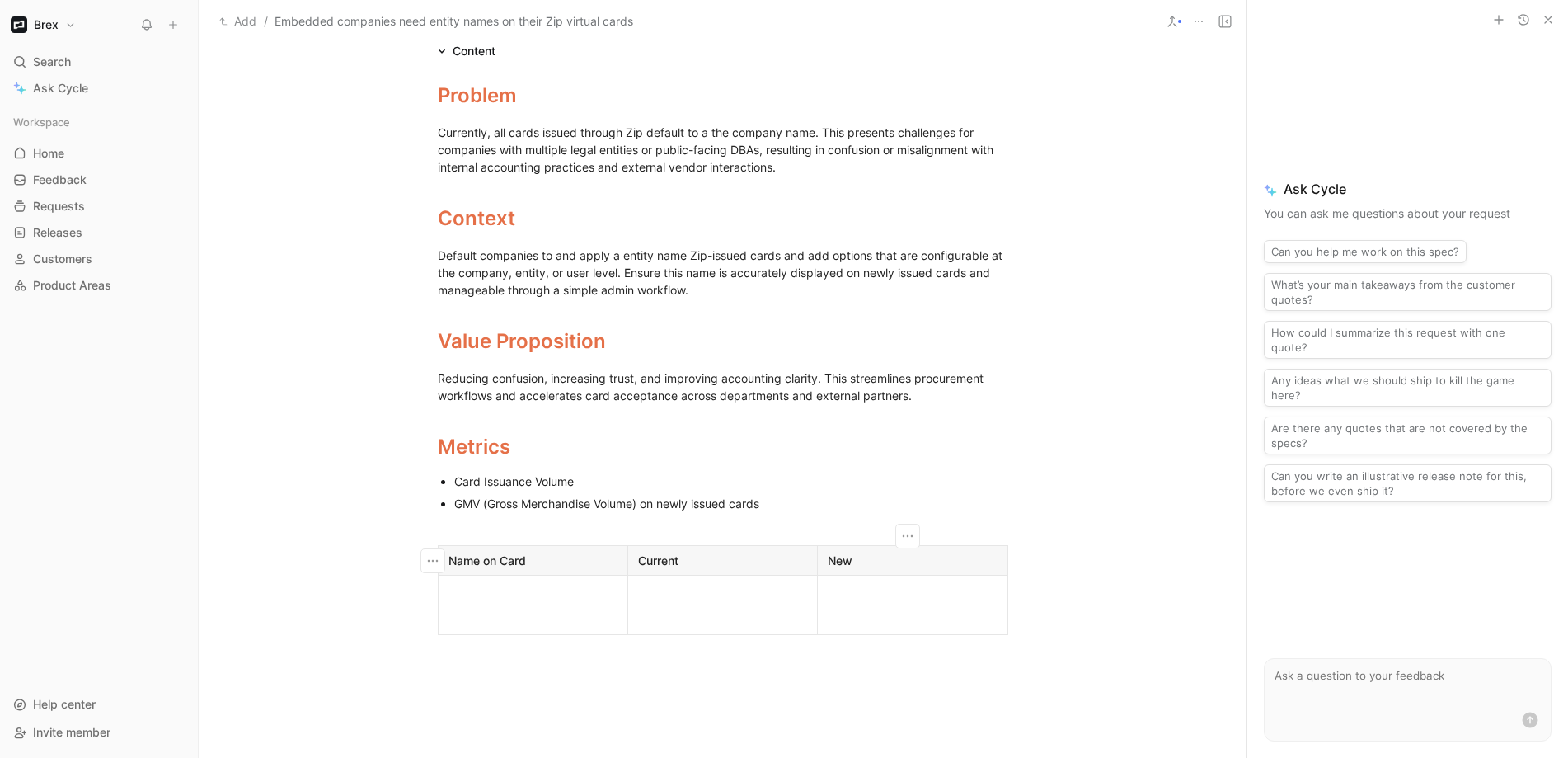 click on "GMV (Gross Merchandise Volume) on newly issued cards" at bounding box center [731, 503] 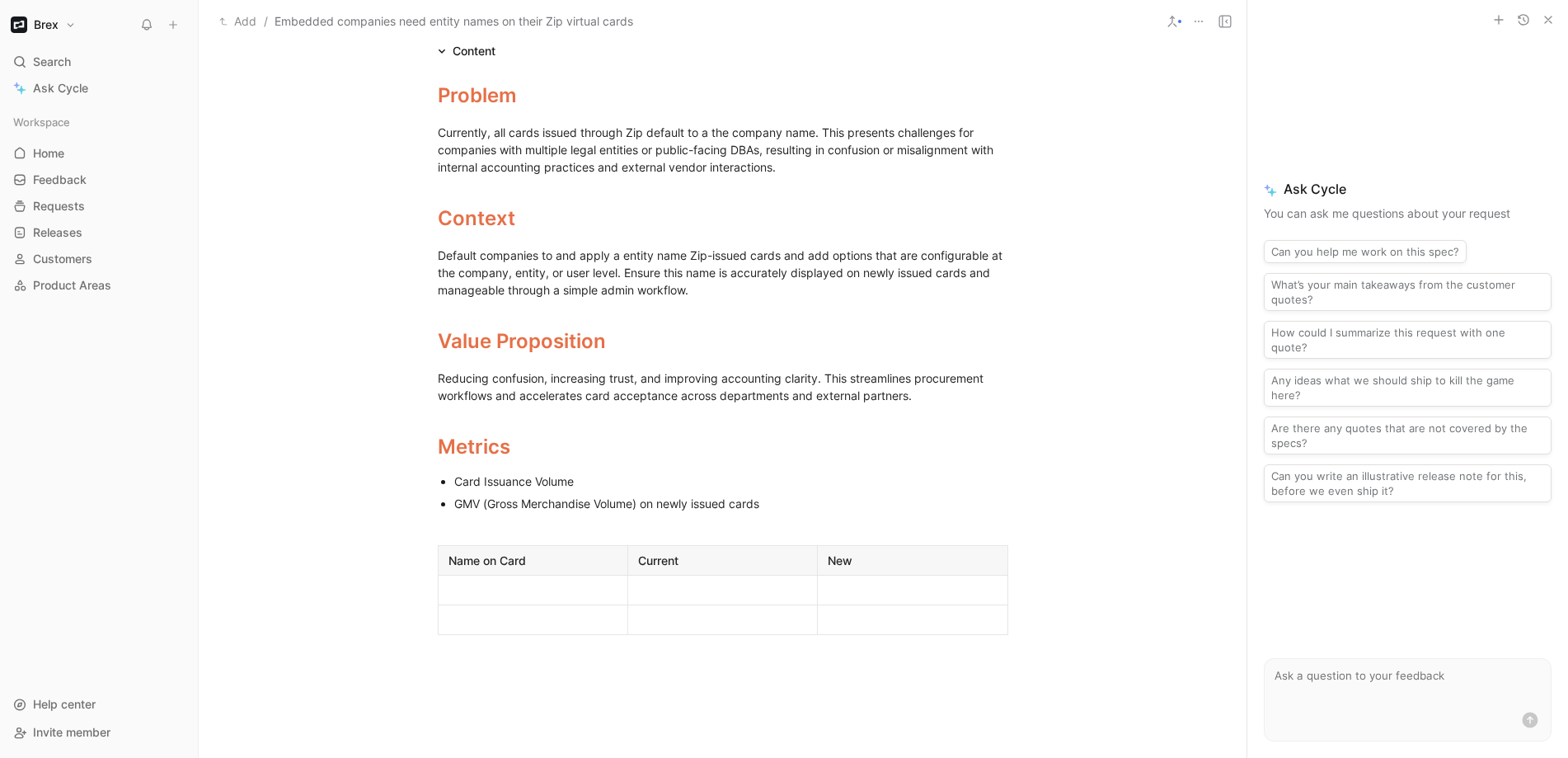 click on "GMV (Gross Merchandise Volume) on newly issued cards" at bounding box center (731, 503) 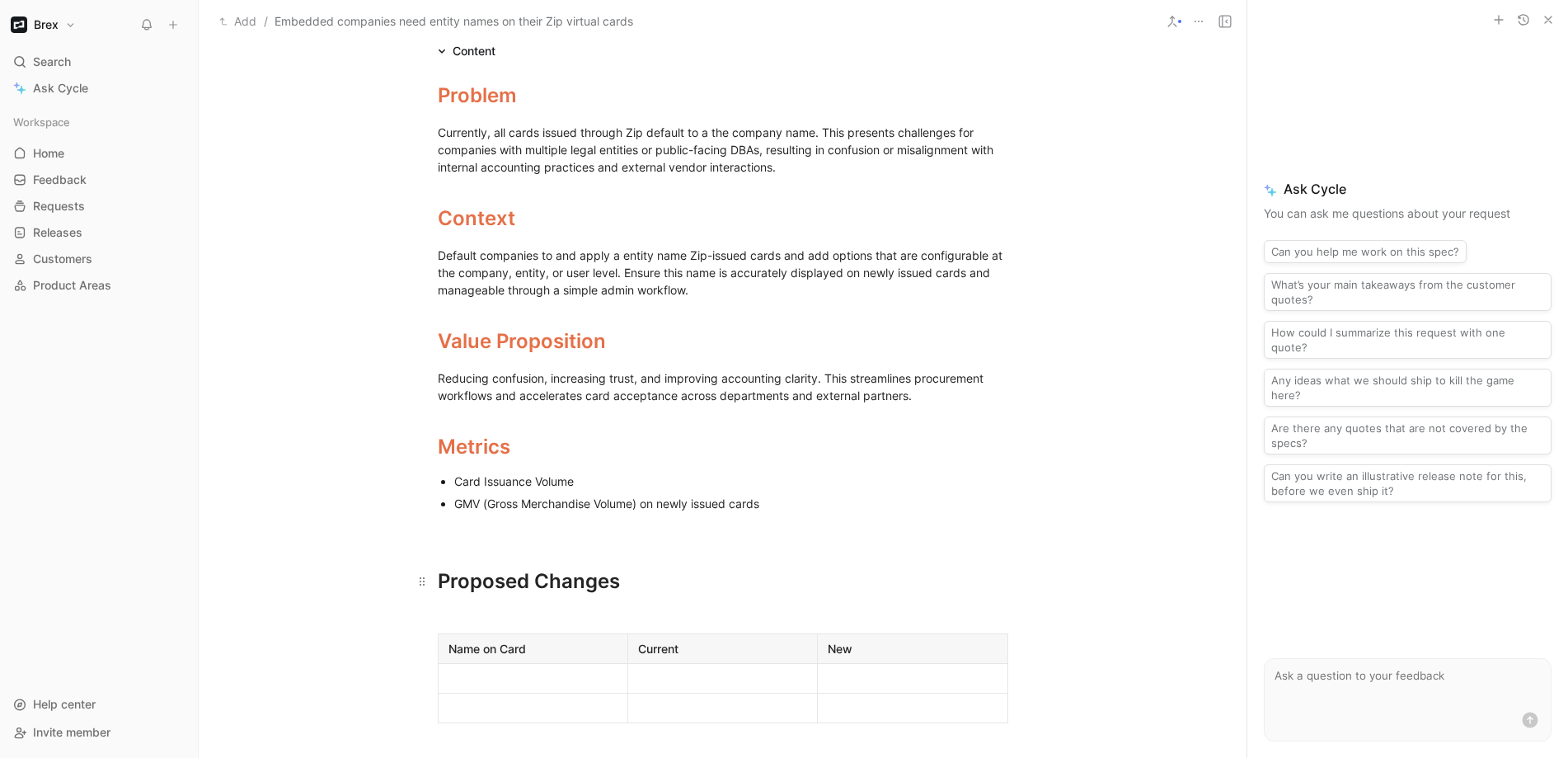 click on "Proposed Changes" at bounding box center [723, 581] 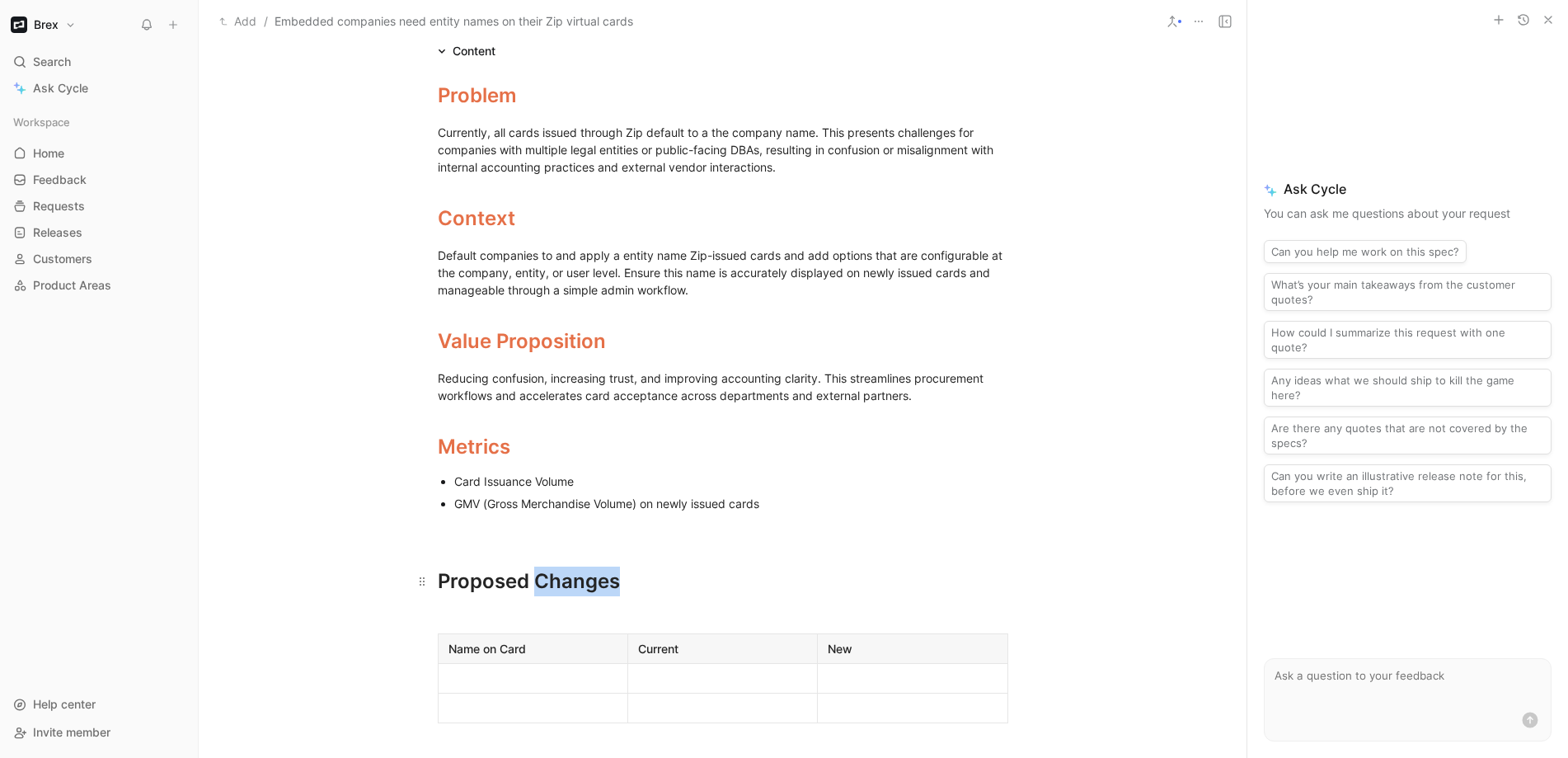 click on "Proposed Changes" at bounding box center [723, 581] 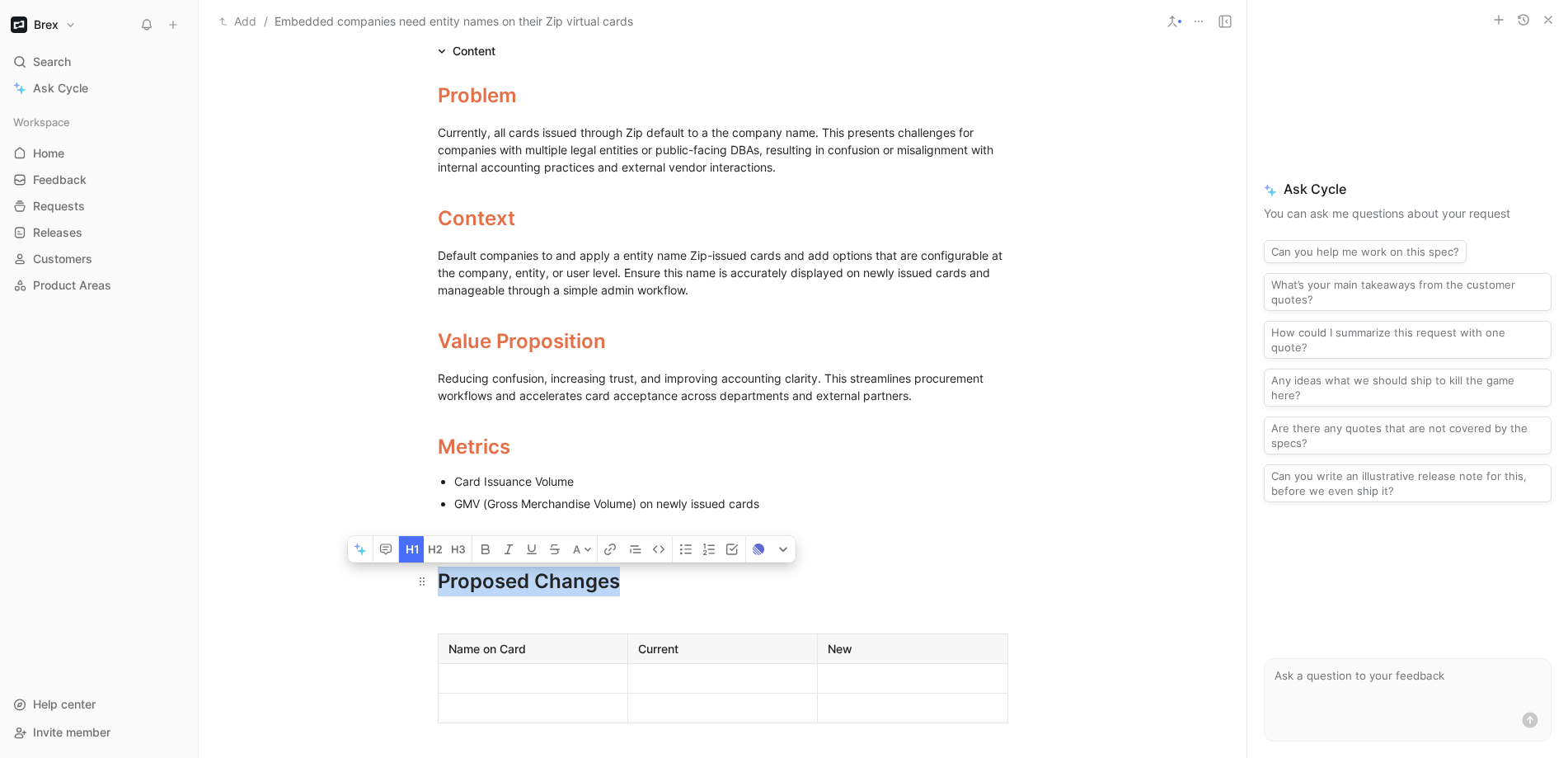 click on "Proposed Changes" at bounding box center [723, 581] 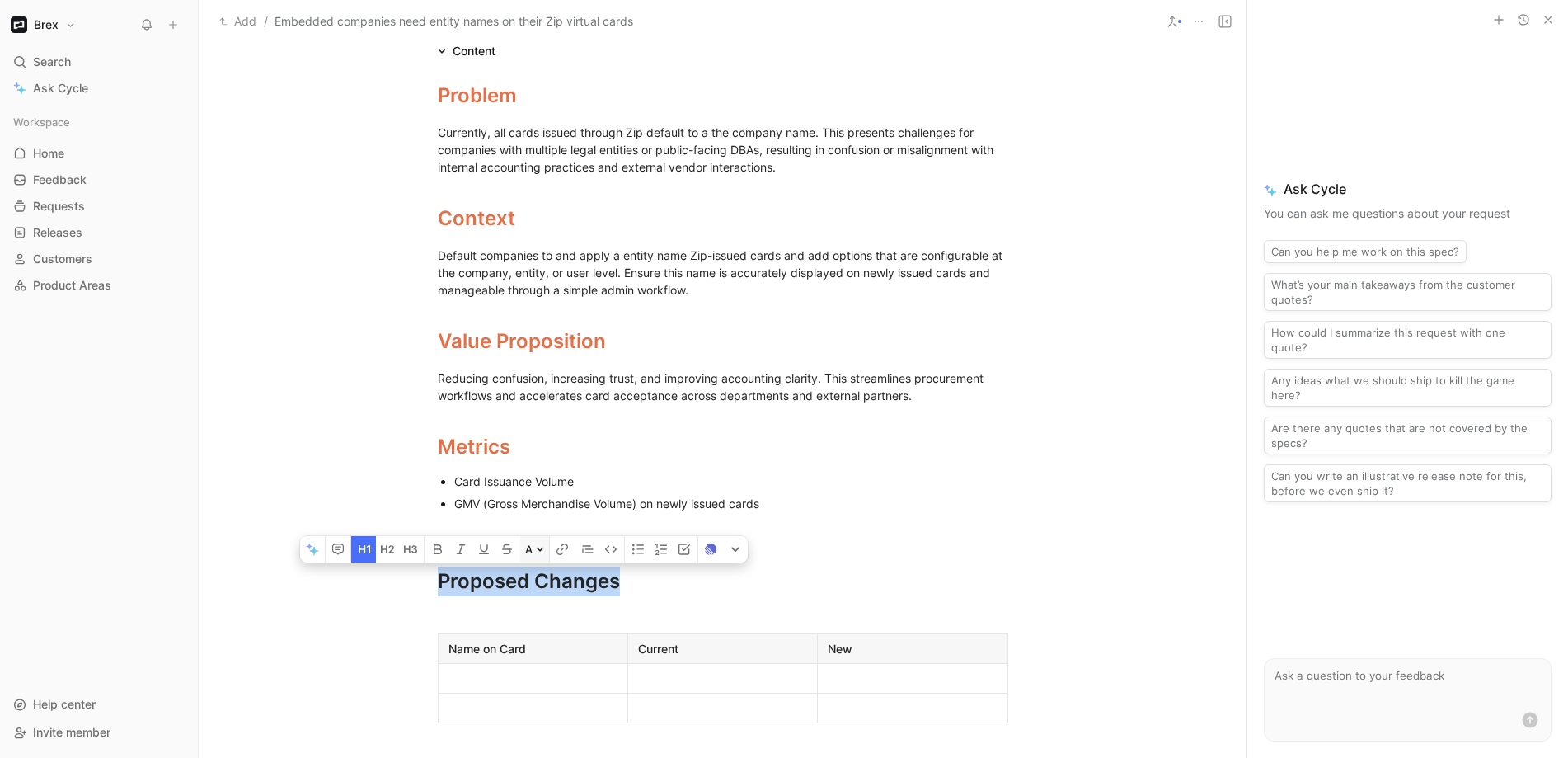 click 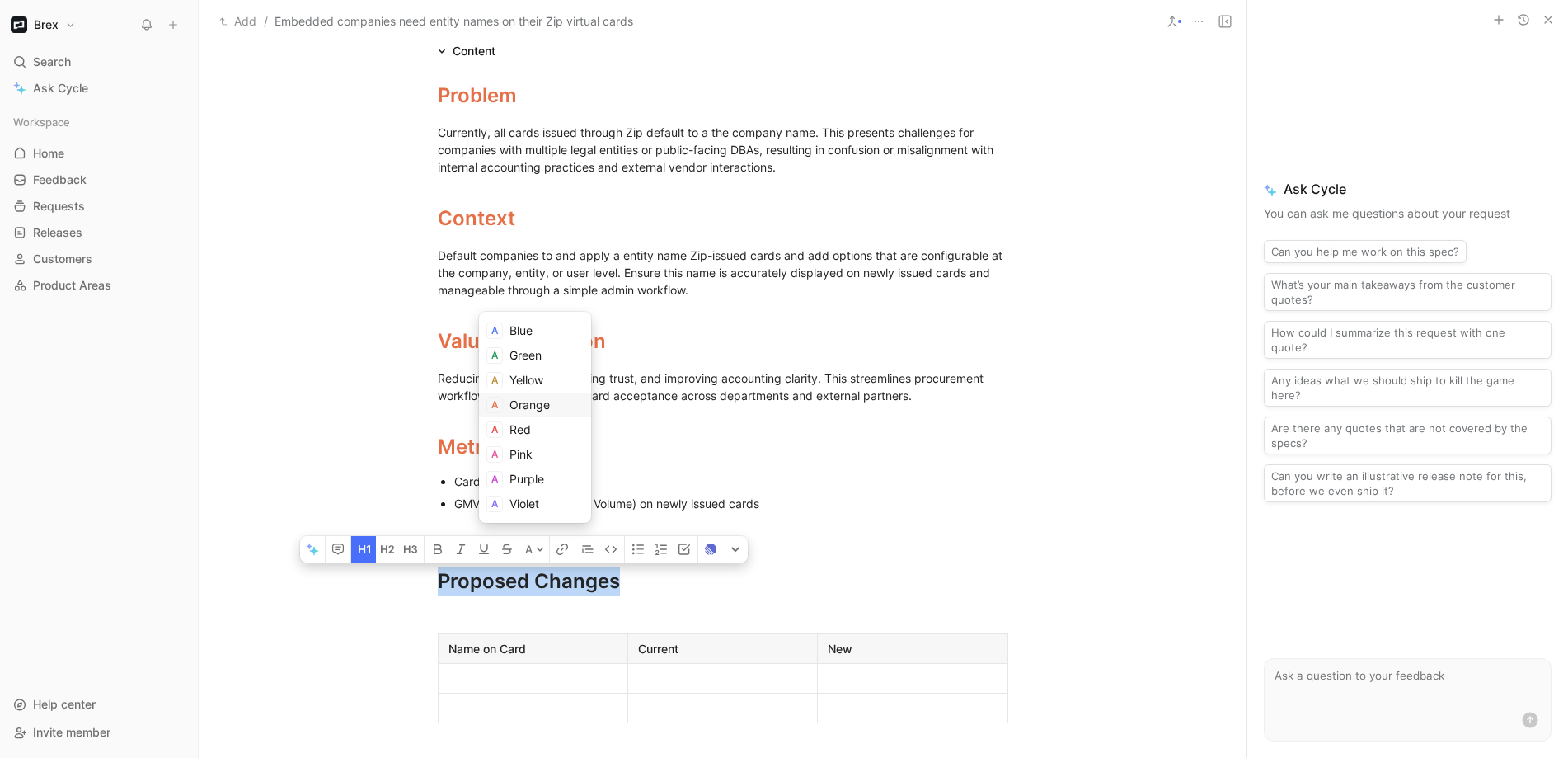 click on "Orange" at bounding box center (535, 405) 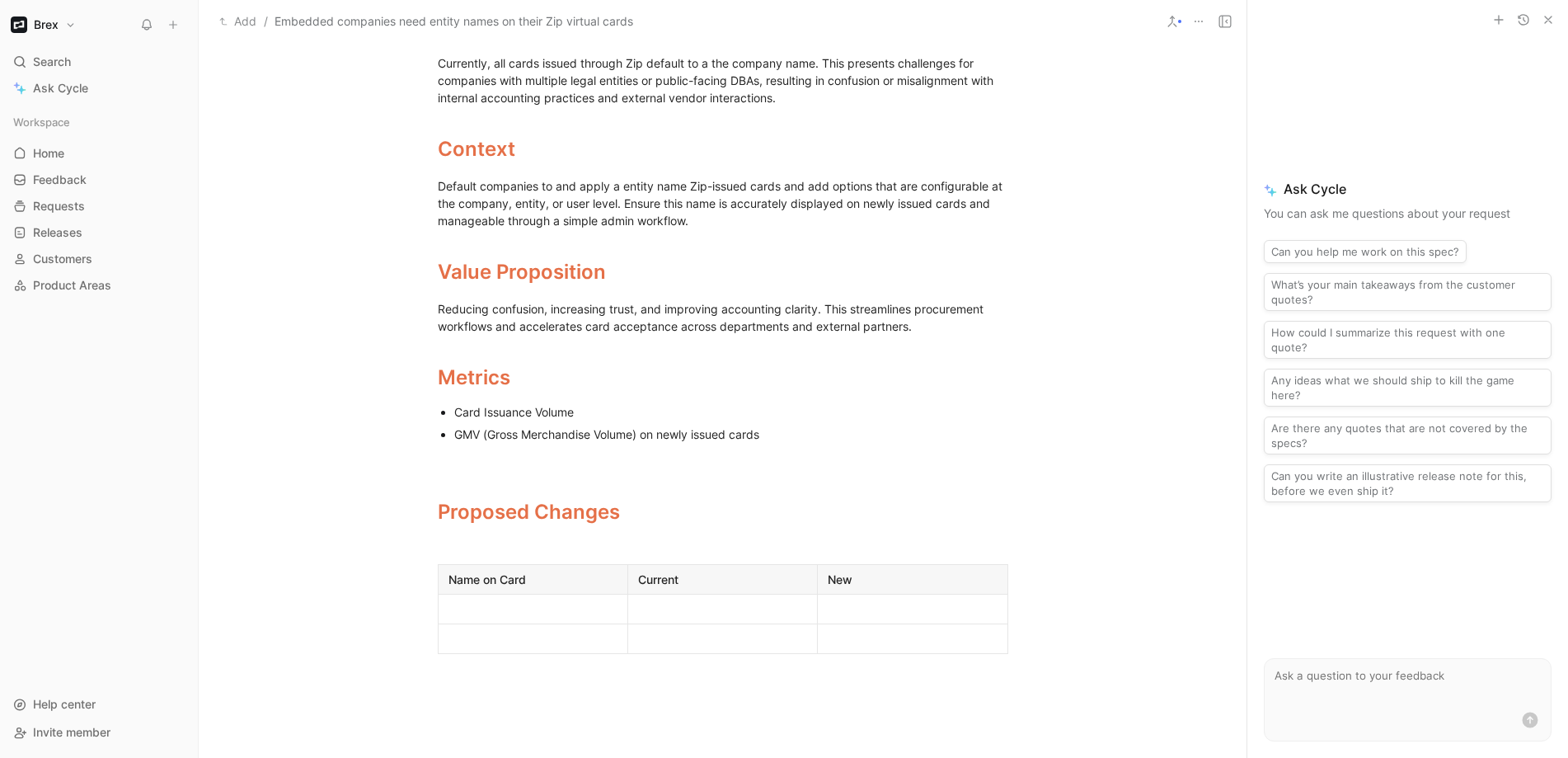 scroll, scrollTop: 479, scrollLeft: 0, axis: vertical 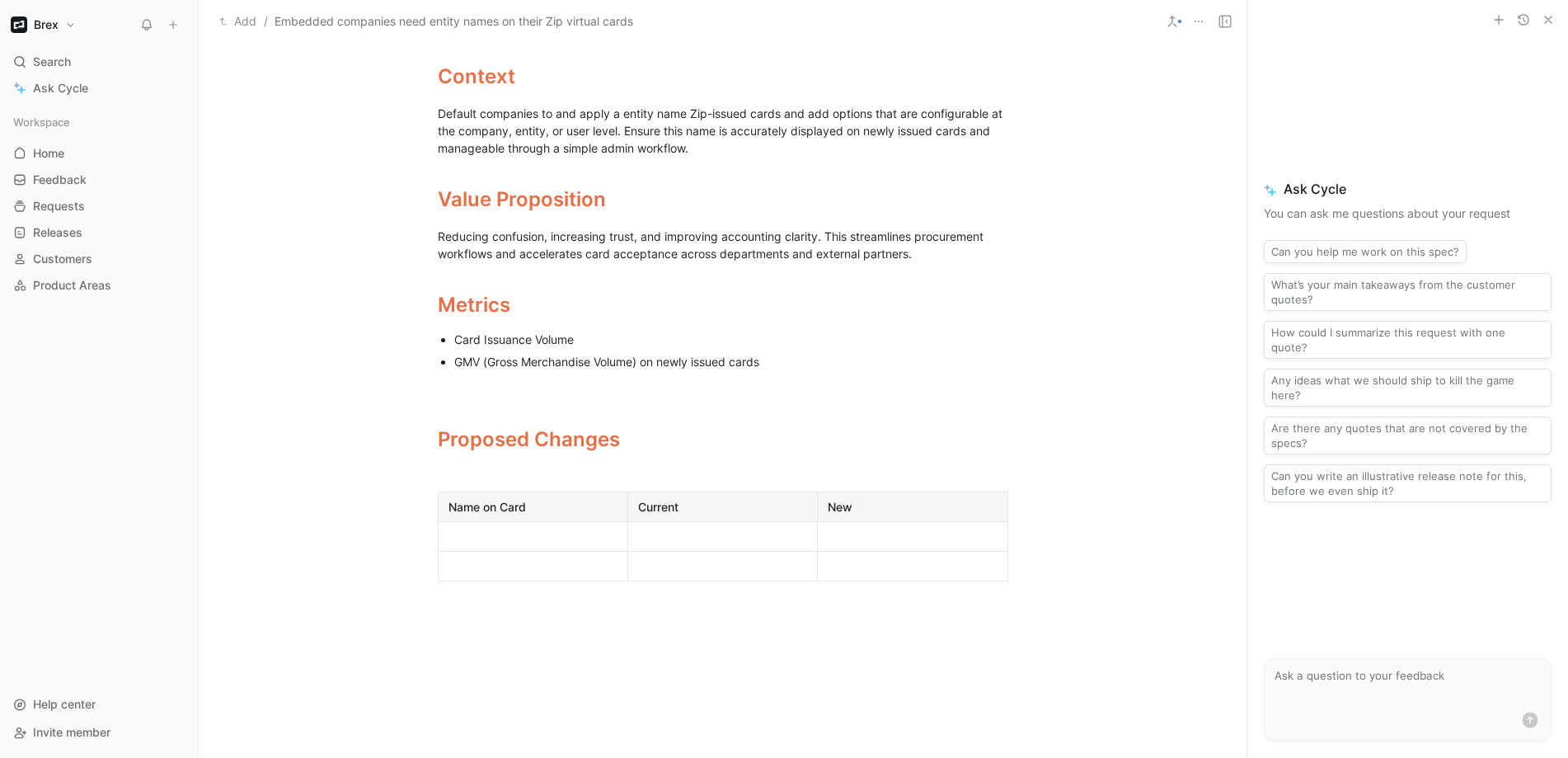 click at bounding box center (533, 536) 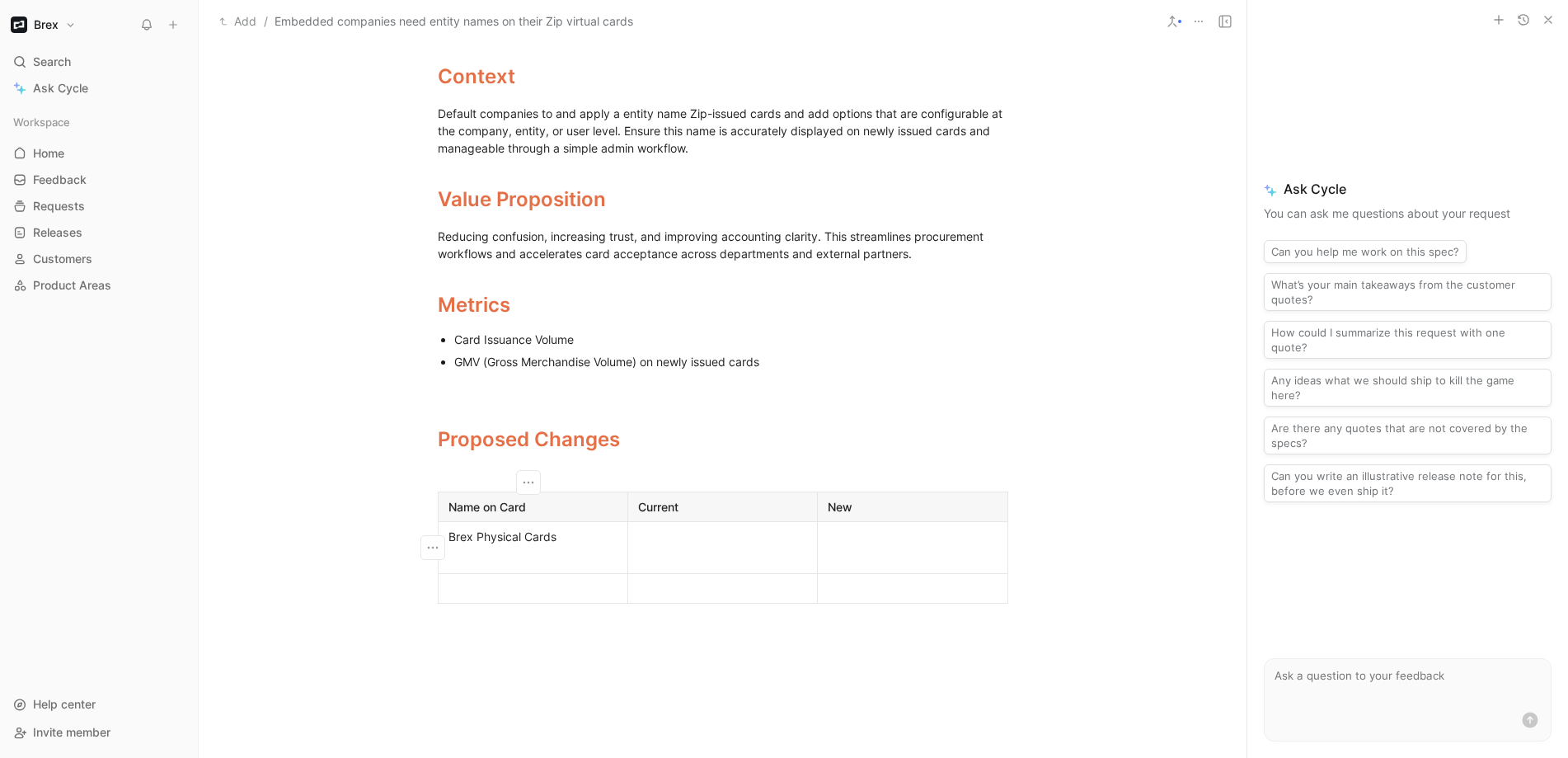 click on "Brex Physical Cards" at bounding box center (533, 536) 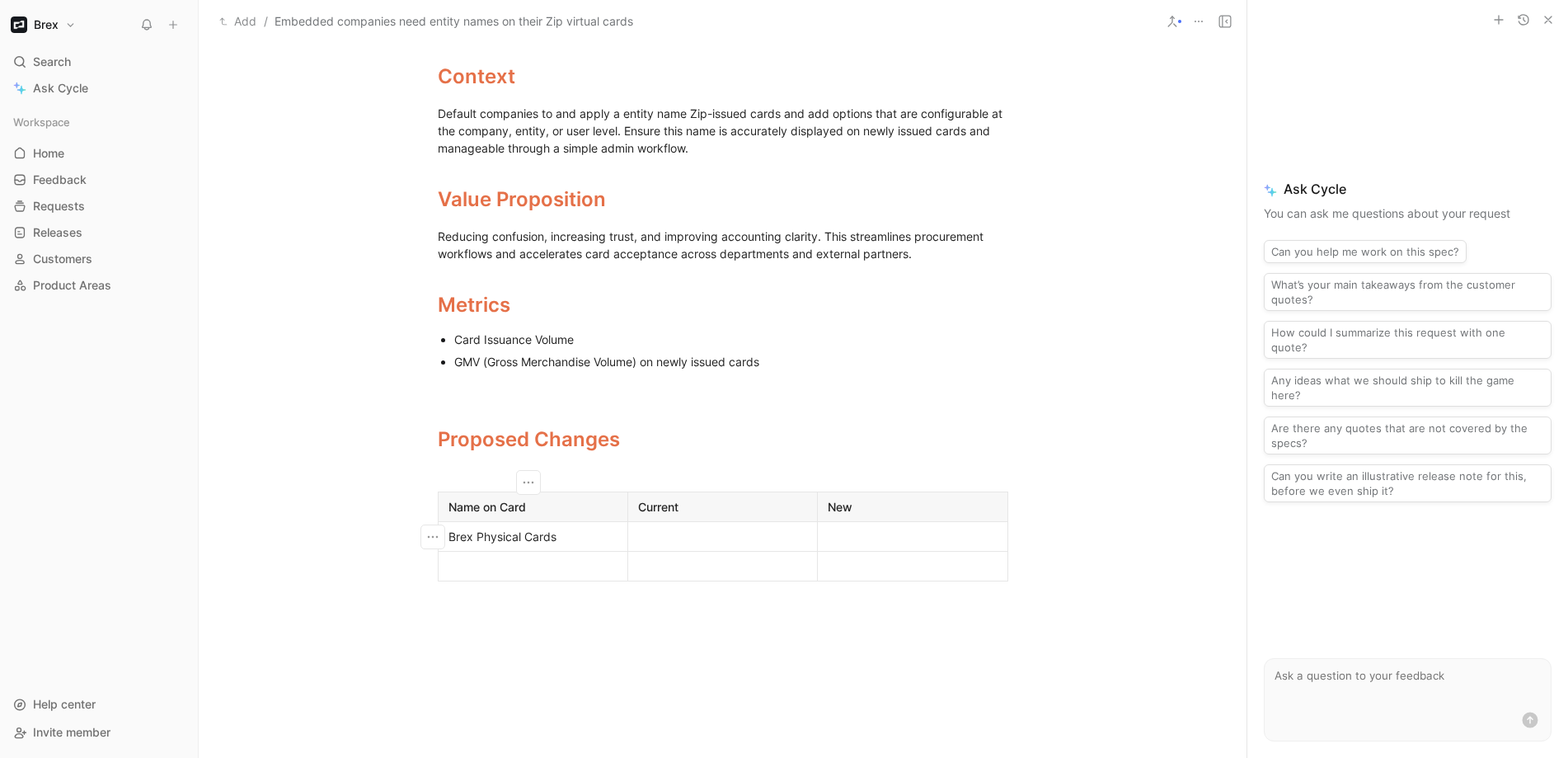 click at bounding box center (533, 566) 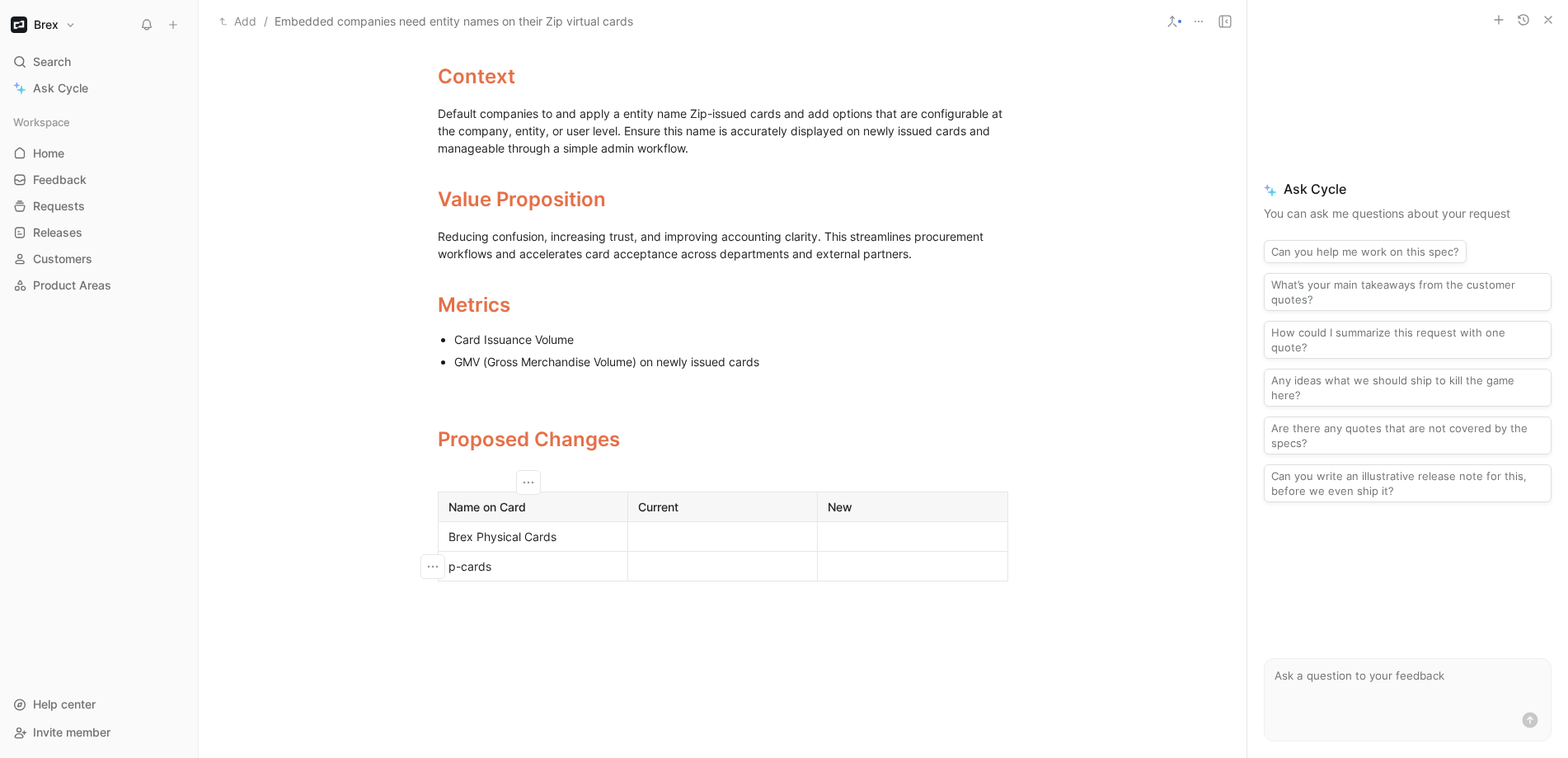 click on "p-cards" at bounding box center [470, 566] 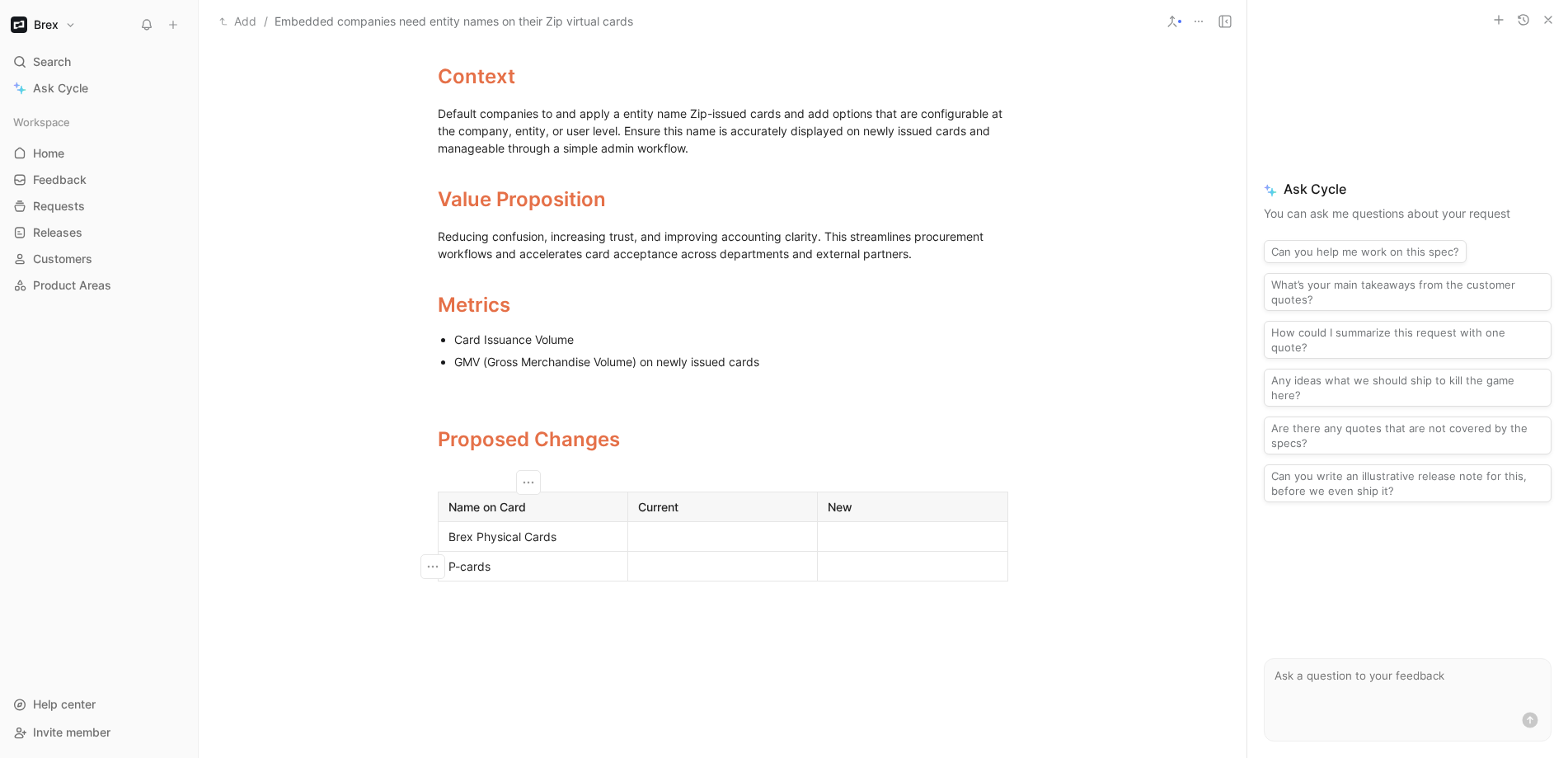 click on "P-cards" at bounding box center [533, 566] 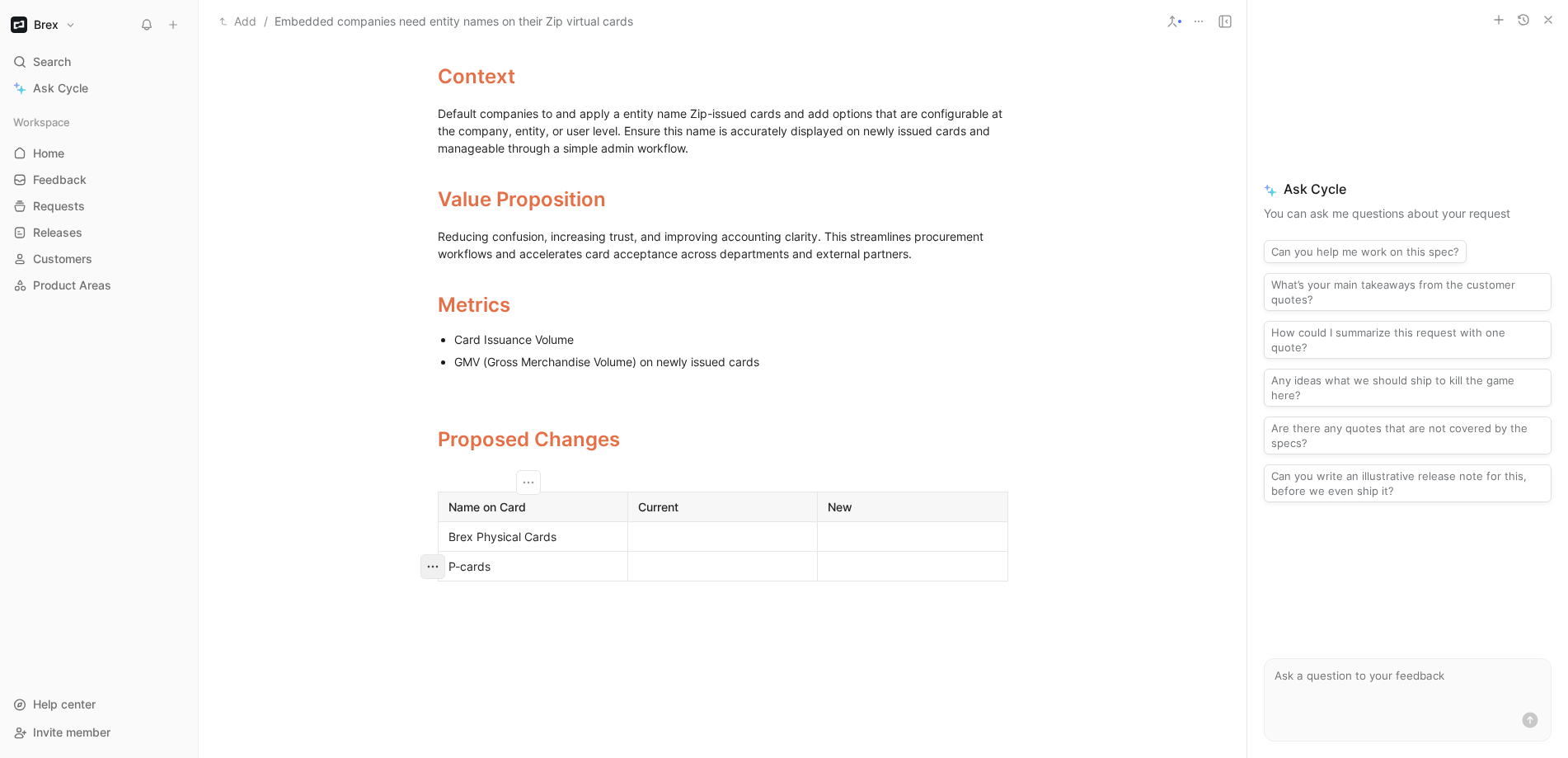 click 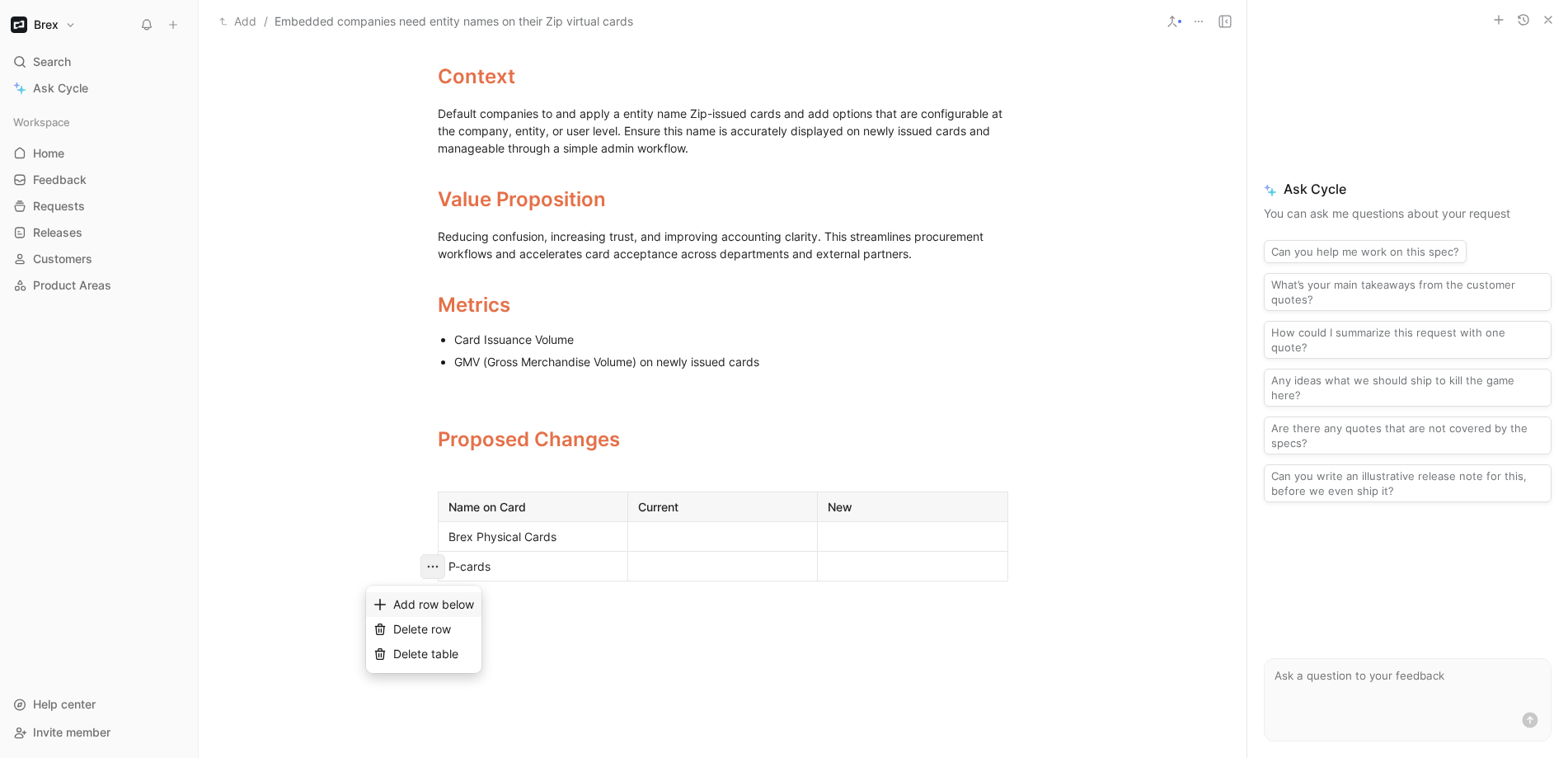 click on "Add row below" at bounding box center [434, 604] 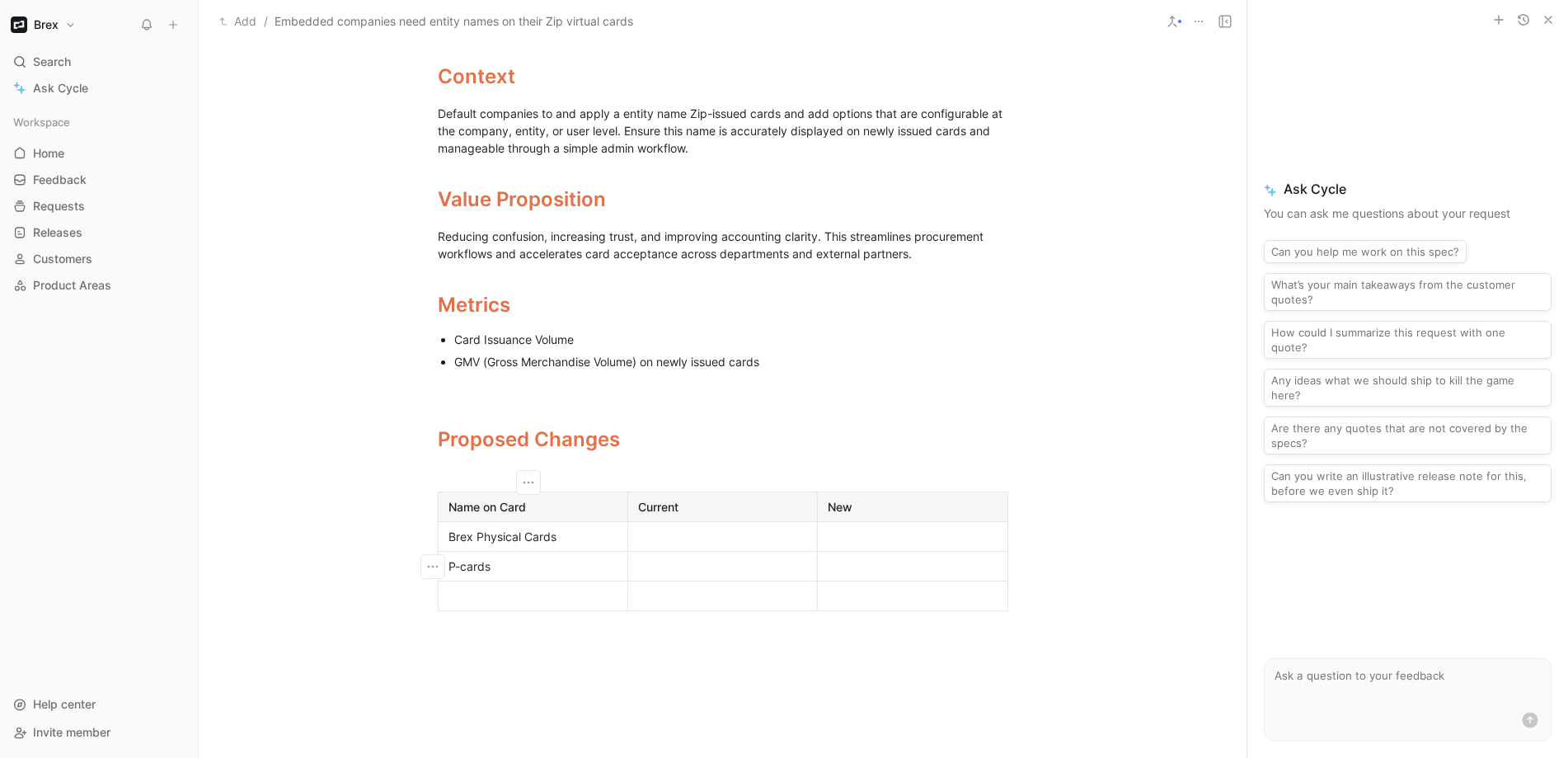 click at bounding box center (533, 596) 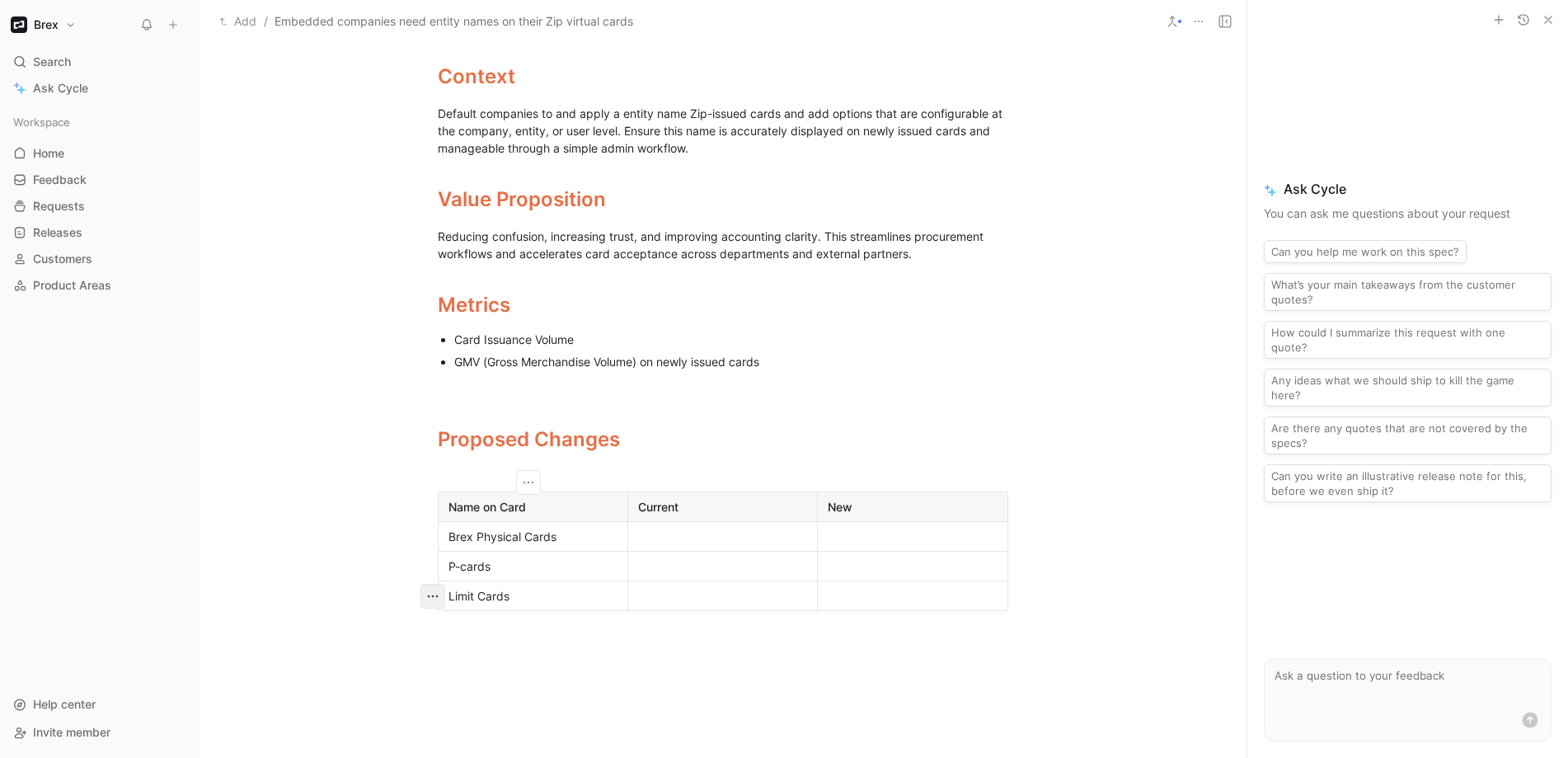 click 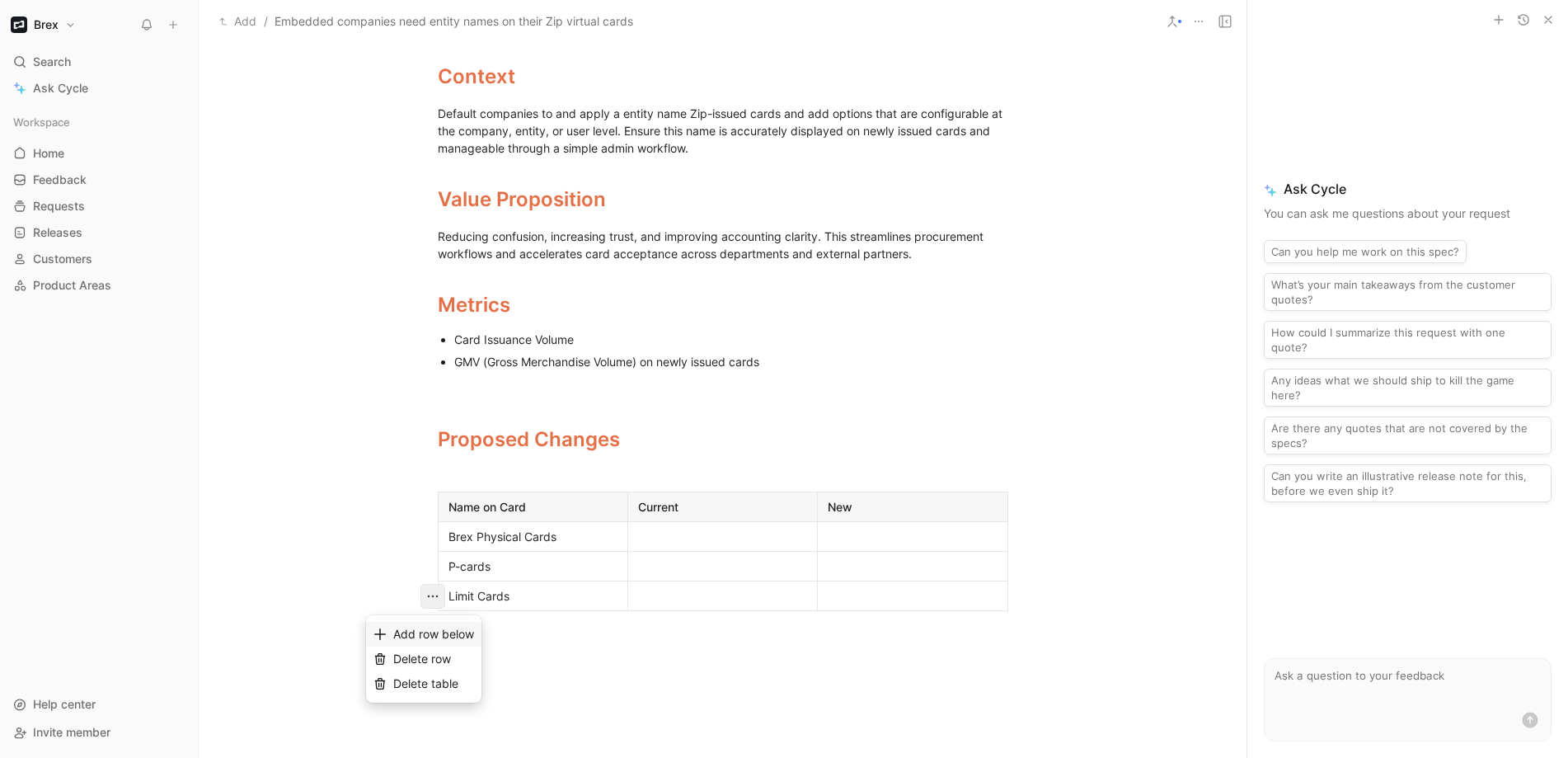 click on "Add row below" at bounding box center [434, 633] 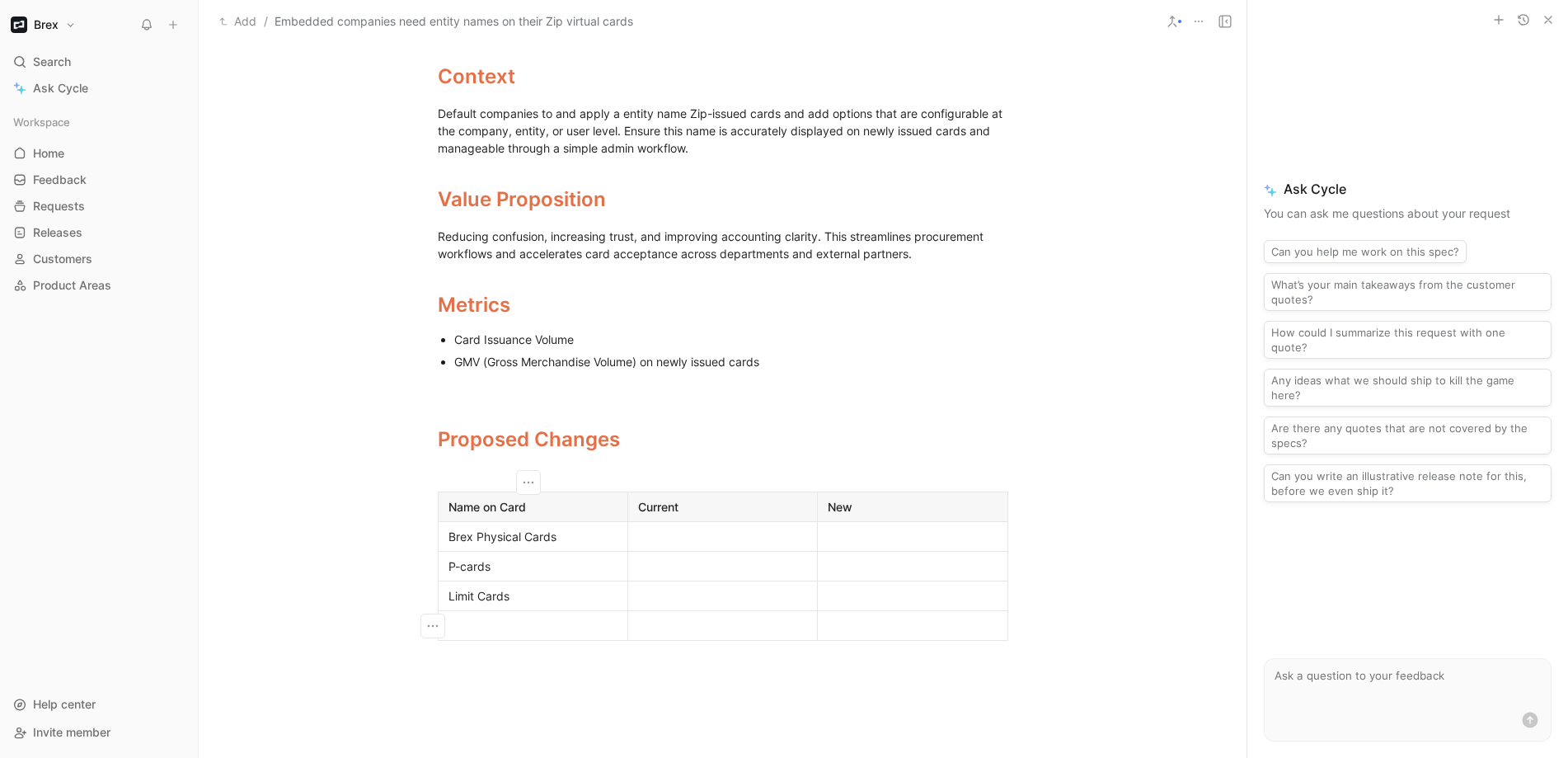 click at bounding box center (533, 625) 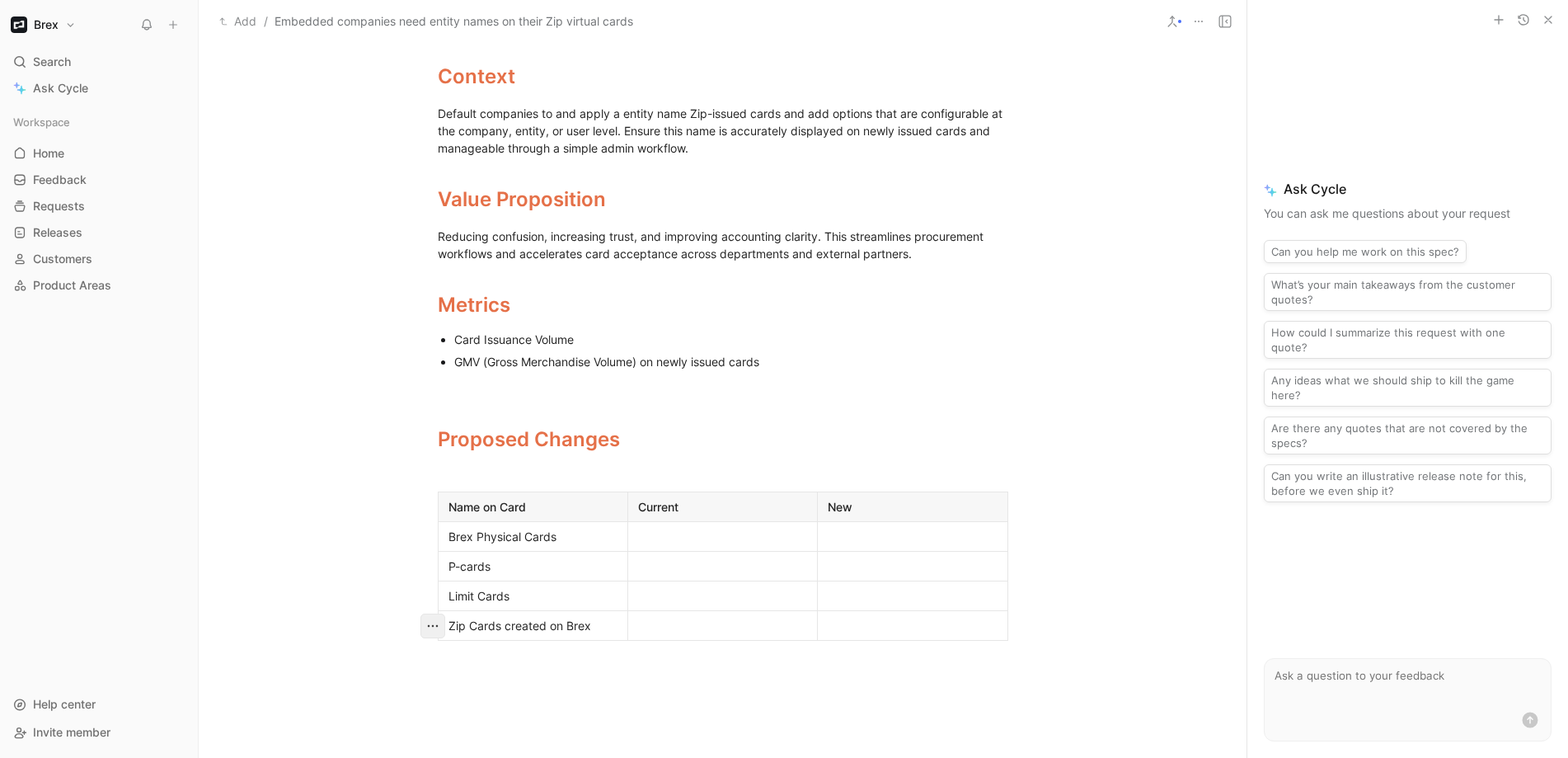 click 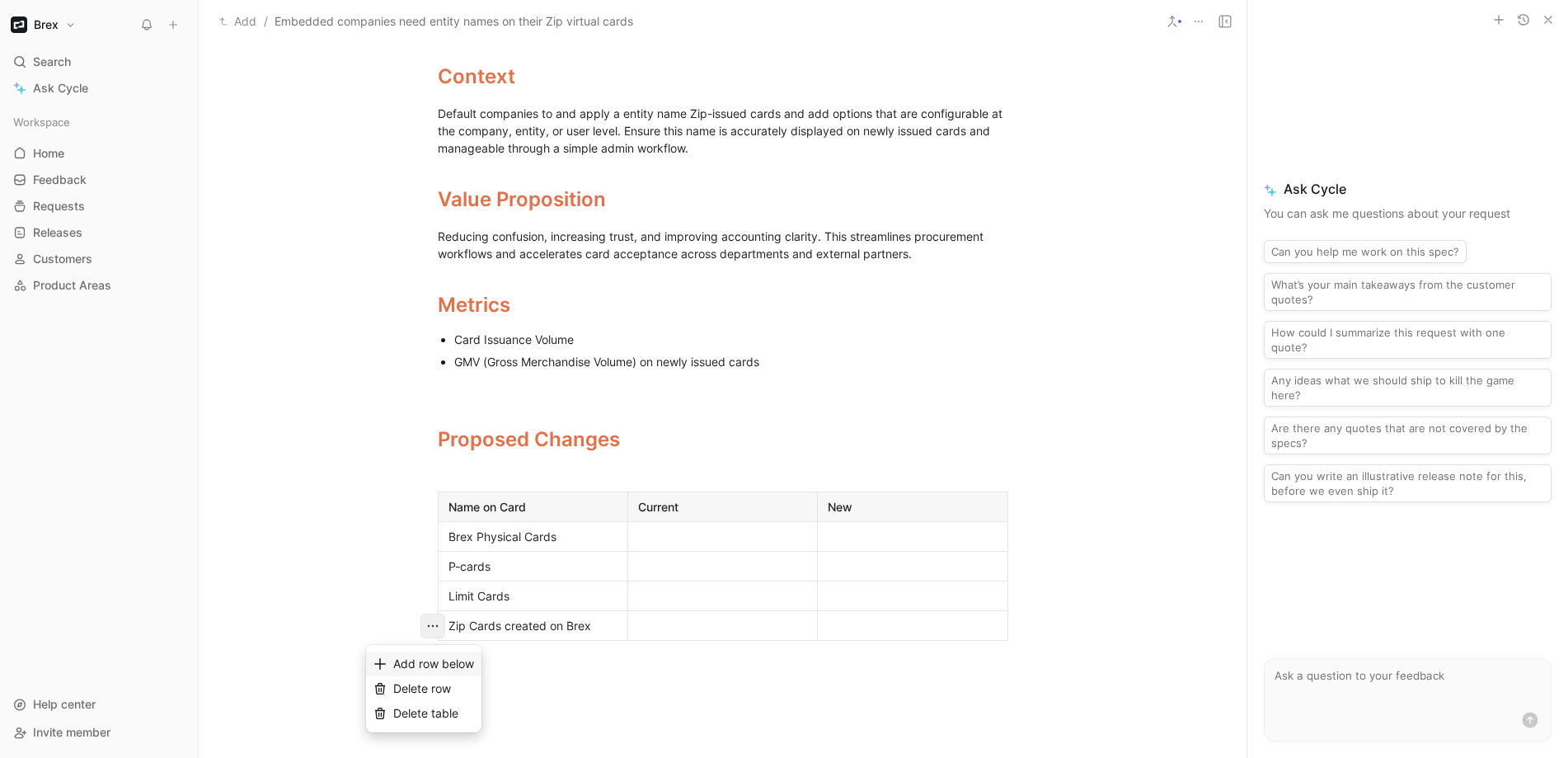 click on "Add row below" at bounding box center (434, 663) 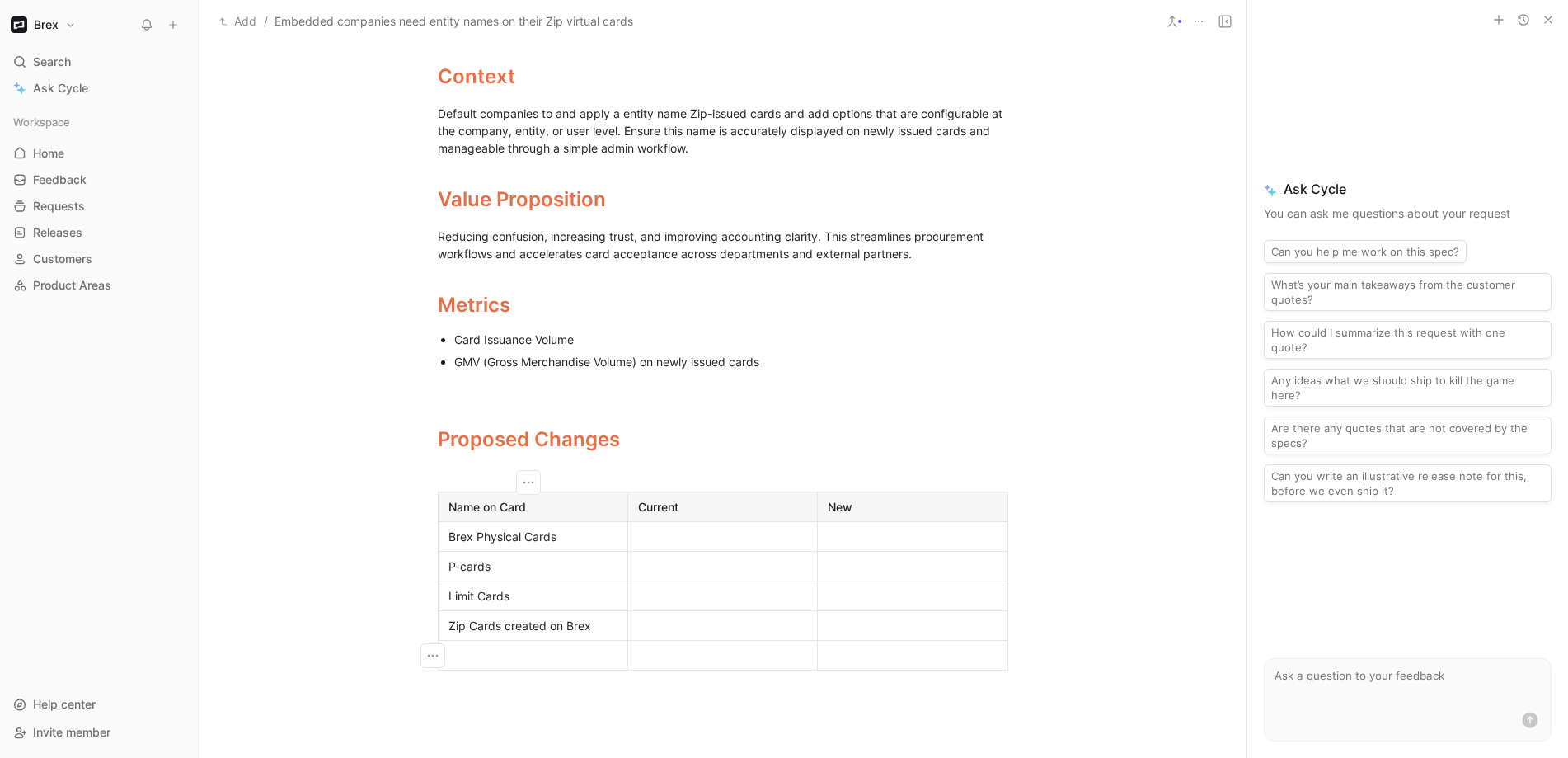 click at bounding box center [533, 655] 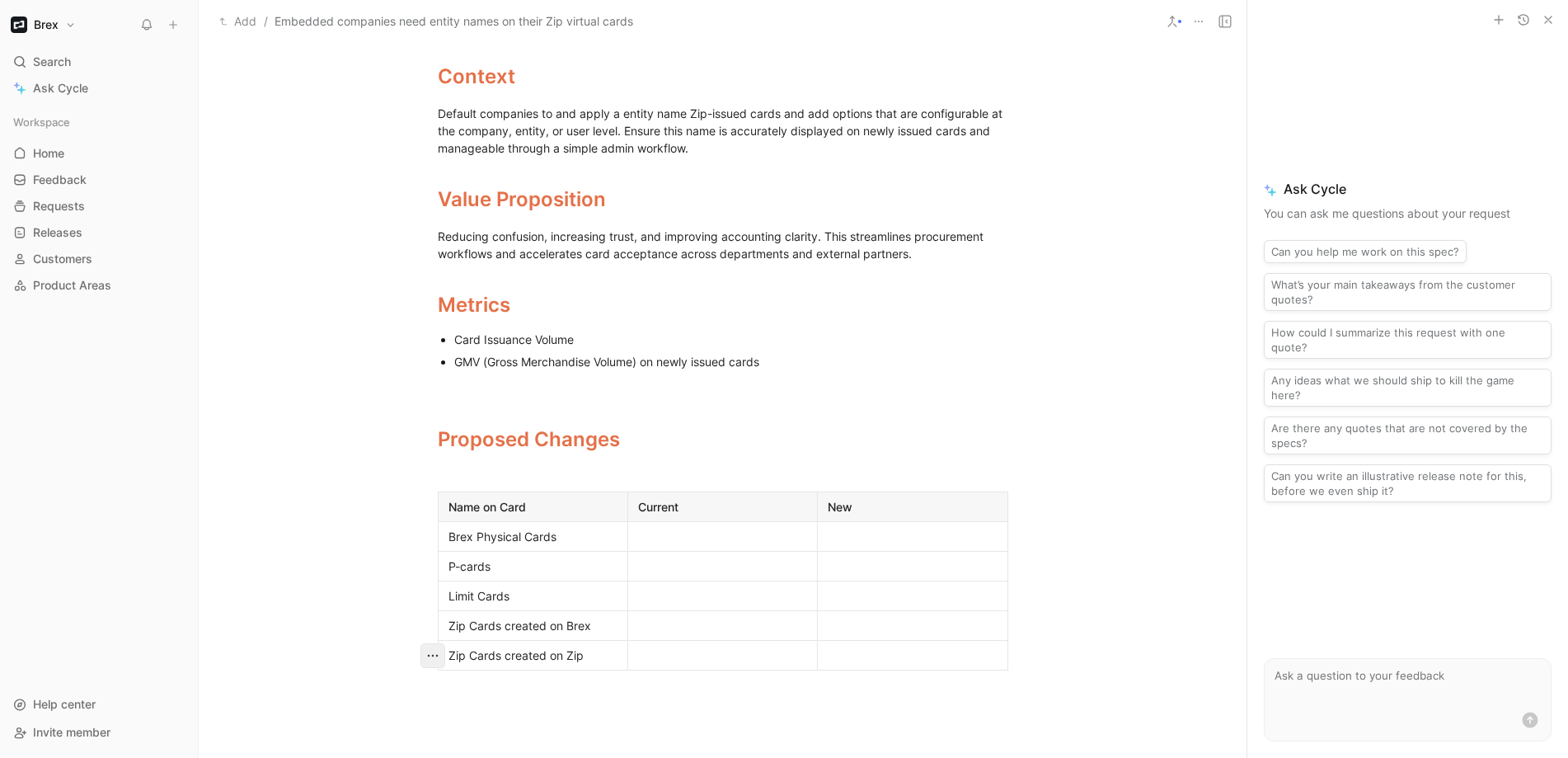 click at bounding box center (433, 656) 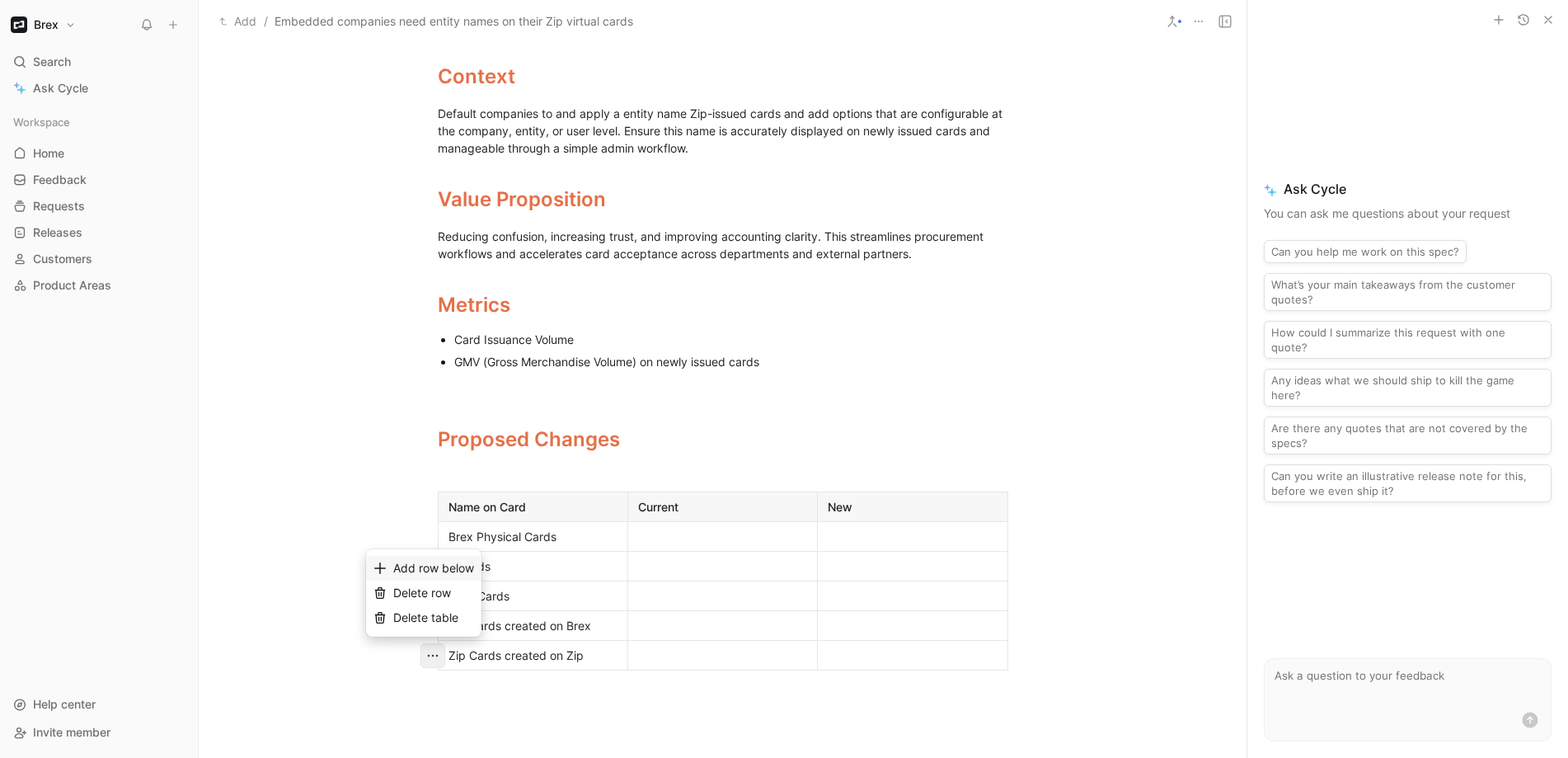 click on "Add row below" at bounding box center [434, 567] 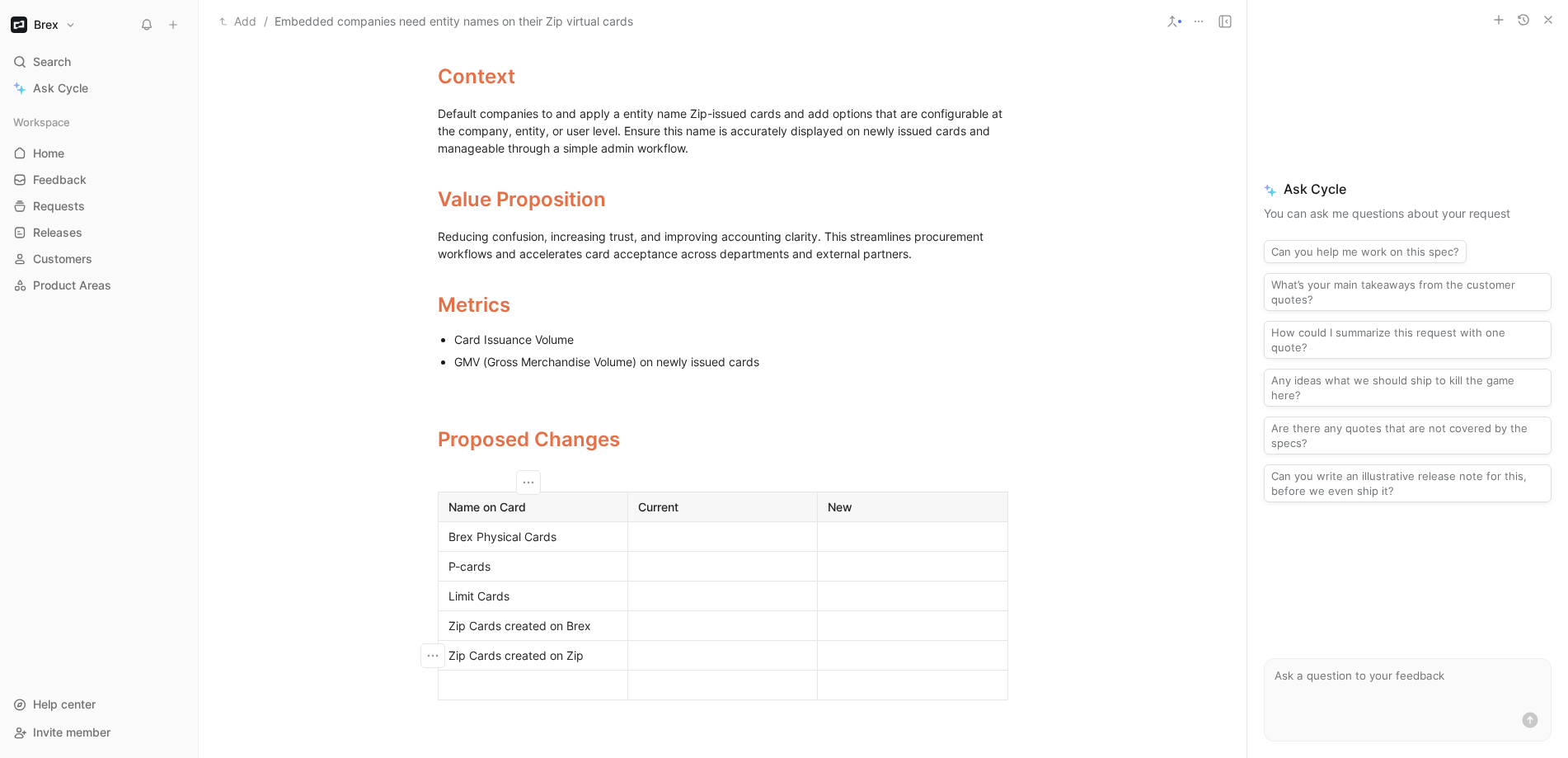 scroll, scrollTop: 483, scrollLeft: 0, axis: vertical 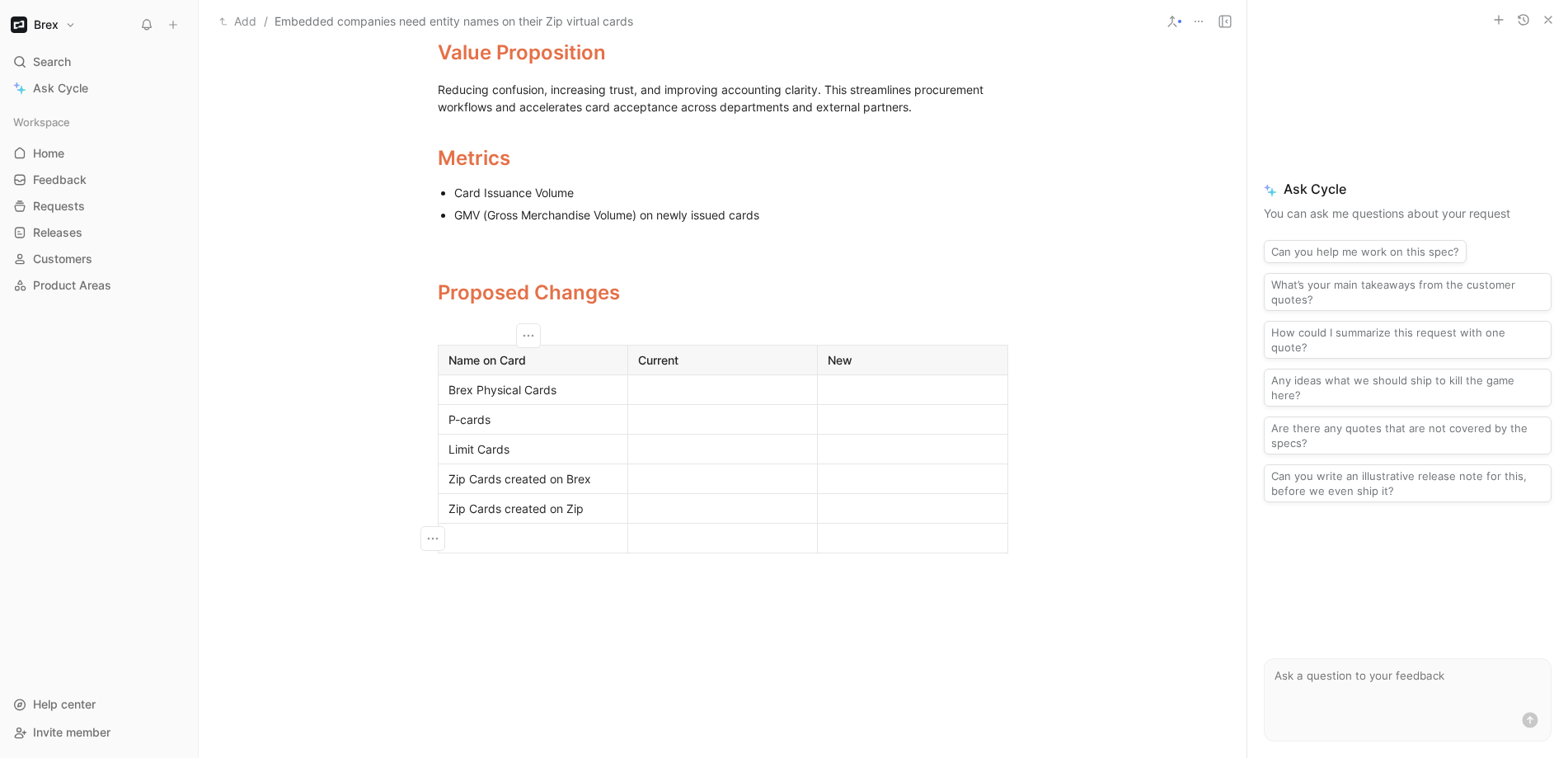 click at bounding box center (533, 538) 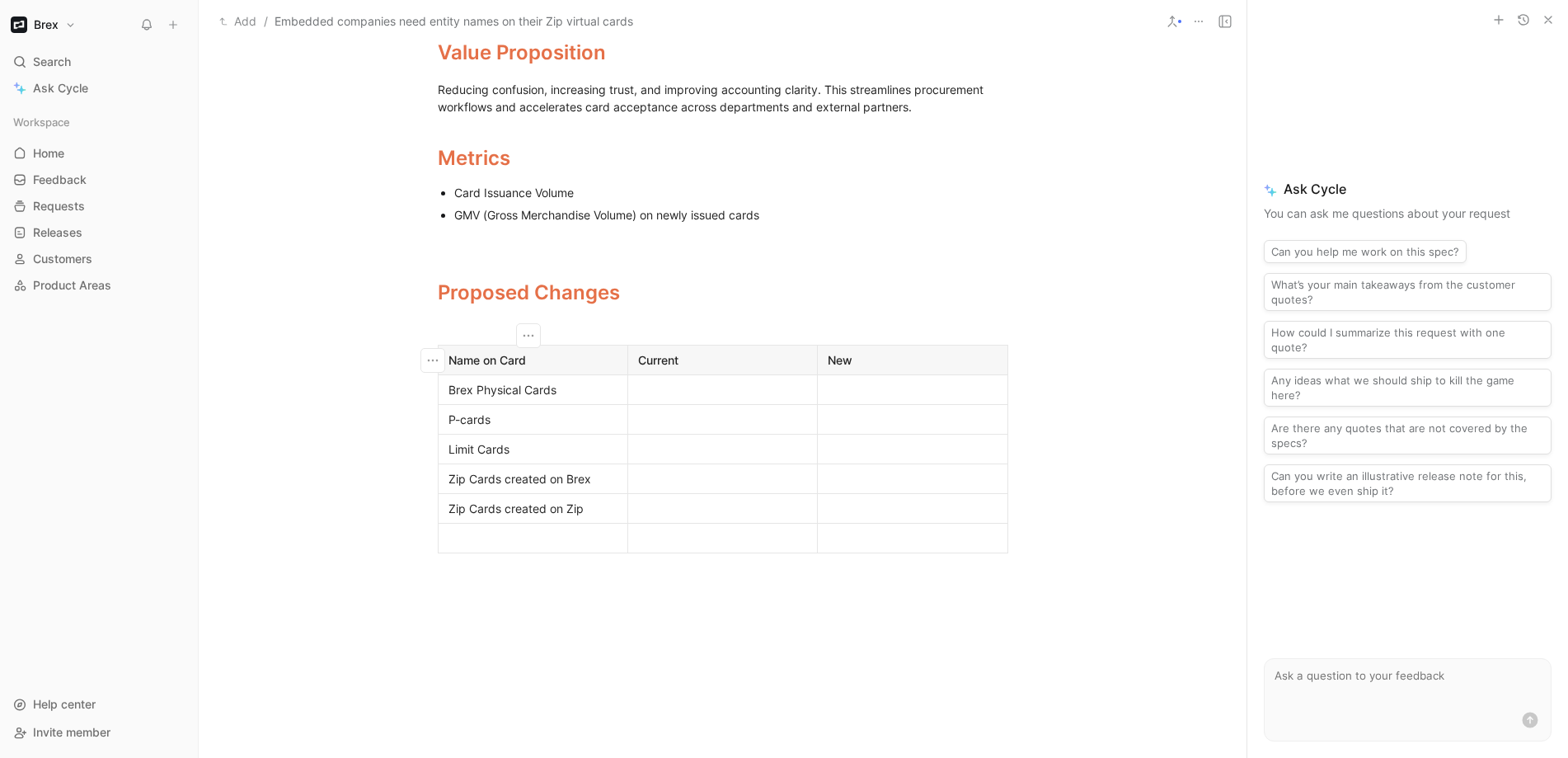 click on "Name on Card" at bounding box center [533, 360] 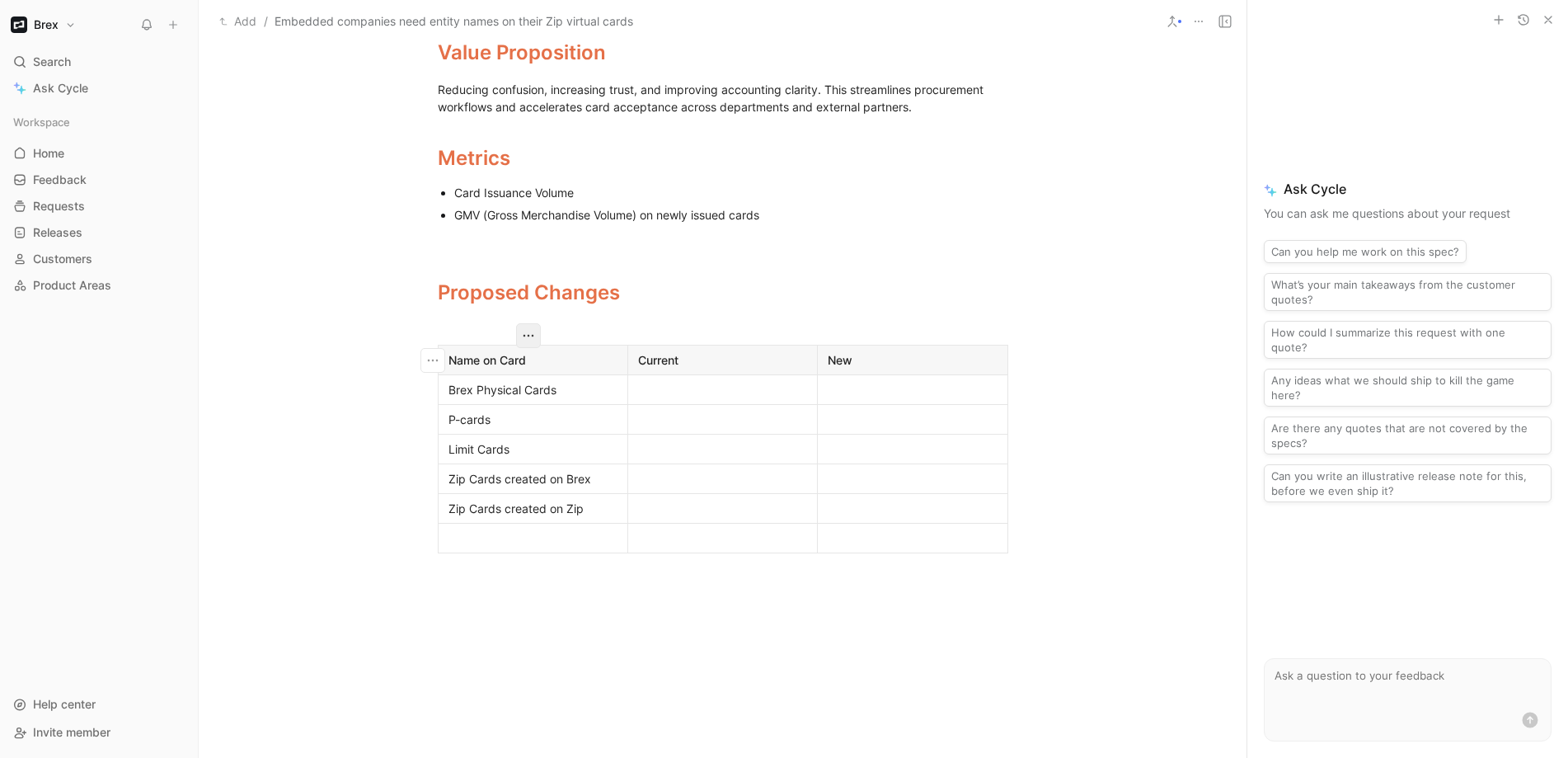 click 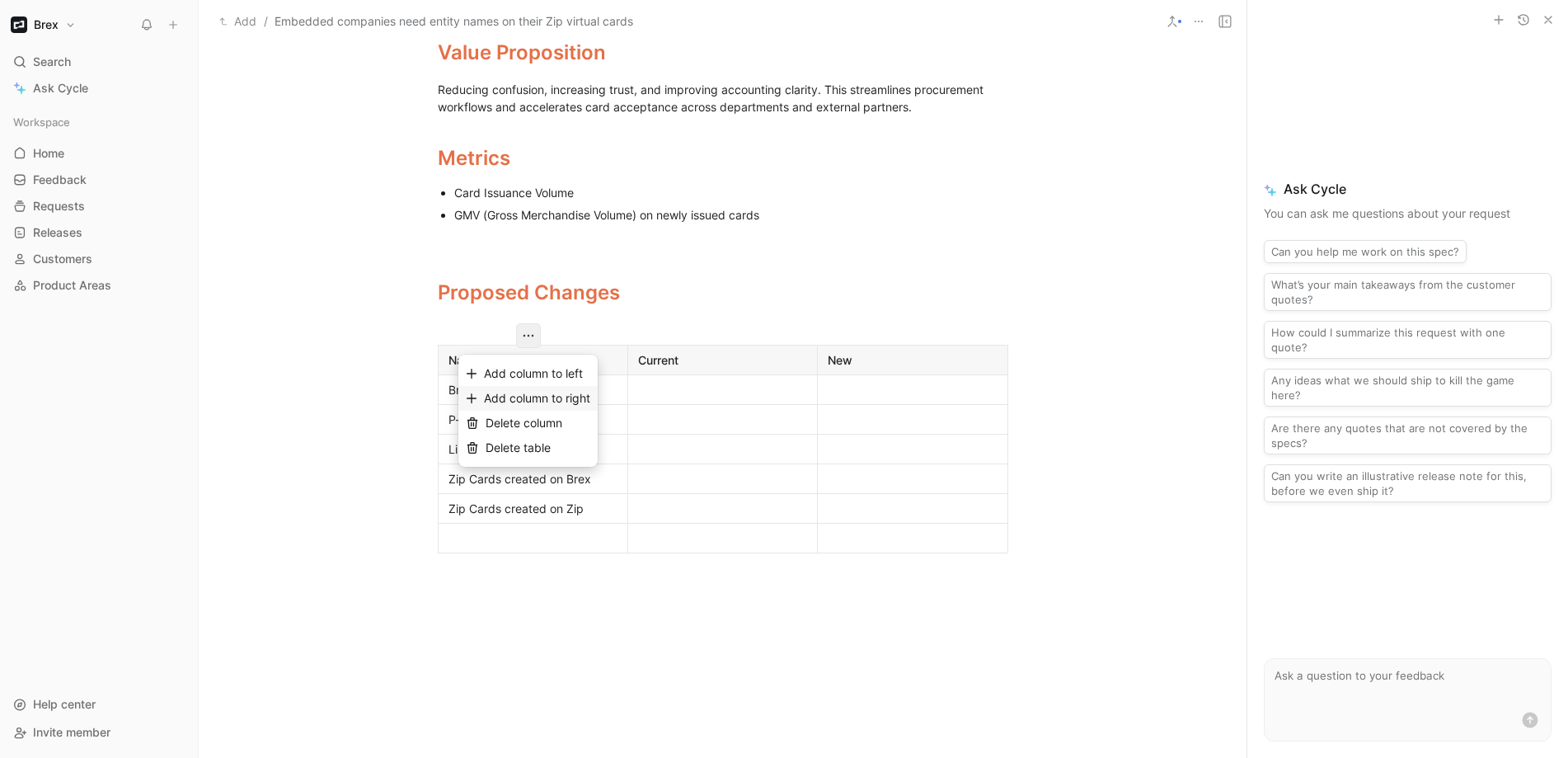 click on "Add column to right" at bounding box center (537, 398) 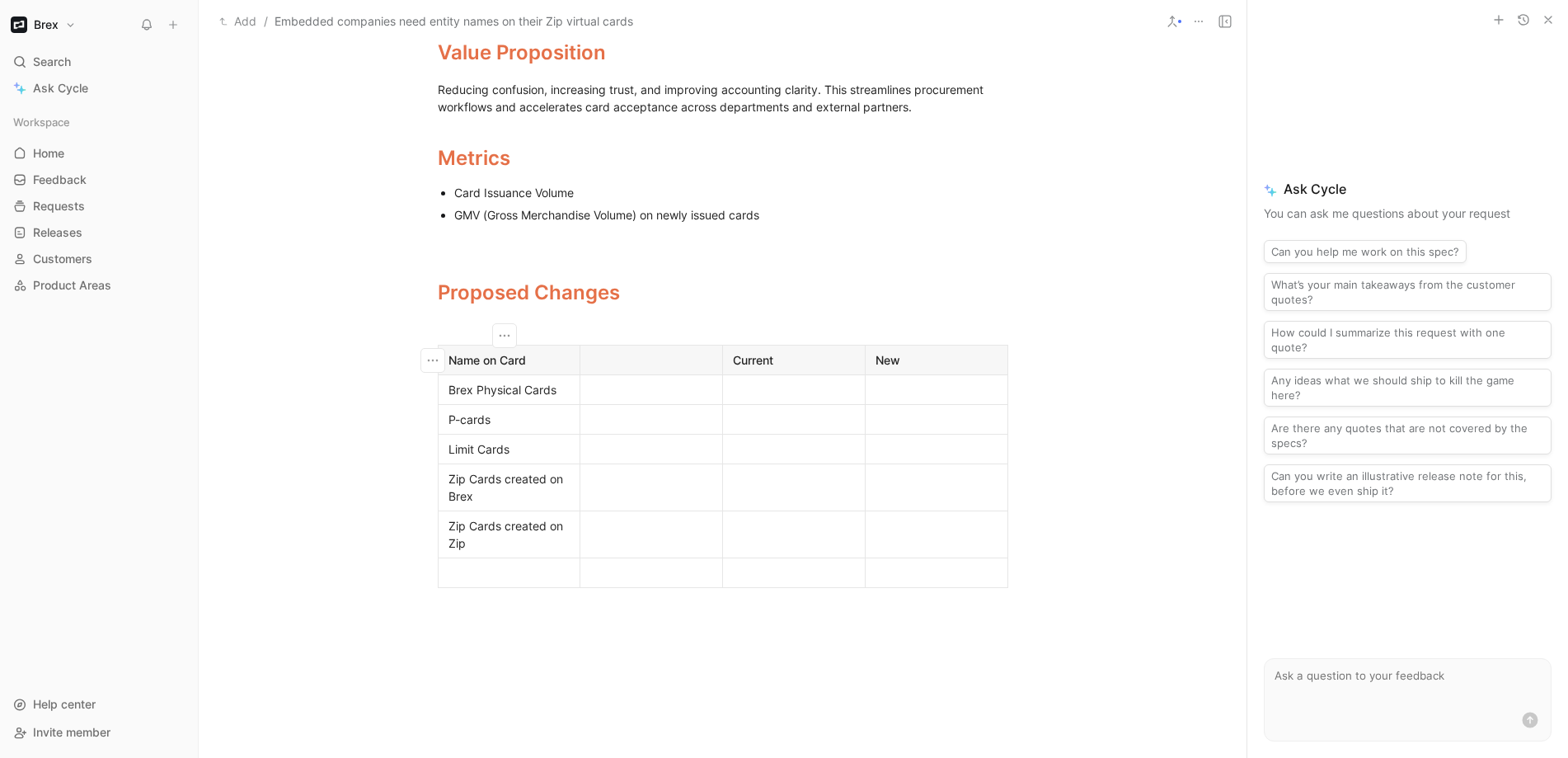 click on "Name on Card" at bounding box center [509, 360] 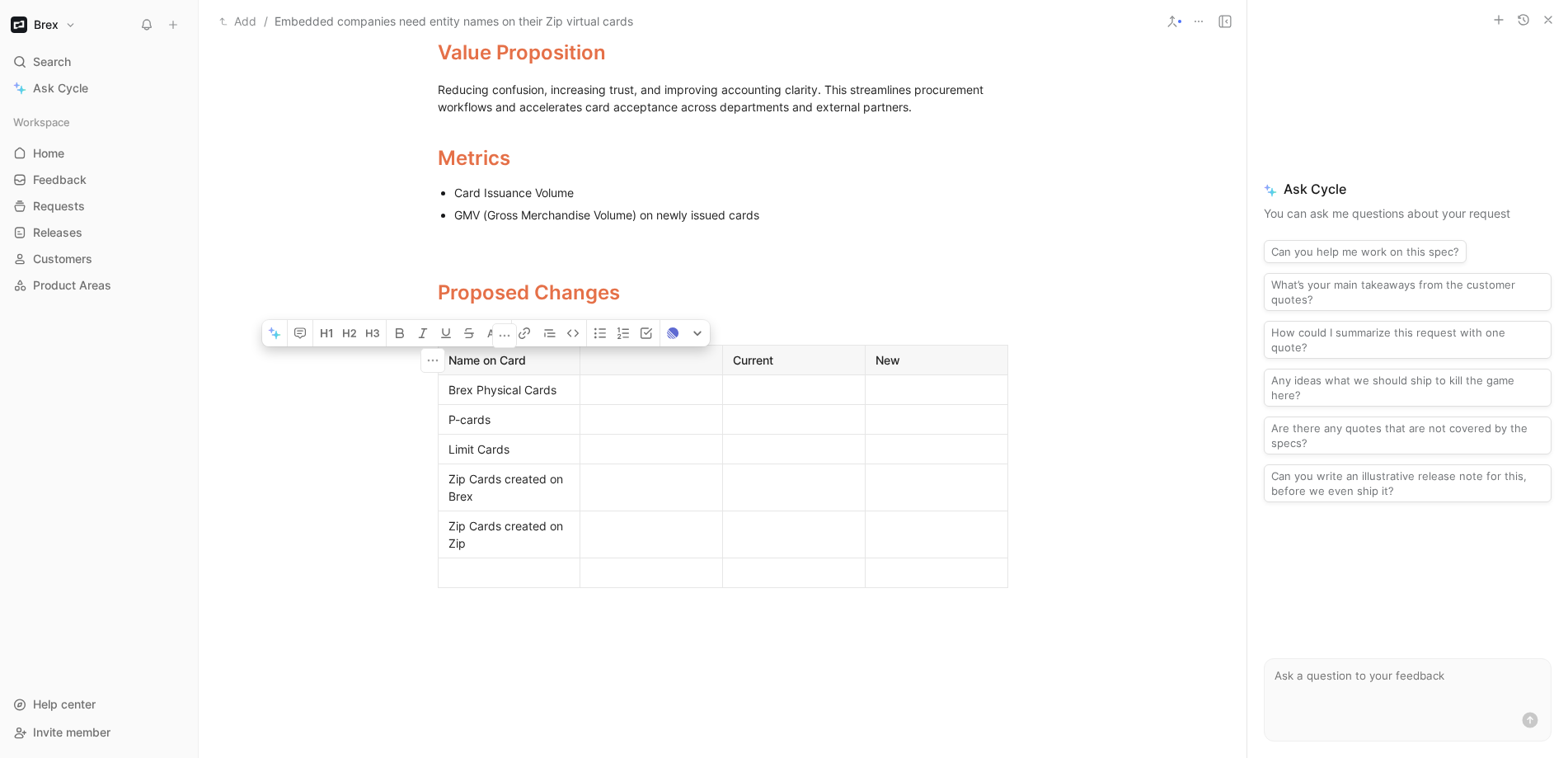 click on "Name on Card" at bounding box center [509, 360] 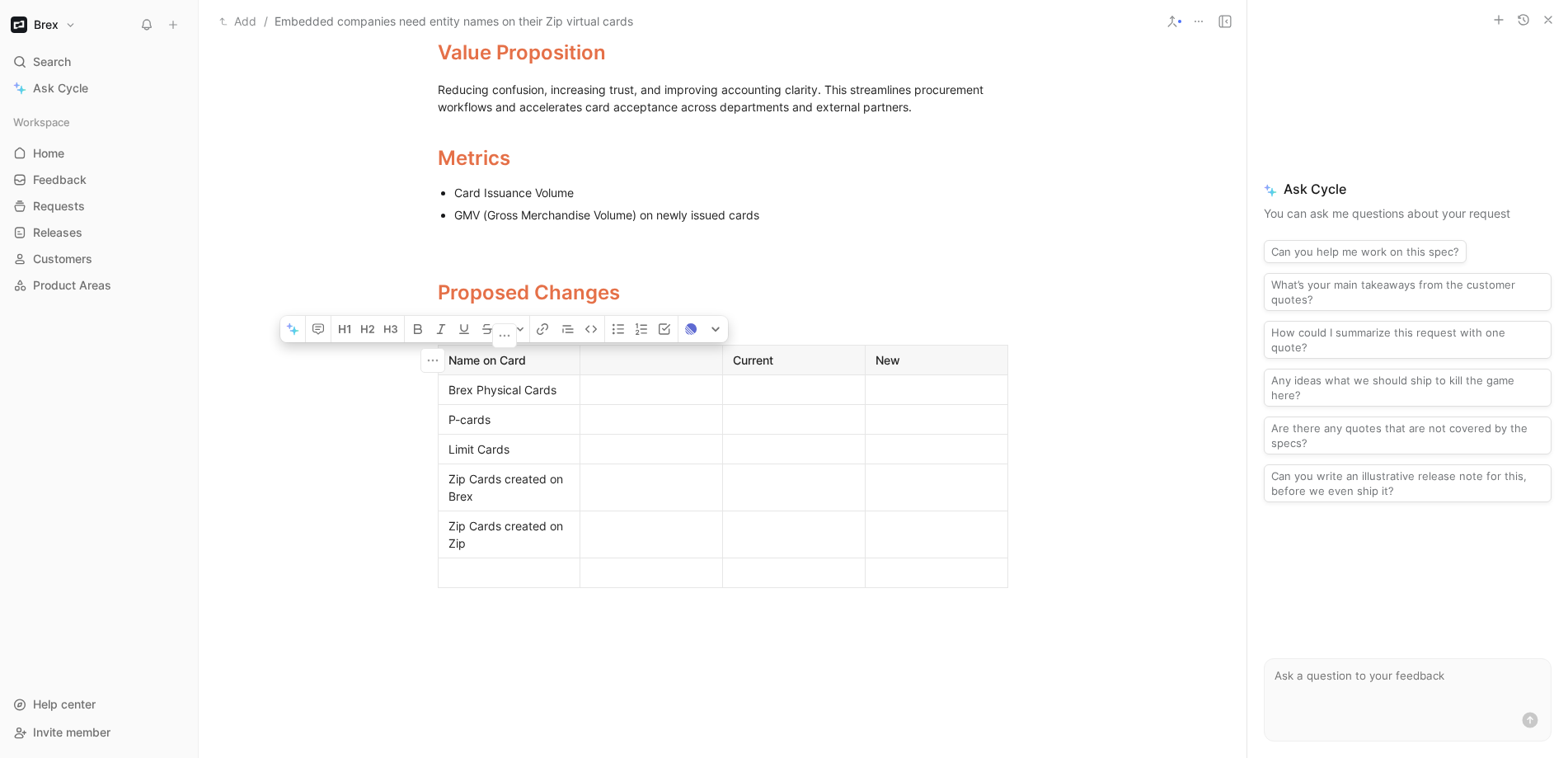 drag, startPoint x: 537, startPoint y: 360, endPoint x: 413, endPoint y: 354, distance: 124.14508 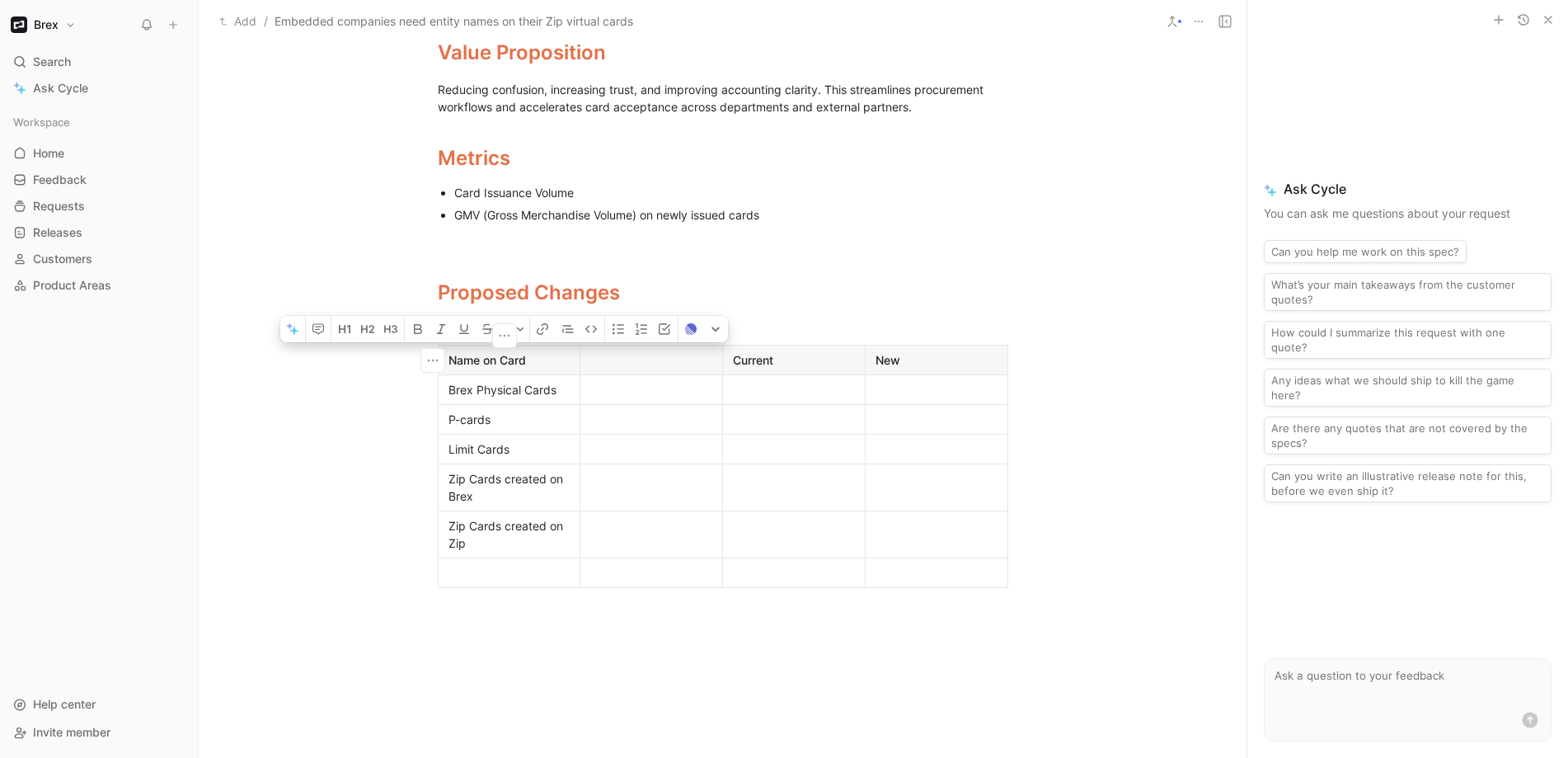 click on "Name on Card Current New Brex Physical Cards P-cards Limit Cards Zip Cards created on Brex Zip Cards created on Zip" at bounding box center [723, 466] 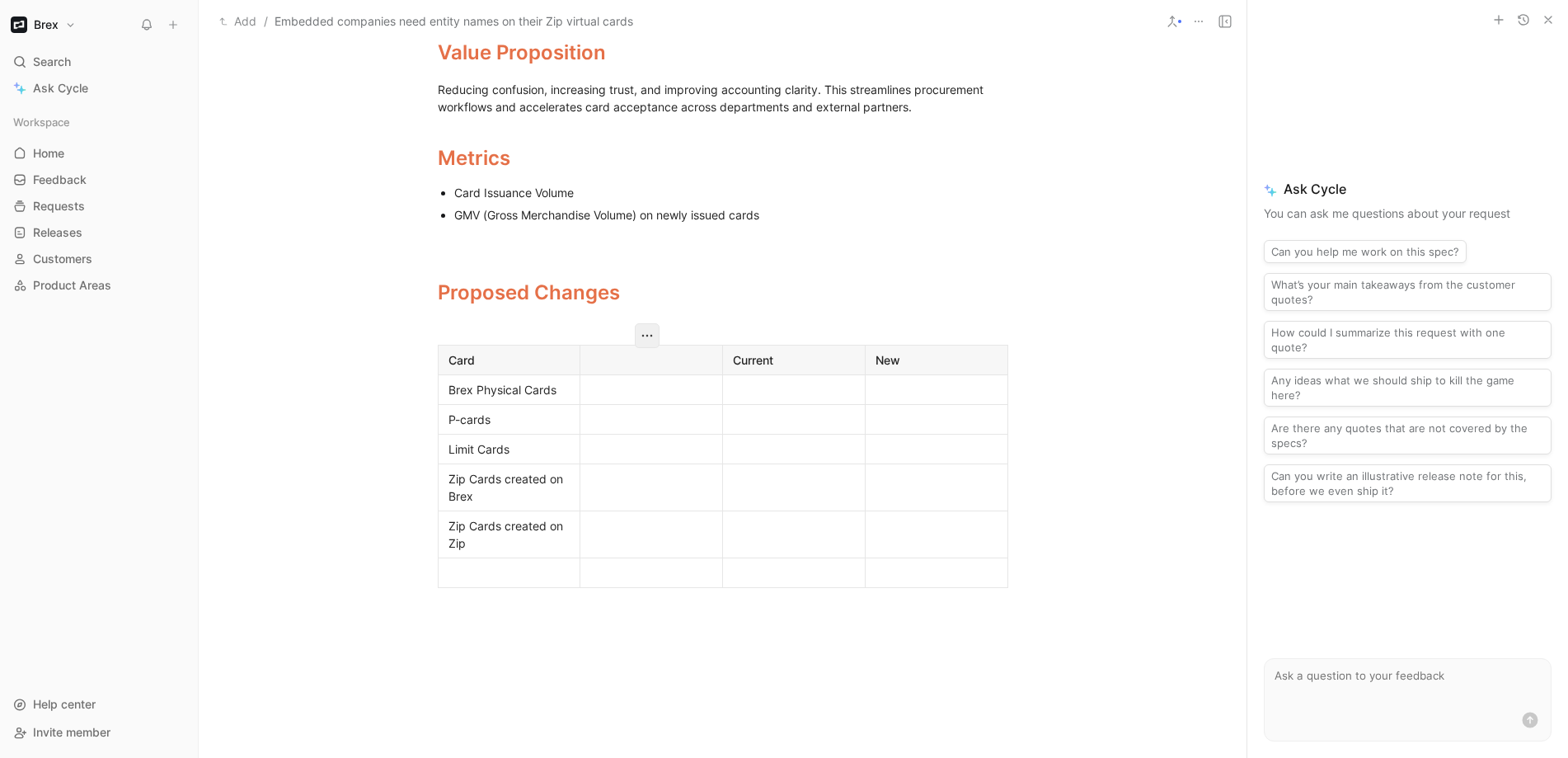 click 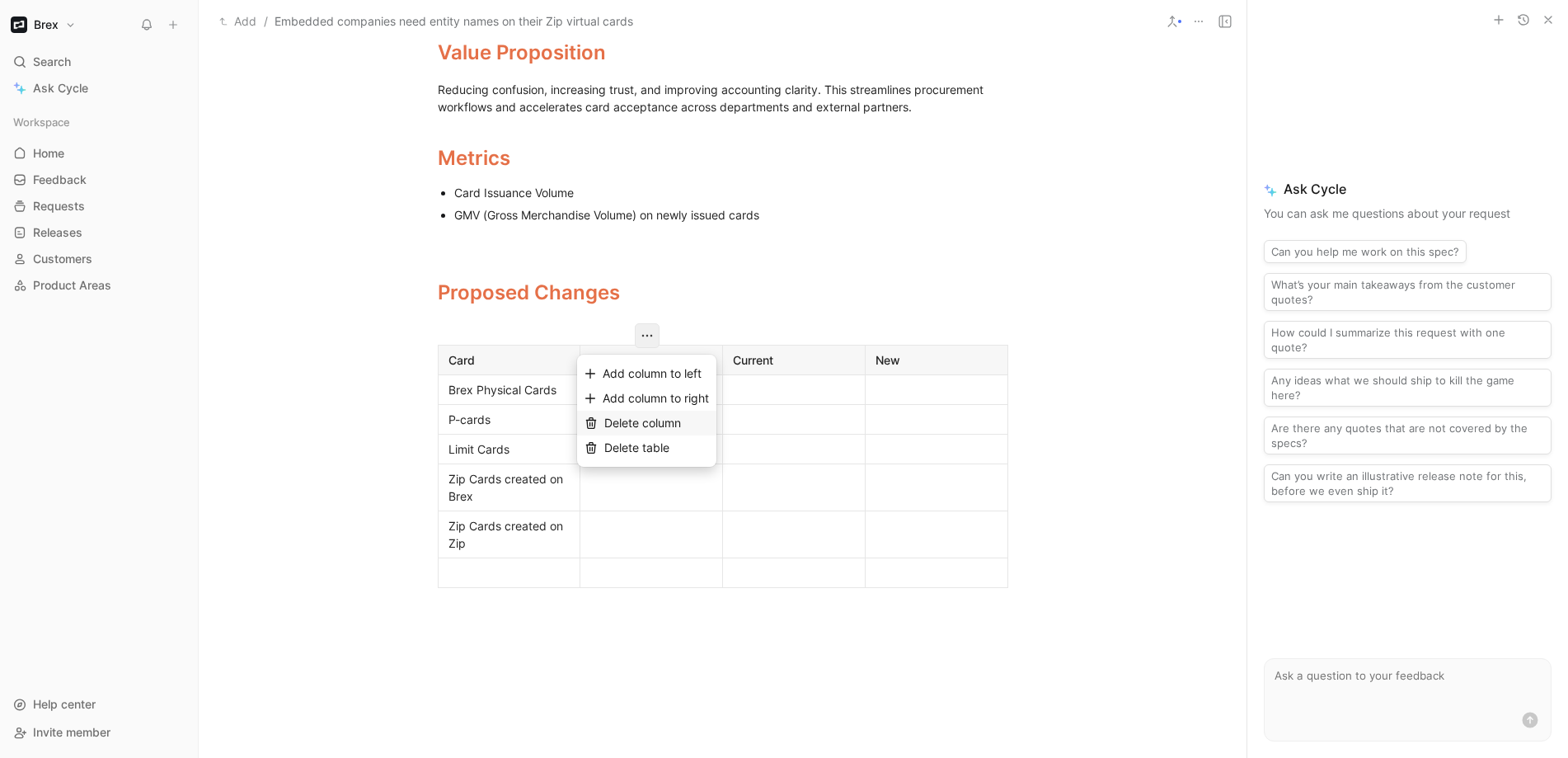 click on "Delete column" at bounding box center (642, 422) 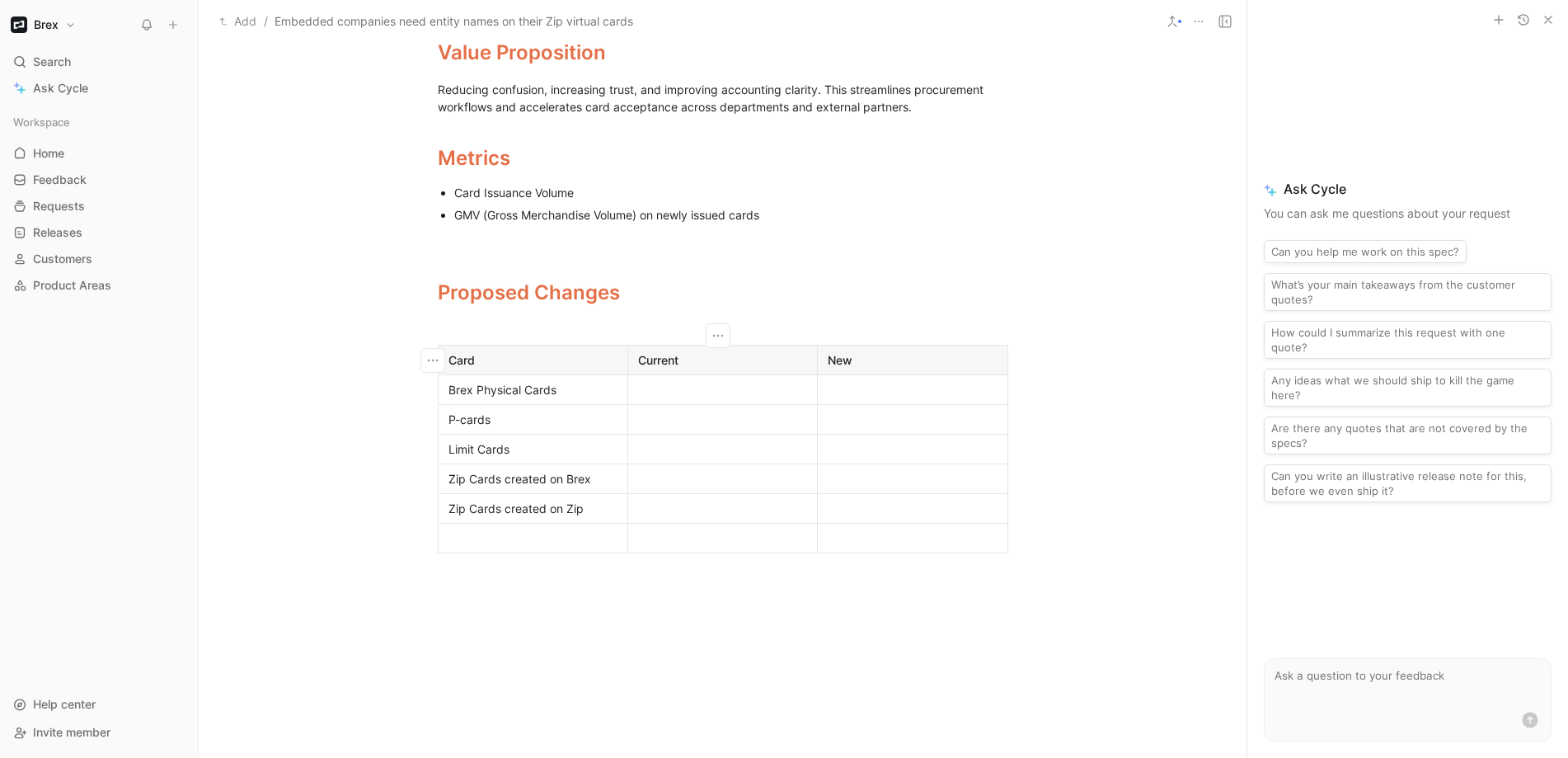 click at bounding box center (722, 419) 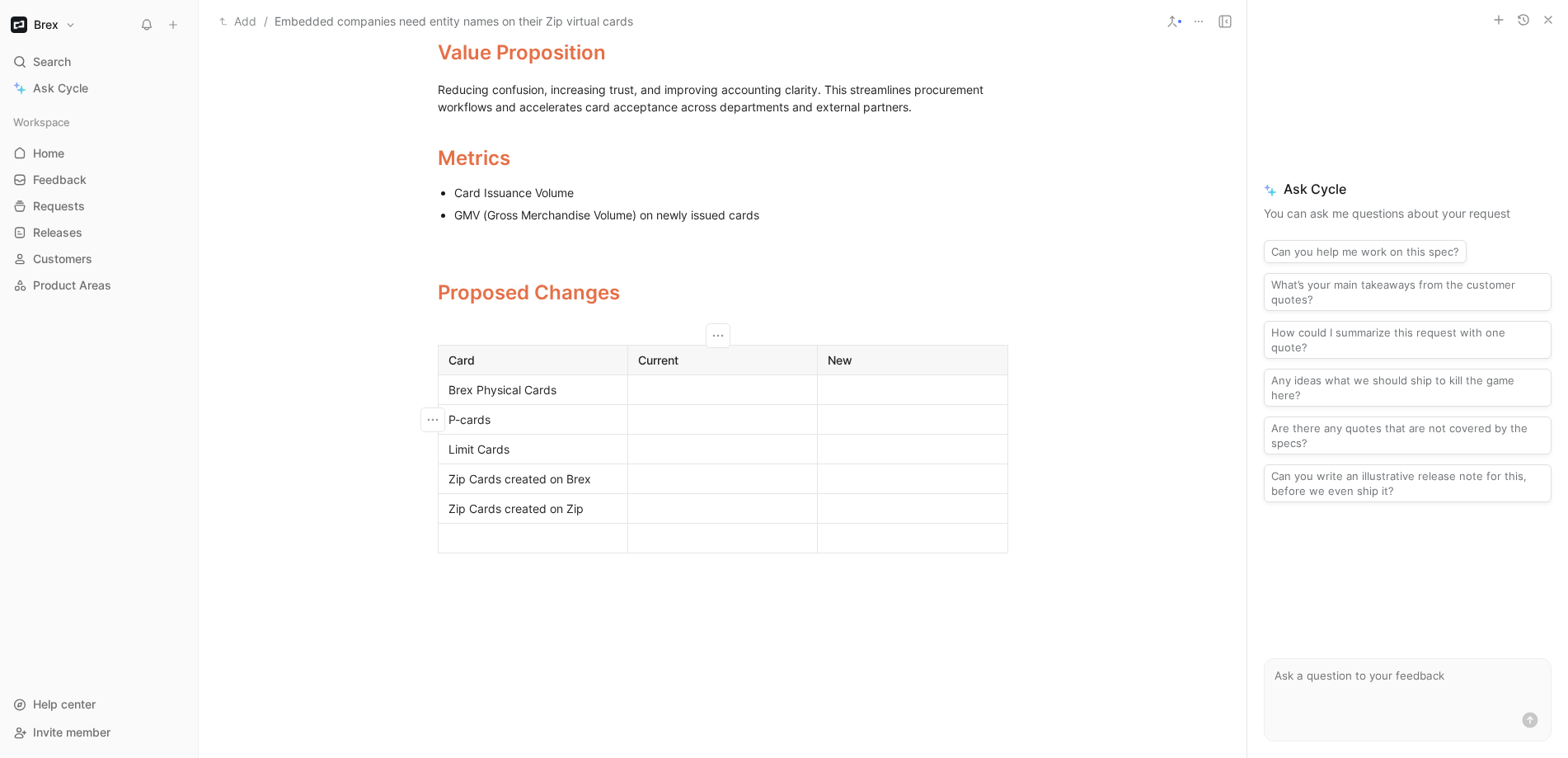 click at bounding box center (722, 389) 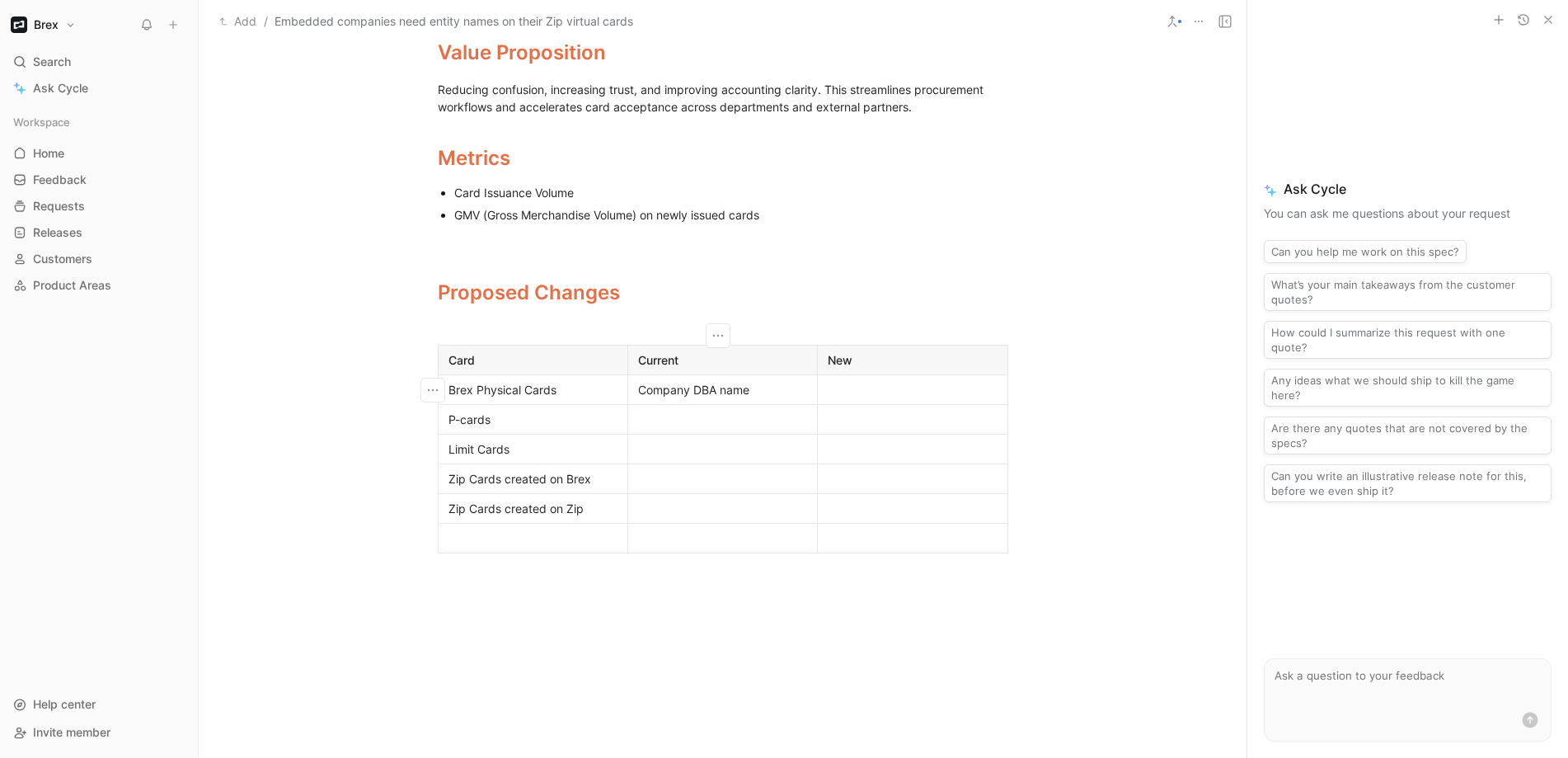 click at bounding box center [722, 419] 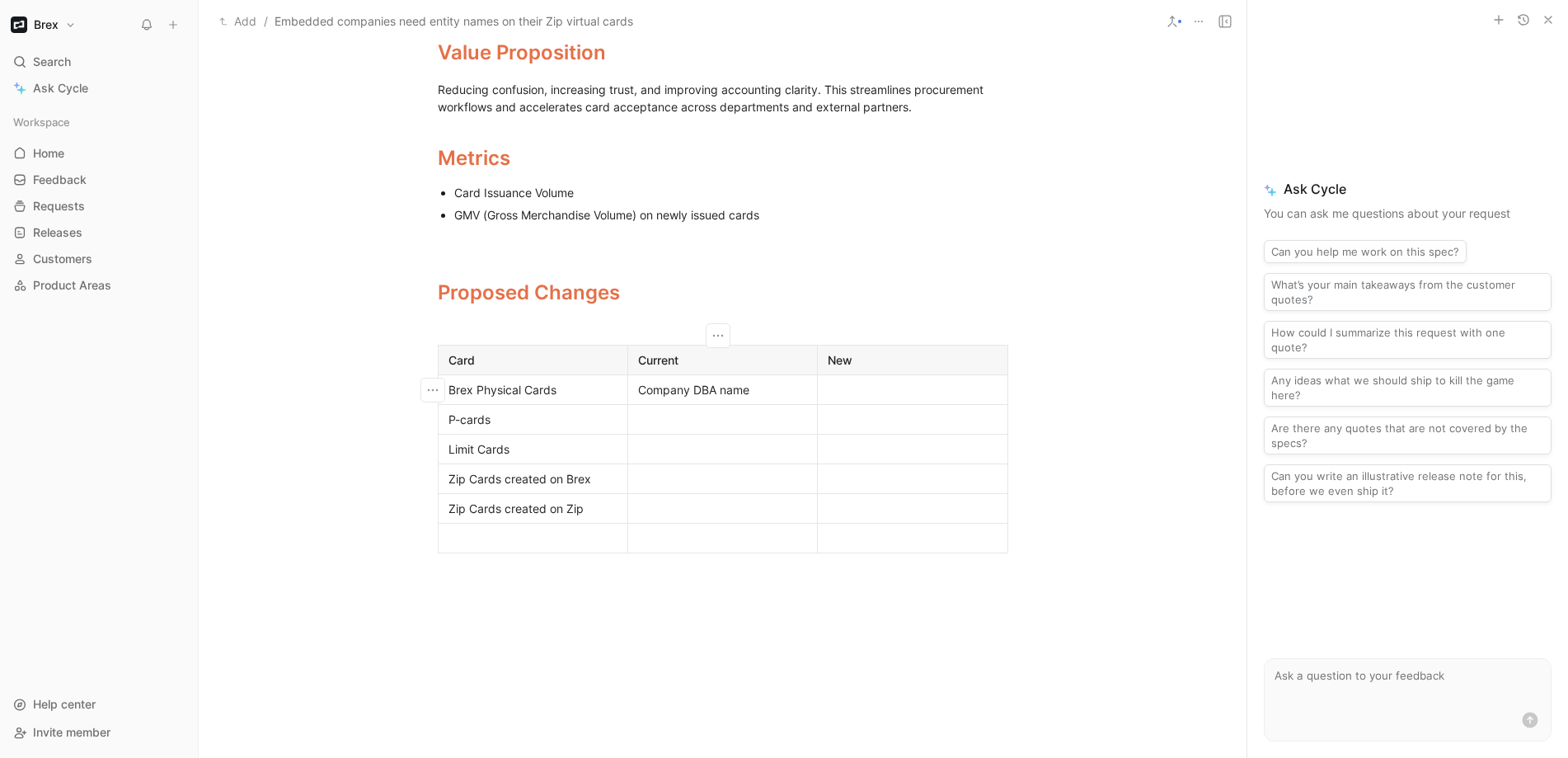 click on "Company DBA name" at bounding box center [722, 389] 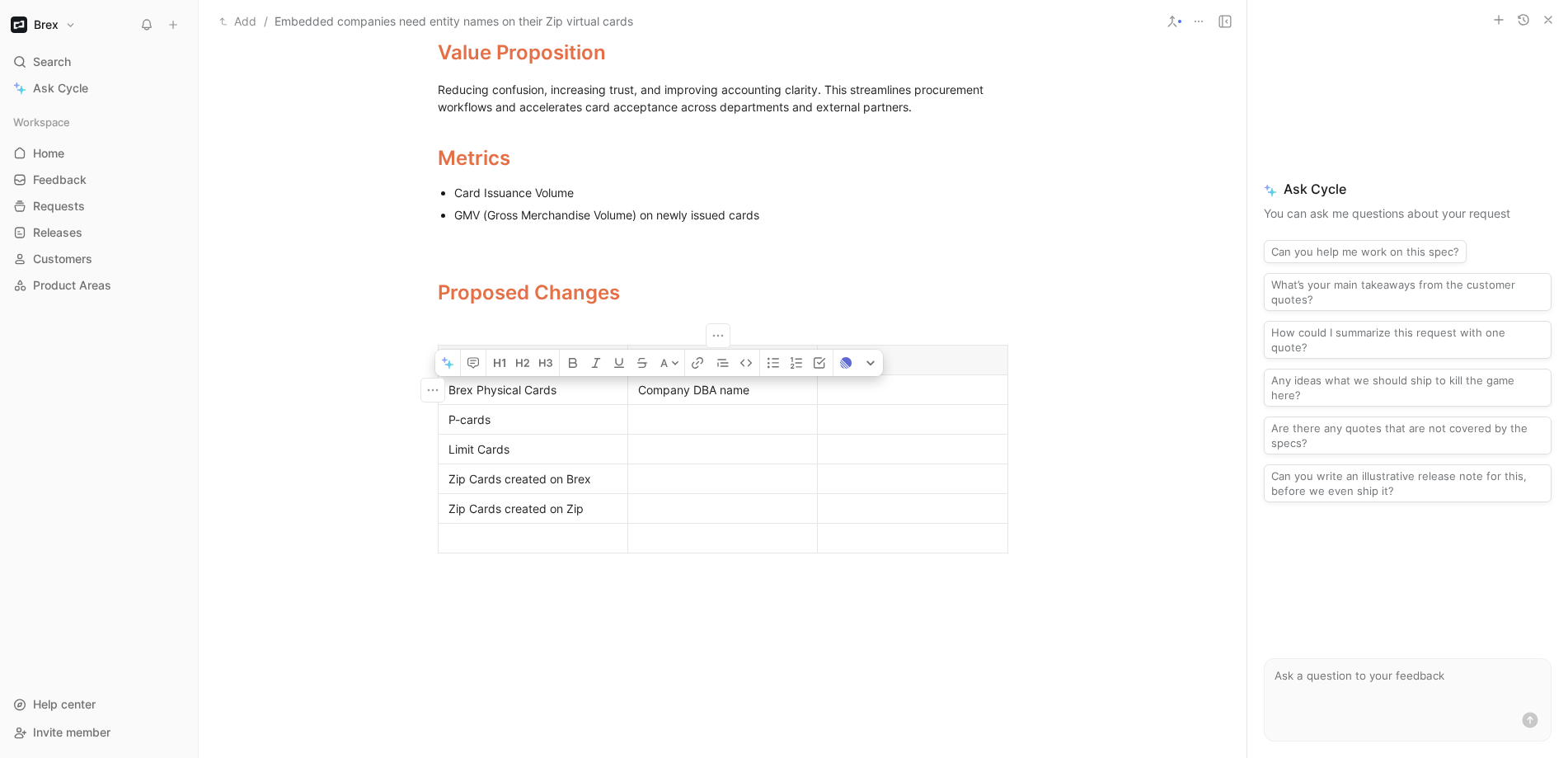 click on "Company DBA name" at bounding box center [722, 389] 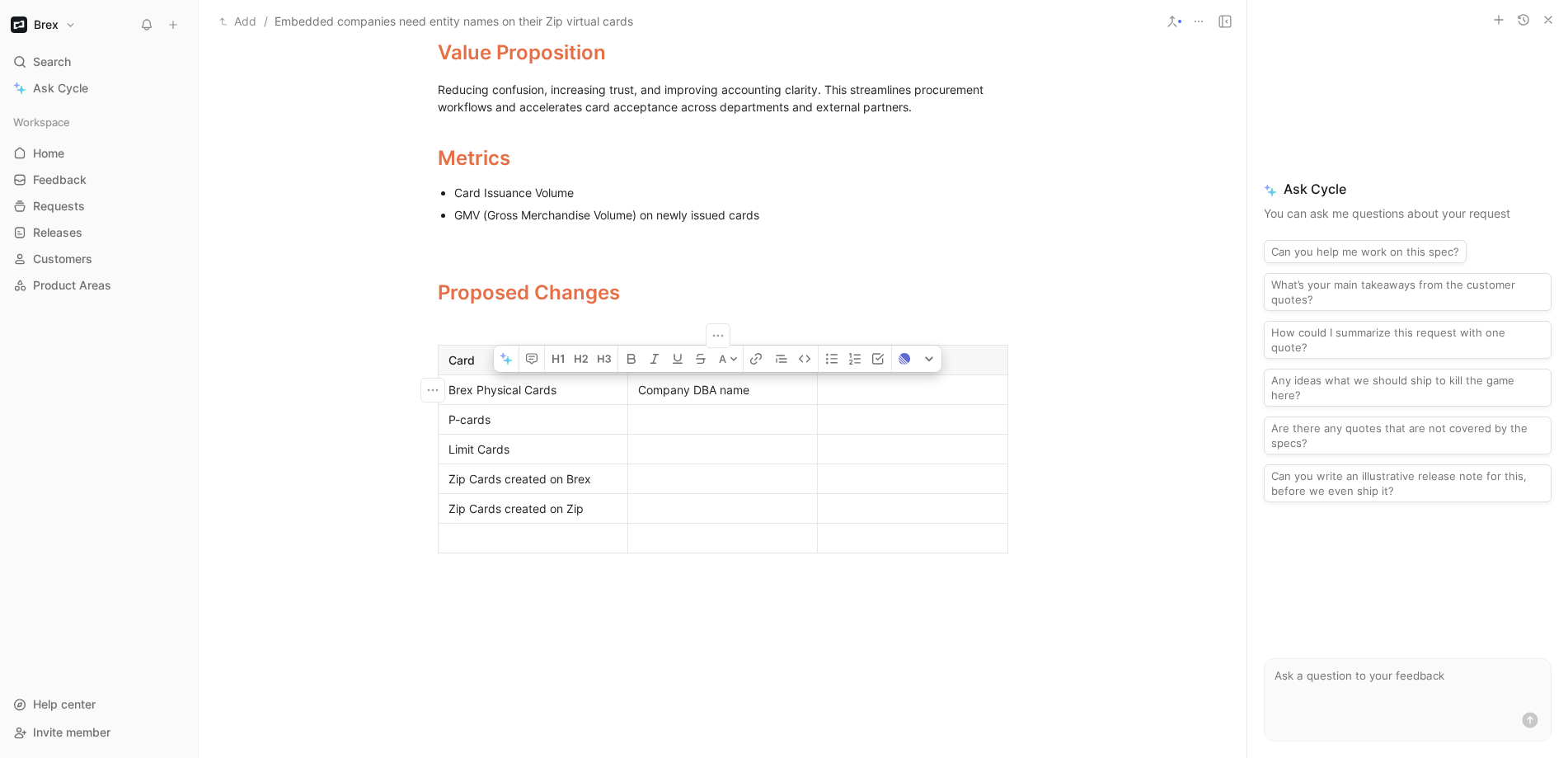 drag, startPoint x: 787, startPoint y: 388, endPoint x: 636, endPoint y: 387, distance: 151.00331 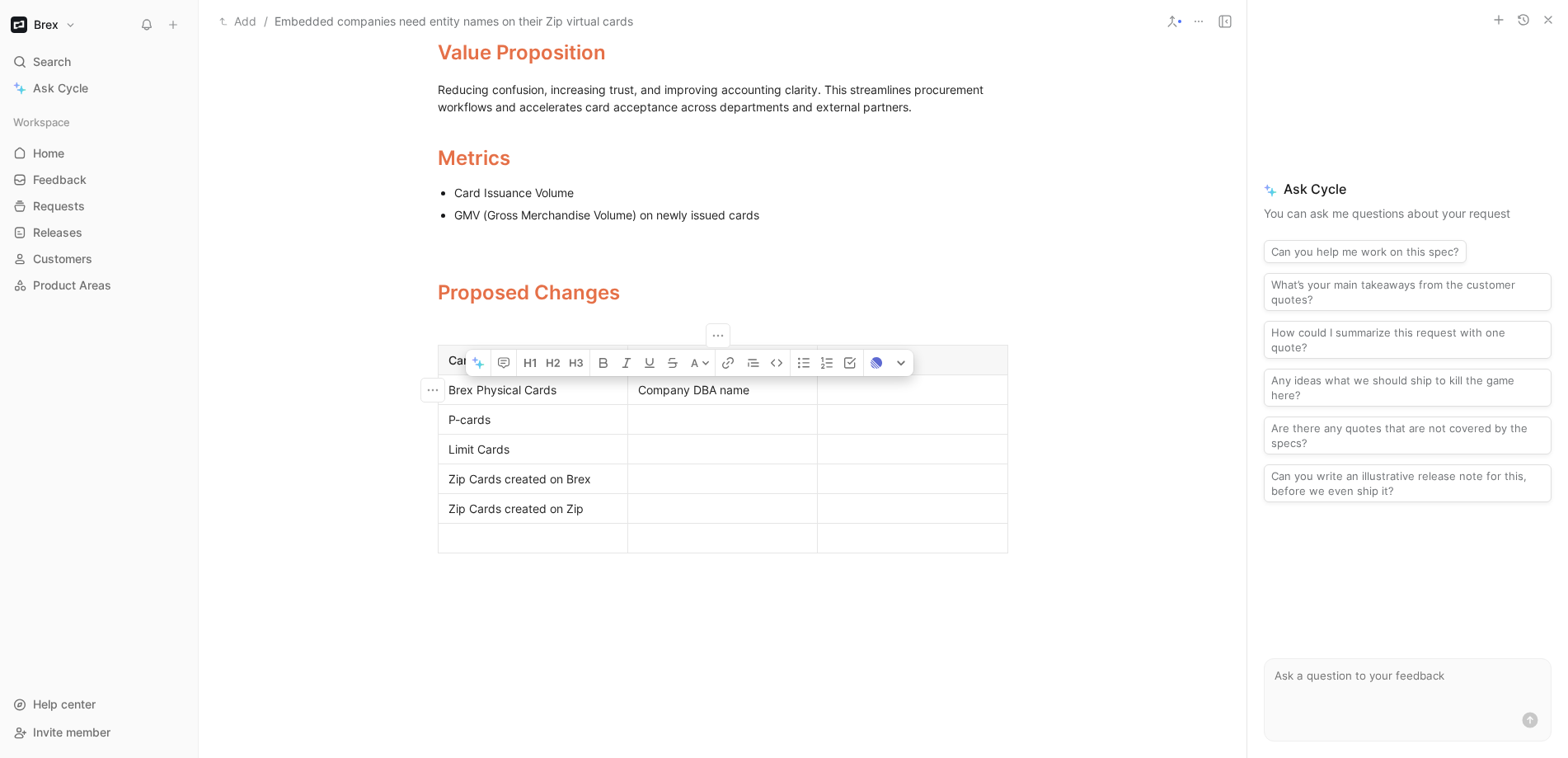 drag, startPoint x: 746, startPoint y: 386, endPoint x: 634, endPoint y: 393, distance: 112.21854 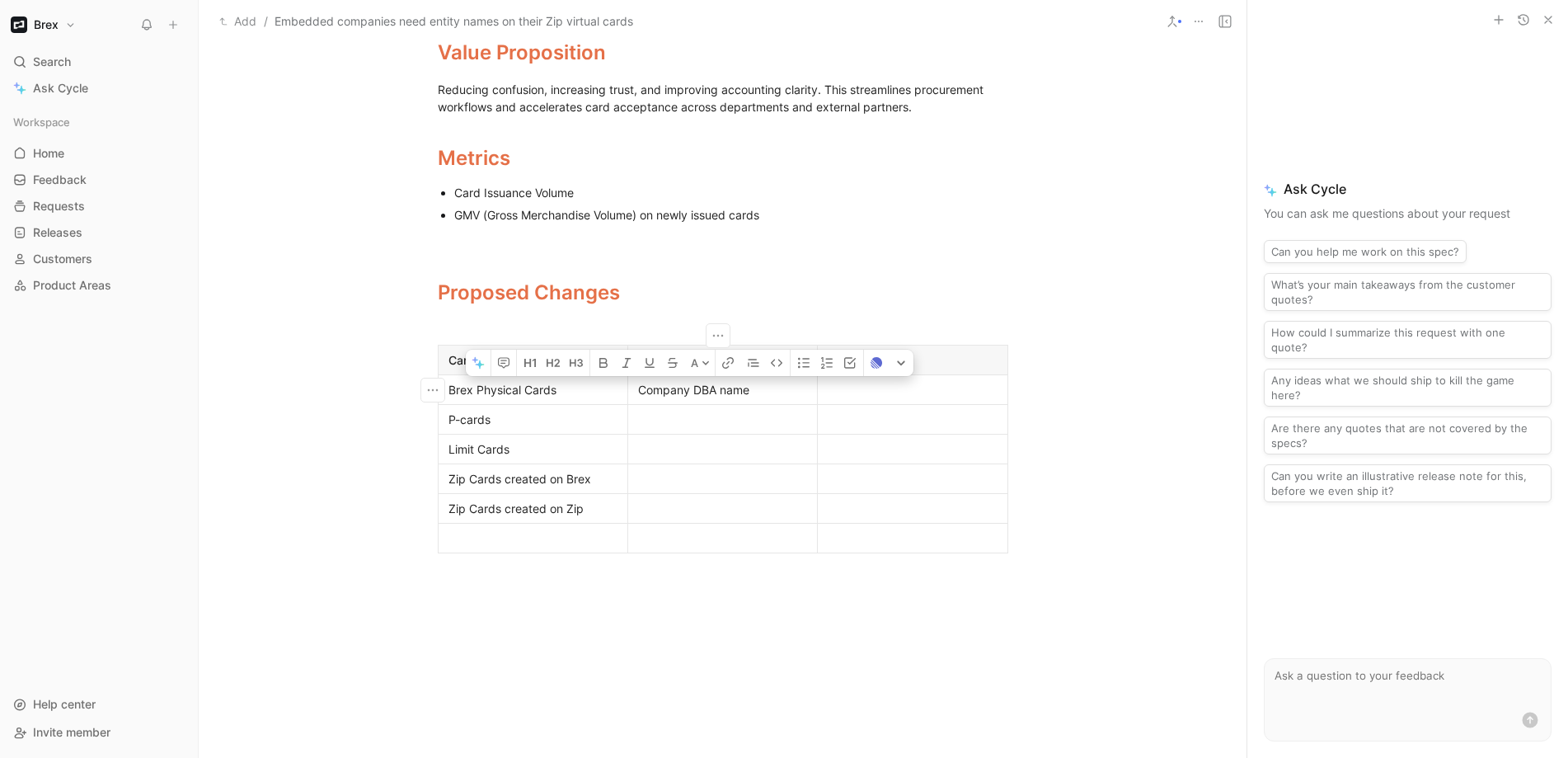 click on "Company DBA name" at bounding box center [722, 389] 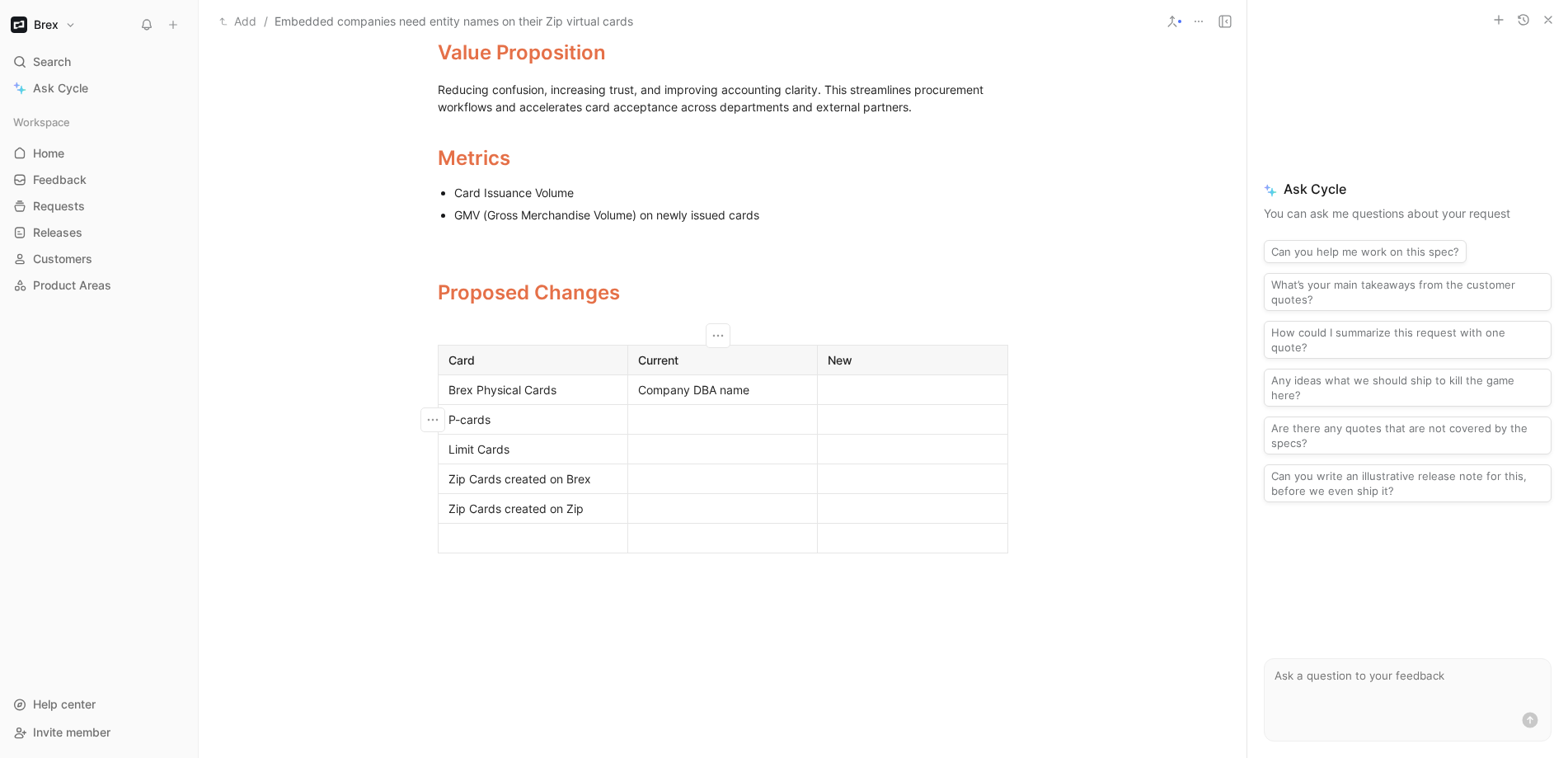 click at bounding box center (722, 419) 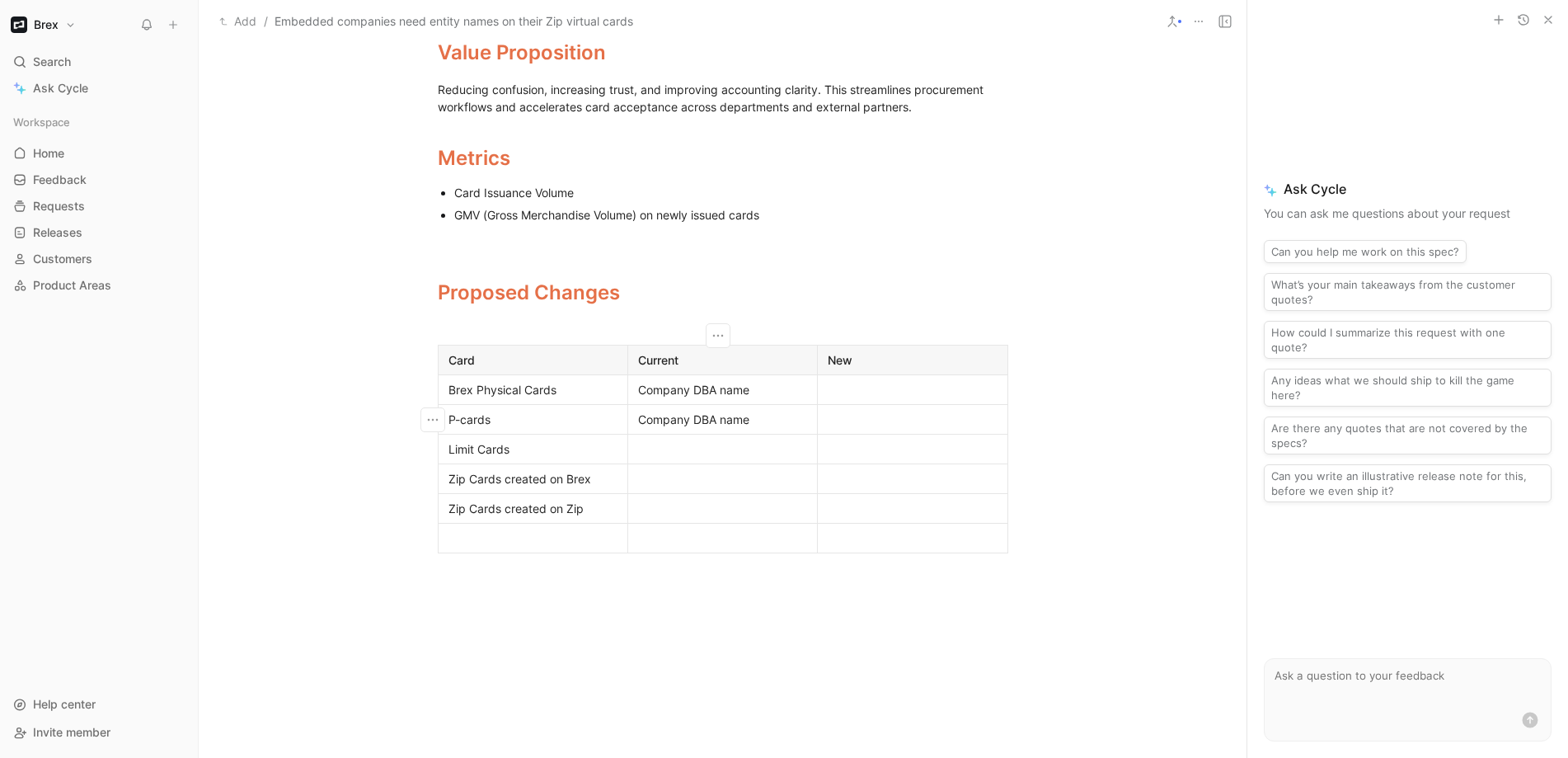 click at bounding box center [722, 449] 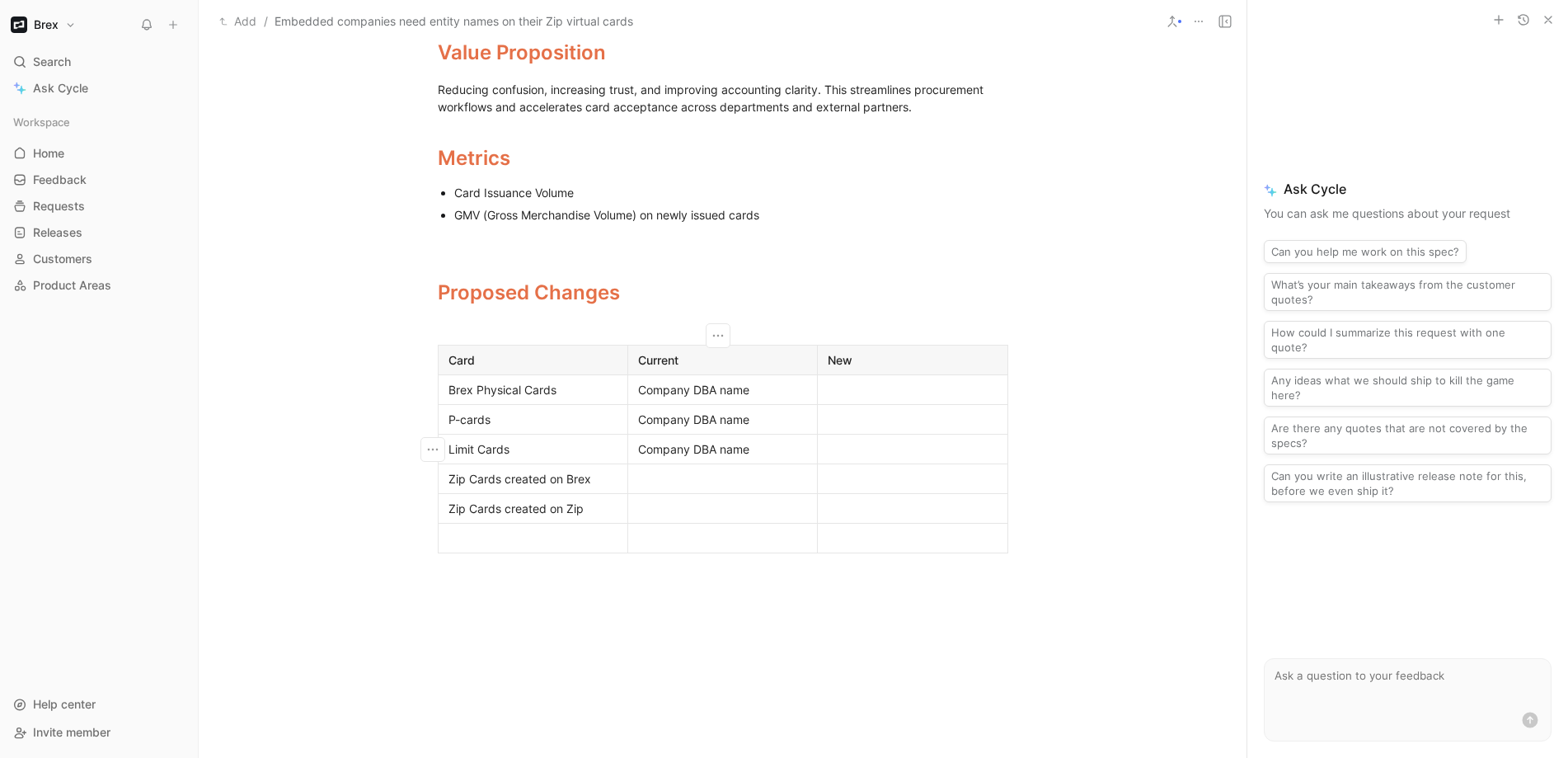 click at bounding box center (722, 478) 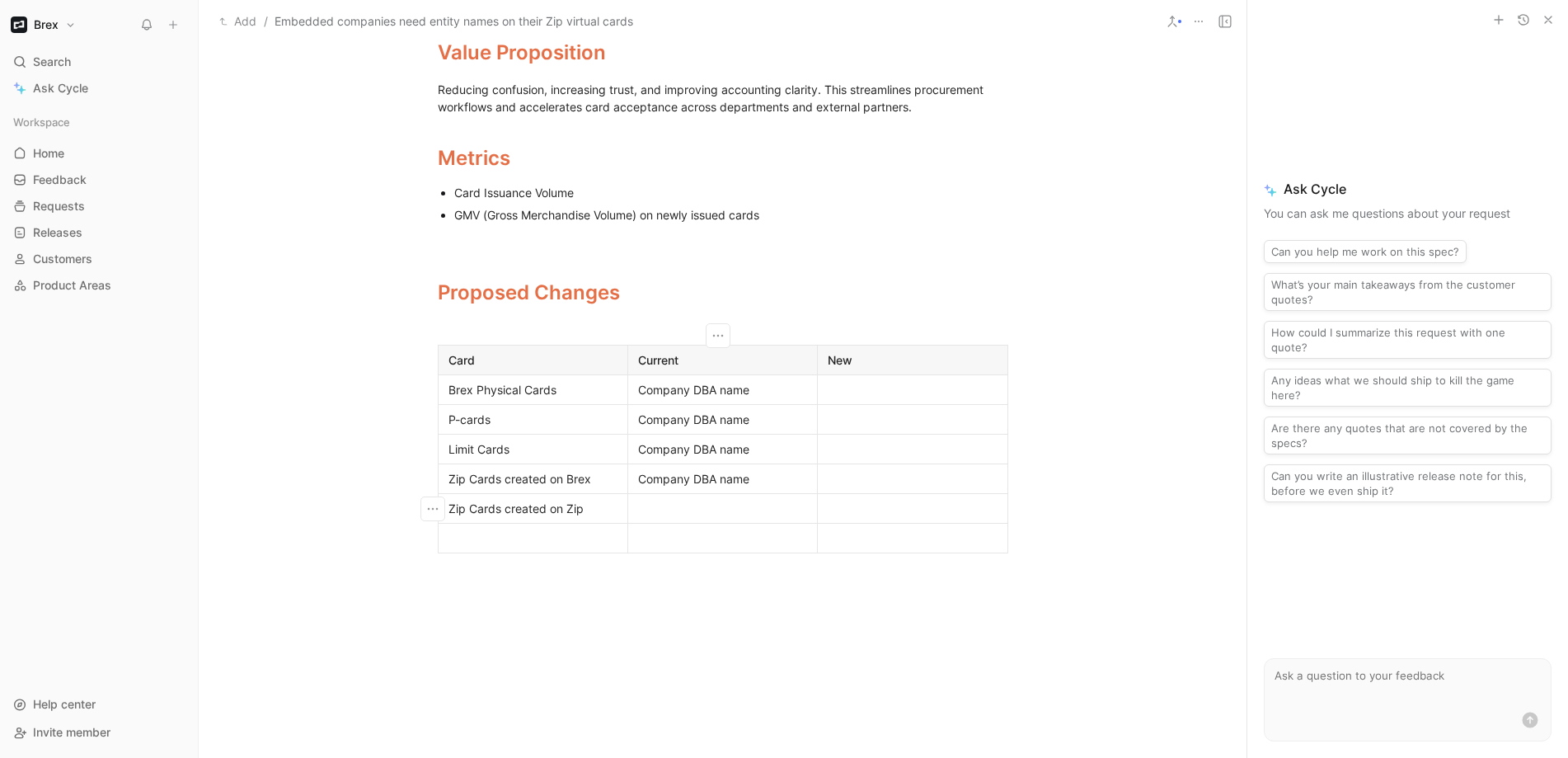 click at bounding box center [722, 508] 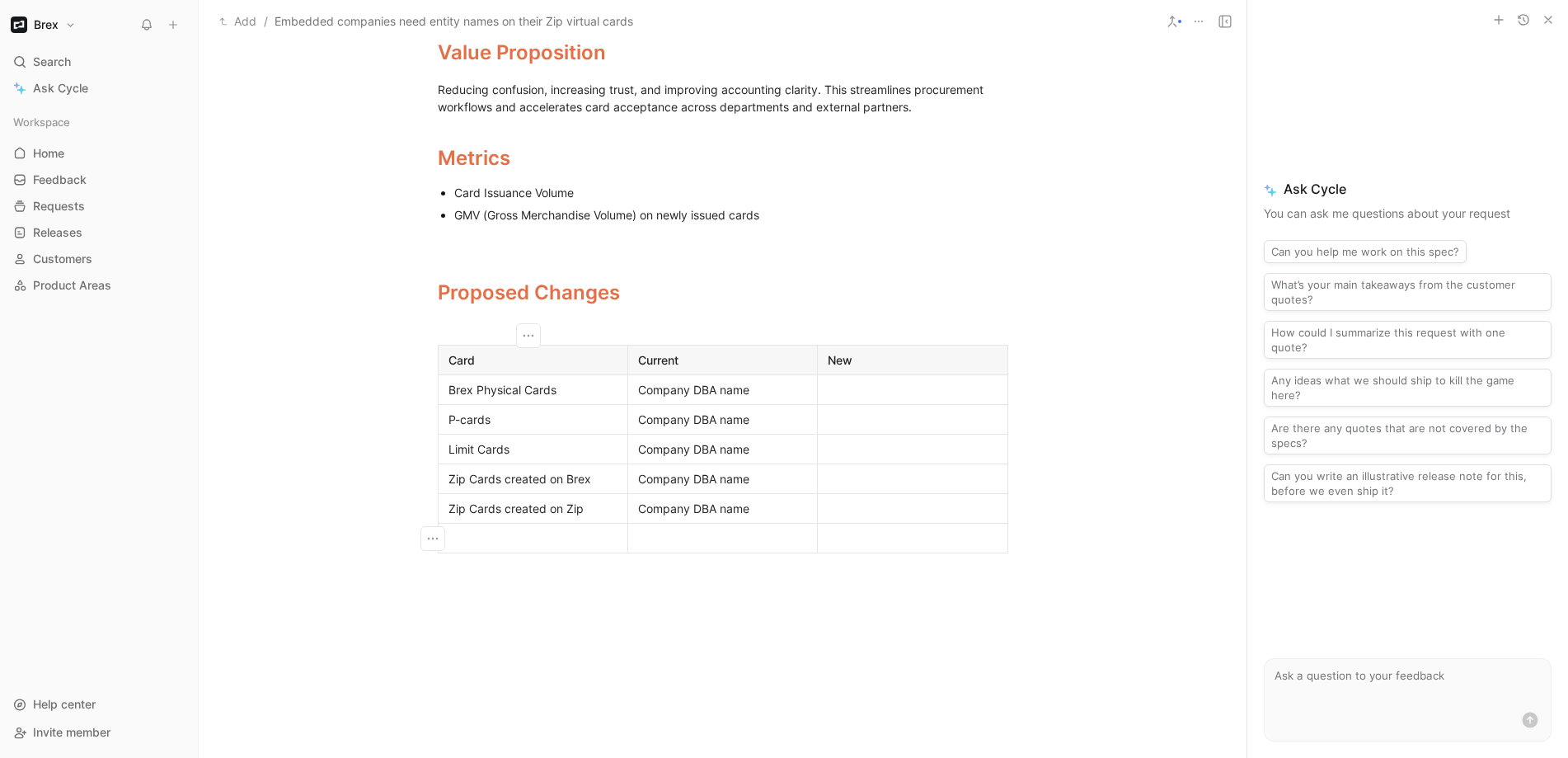 click at bounding box center [533, 538] 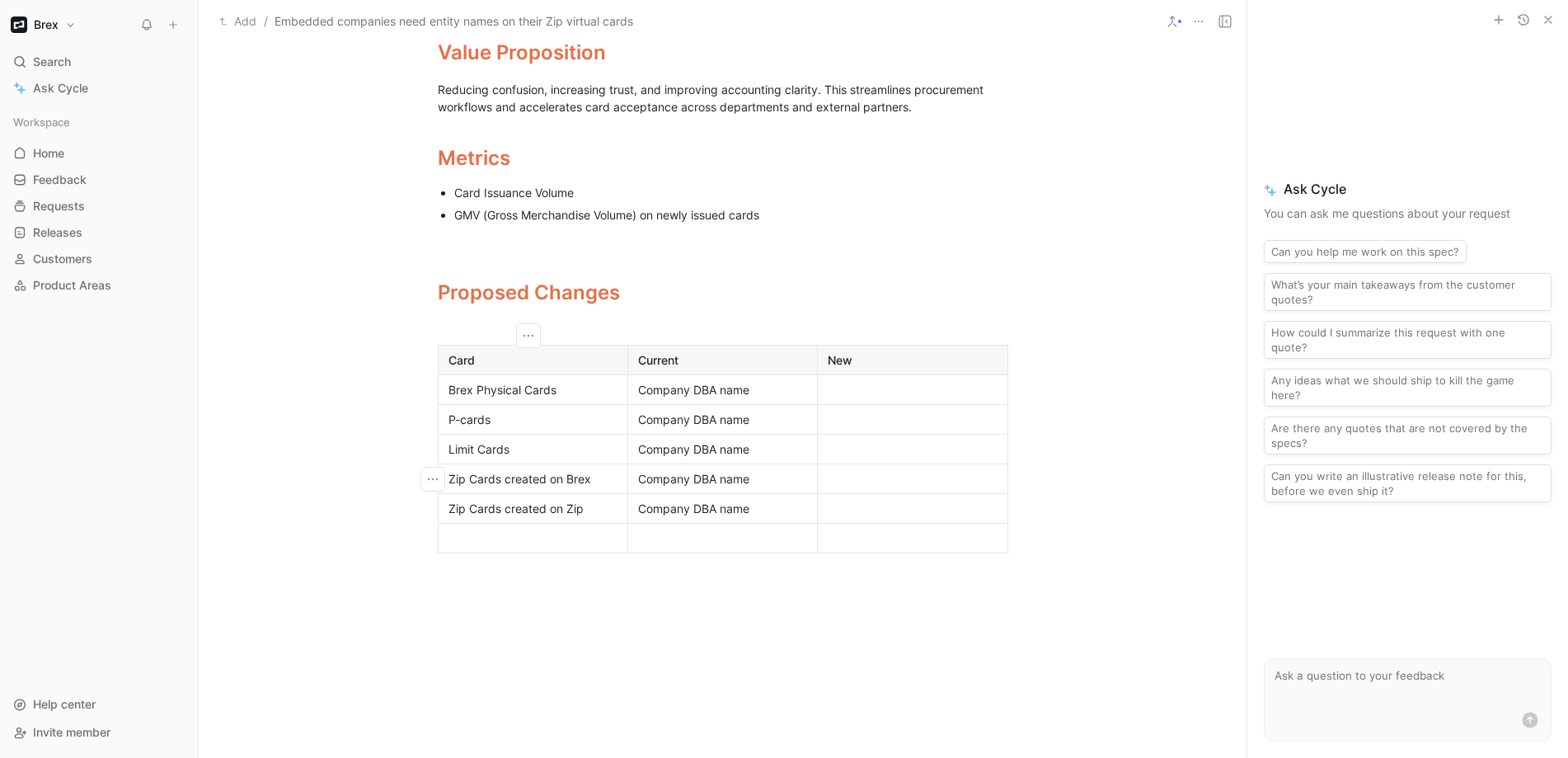 click on "Zip Cards created on Brex" at bounding box center [533, 478] 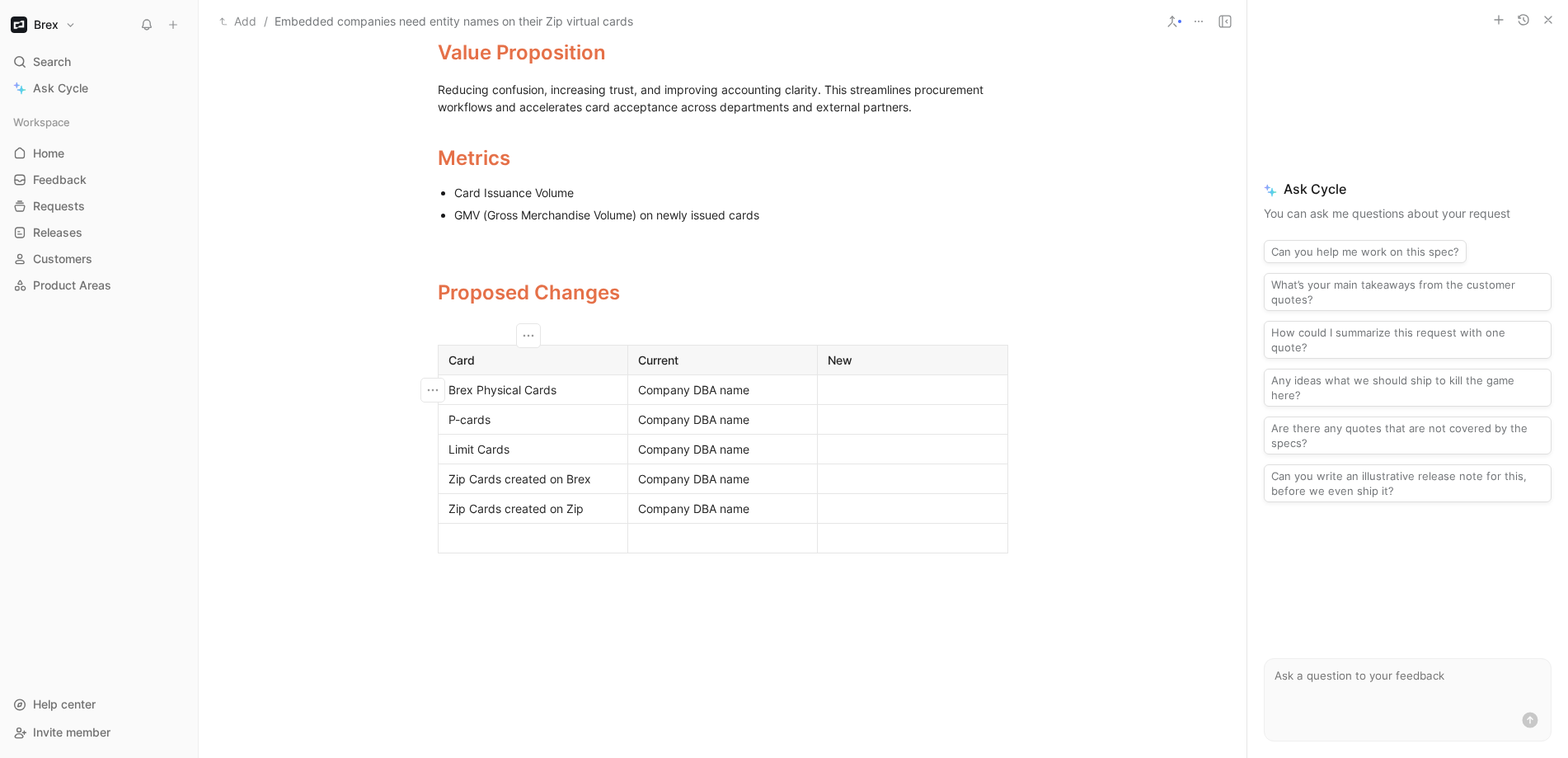 click on "Brex Physical Cards" at bounding box center [533, 389] 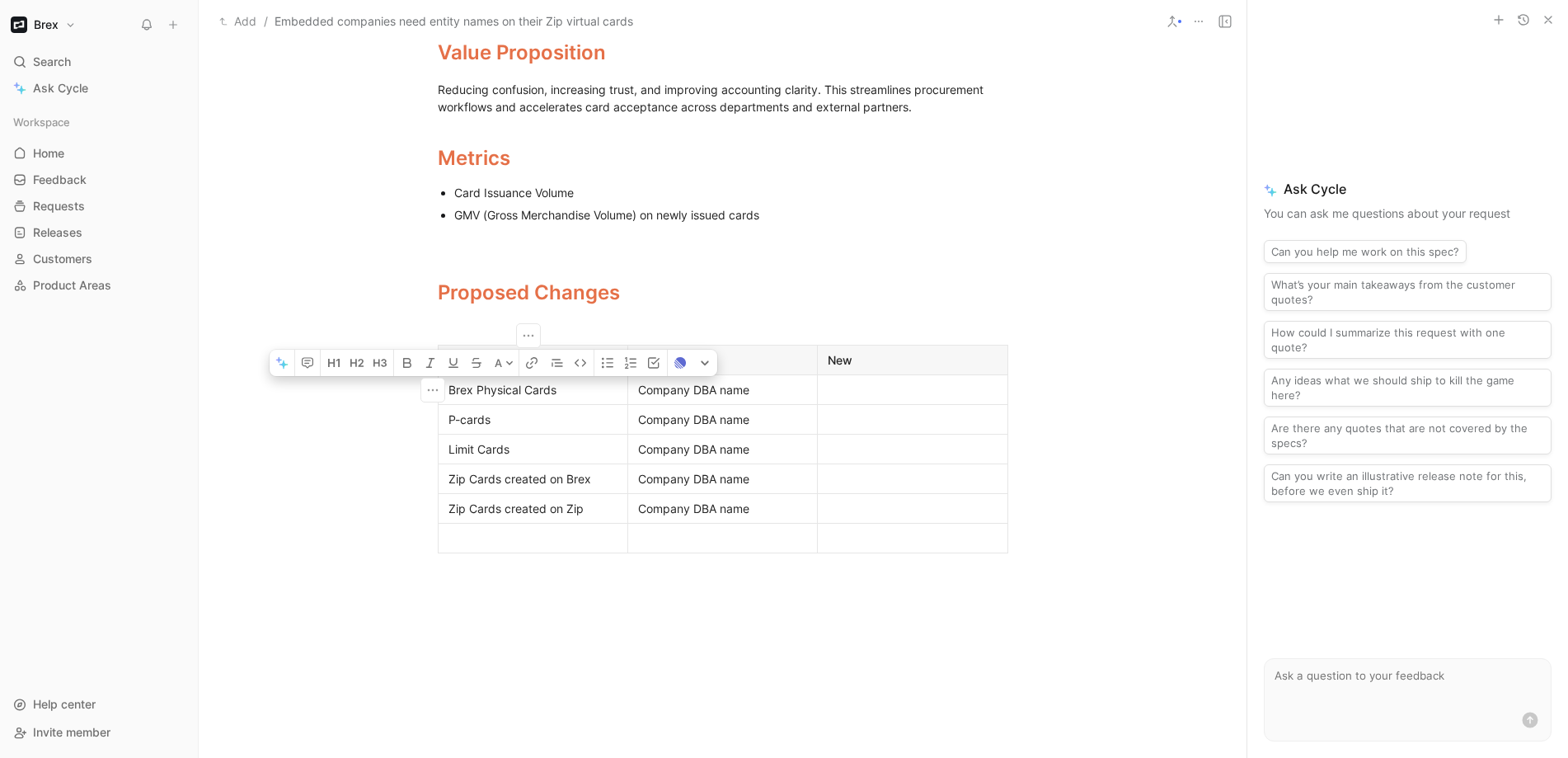 click on "Brex Physical Cards" at bounding box center (533, 389) 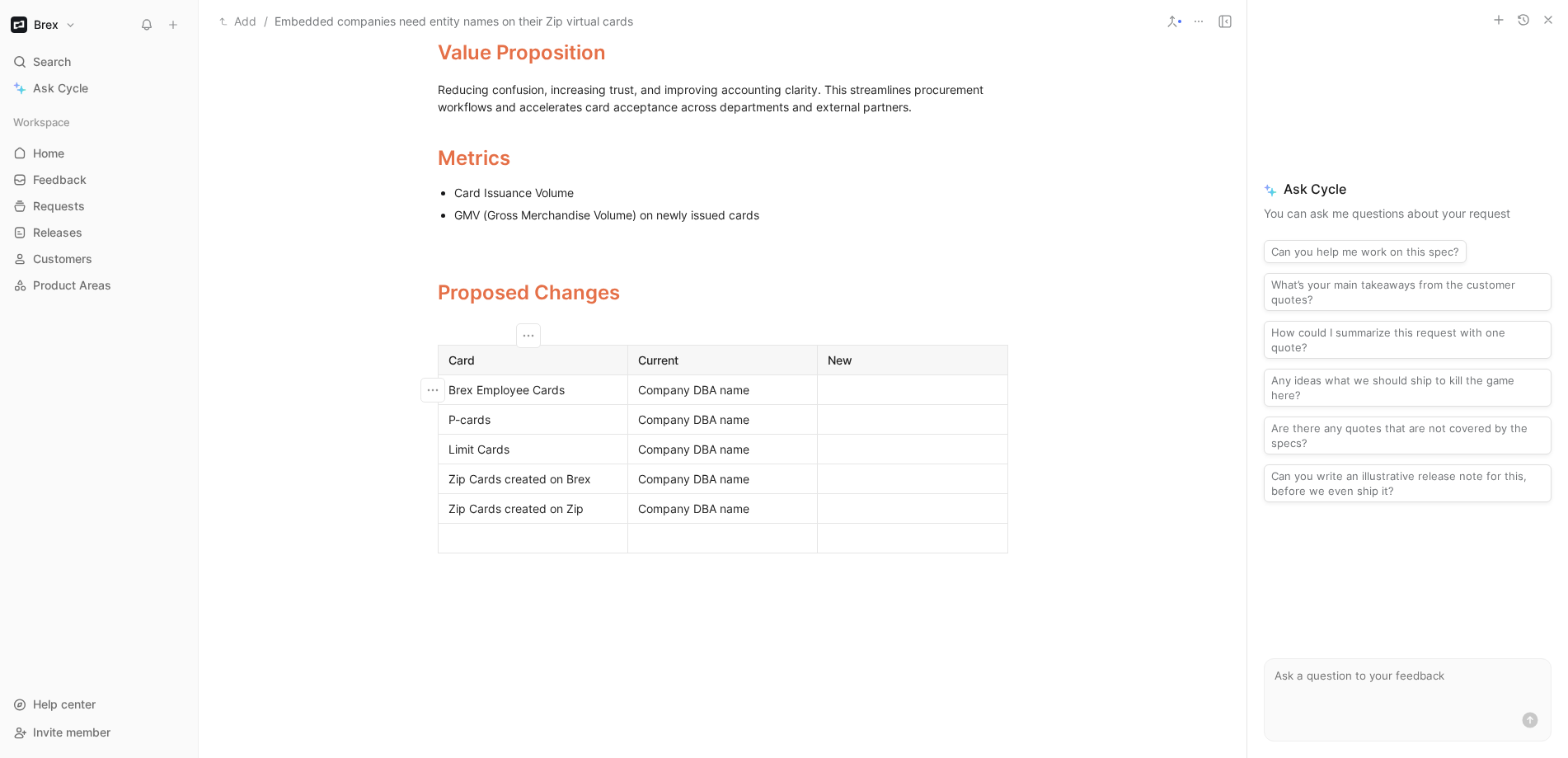 click on "Company DBA name" at bounding box center [723, 419] 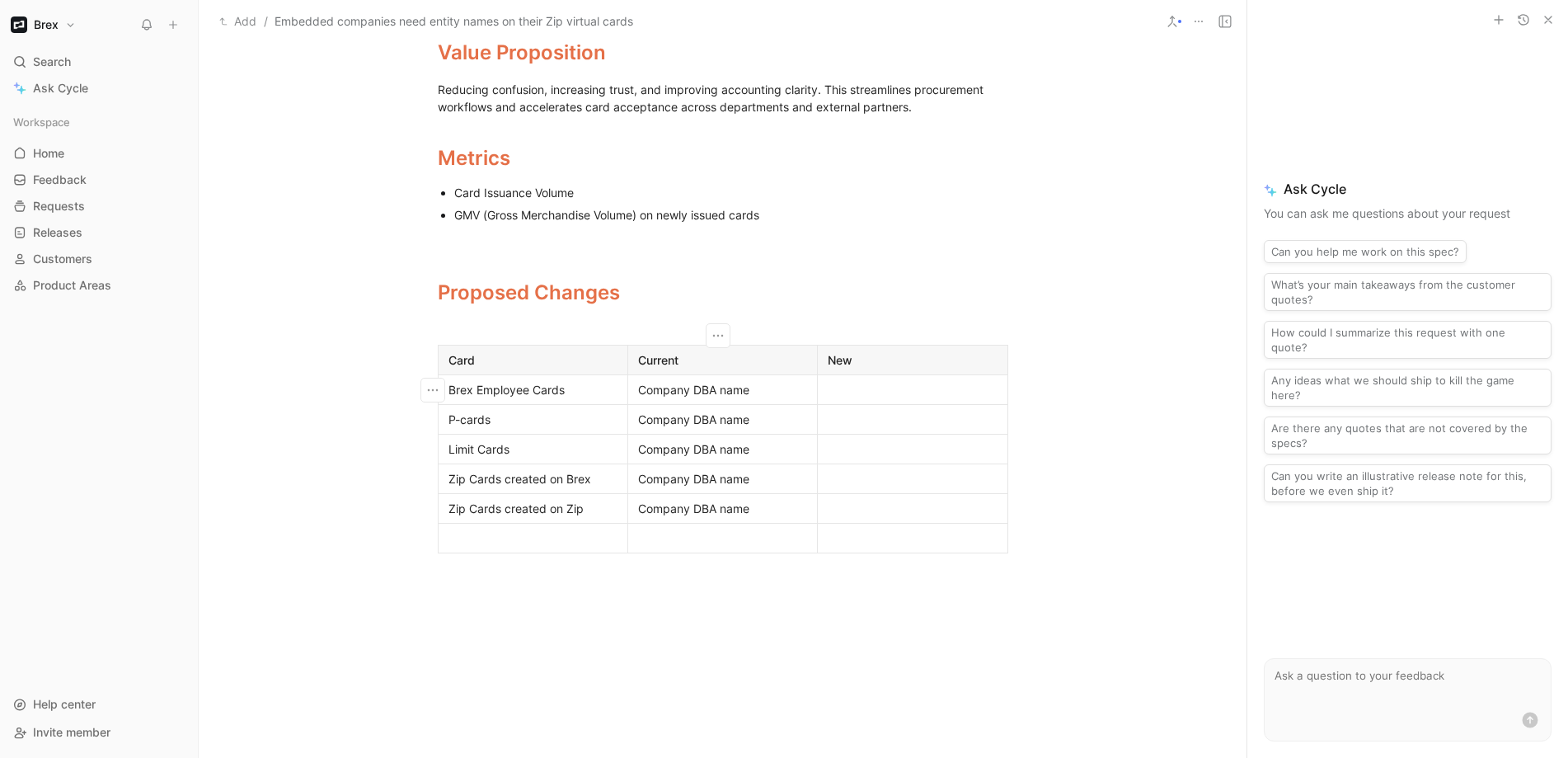 click on "Company DBA name" at bounding box center (723, 389) 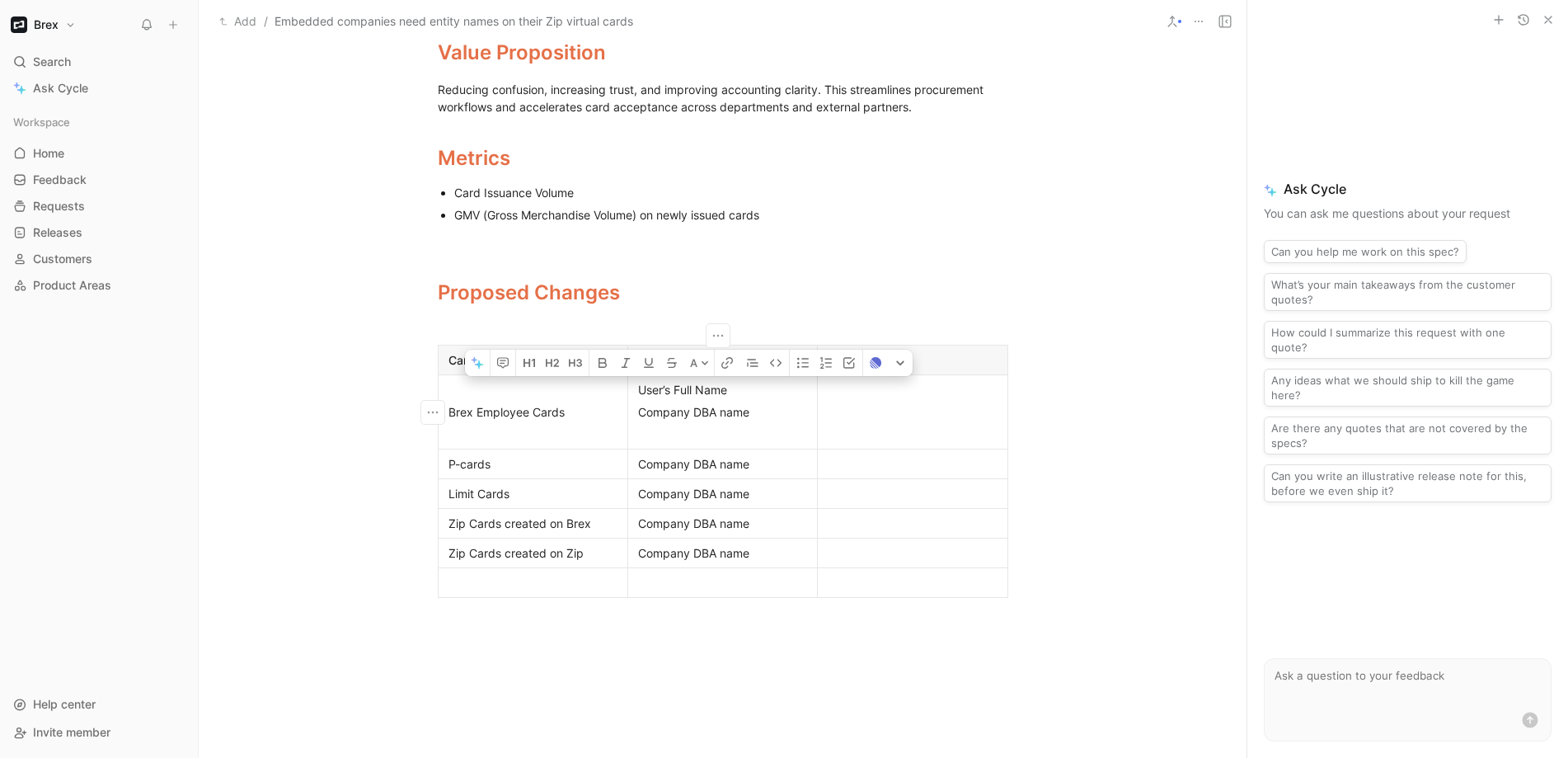 drag, startPoint x: 706, startPoint y: 412, endPoint x: 629, endPoint y: 389, distance: 80.361682 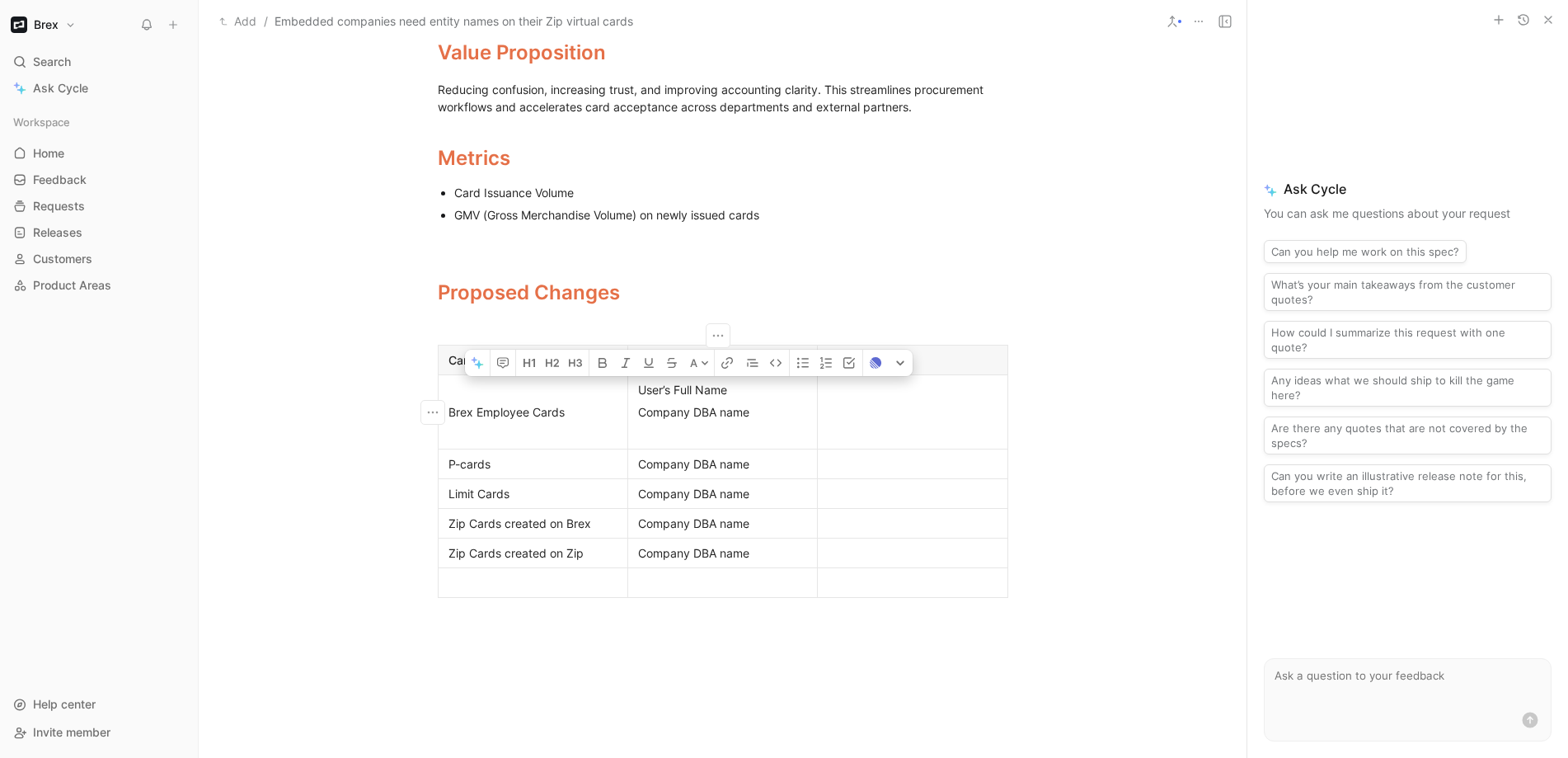 click on "User’s Full Name  Company DBA name" at bounding box center [722, 412] 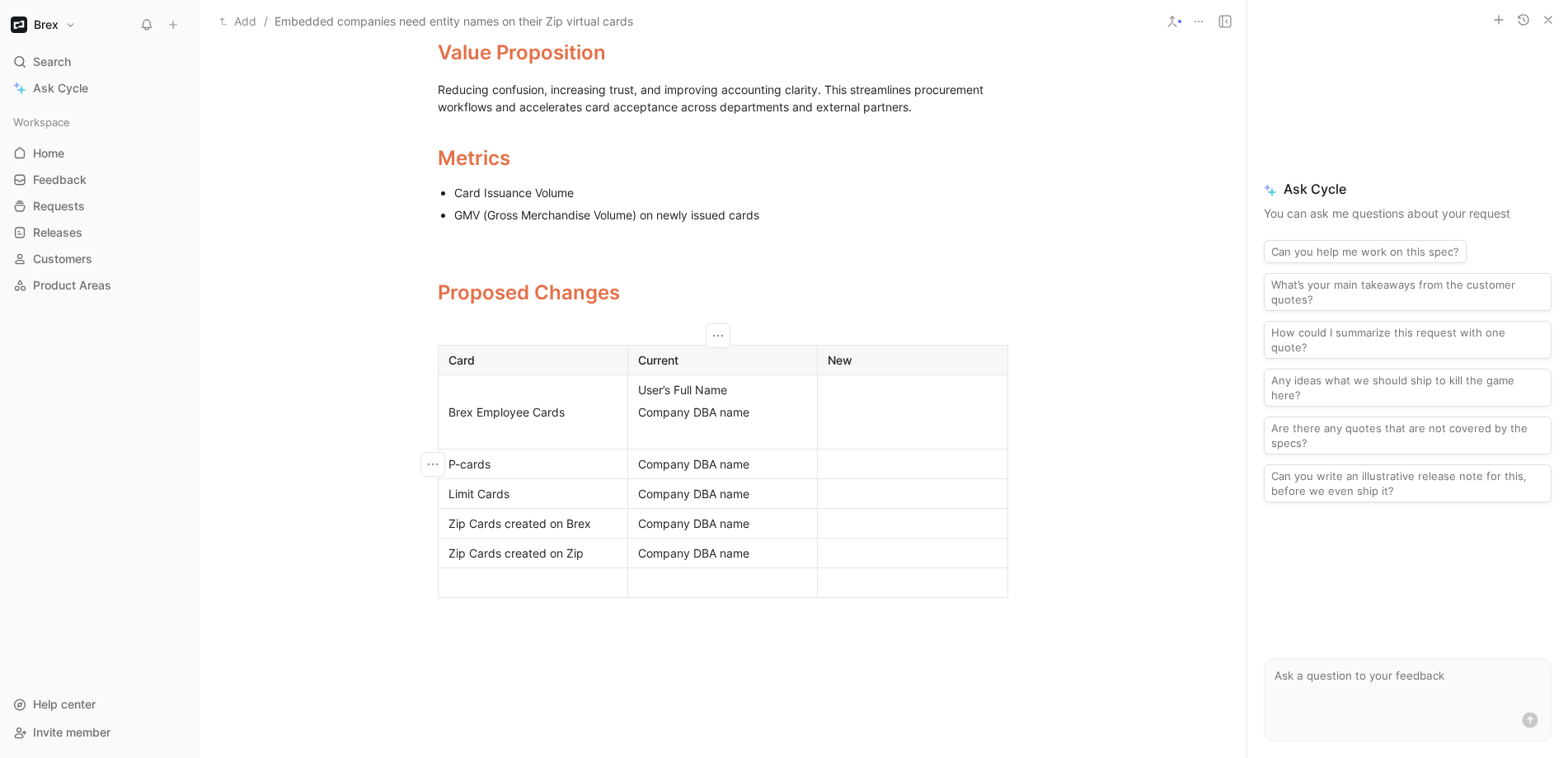 click on "Company DBA name" at bounding box center [723, 464] 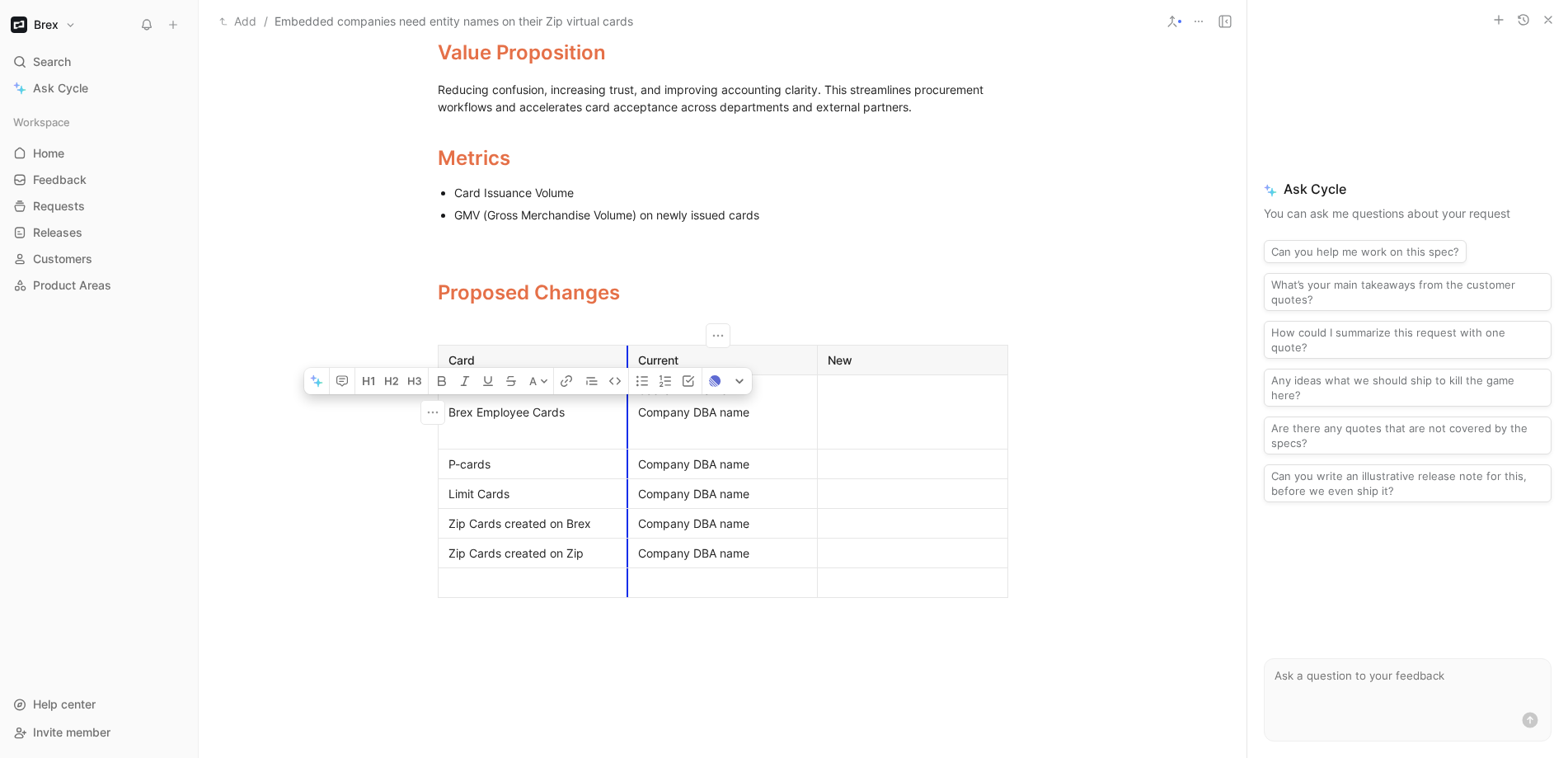drag, startPoint x: 738, startPoint y: 390, endPoint x: 623, endPoint y: 394, distance: 115.0695 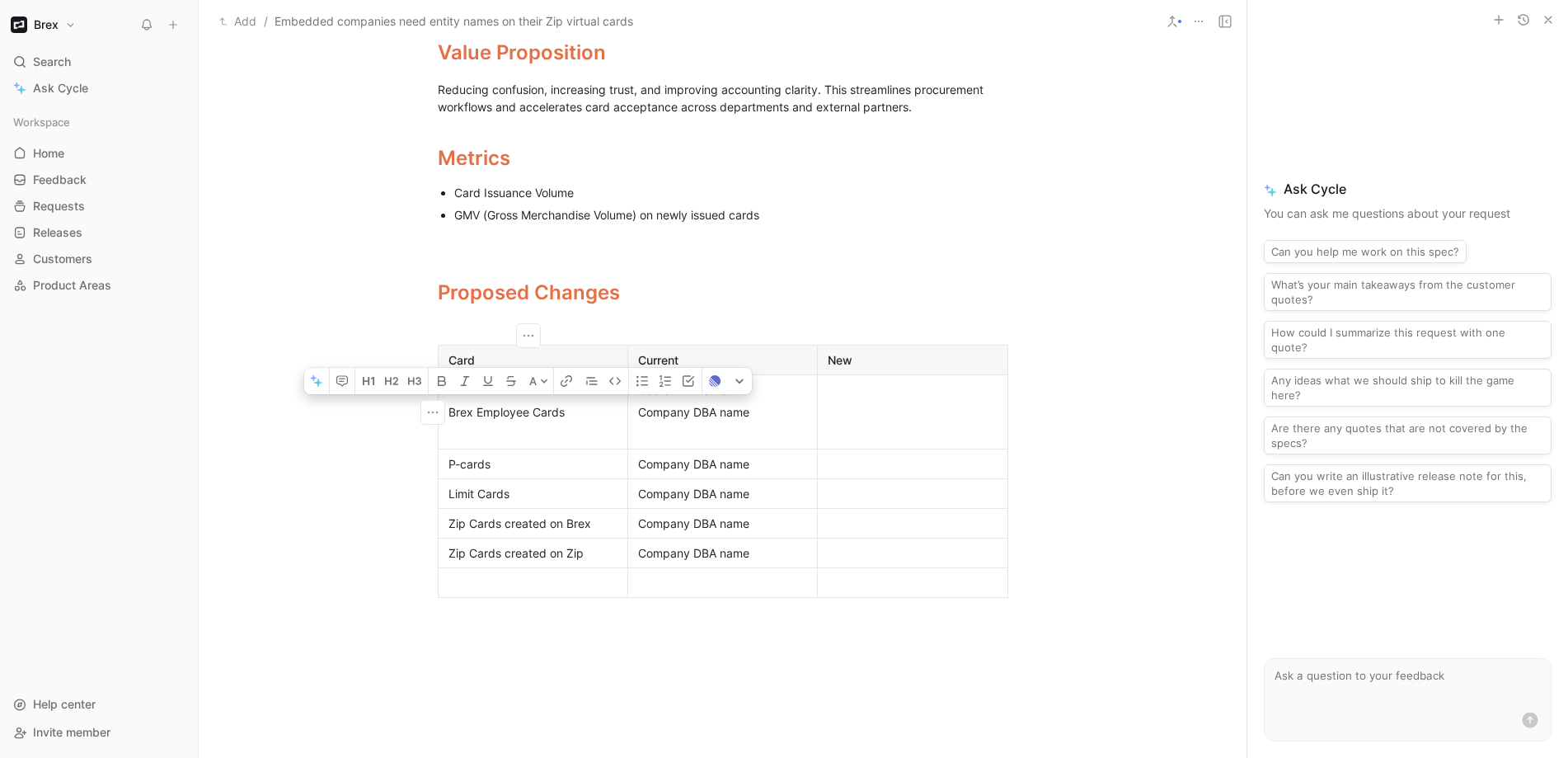 click on "Company DBA name" at bounding box center (723, 412) 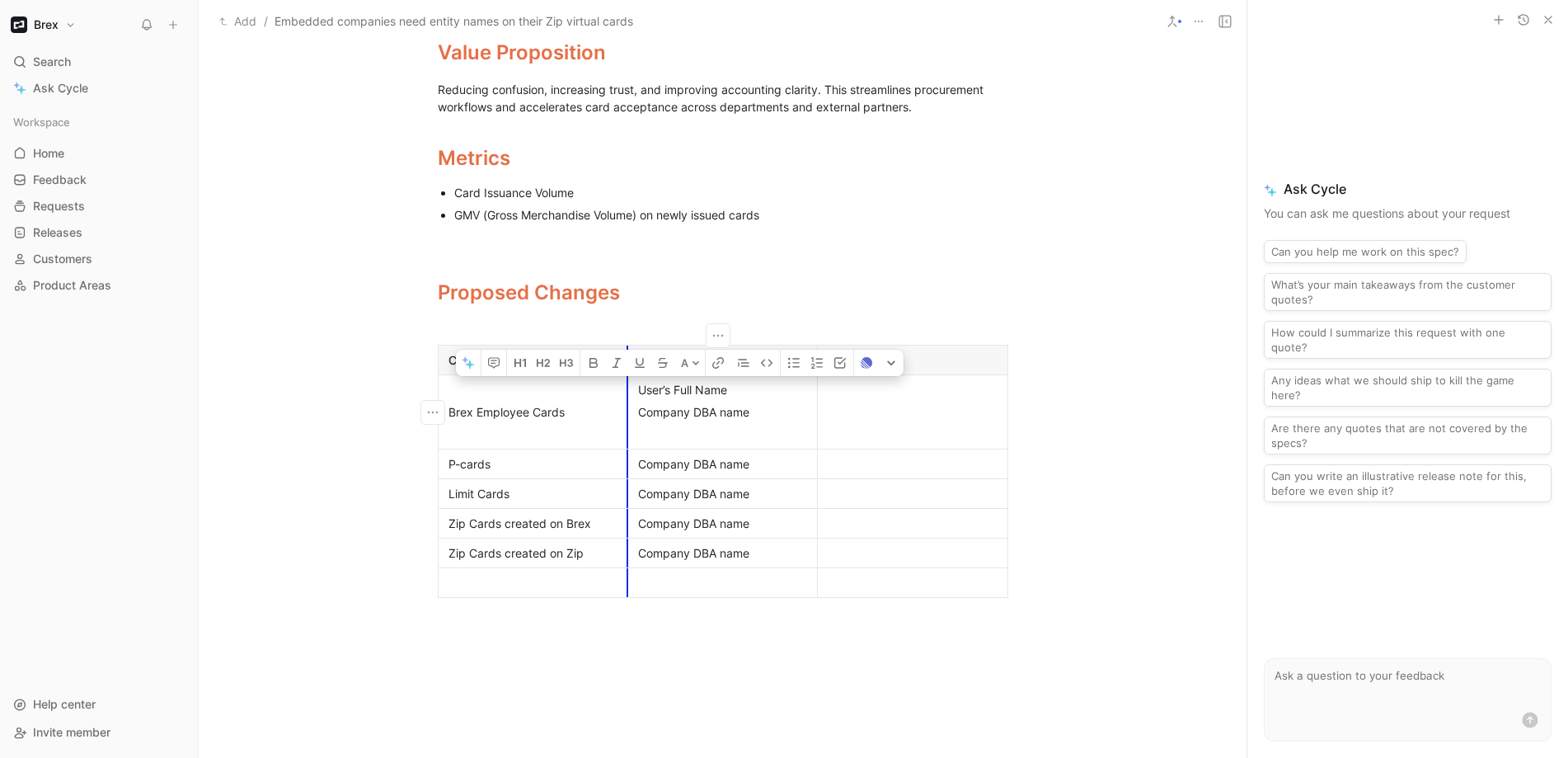 drag, startPoint x: 709, startPoint y: 393, endPoint x: 626, endPoint y: 393, distance: 83 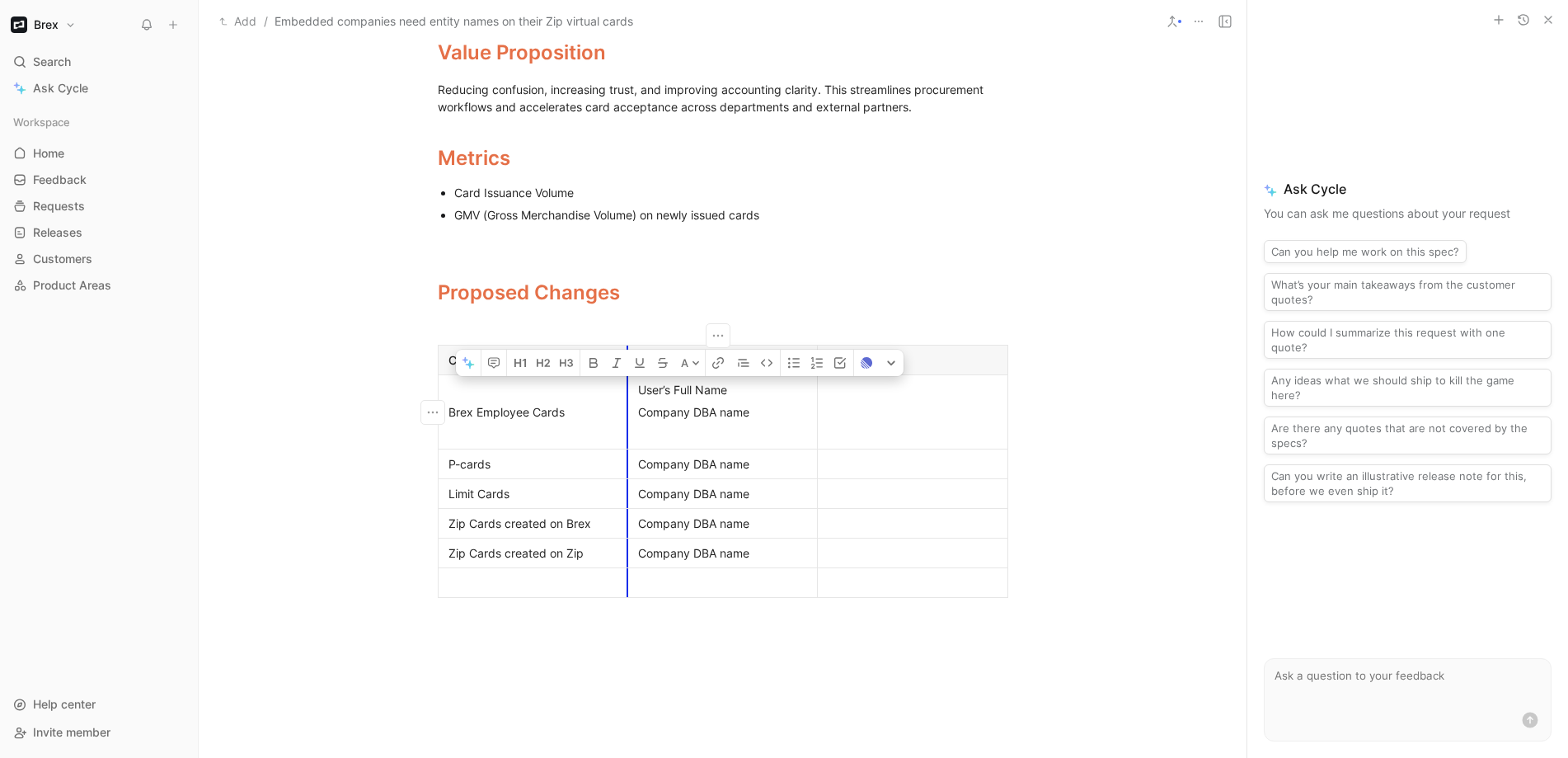 click on "User’s Full Name" at bounding box center (723, 389) 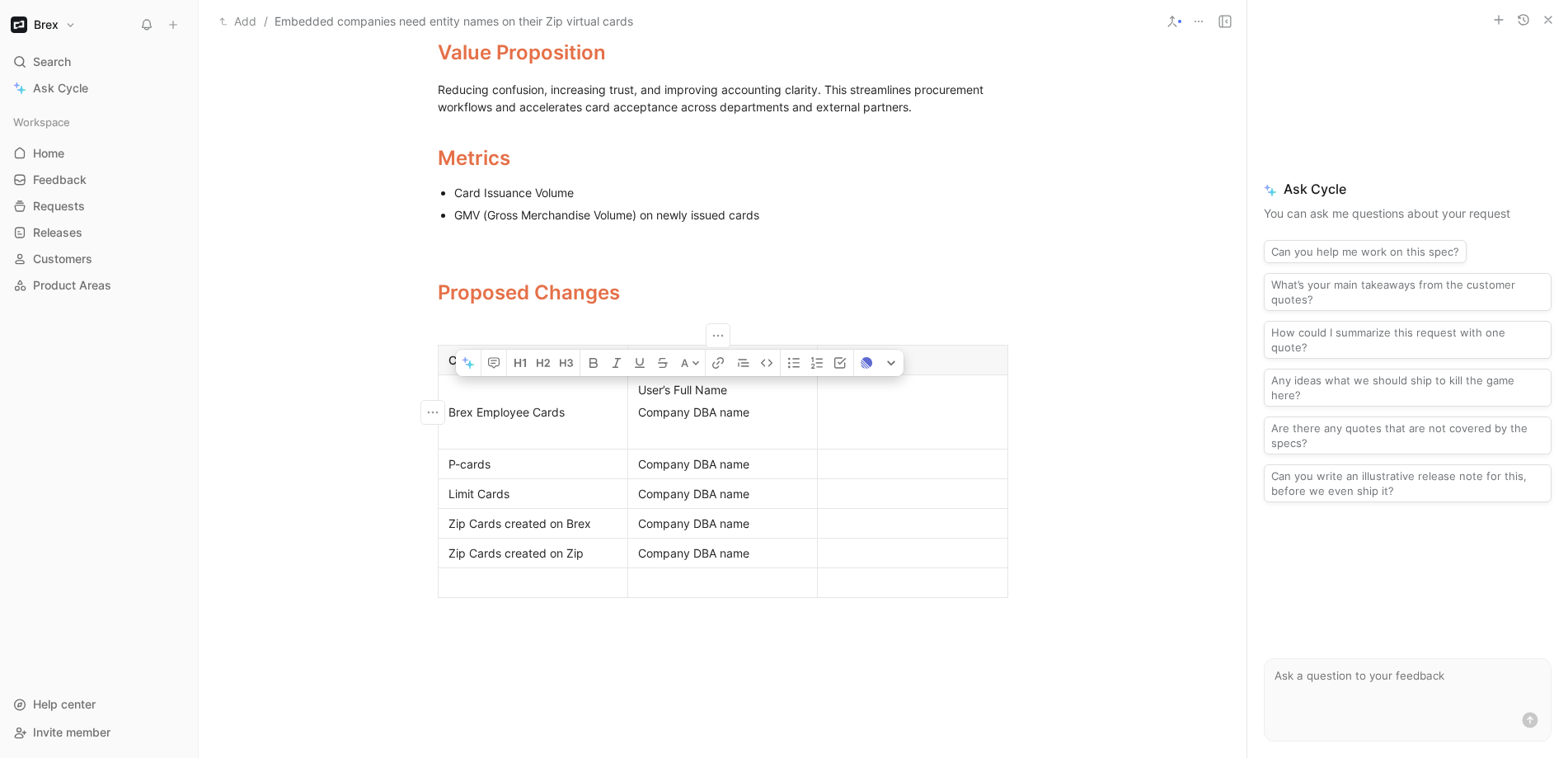 copy on "User’s Full Name" 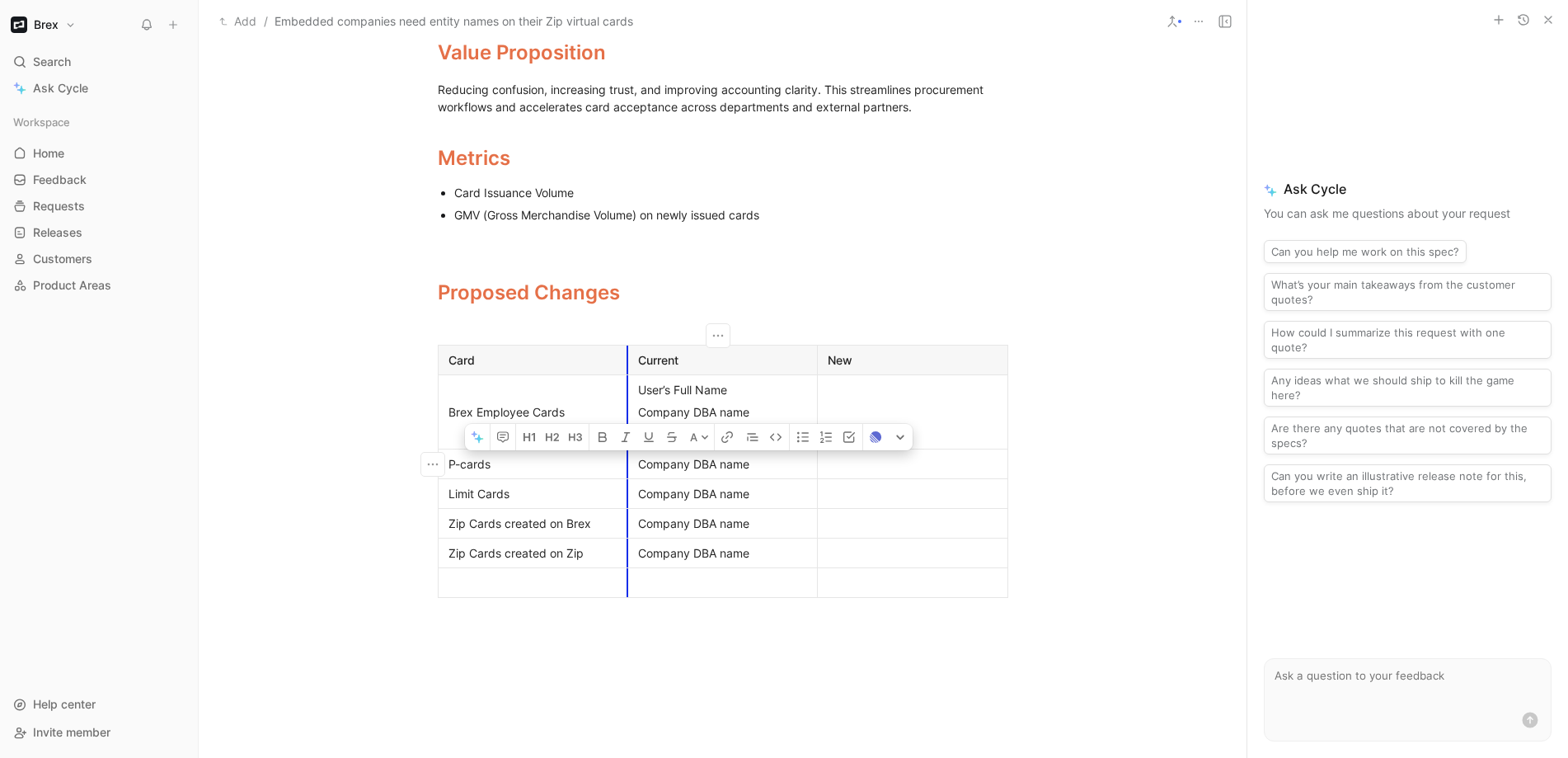 drag, startPoint x: 754, startPoint y: 467, endPoint x: 627, endPoint y: 465, distance: 127.01575 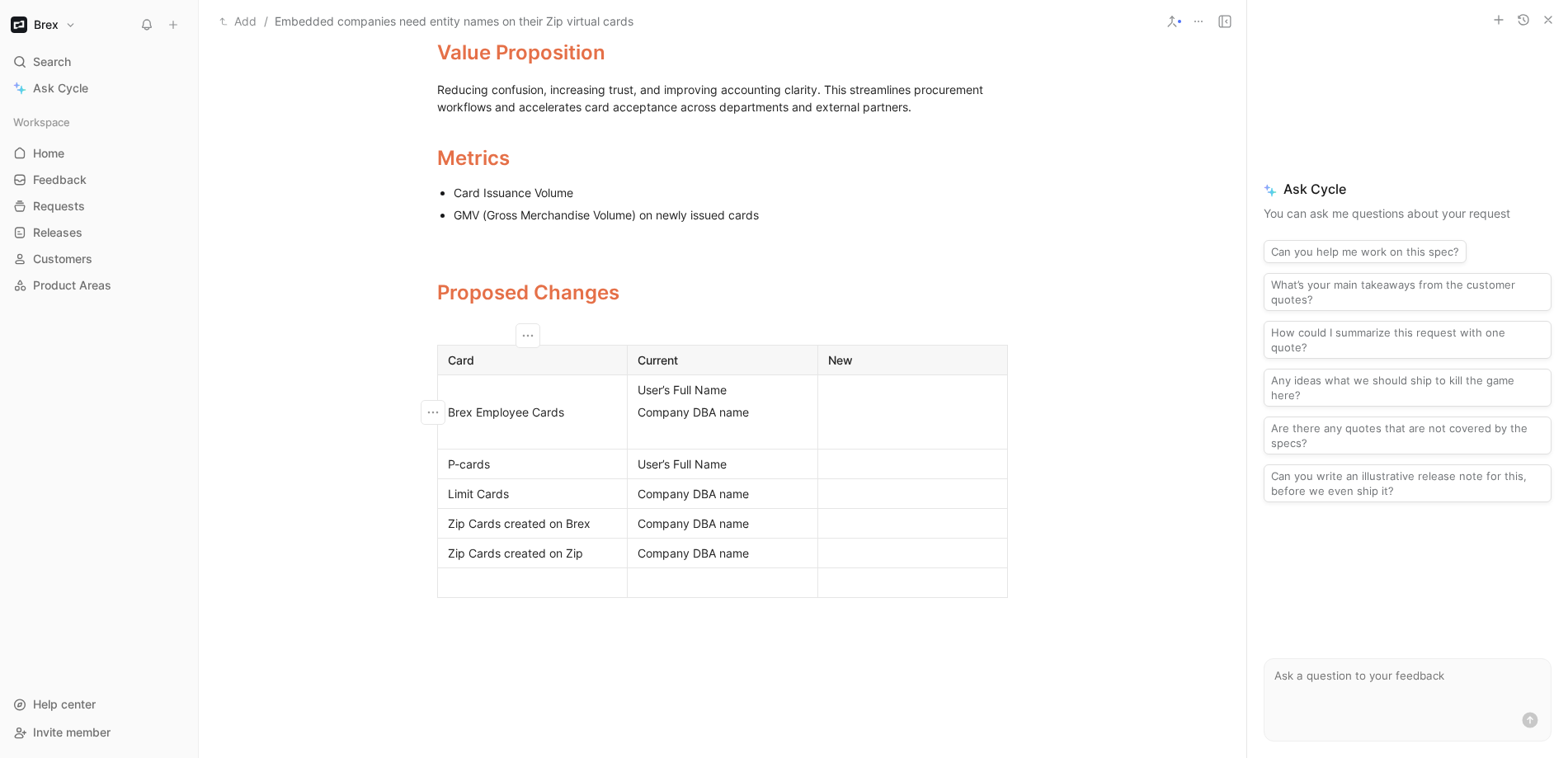 click on "Brex Employee Cards" at bounding box center [533, 412] 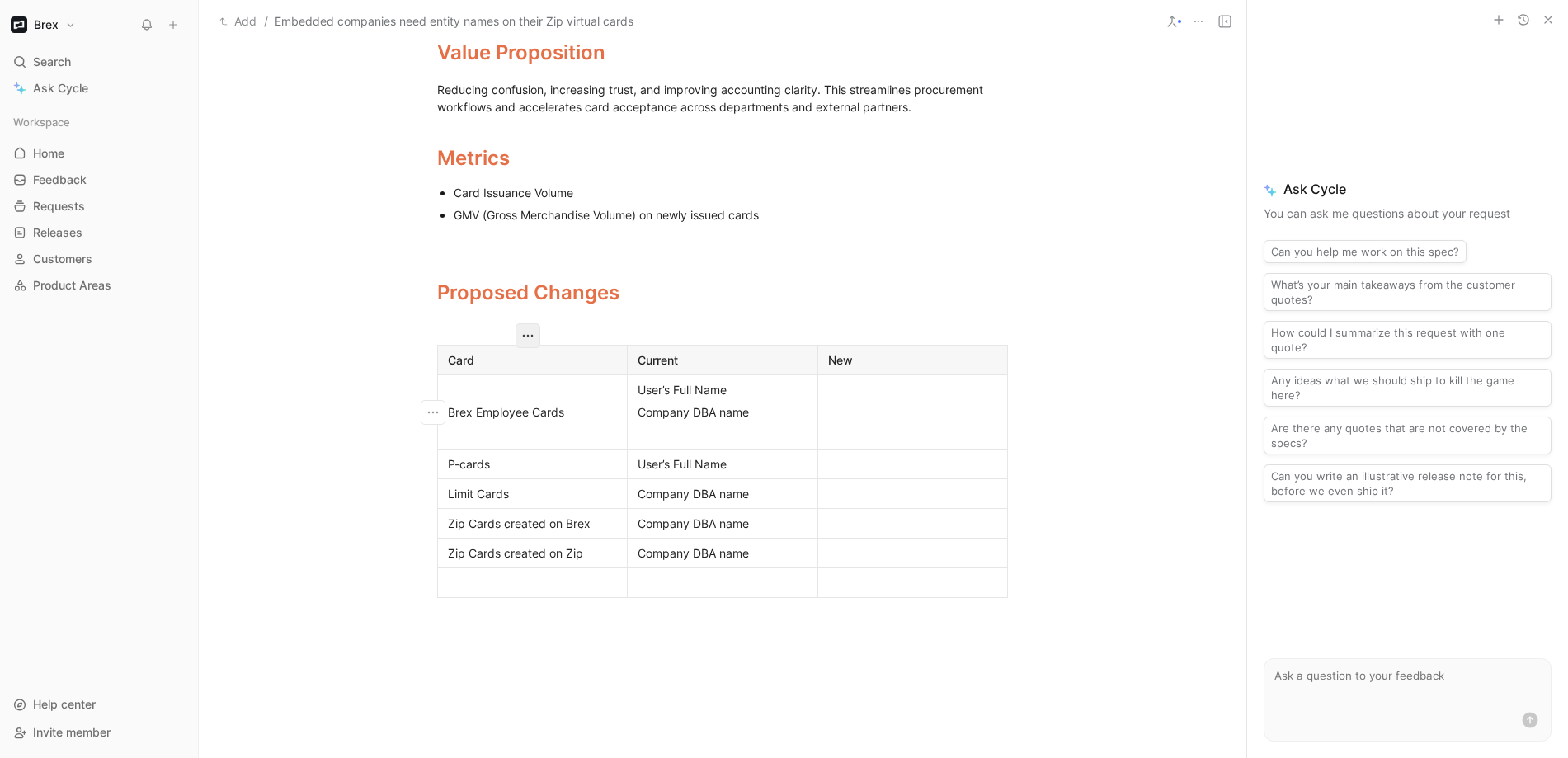 click 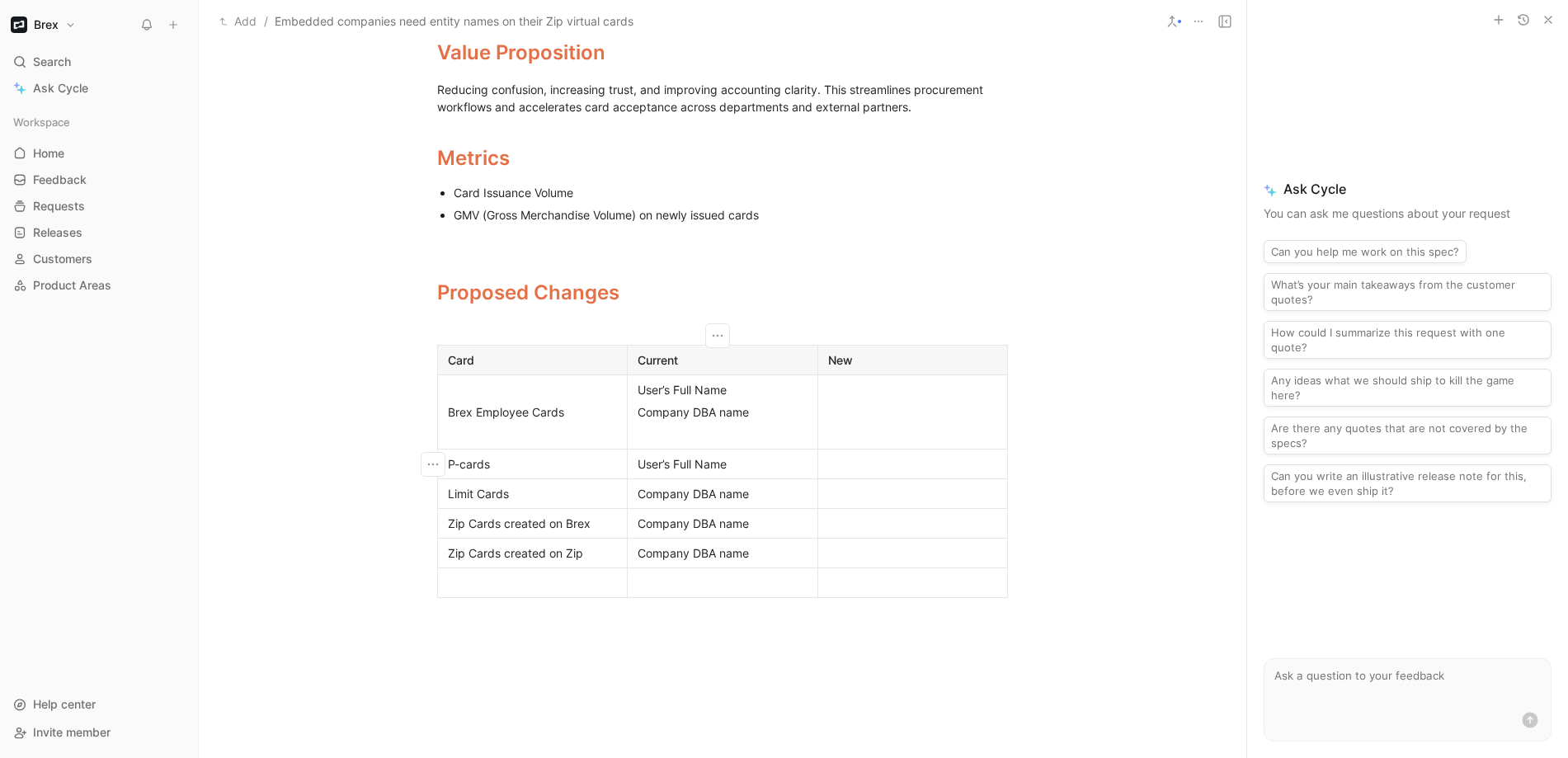 click on "Company DBA name" at bounding box center [723, 493] 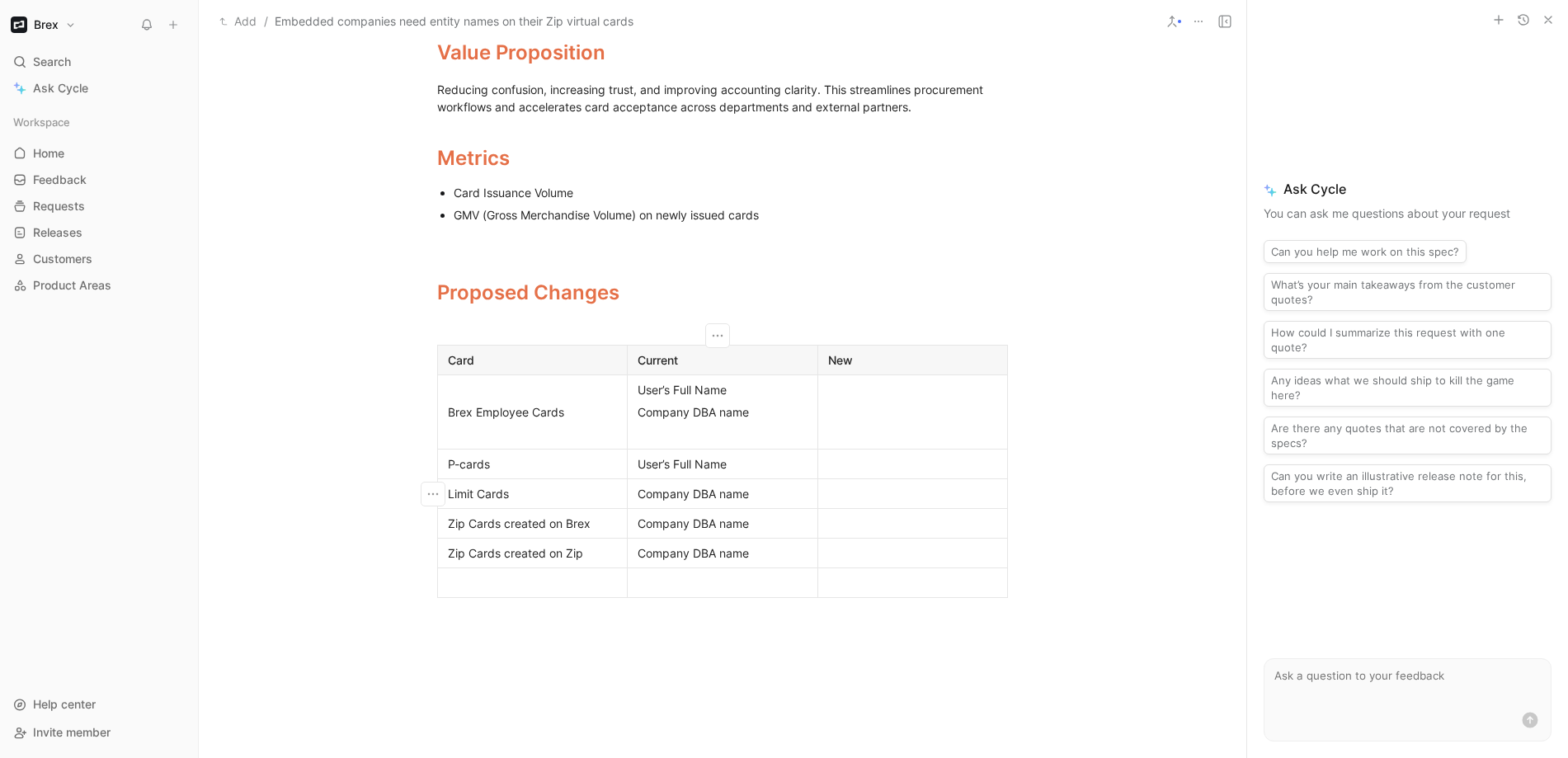 click on "Company DBA name" at bounding box center [723, 493] 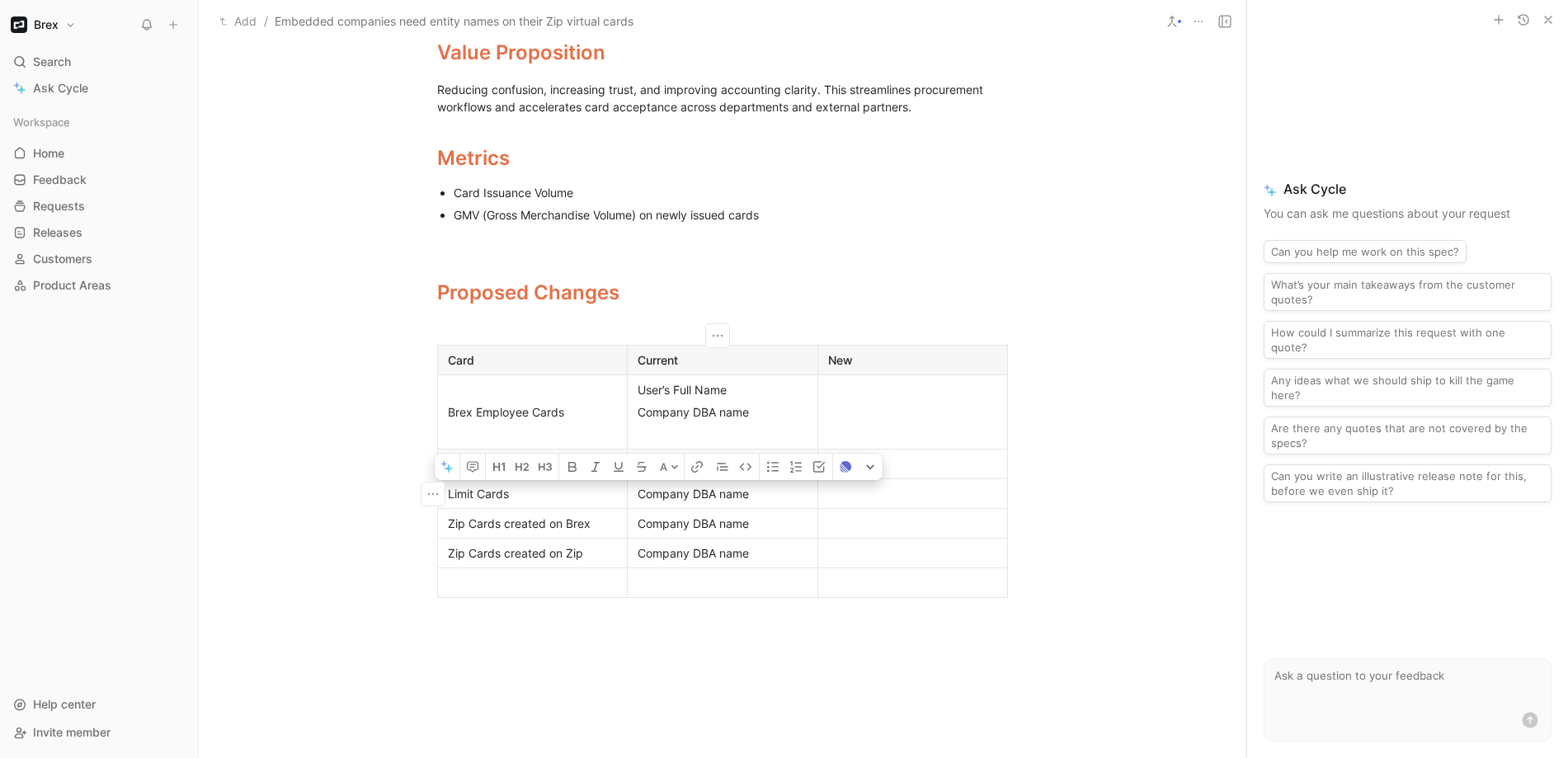 click on "Company DBA name" at bounding box center [723, 523] 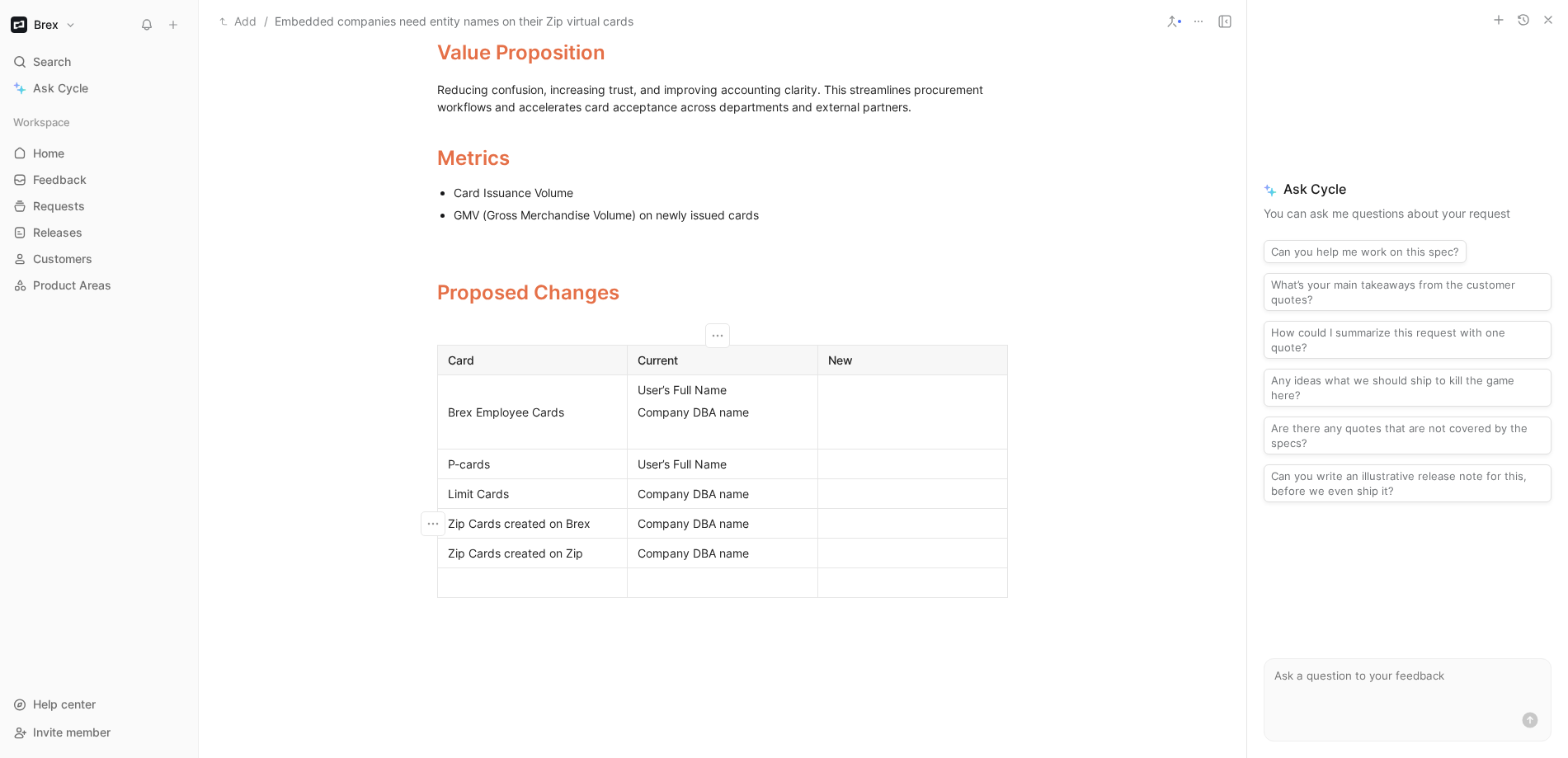 click on "Company DBA name" at bounding box center (723, 523) 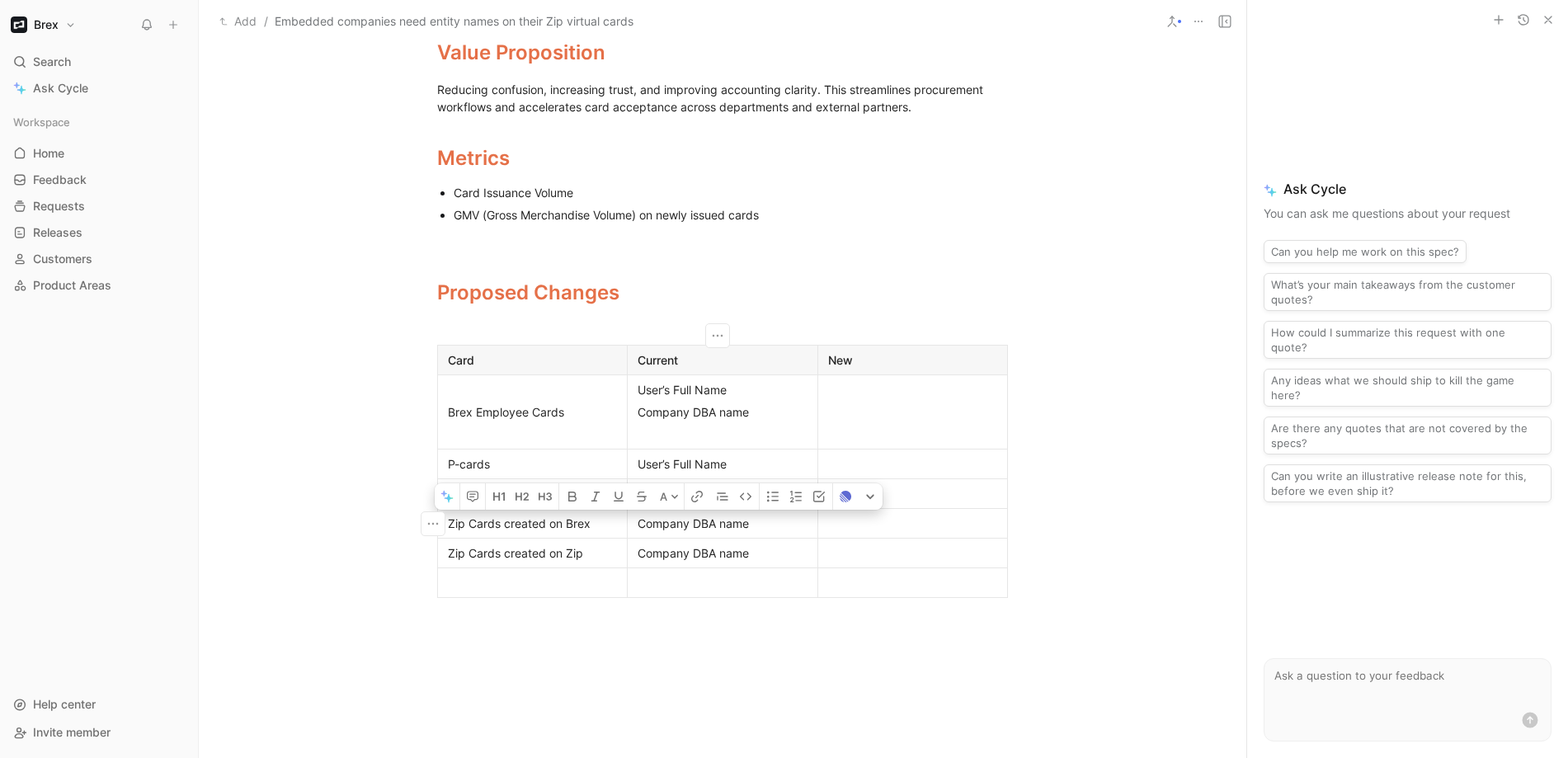 click on "User’s Full Name" at bounding box center (723, 464) 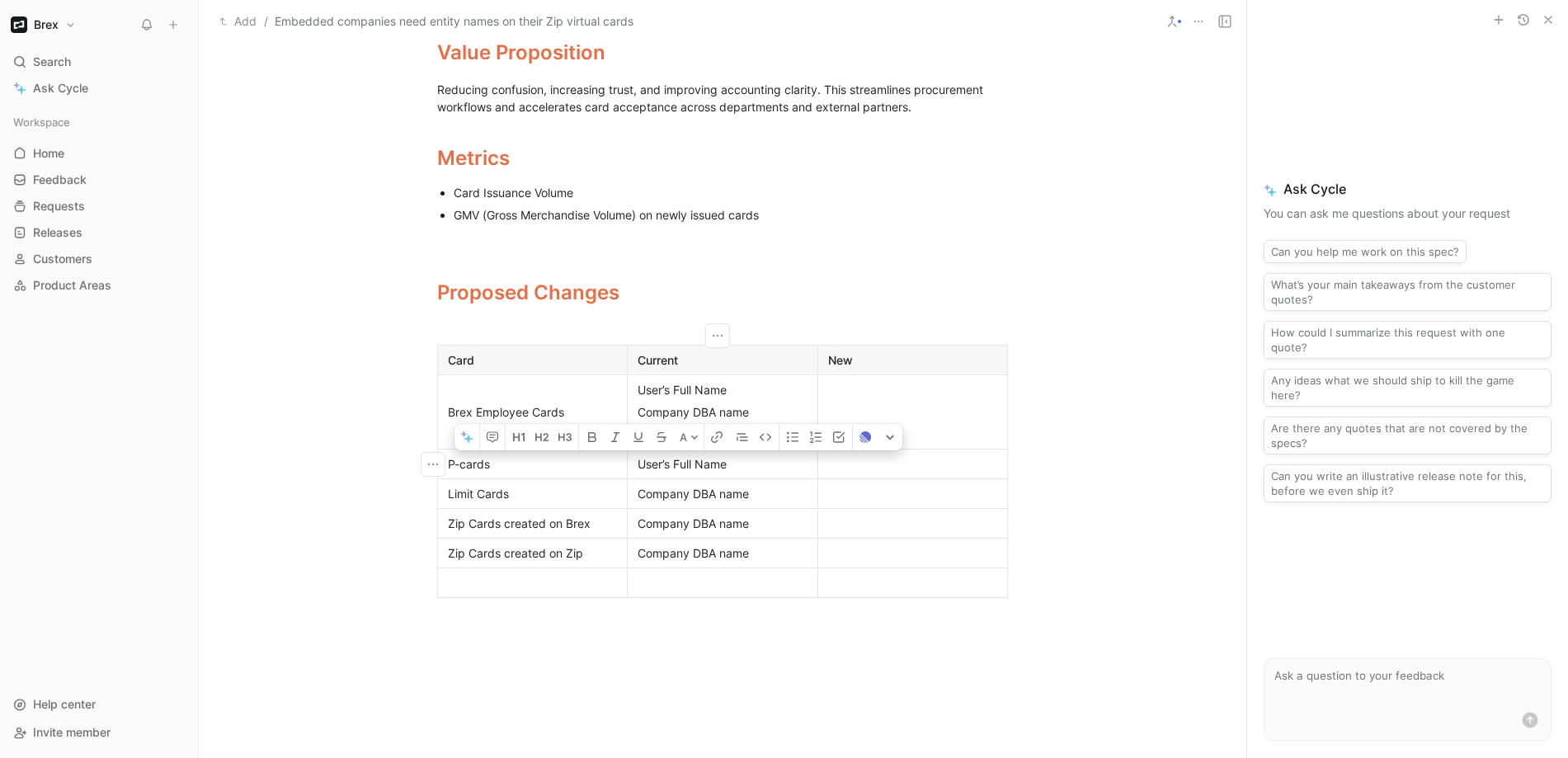 click on "User’s Full Name" at bounding box center [723, 464] 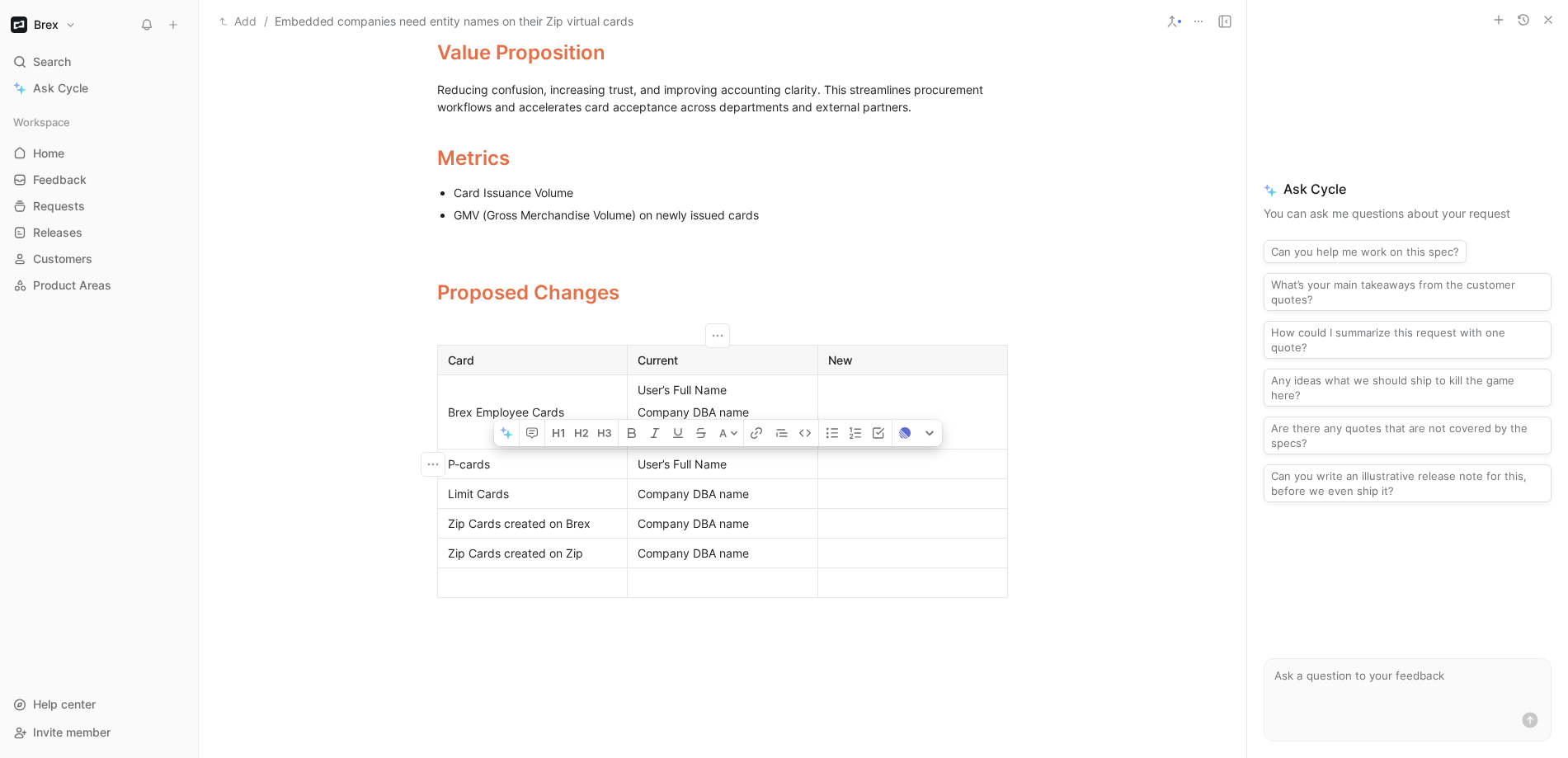 click on "User’s Full Name" at bounding box center [723, 464] 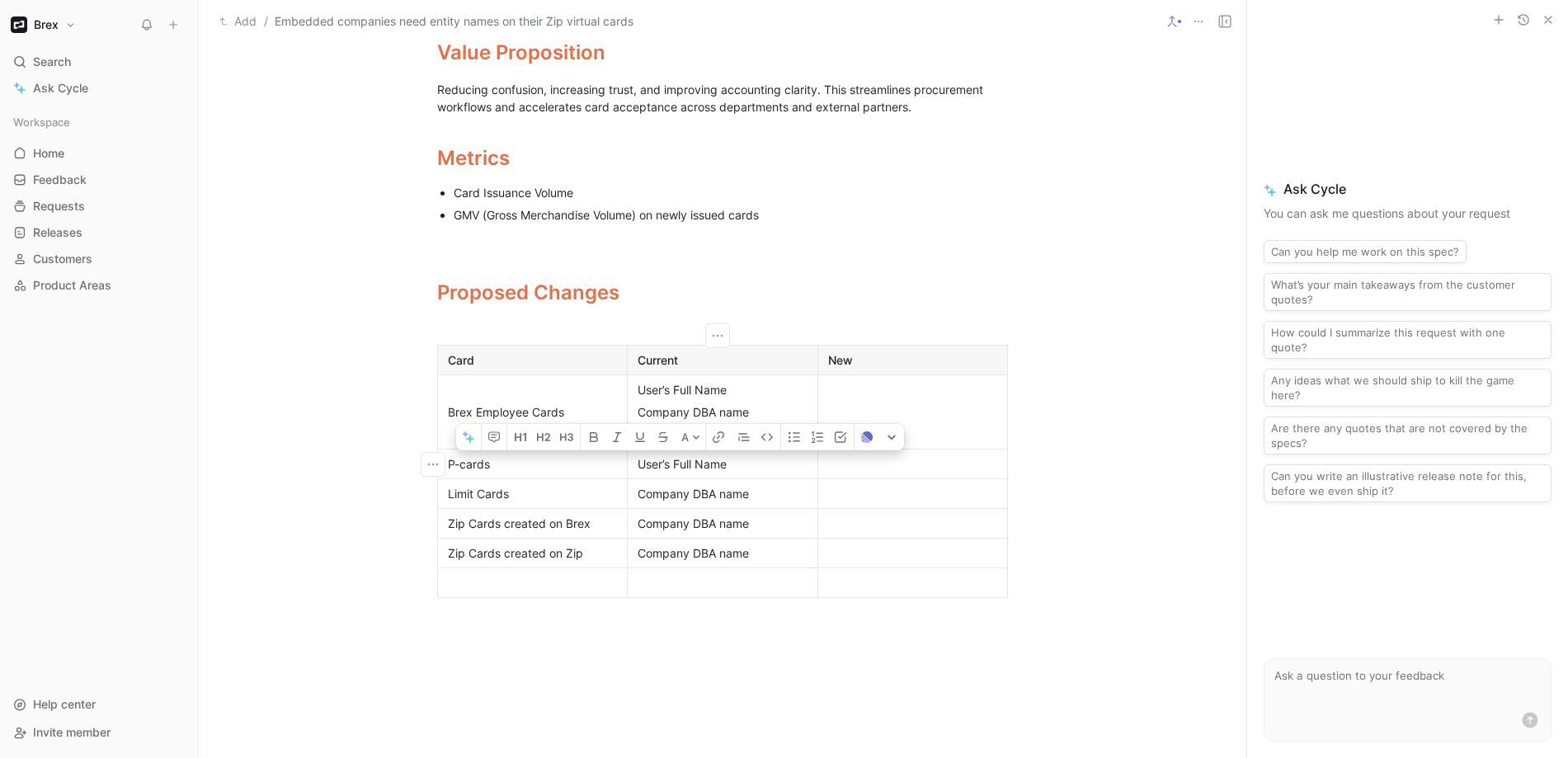 click on "User’s Full Name" at bounding box center [723, 464] 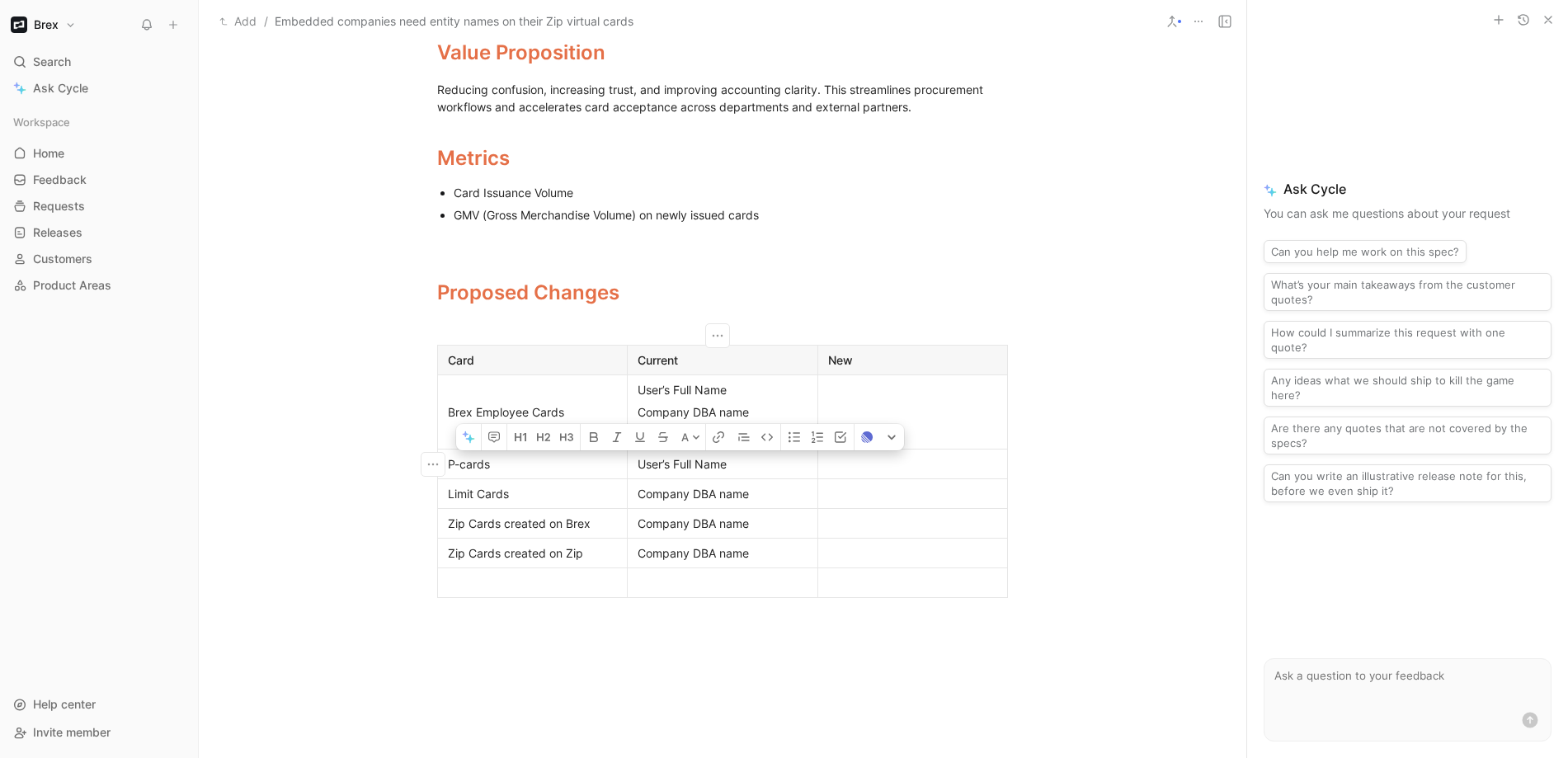 click on "Company DBA name" at bounding box center [723, 493] 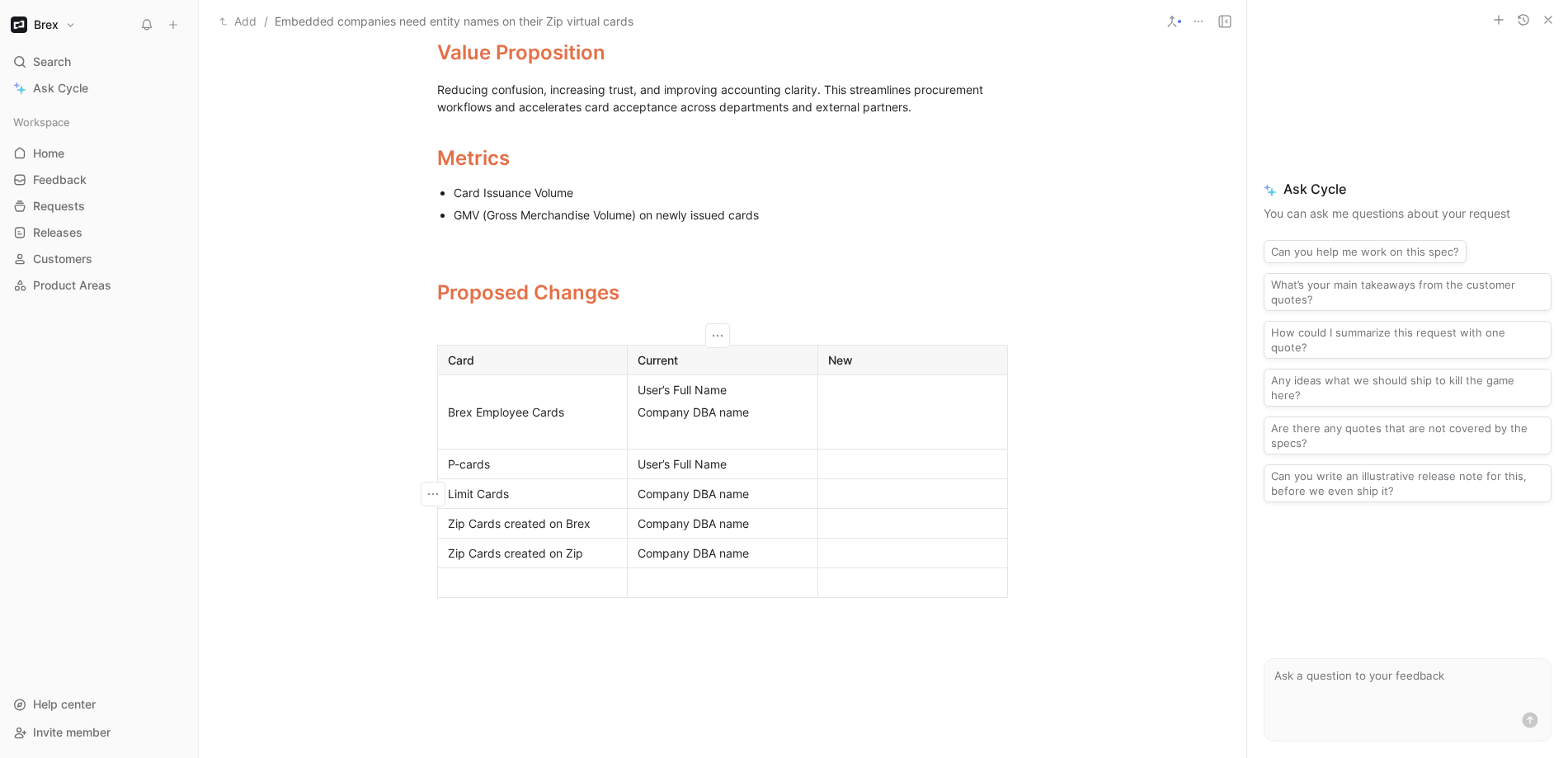 click on "Company DBA name" at bounding box center (723, 493) 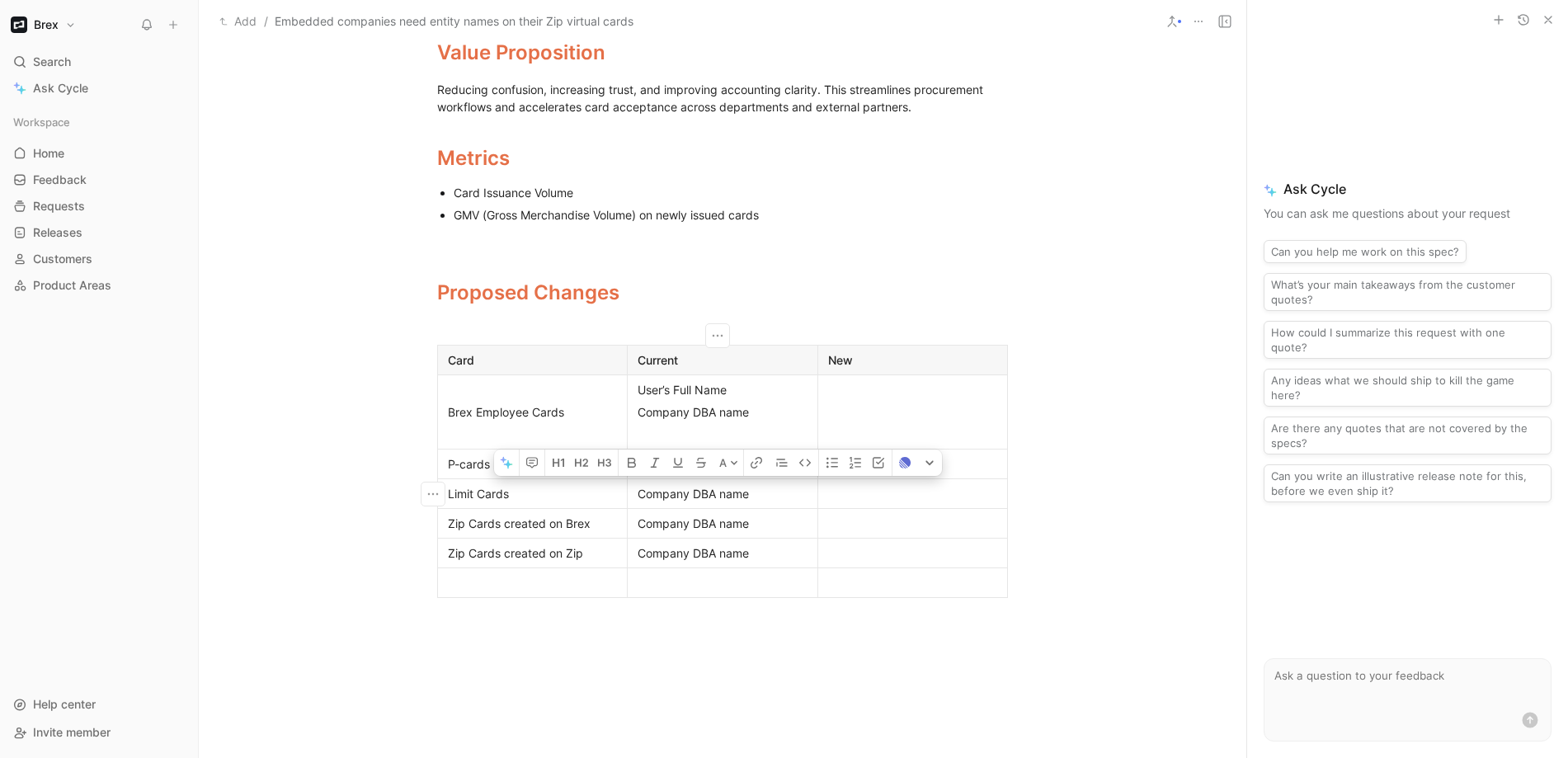 click on "Company DBA name" at bounding box center (723, 493) 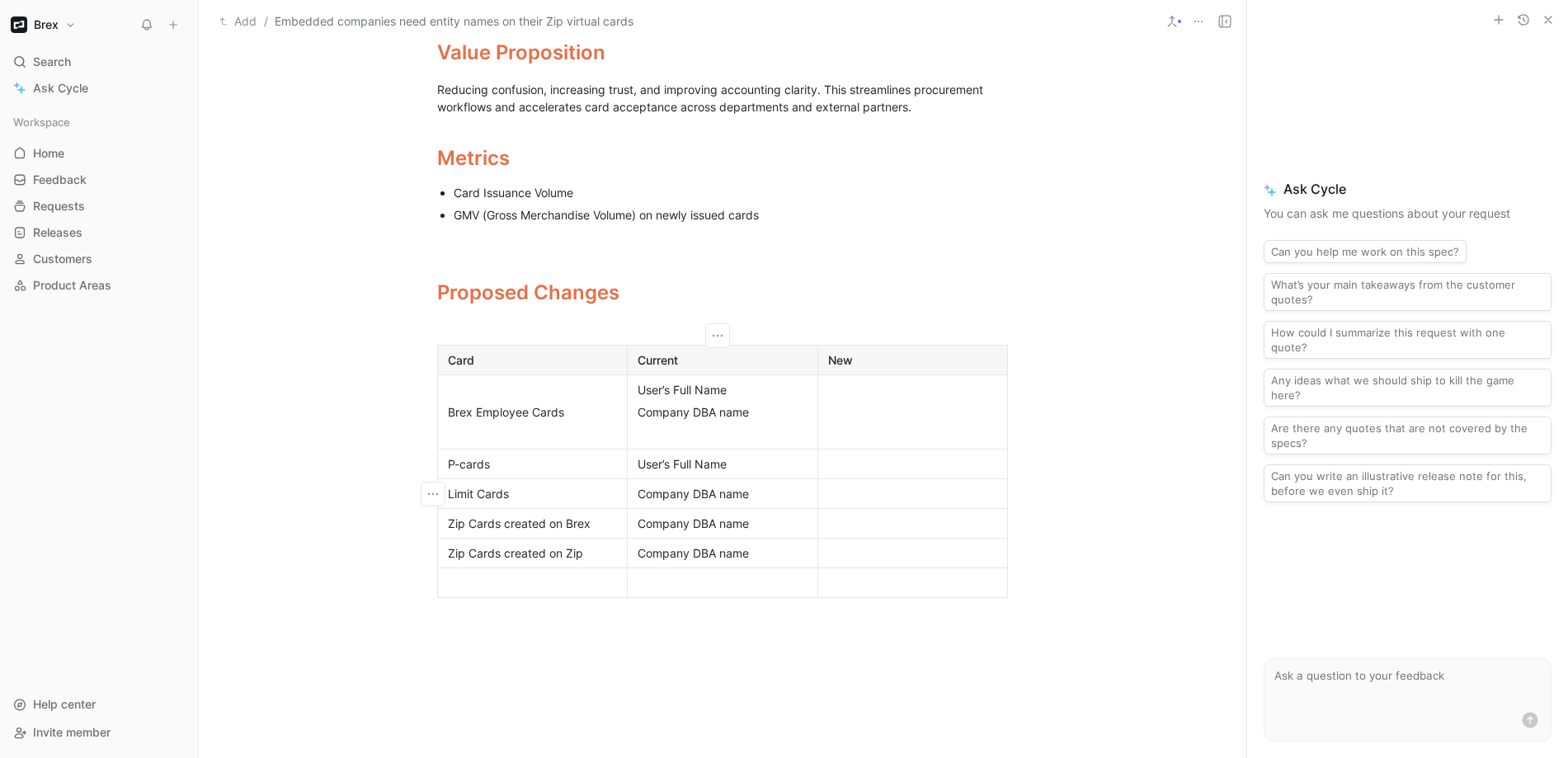 click on "Company DBA name" at bounding box center (723, 493) 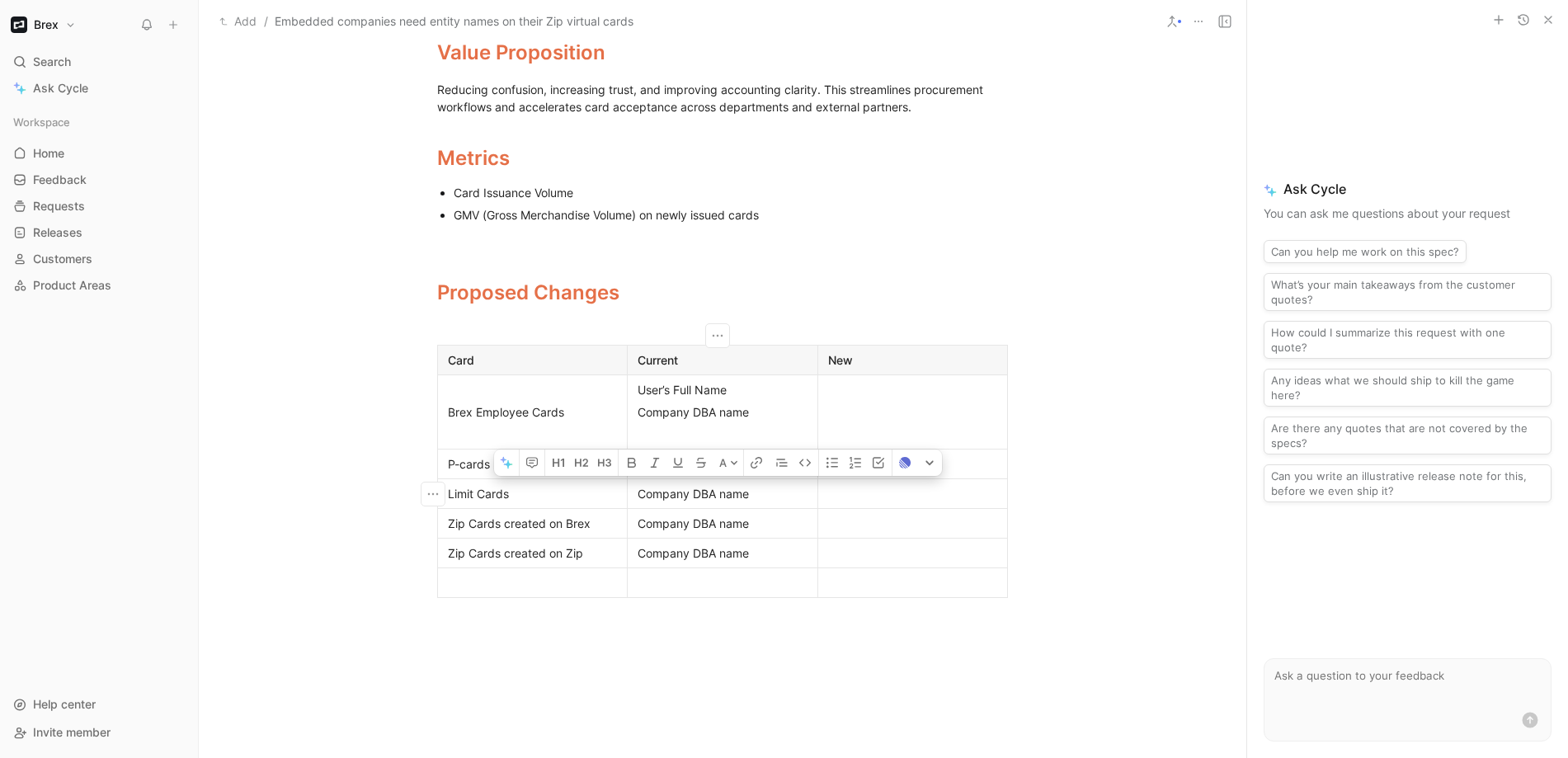 click on "Company DBA name" at bounding box center (723, 493) 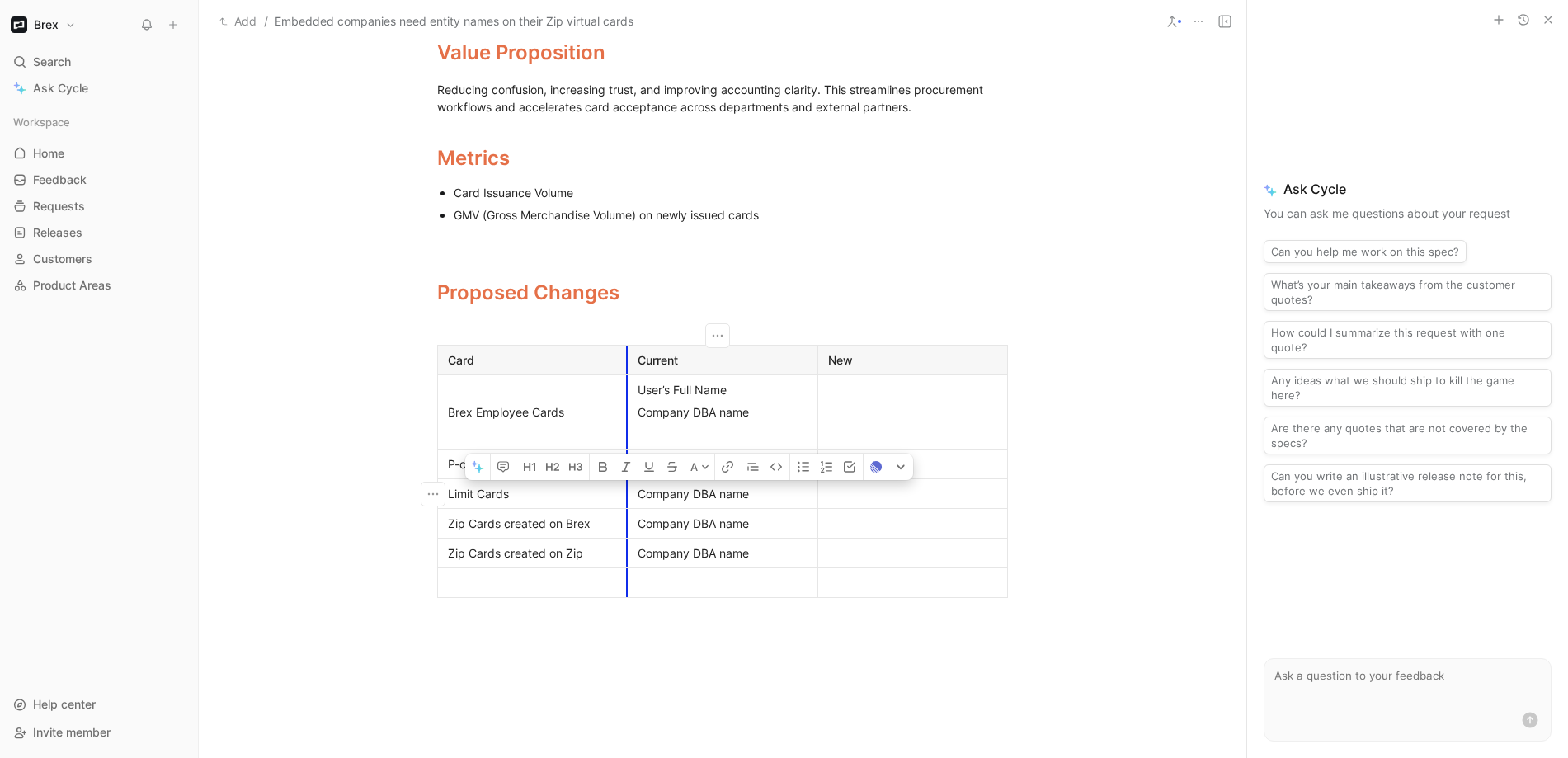 drag, startPoint x: 719, startPoint y: 499, endPoint x: 626, endPoint y: 497, distance: 93.0215 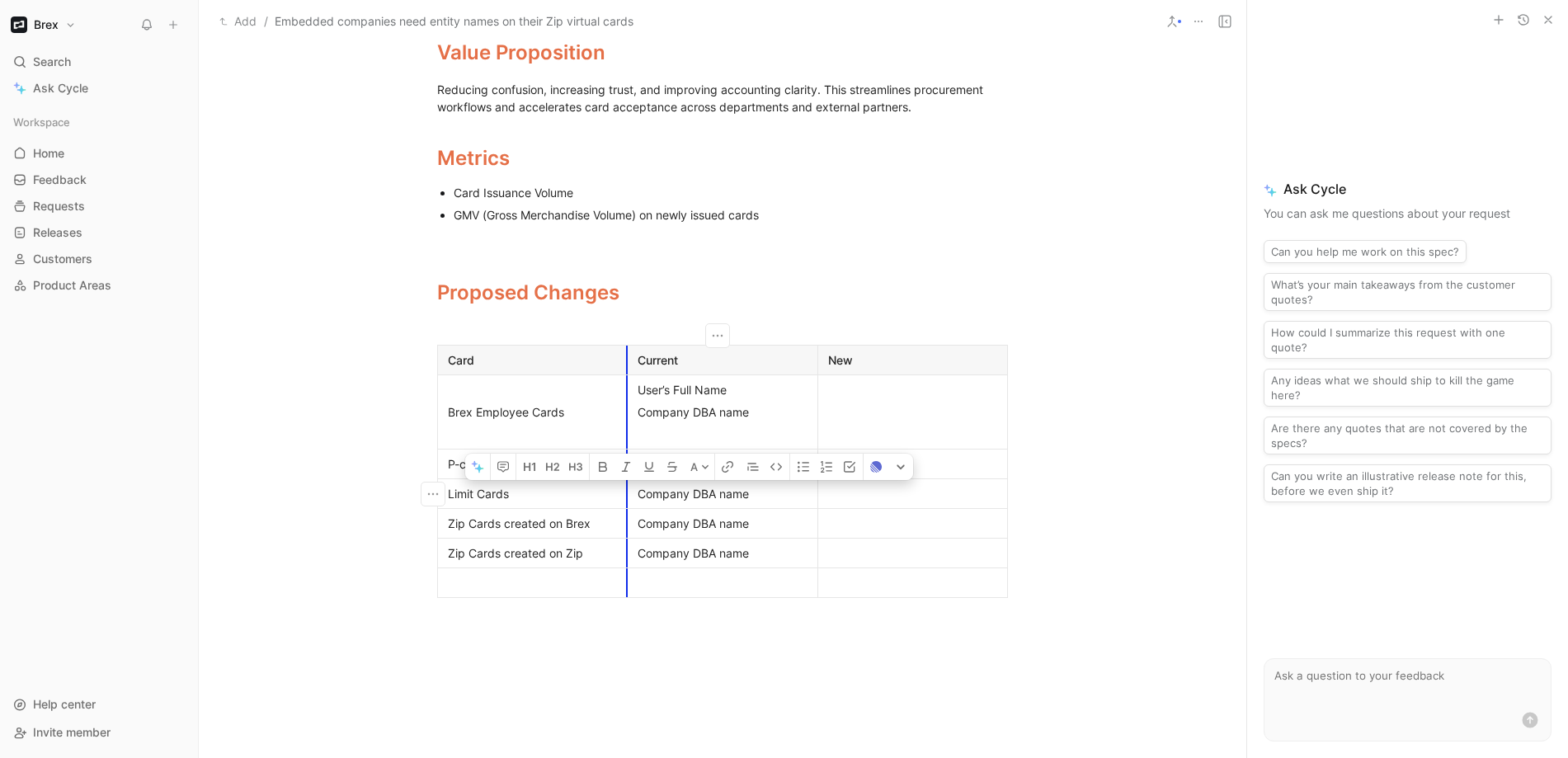 click on "Company DBA name" at bounding box center (723, 493) 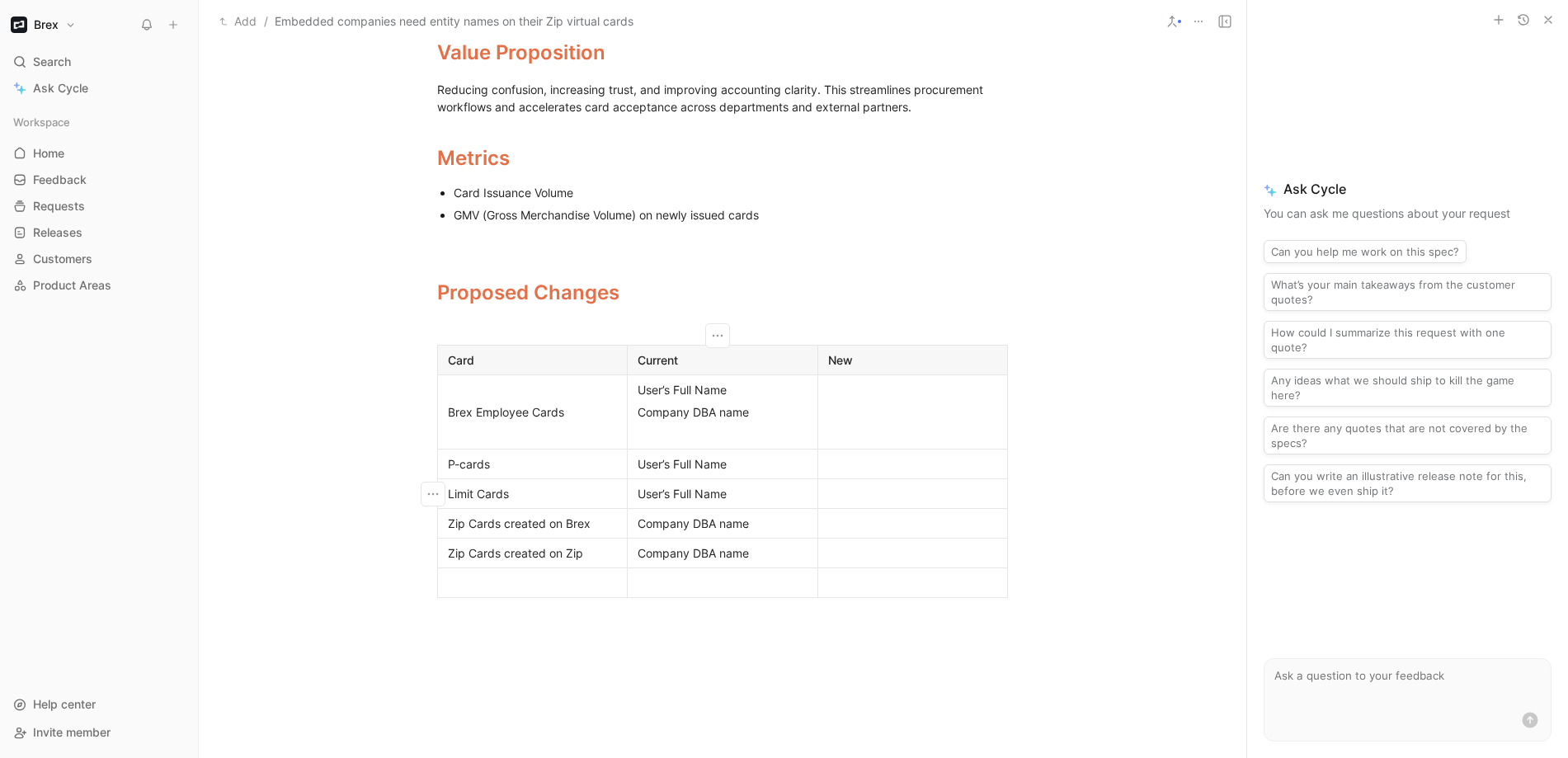 click on "Company DBA name" at bounding box center [723, 412] 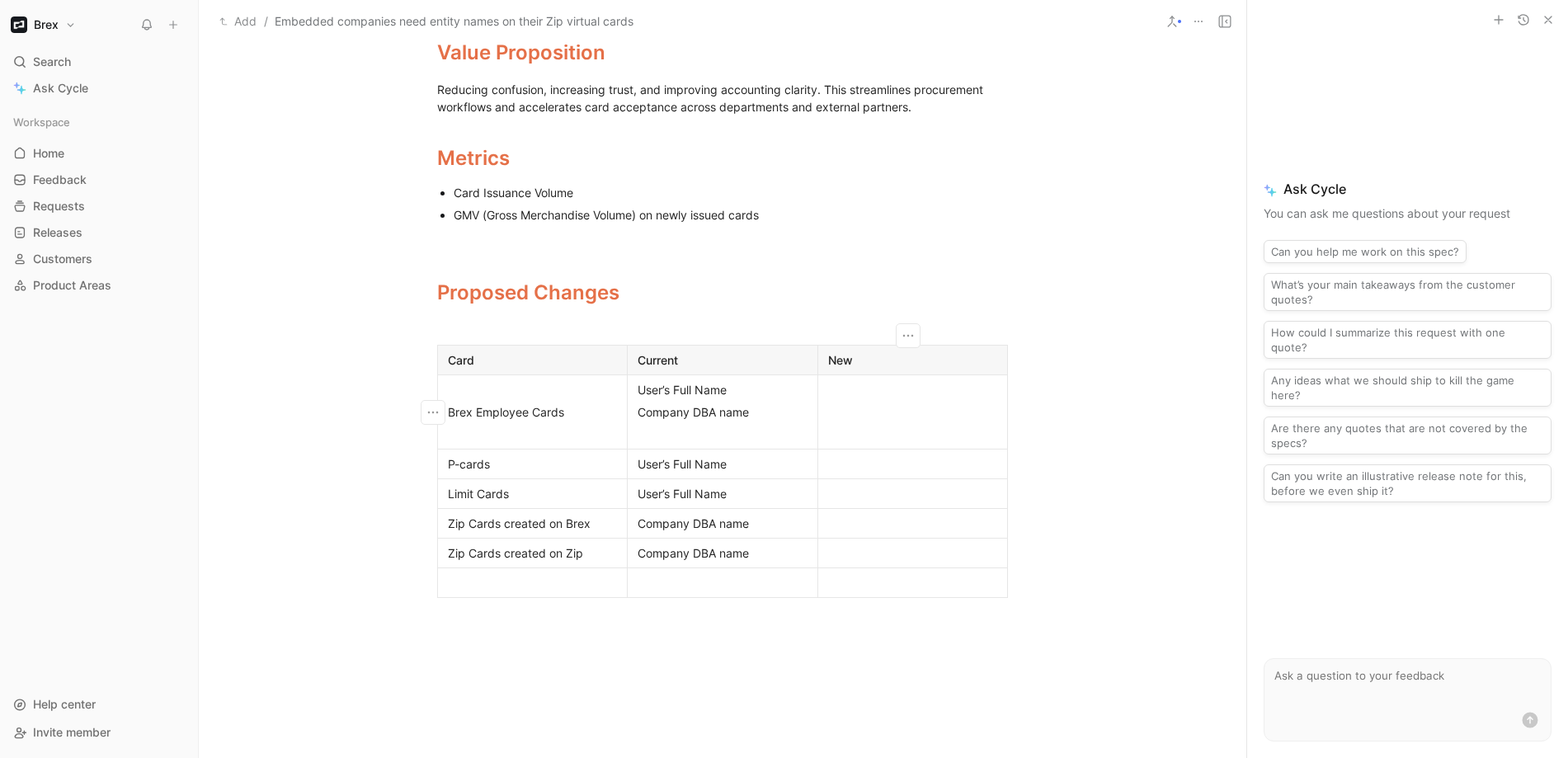 click at bounding box center (912, 412) 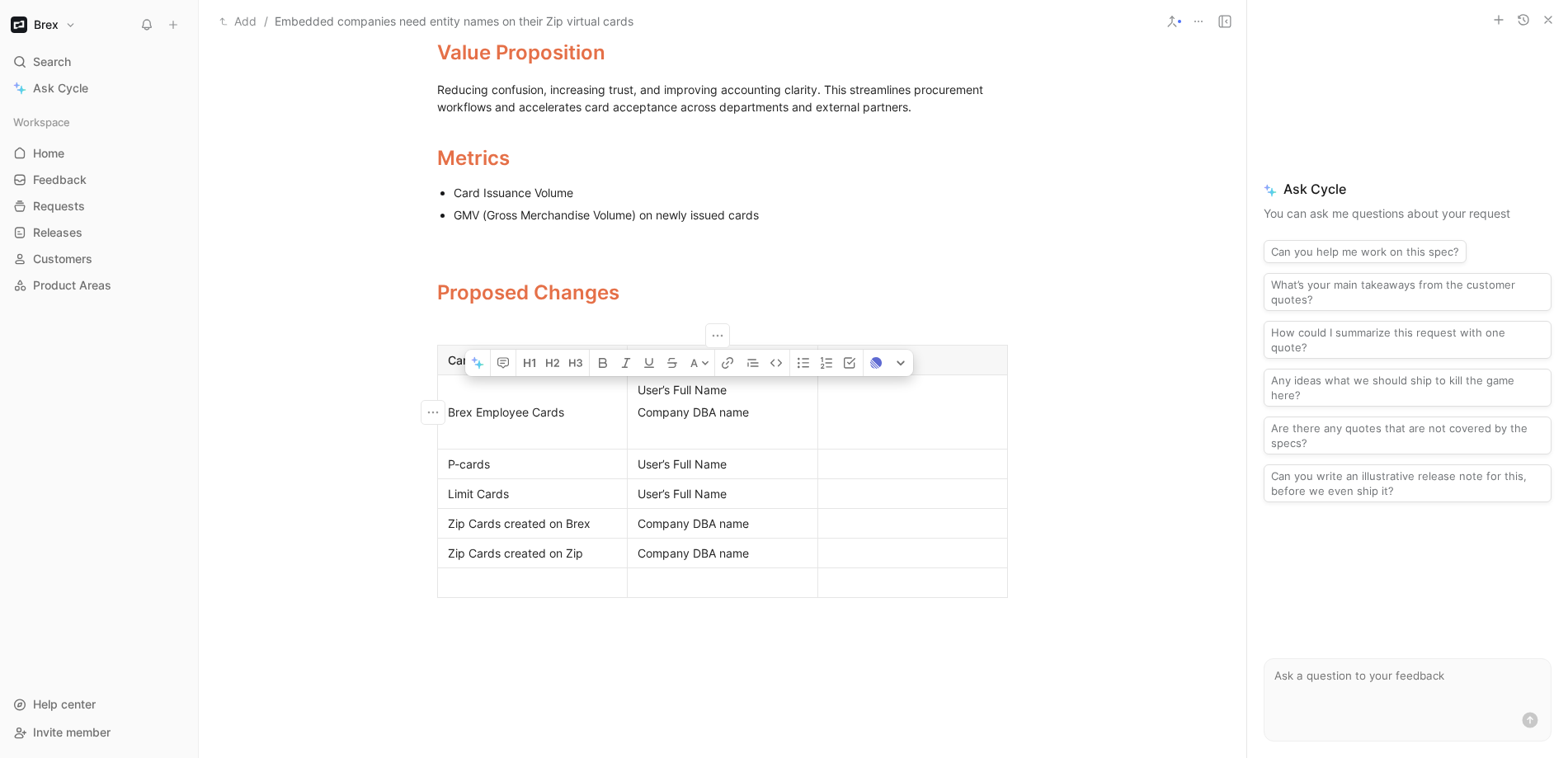 drag, startPoint x: 781, startPoint y: 417, endPoint x: 632, endPoint y: 390, distance: 151.42655 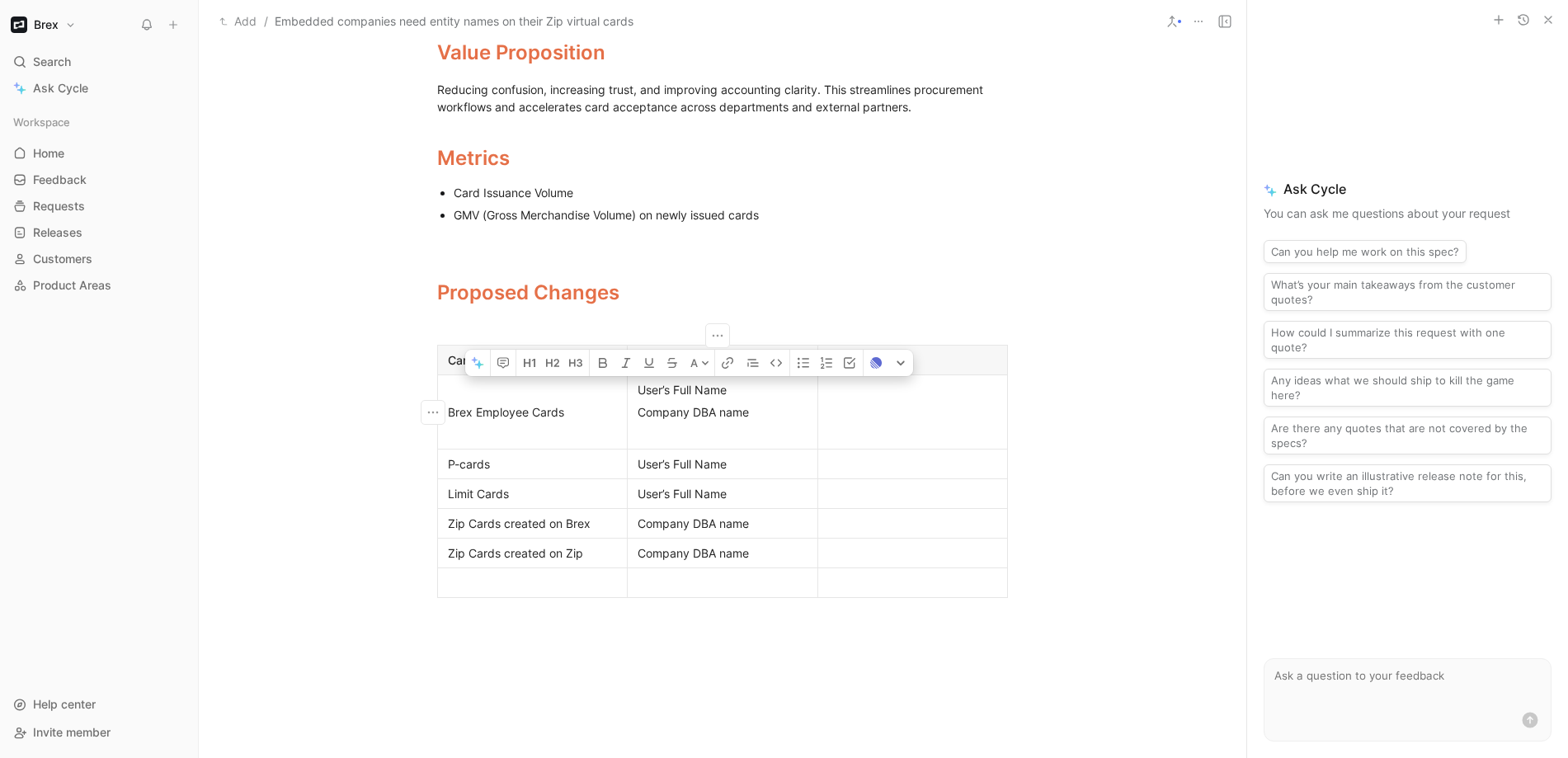 click on "User’s Full Name  Company DBA name" at bounding box center [723, 412] 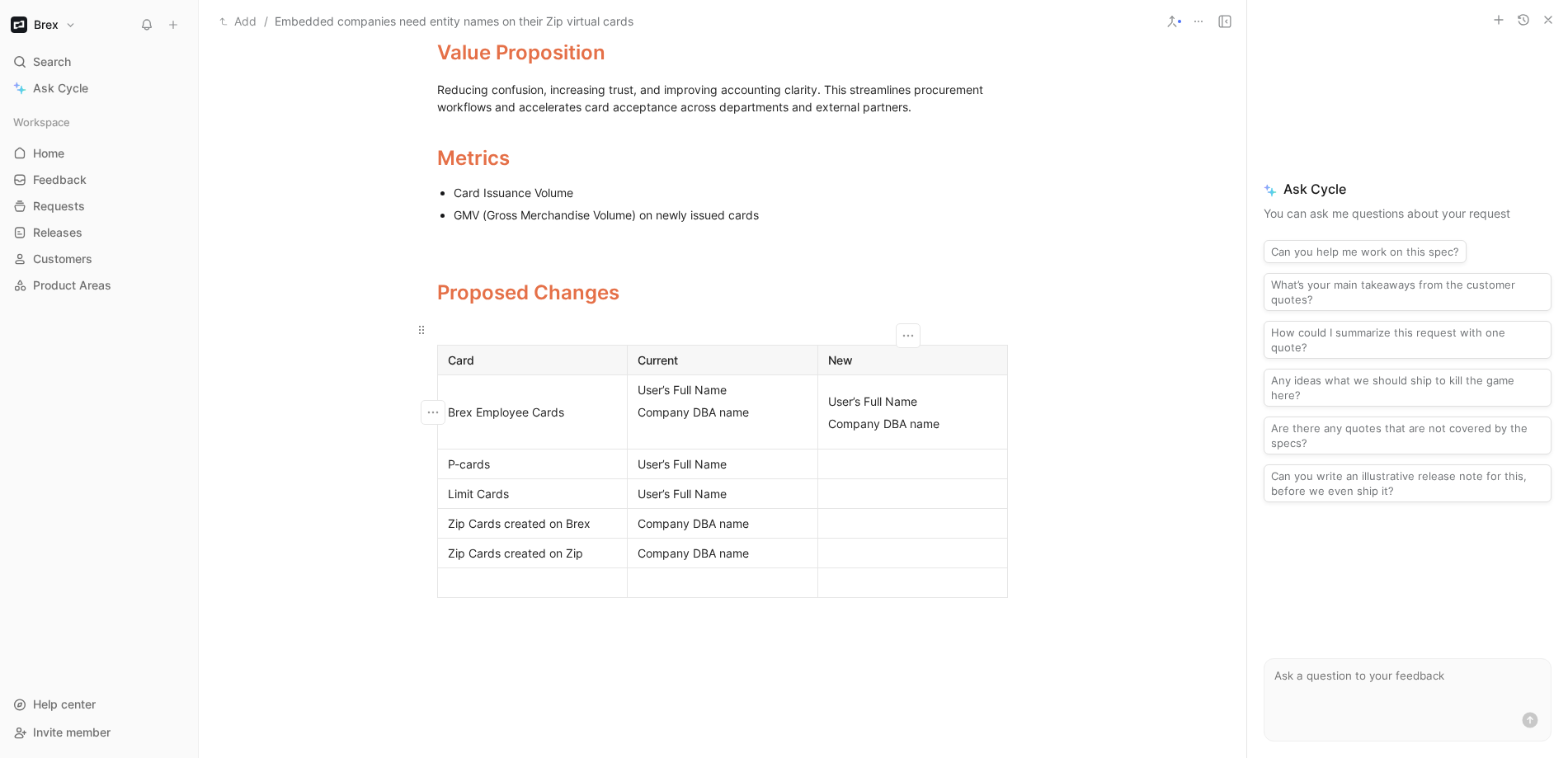 click at bounding box center [723, 329] 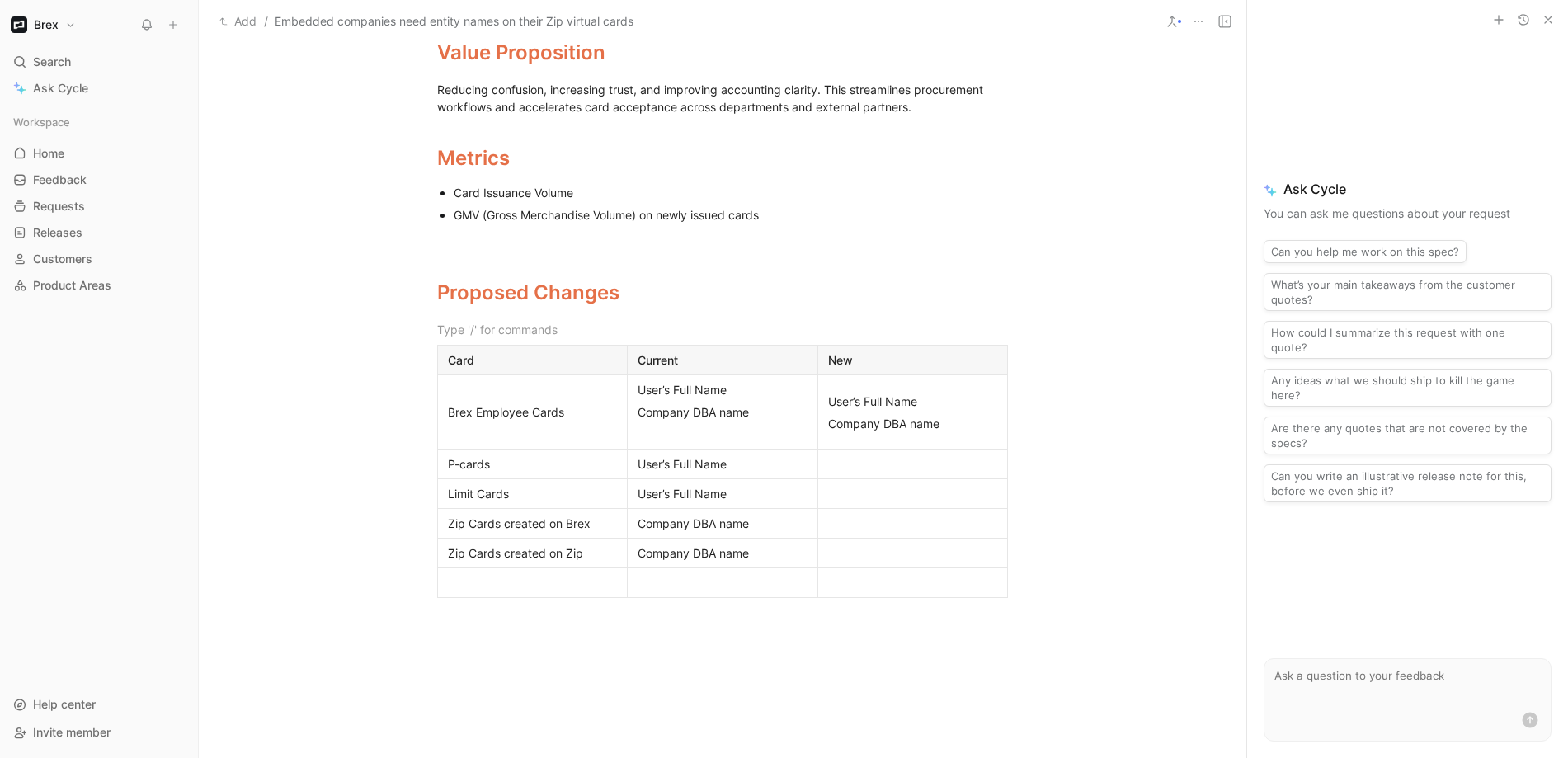 click at bounding box center (913, 464) 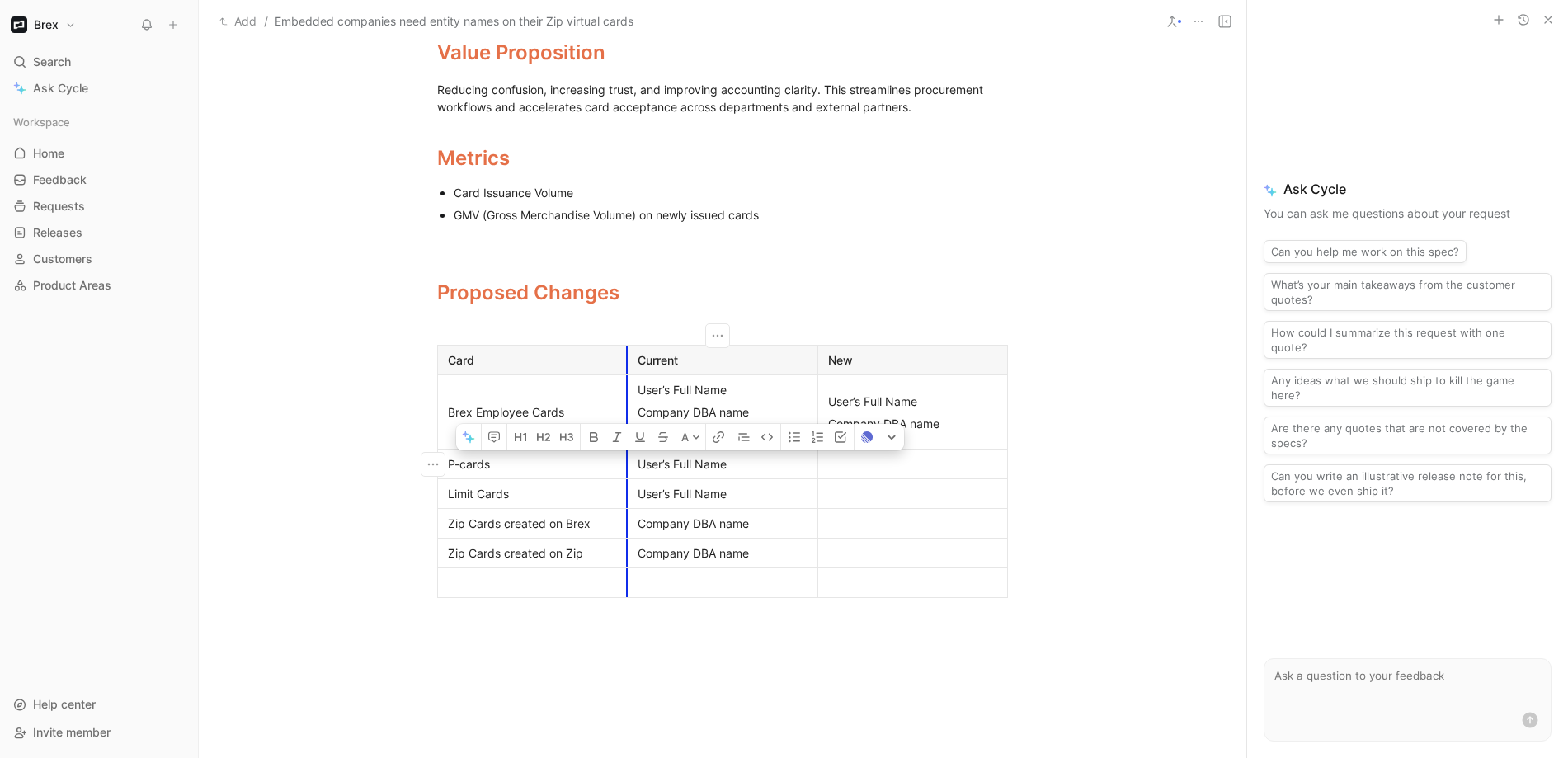 drag, startPoint x: 692, startPoint y: 467, endPoint x: 624, endPoint y: 468, distance: 68.00735 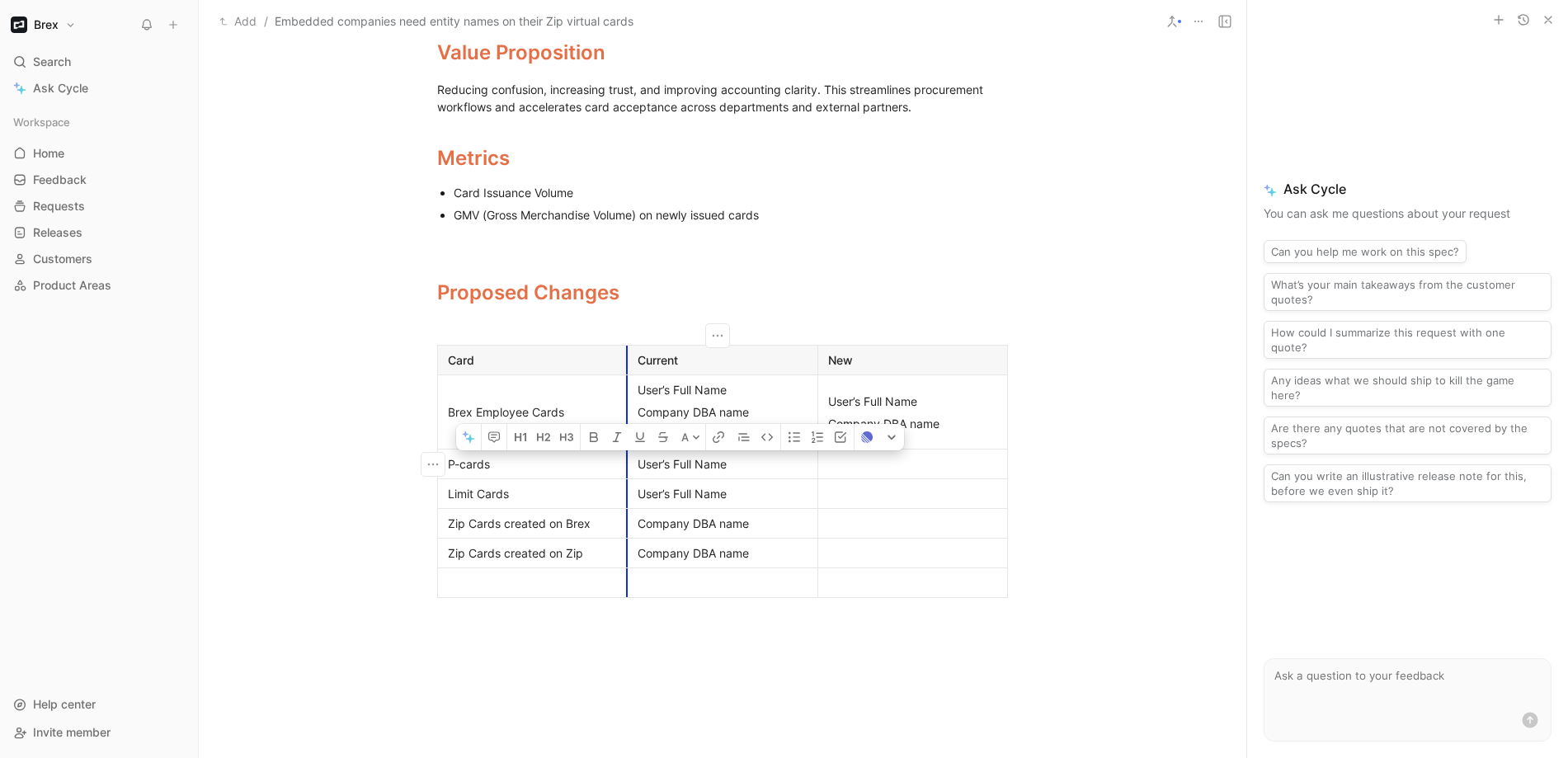 click on "User’s Full Name" at bounding box center (723, 464) 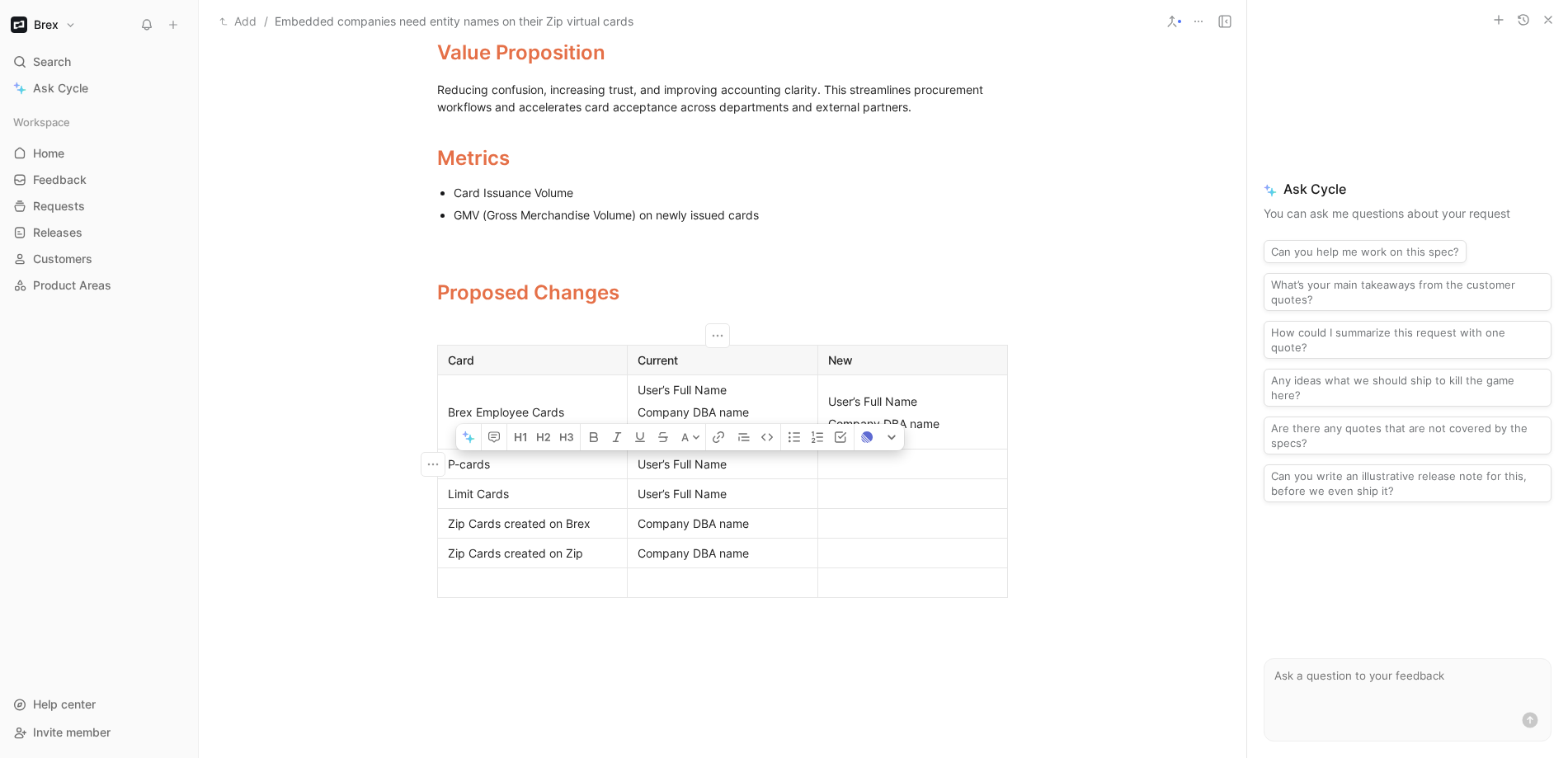 copy on "User’s Full Name" 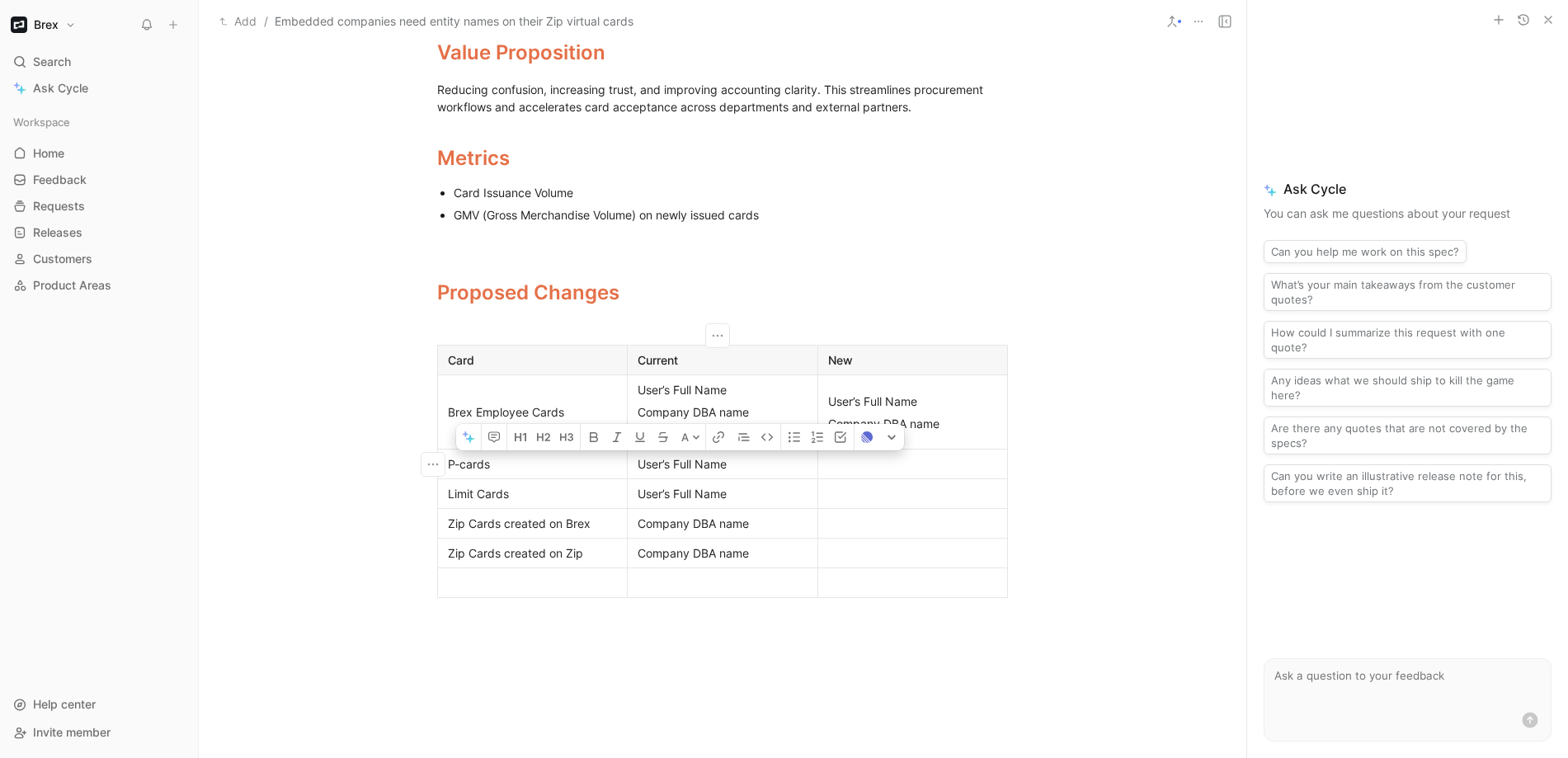 click at bounding box center (913, 464) 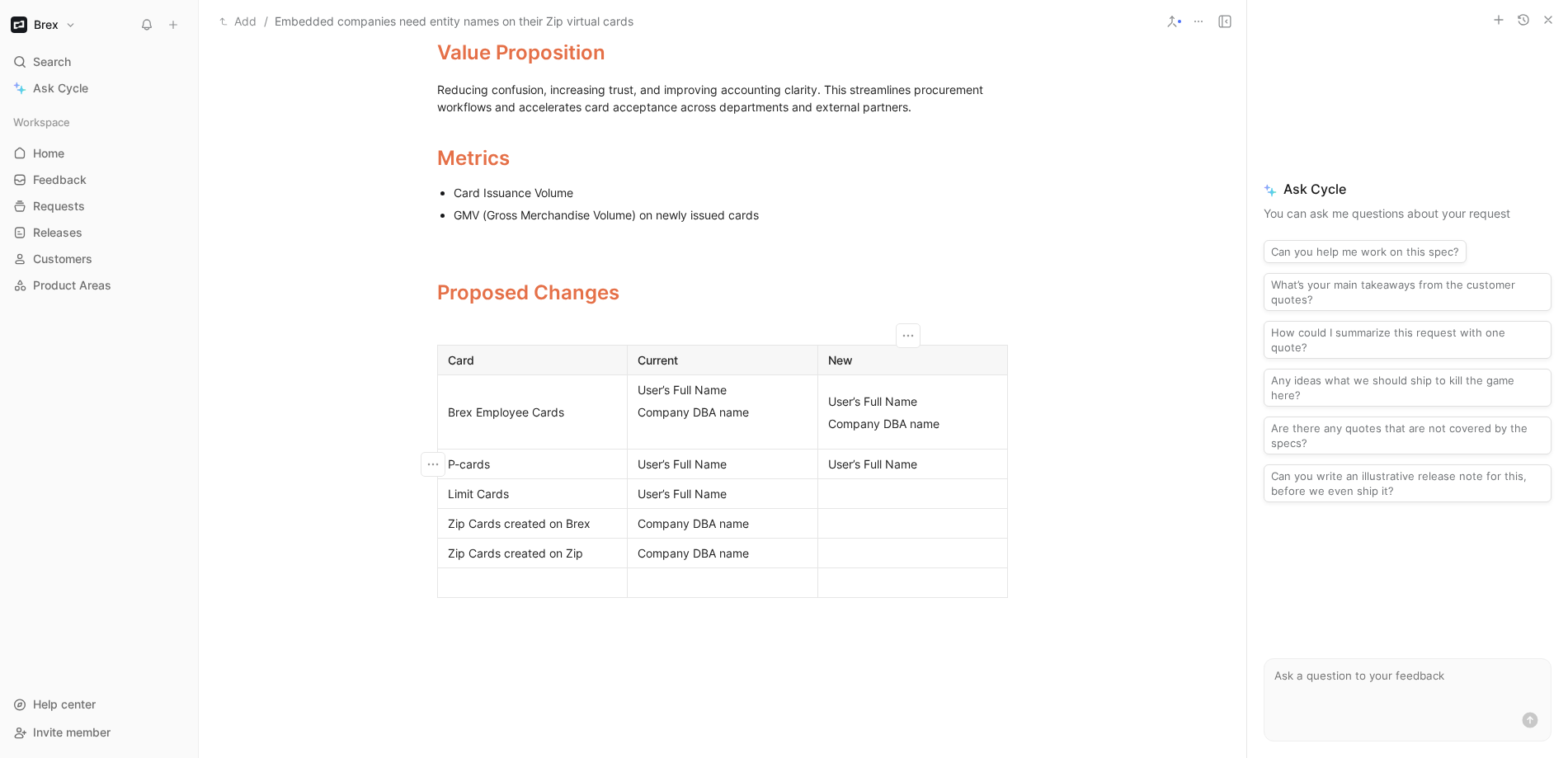 click at bounding box center (913, 493) 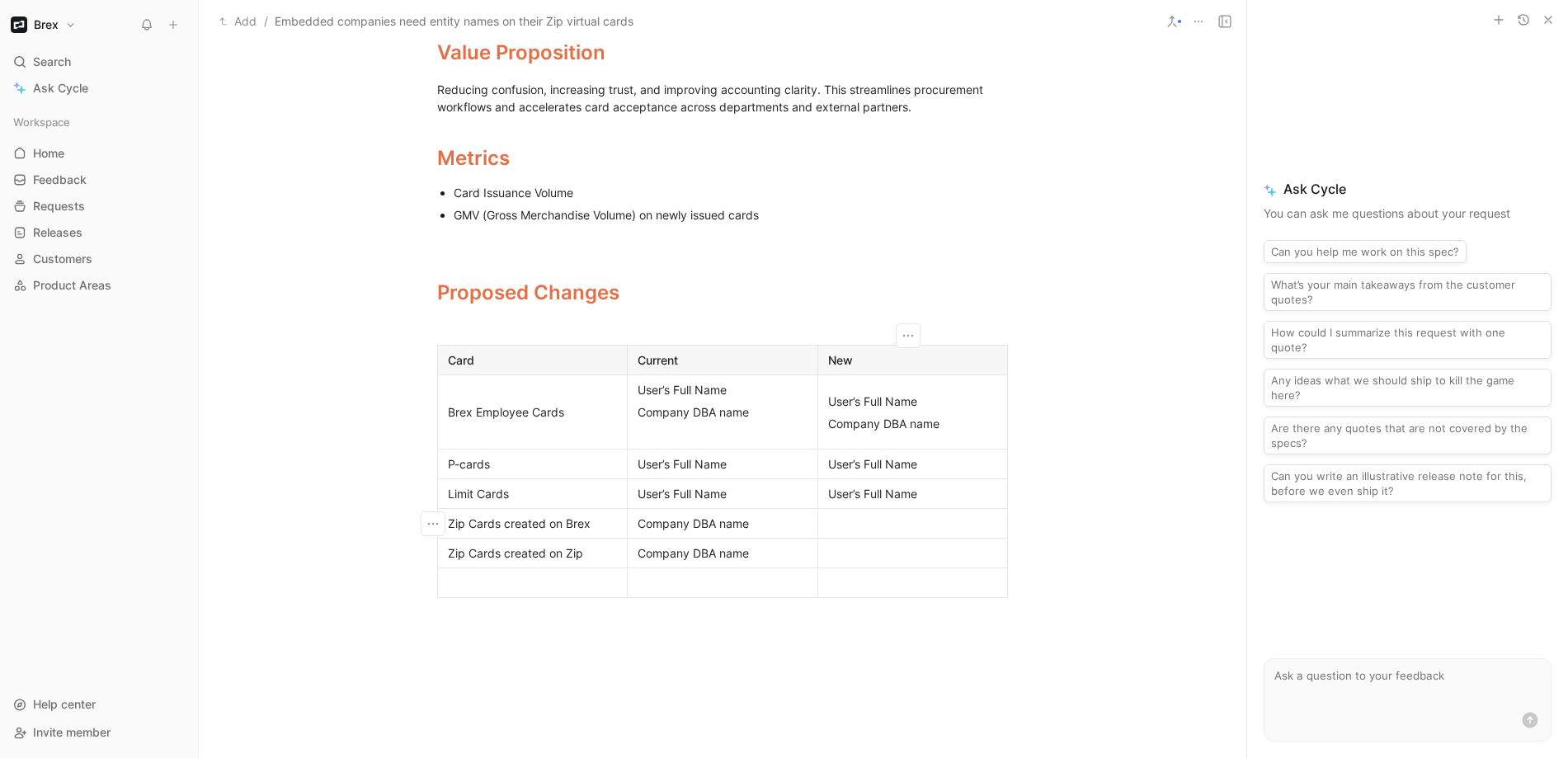 click at bounding box center (913, 523) 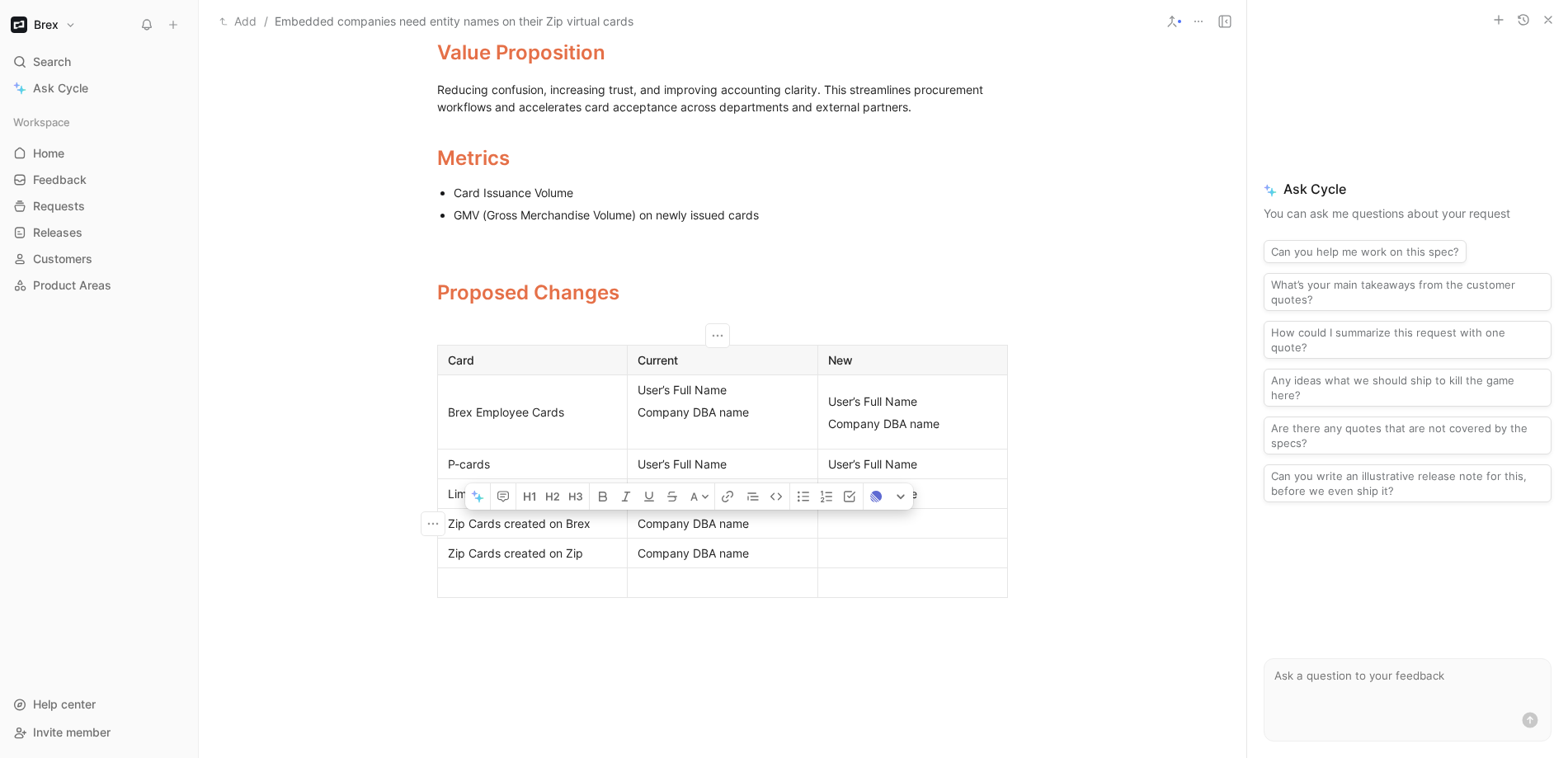drag, startPoint x: 761, startPoint y: 525, endPoint x: 628, endPoint y: 524, distance: 133.00376 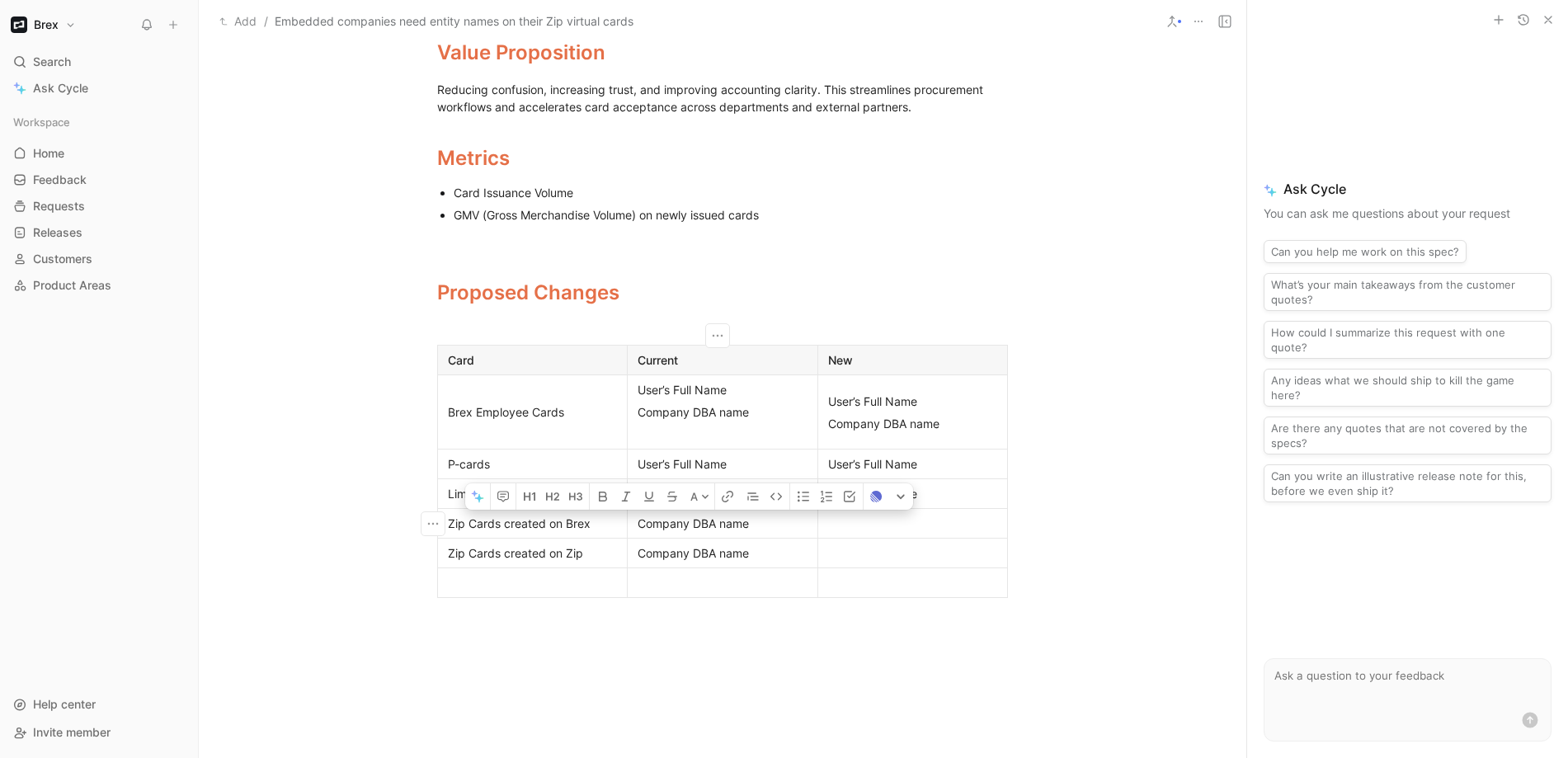 click on "Company DBA name" at bounding box center (723, 523) 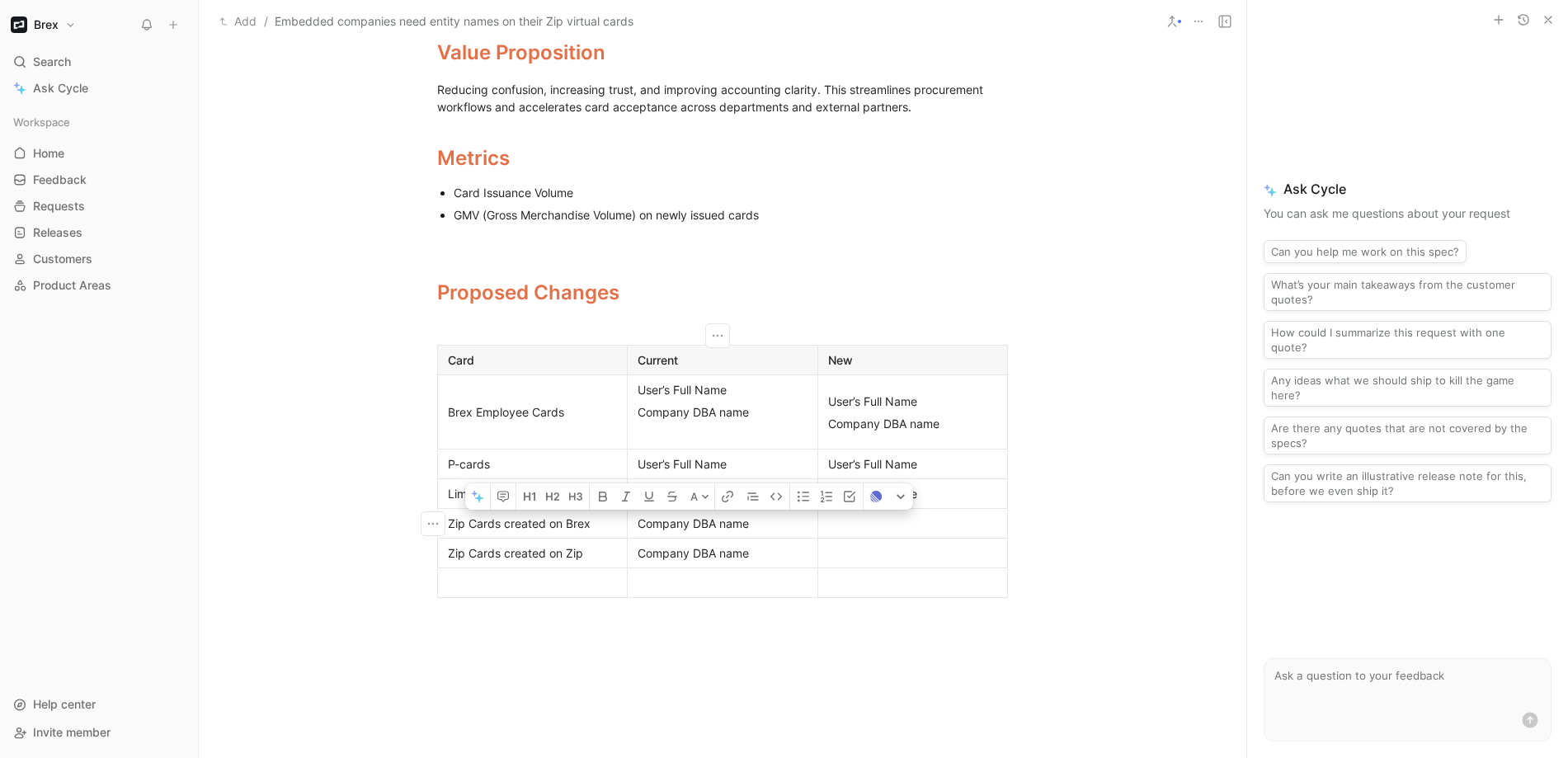 drag, startPoint x: 772, startPoint y: 523, endPoint x: 632, endPoint y: 521, distance: 140.01428 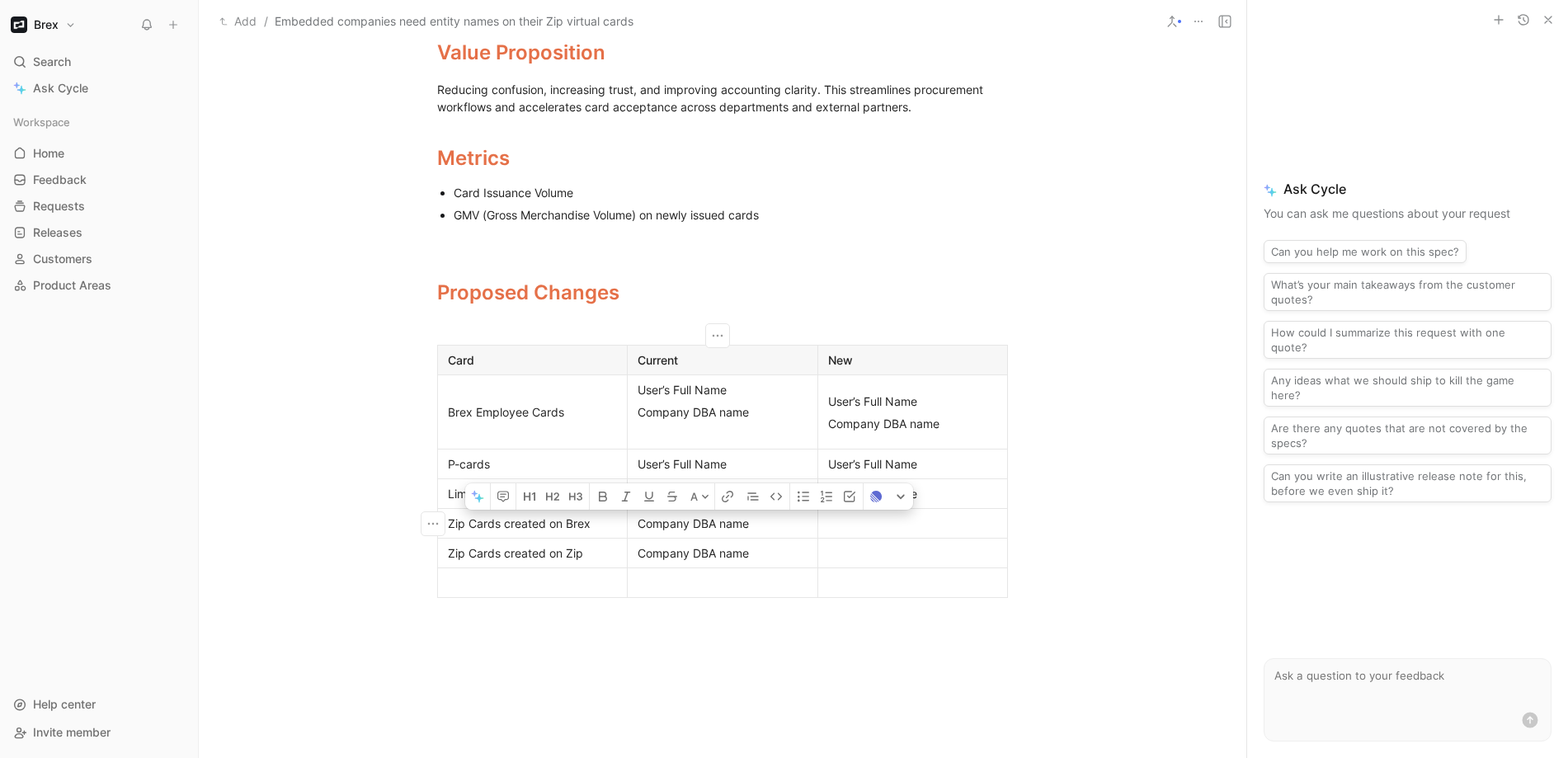 click on "Company DBA name" at bounding box center [723, 523] 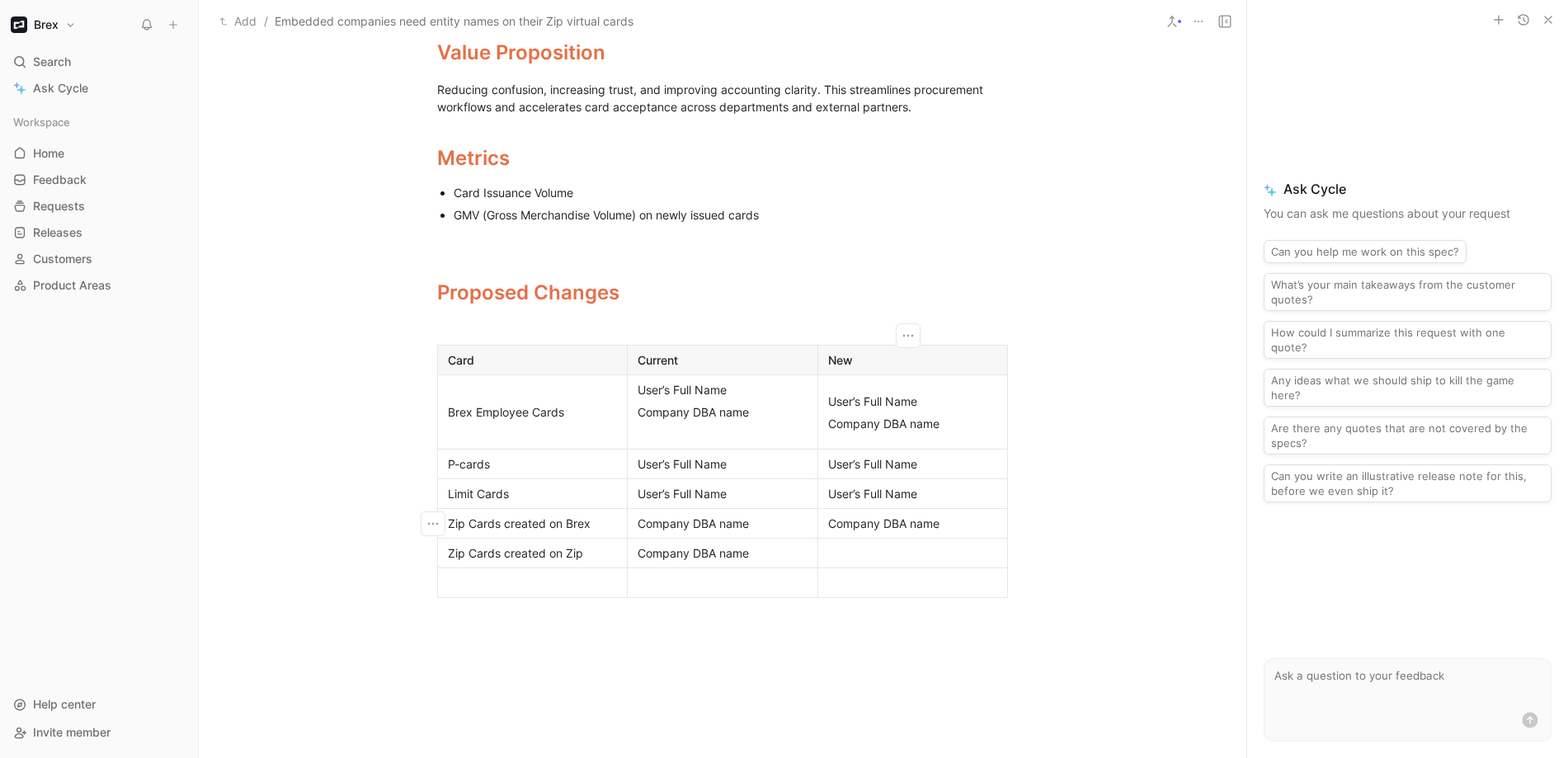 click on "Company DBA name" at bounding box center [913, 523] 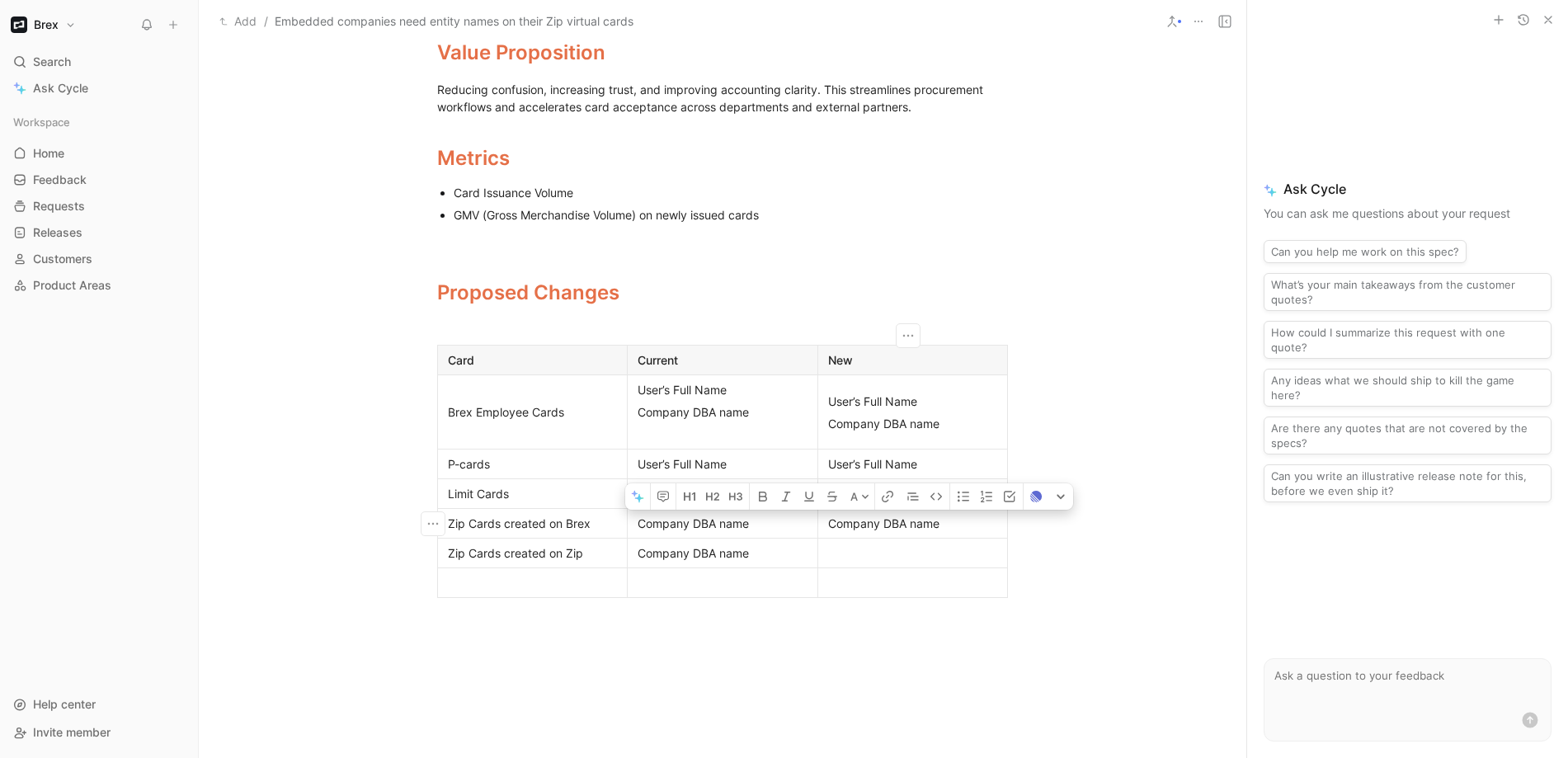 click on "Company DBA name" at bounding box center [913, 523] 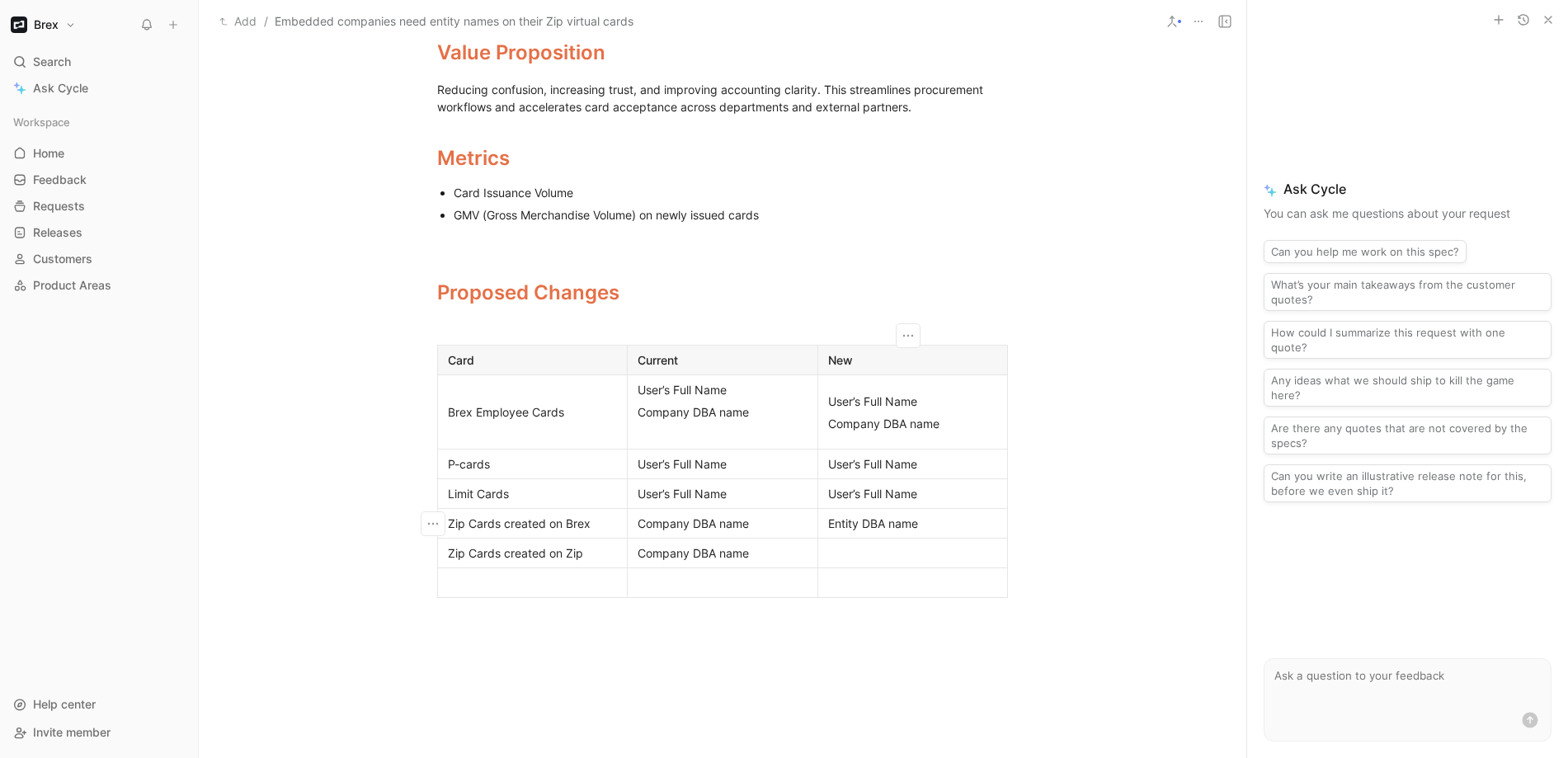 click on "Entity DBA name" at bounding box center [913, 523] 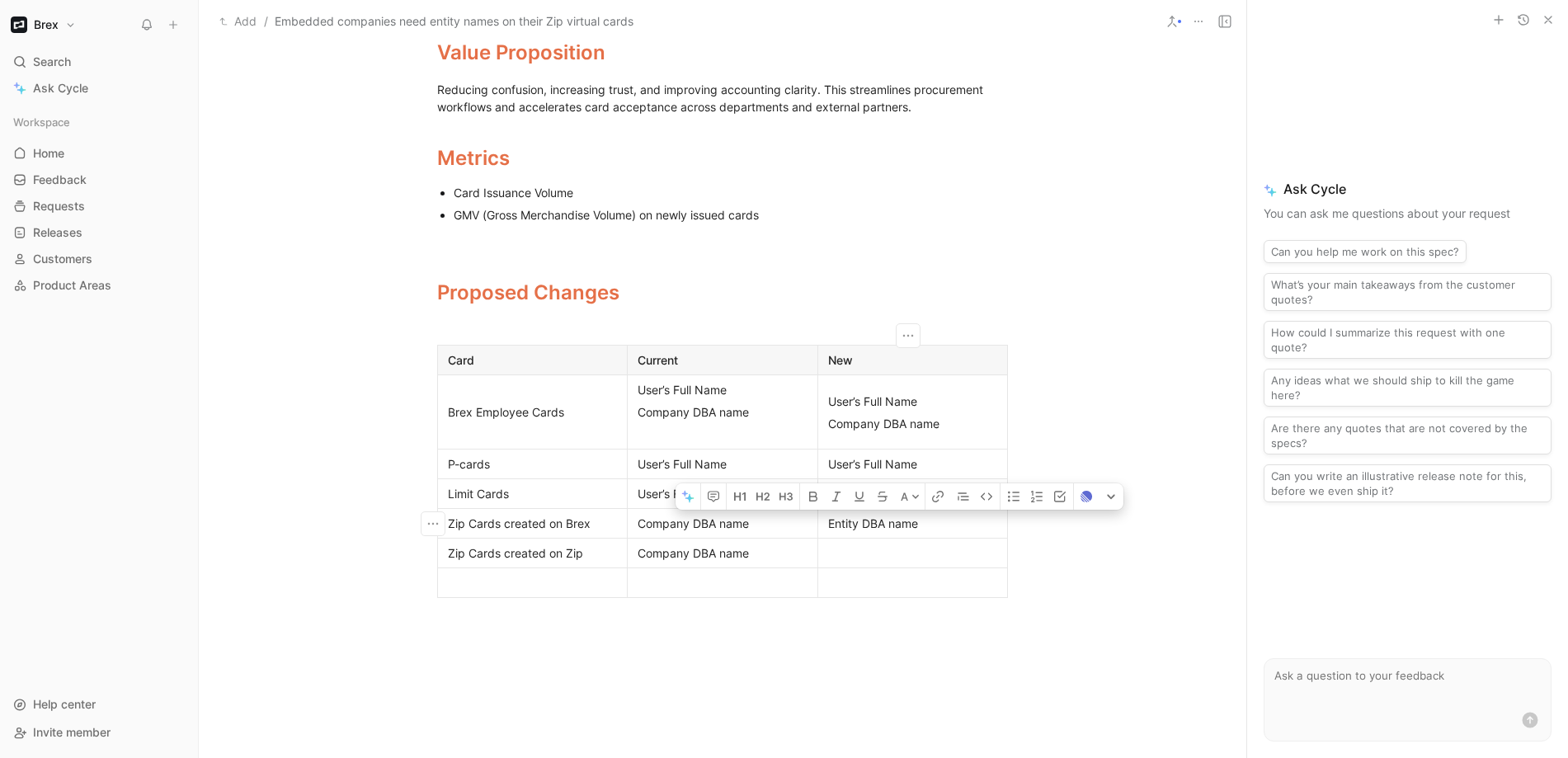 click on "Entity DBA name" at bounding box center (913, 523) 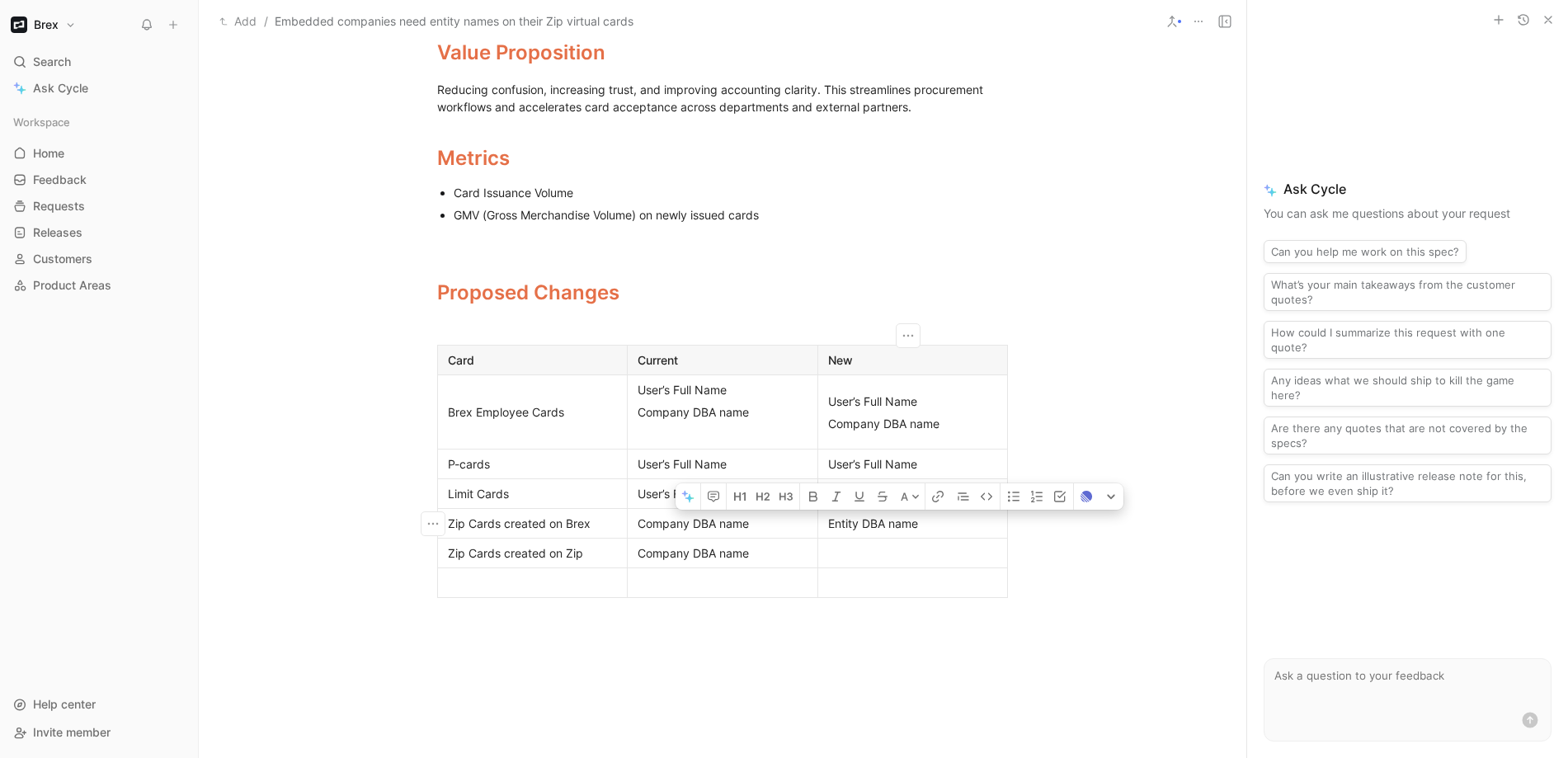 click on "Entity DBA name" at bounding box center (913, 523) 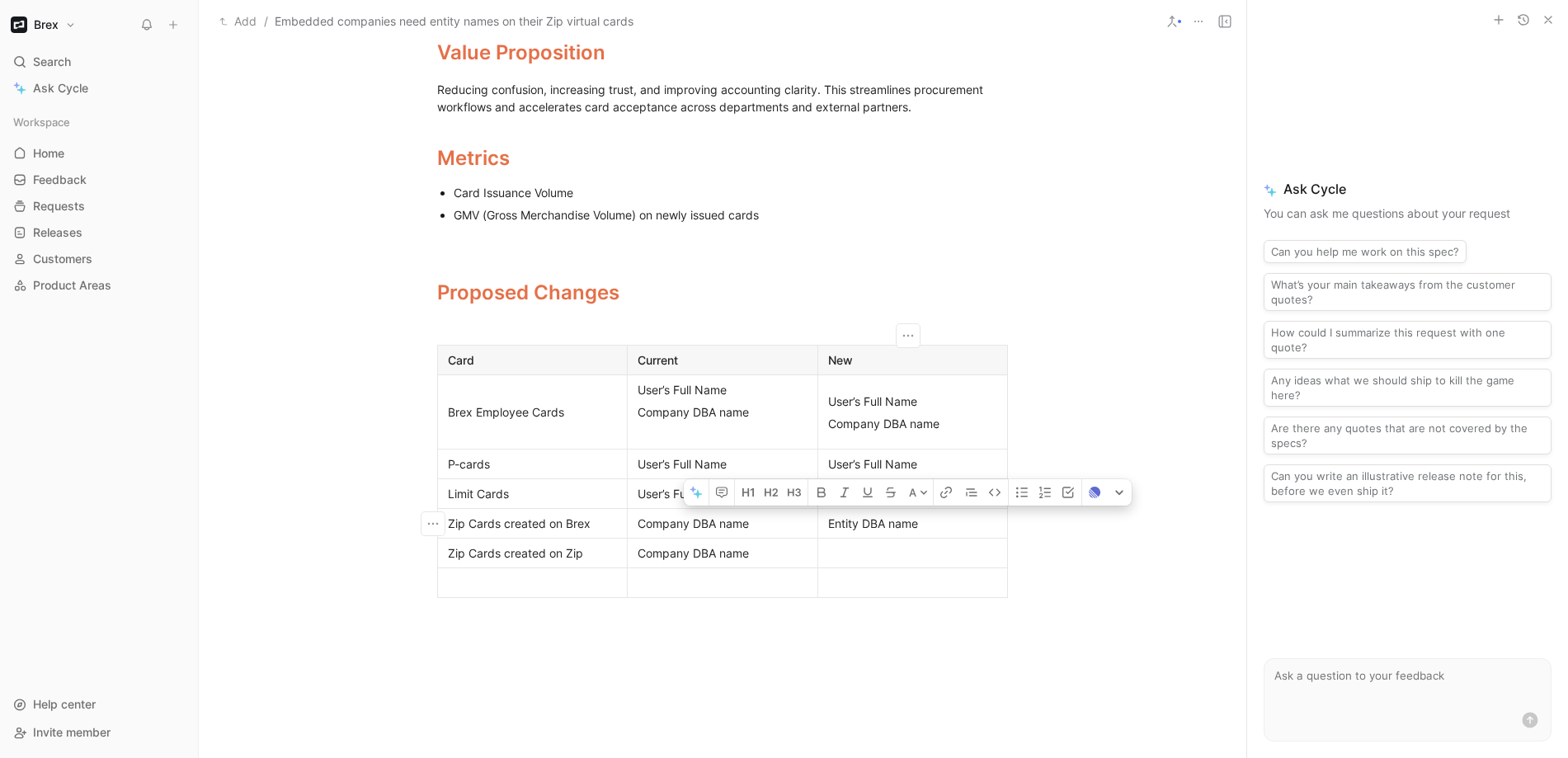 click on "Entity DBA name" at bounding box center (913, 523) 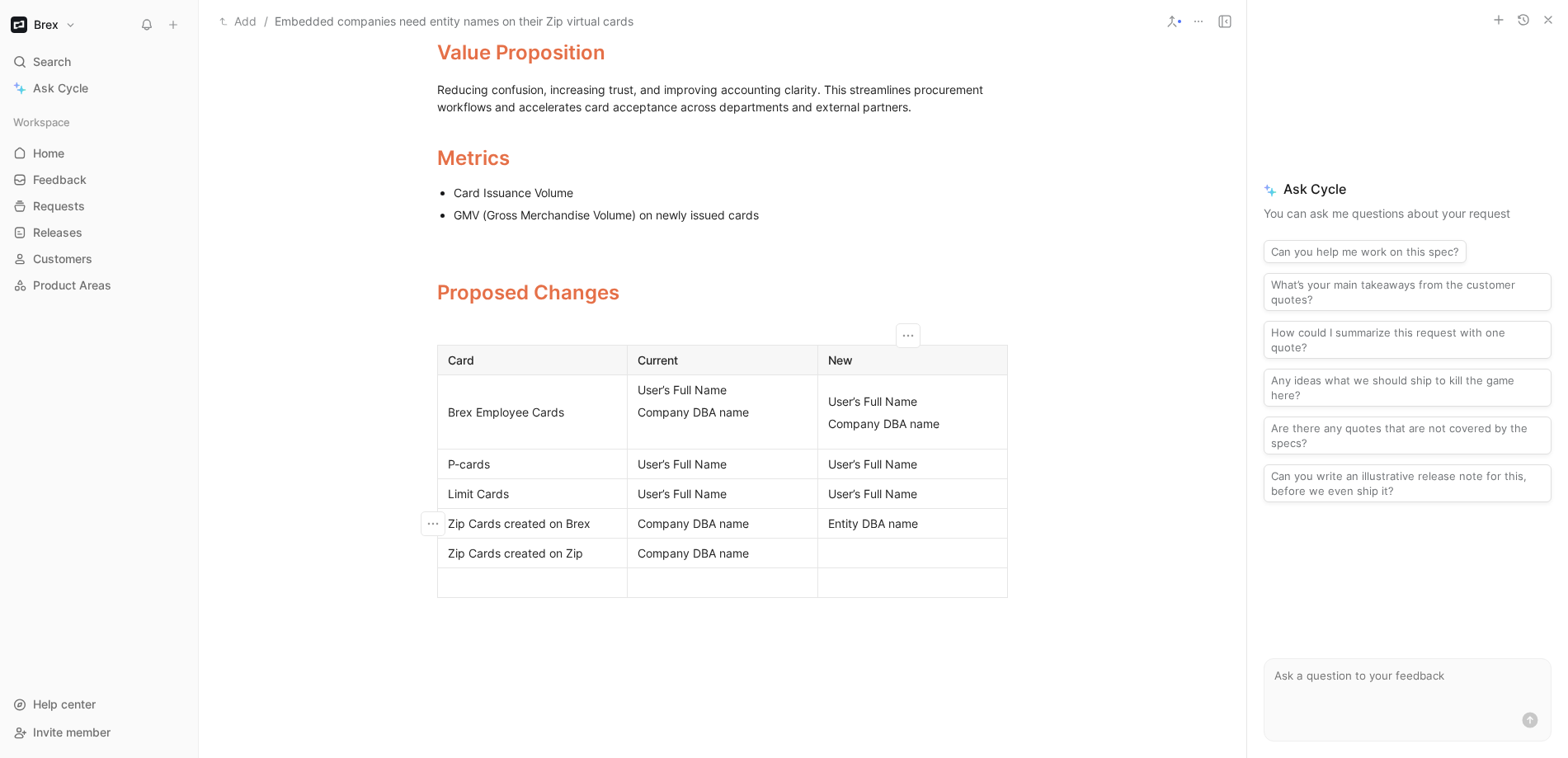 click on "Entity DBA name" at bounding box center (913, 523) 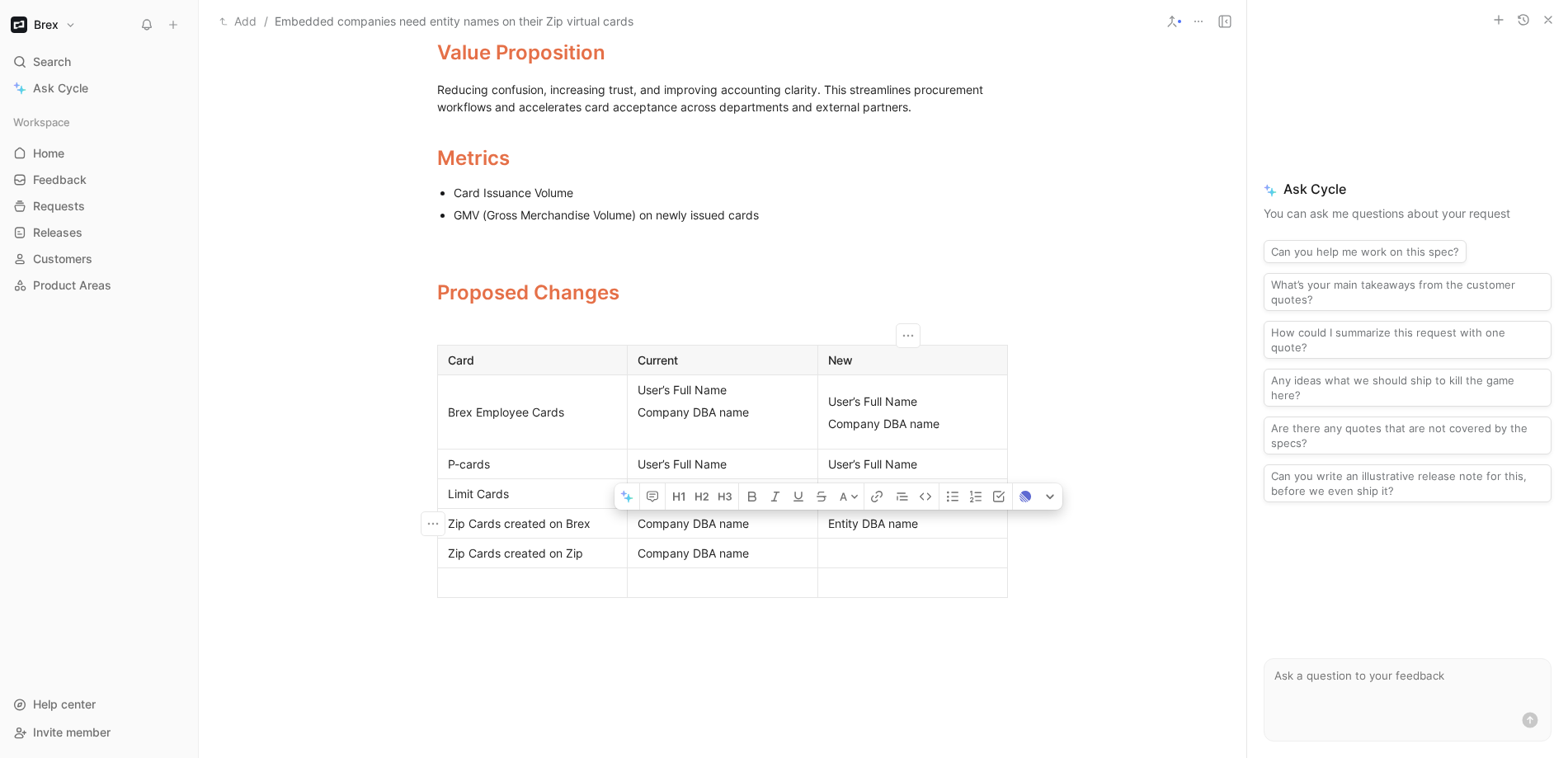 click on "Entity DBA name" at bounding box center (913, 523) 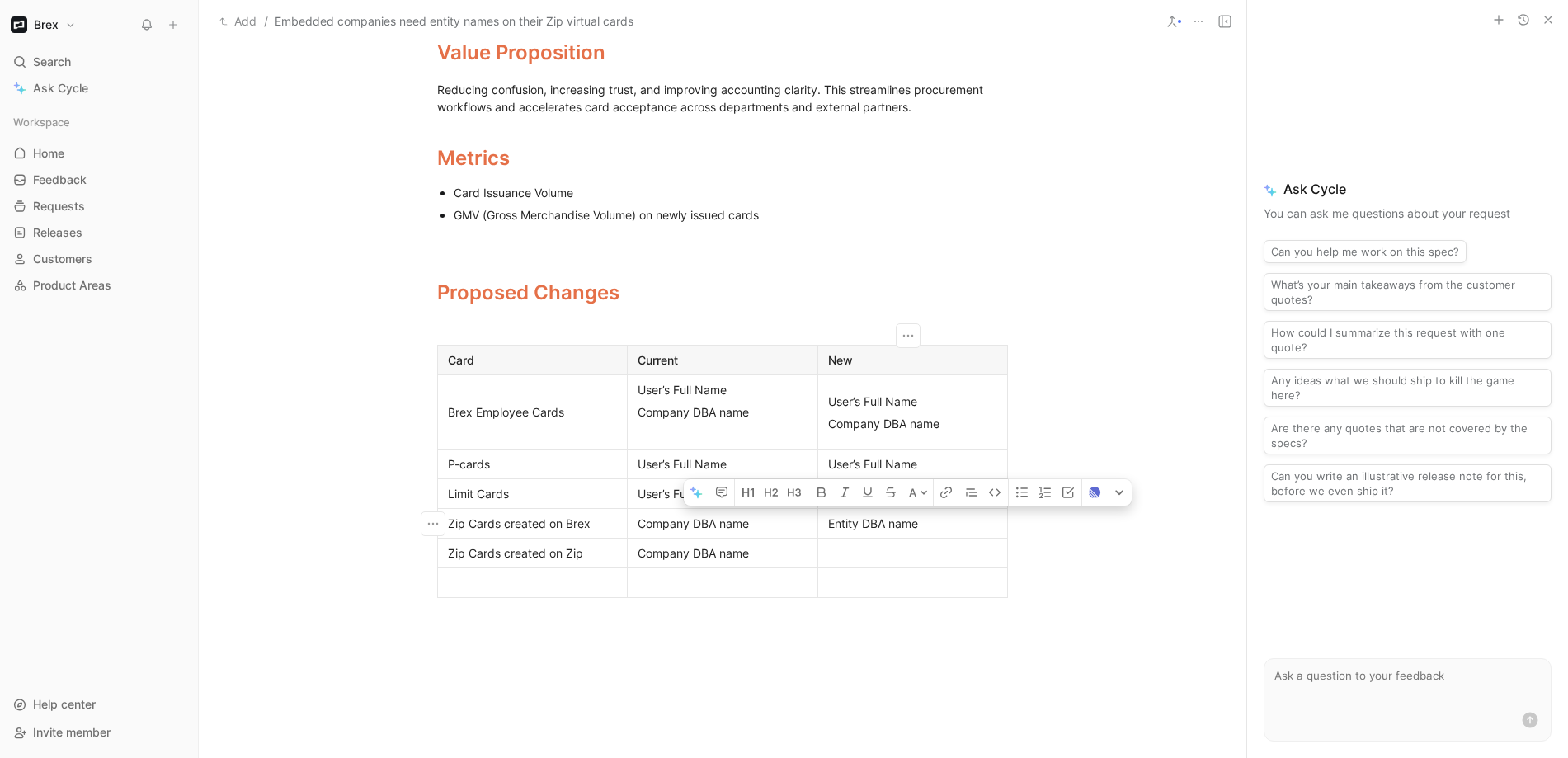 click at bounding box center [913, 553] 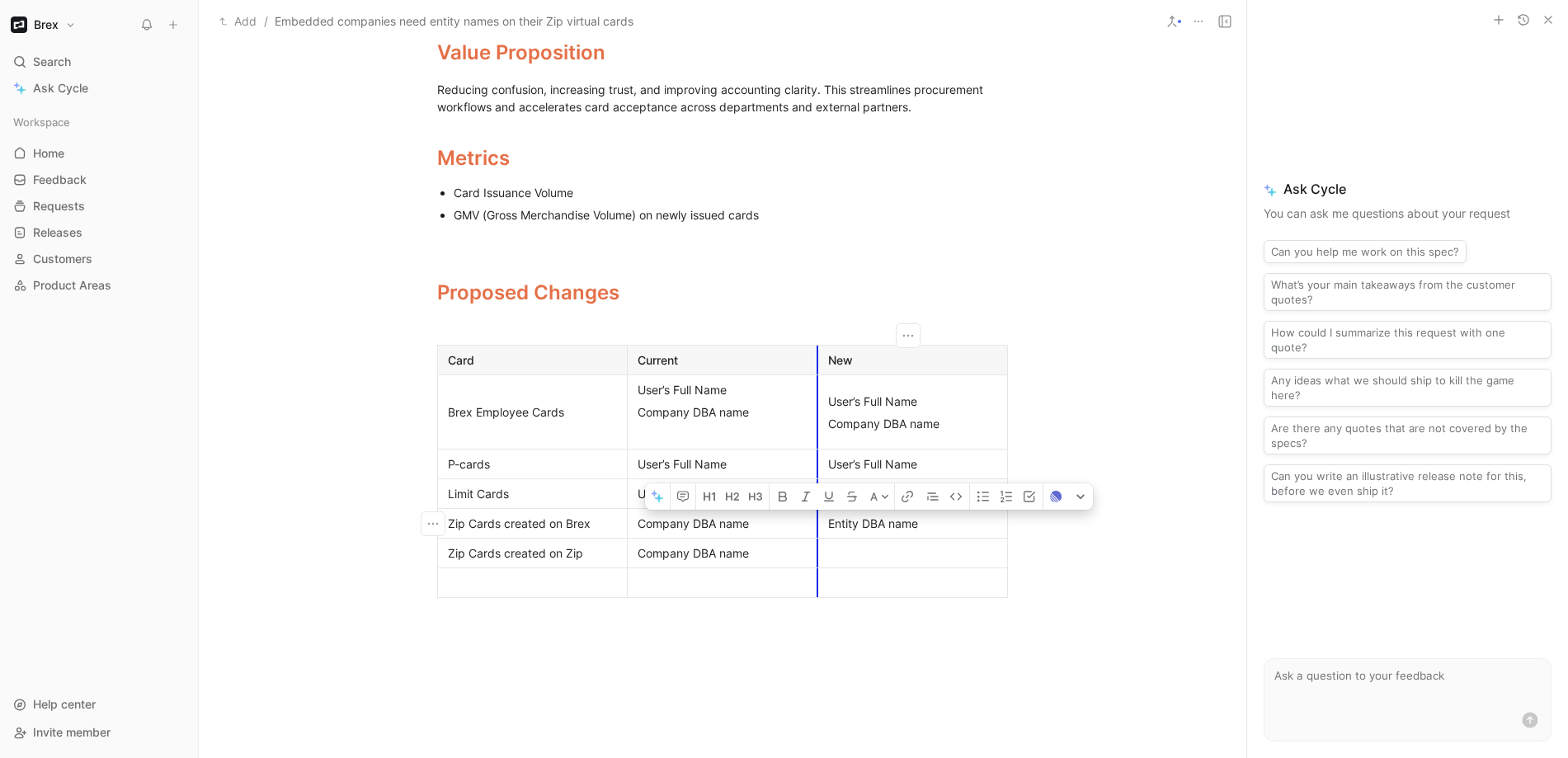 drag, startPoint x: 921, startPoint y: 525, endPoint x: 813, endPoint y: 527, distance: 108.0185 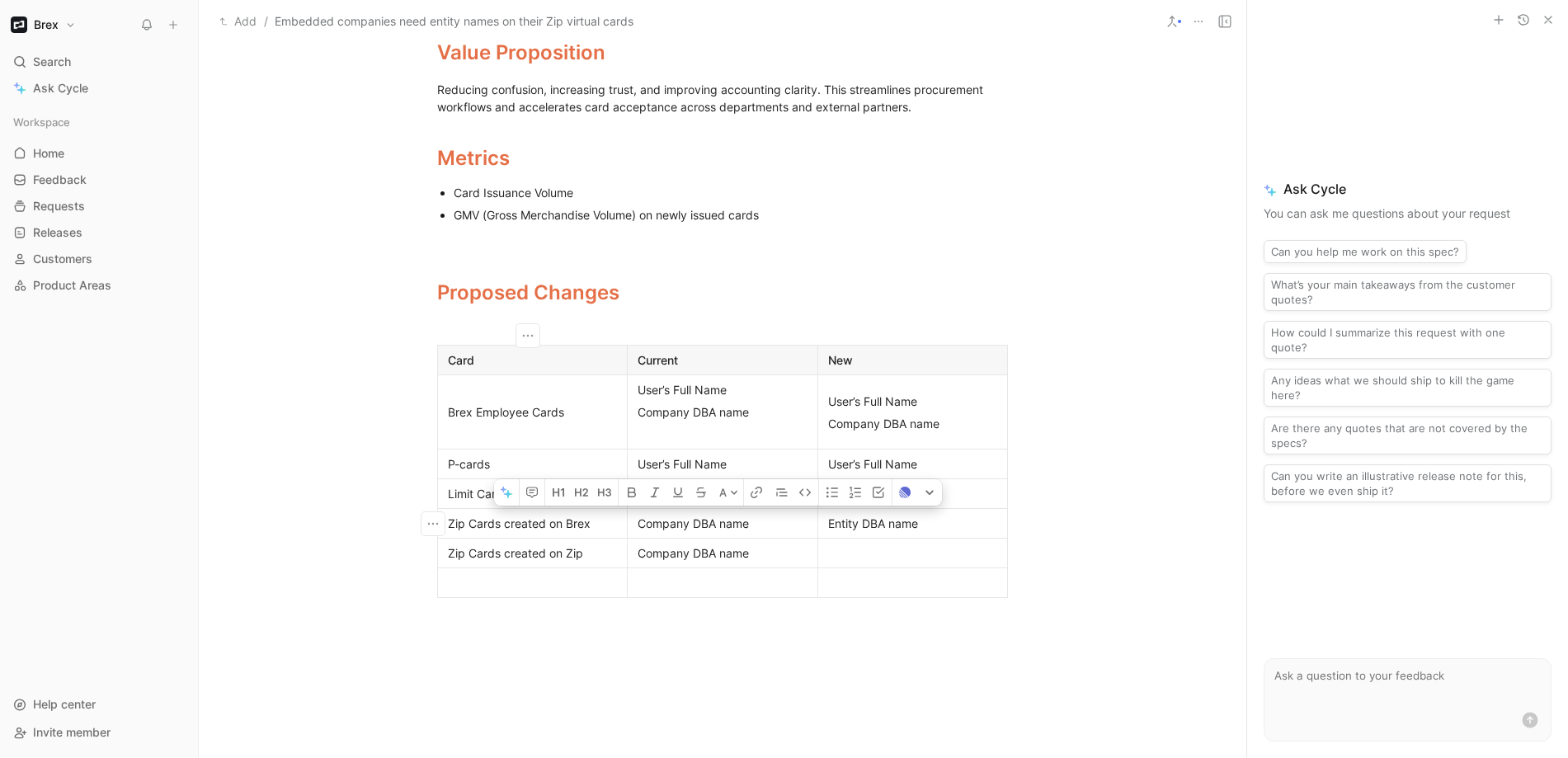 drag, startPoint x: 761, startPoint y: 527, endPoint x: 653, endPoint y: 520, distance: 108.22661 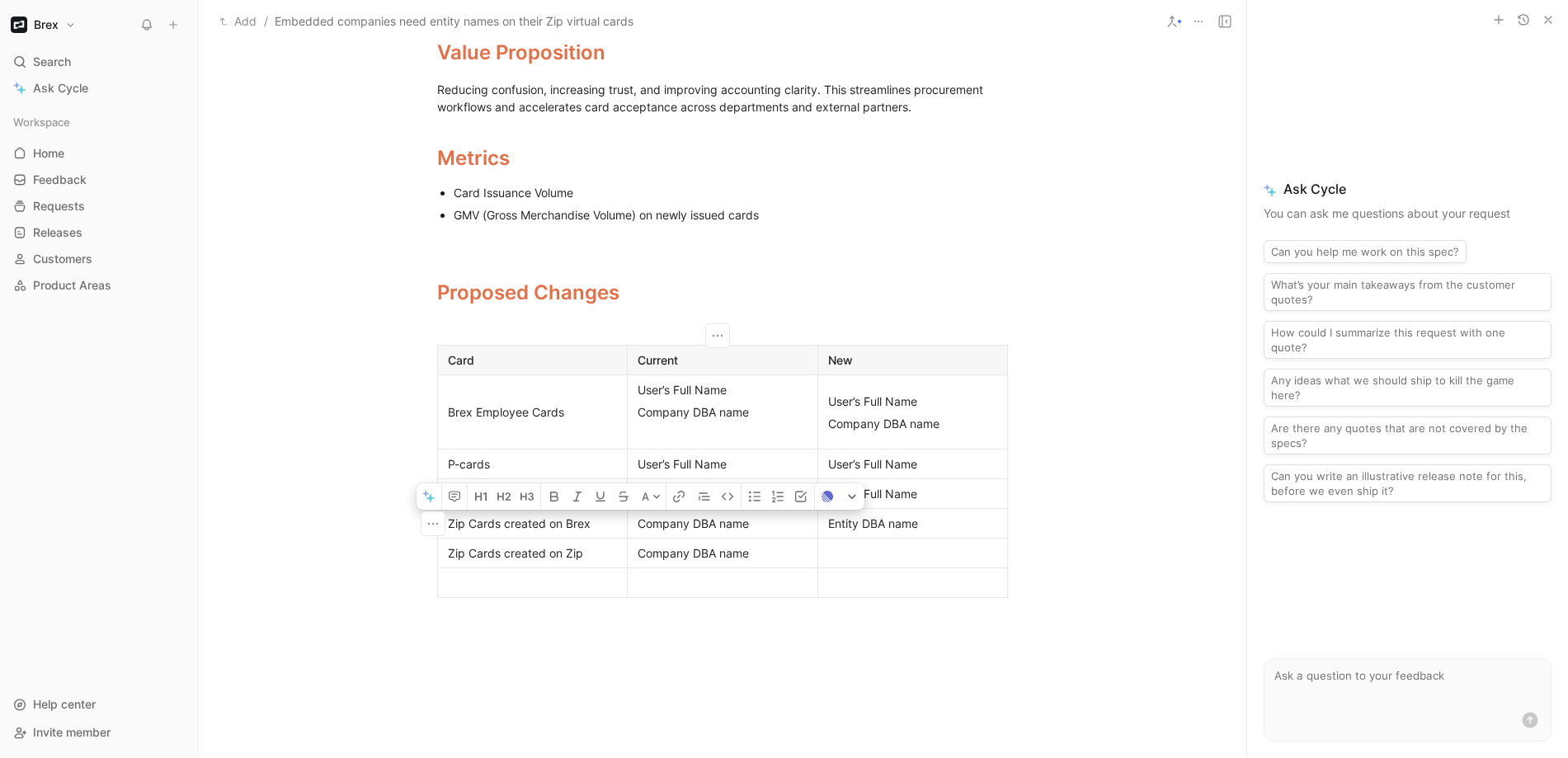 click on "Company DBA name" at bounding box center (723, 523) 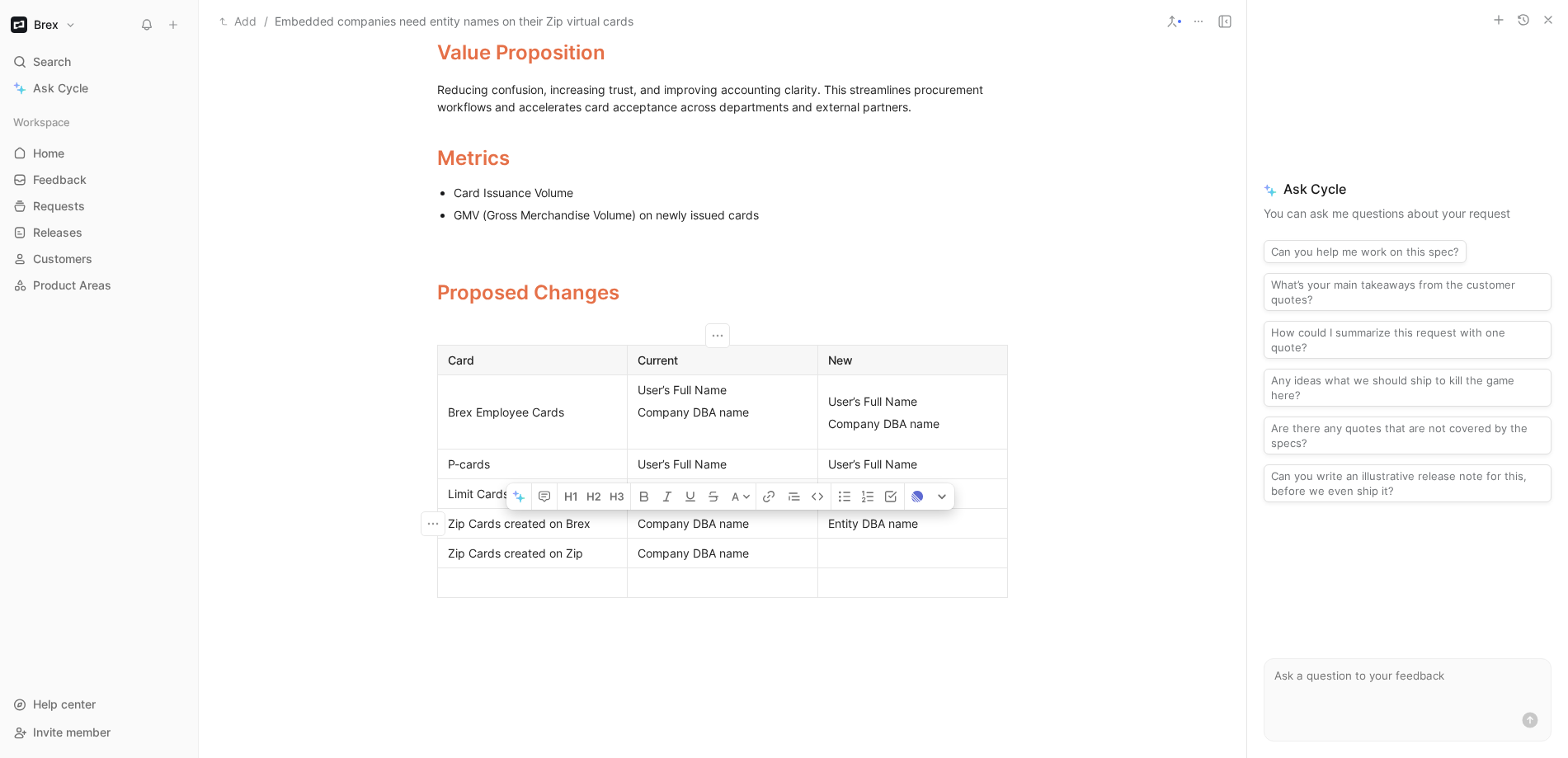 click on "Company DBA name" at bounding box center [723, 523] 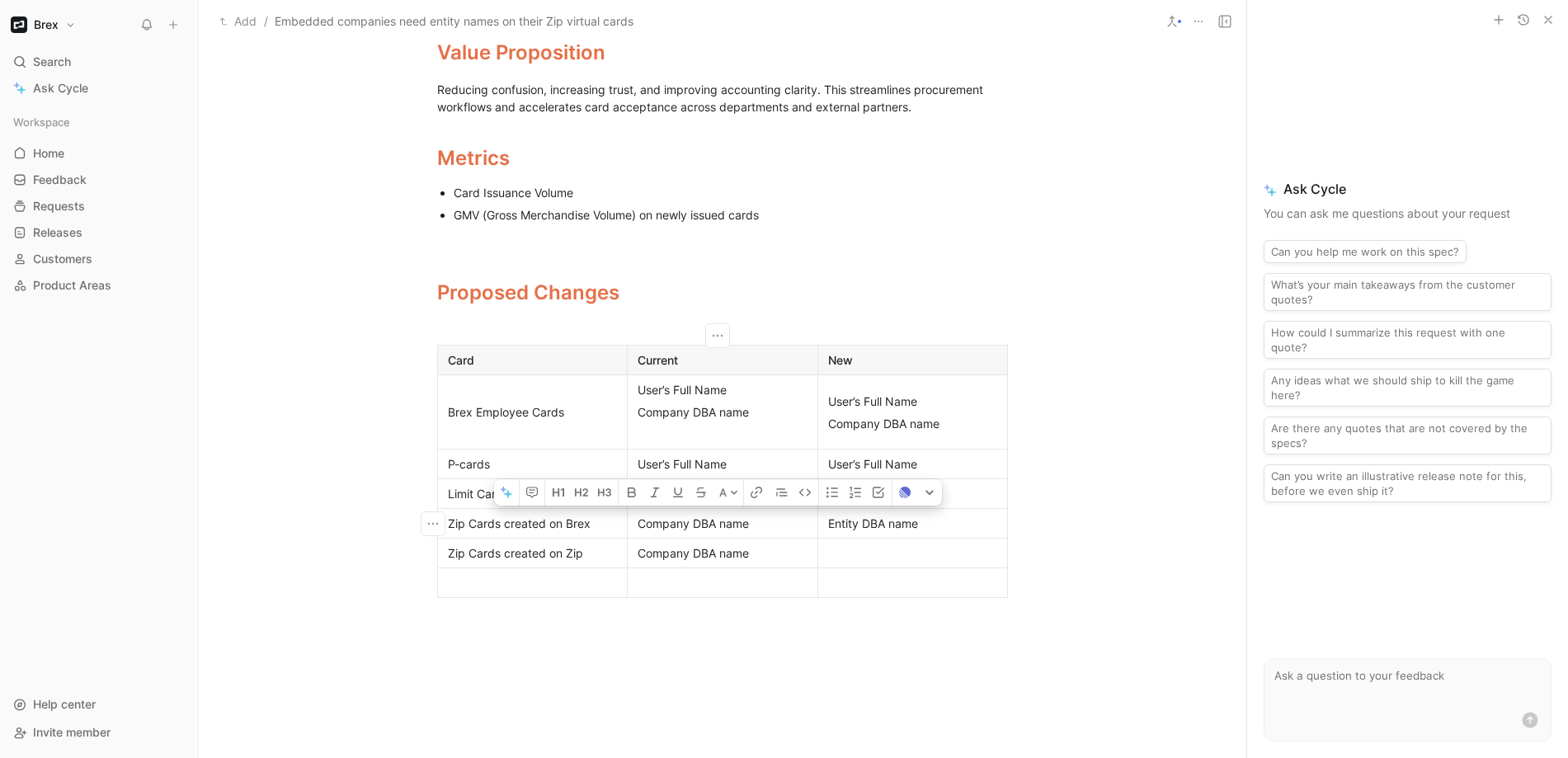 click on "Company DBA name" at bounding box center [723, 523] 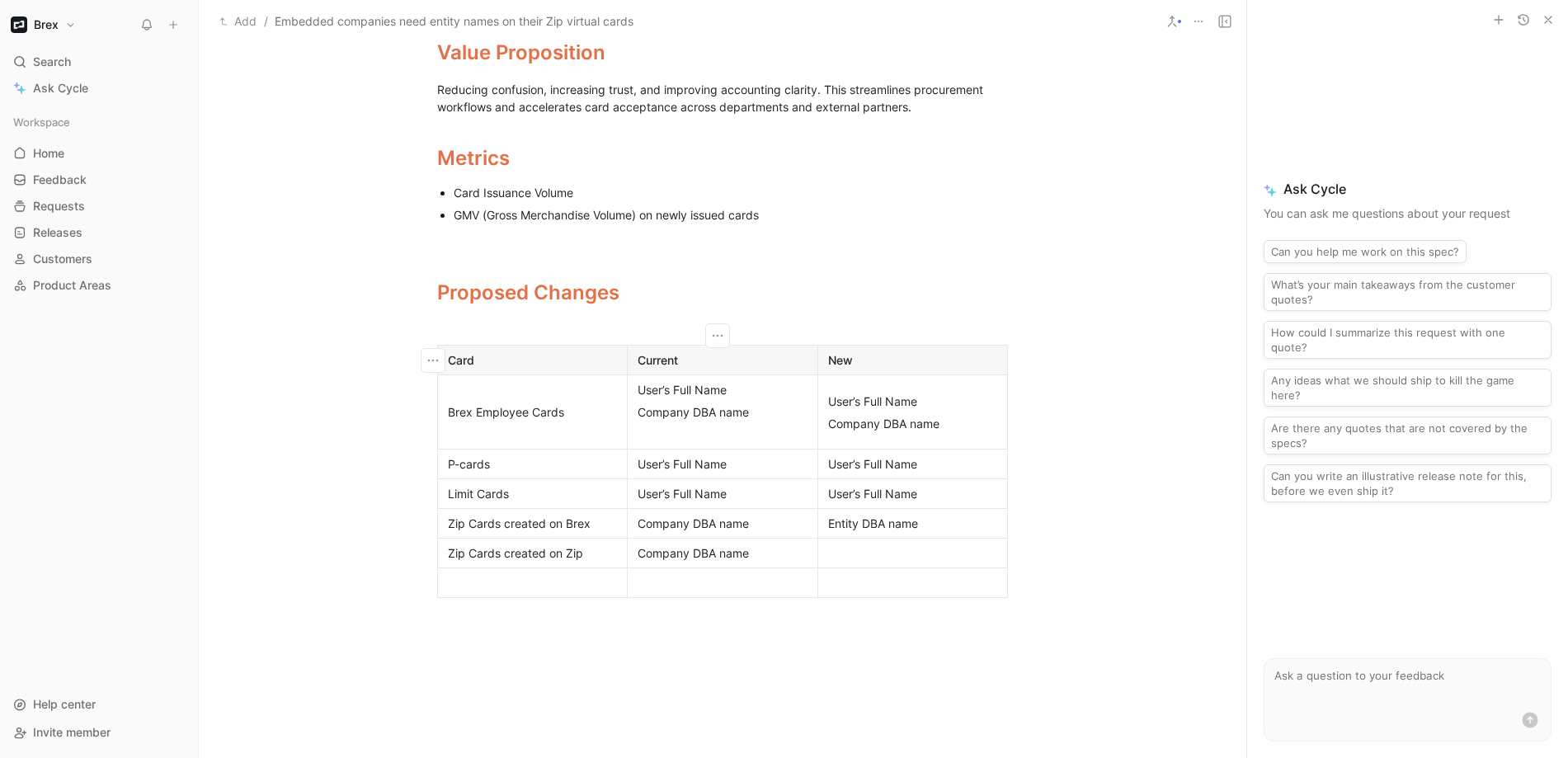 click on "Current" at bounding box center (723, 360) 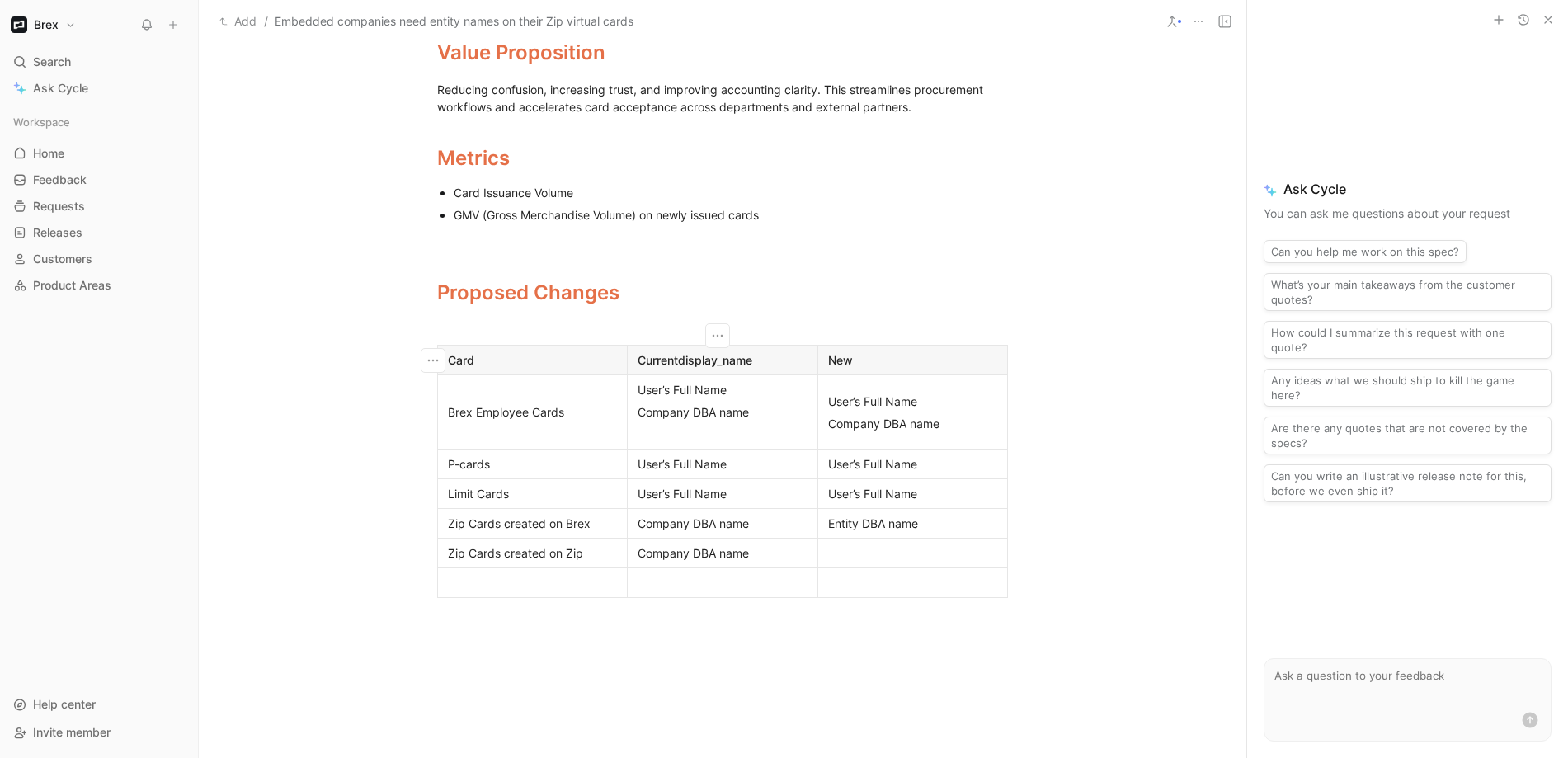 click on "Current  display_name" at bounding box center (723, 360) 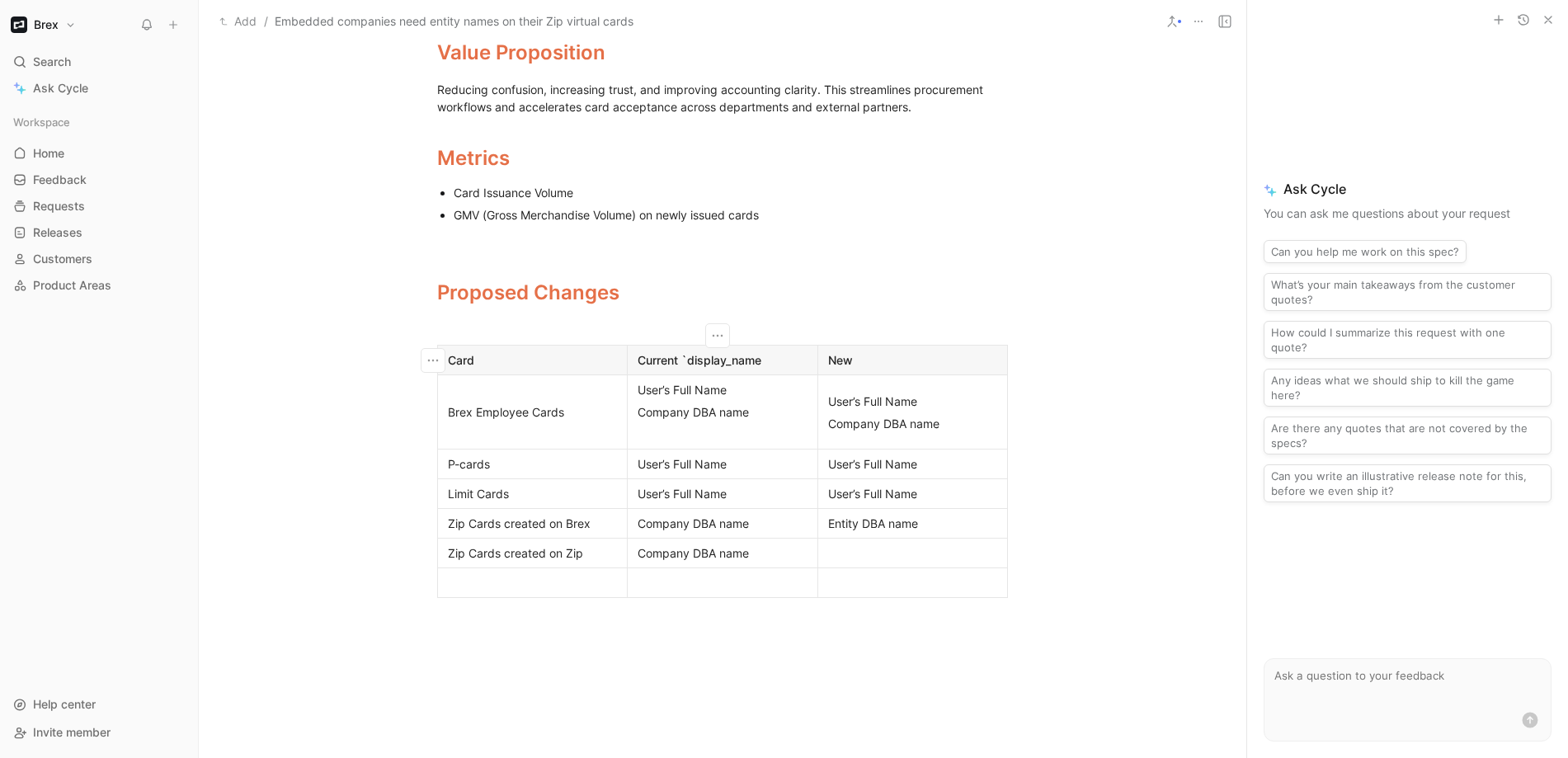 click on "Current ` display_name" at bounding box center (723, 360) 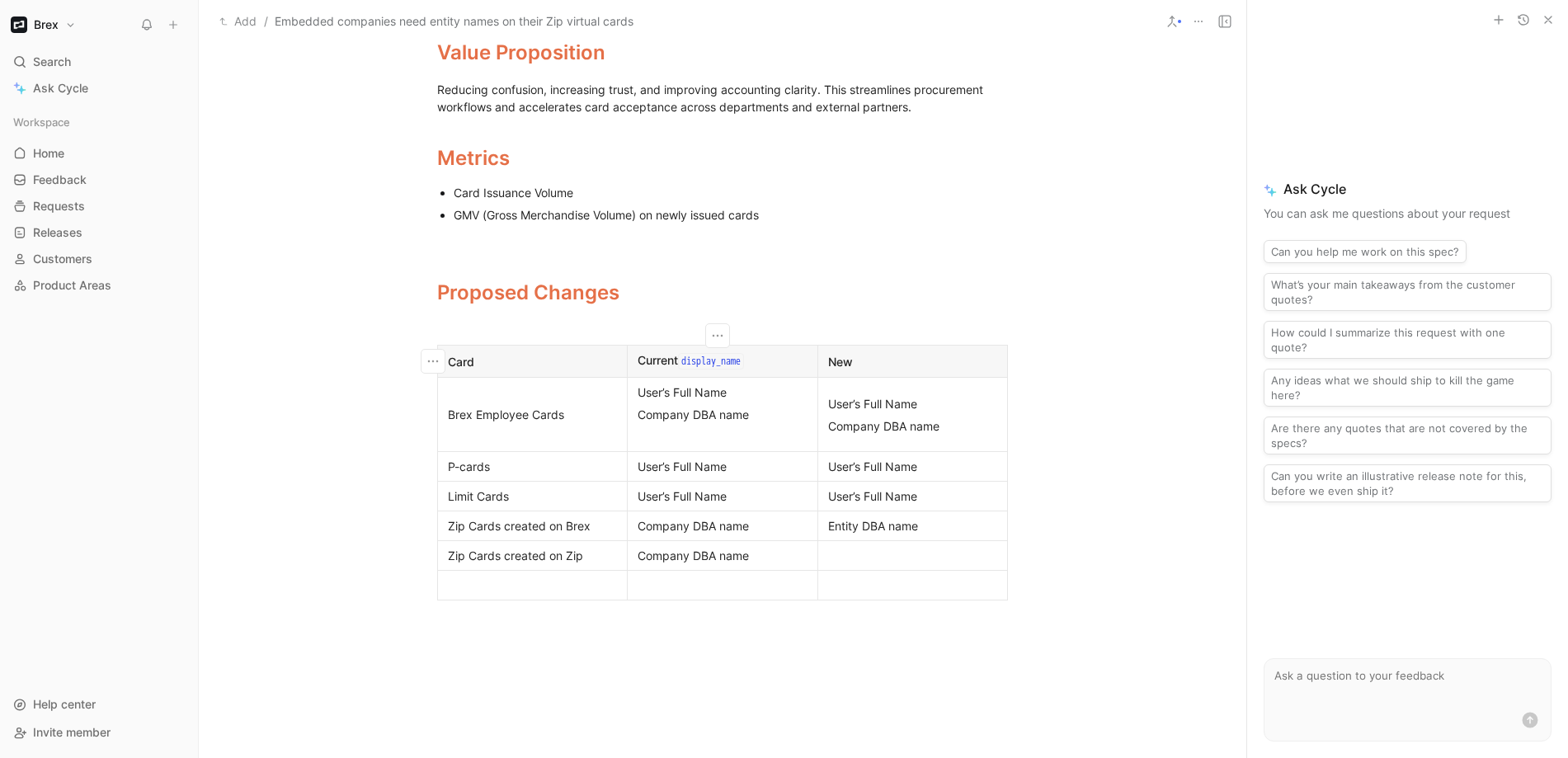 click on "New" at bounding box center [913, 361] 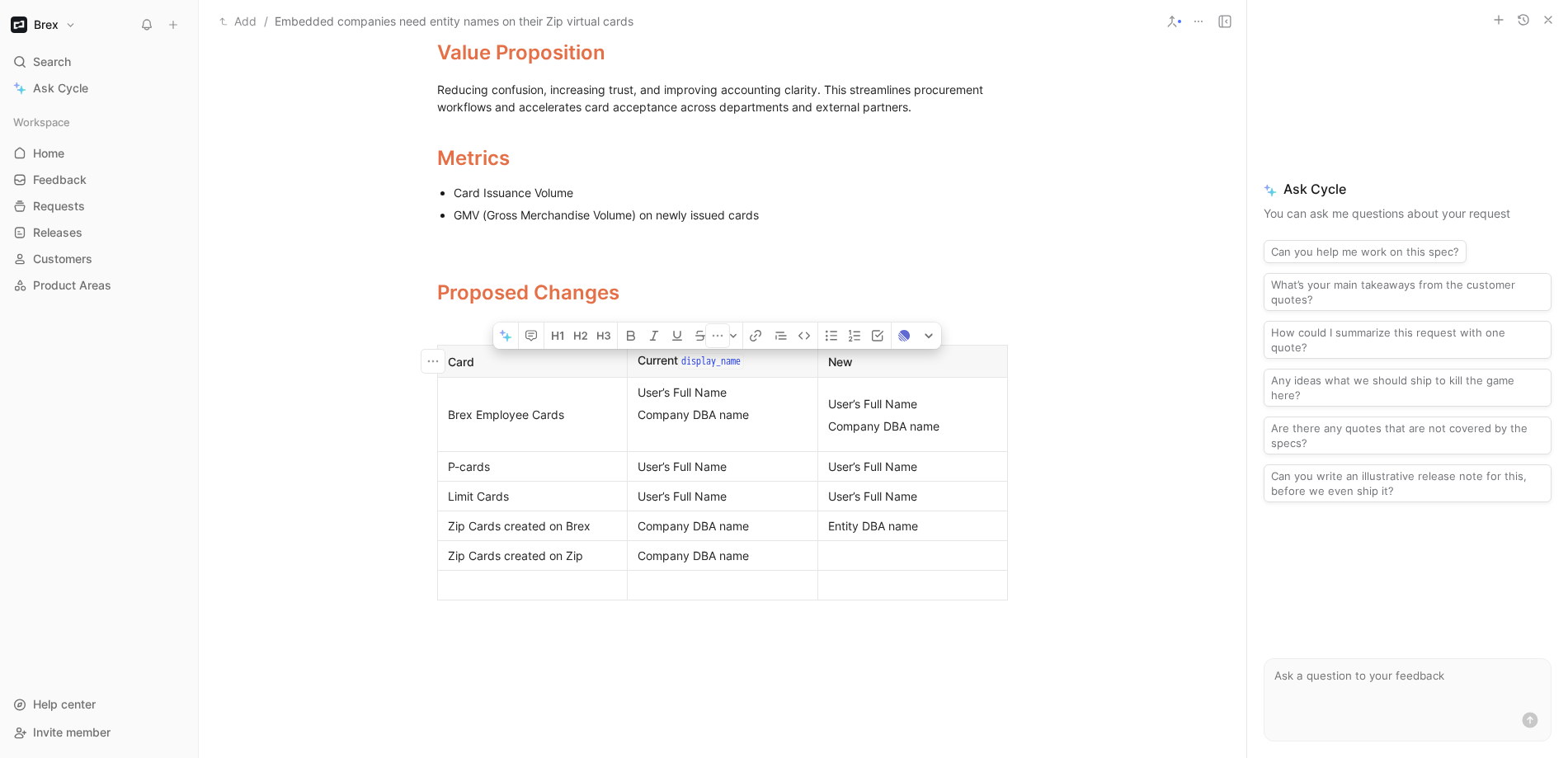 drag, startPoint x: 757, startPoint y: 365, endPoint x: 681, endPoint y: 365, distance: 76 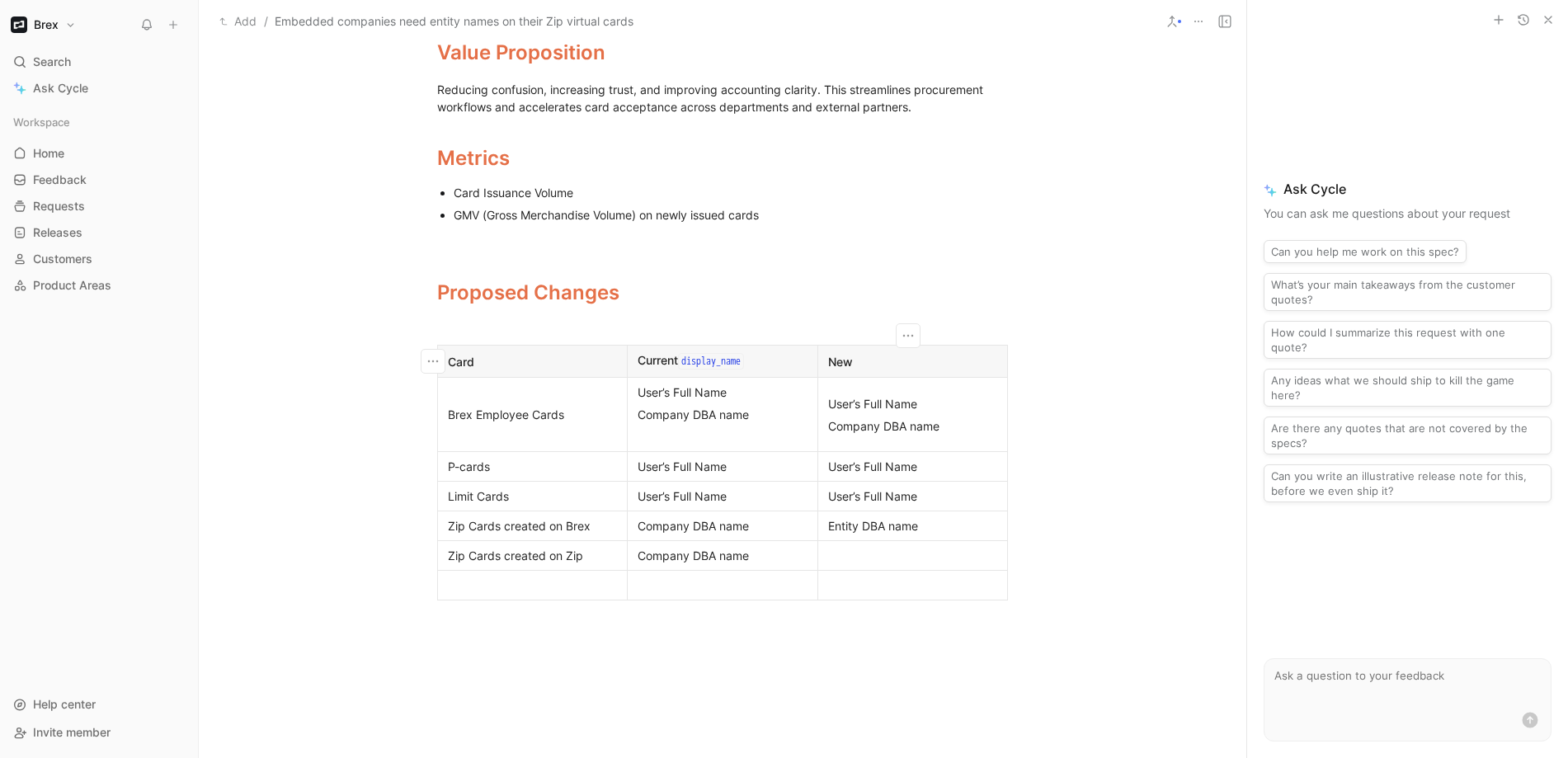 click on "New" at bounding box center (913, 361) 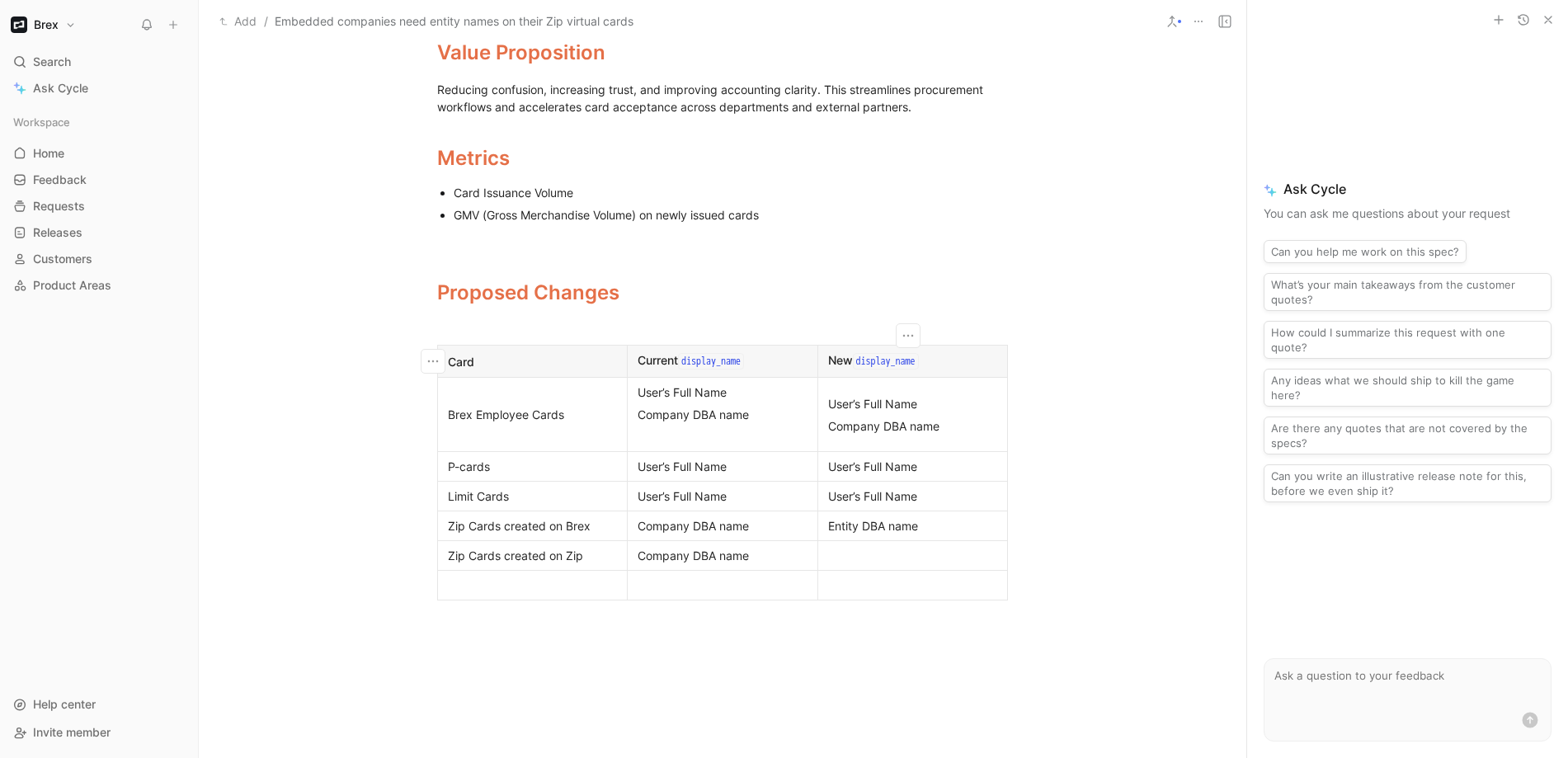 click on "display_name" at bounding box center (711, 361) 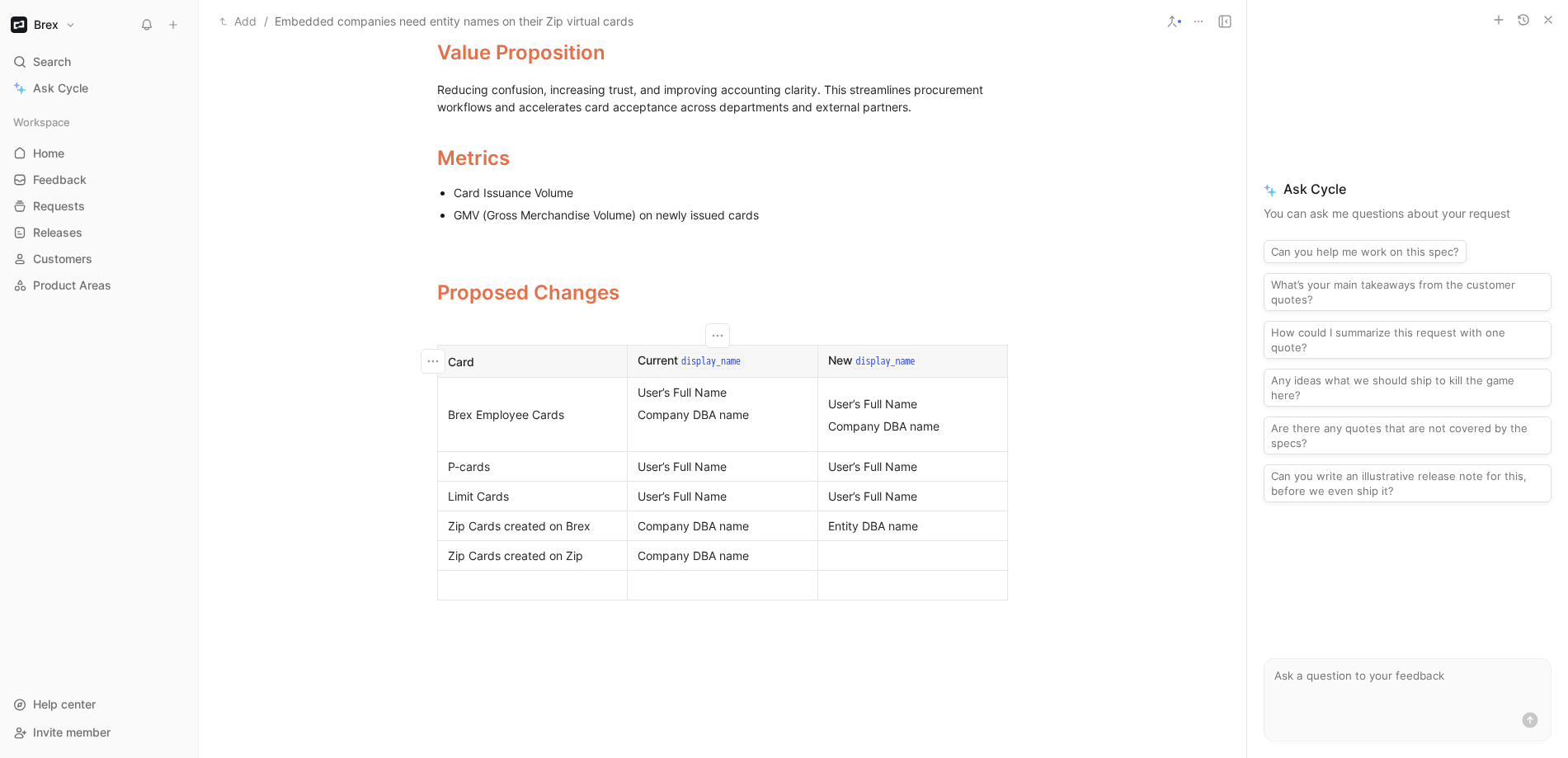 click on "Problem Currently, all cards issued through Zip default to a the company name. This presents challenges for companies with multiple legal entities or public-facing DBAs, resulting in confusion or misalignment with internal accounting practices and external vendor interactions. Context   Default companies to and apply a entity name Zip-issued cards and add options that are configurable at the company, entity, or user level. Ensure this name is accurately displayed on newly issued cards and manageable through a simple admin workflow. Value Proposition  Reducing confusion, increasing trust, and improving accounting clarity. This streamlines procurement workflows and accelerates card acceptance across departments and external partners. Metrics   Card Issuance Volume GMV (Gross Merchandise Volume) on newly issued cards Proposed Changes Card Current  display_name New  display_name Brex Employee Cards User’s Full Name  Company DBA name User’s Full Name  Company DBA name P-cards User’s Full Name  Limit Cards" at bounding box center (723, 207) 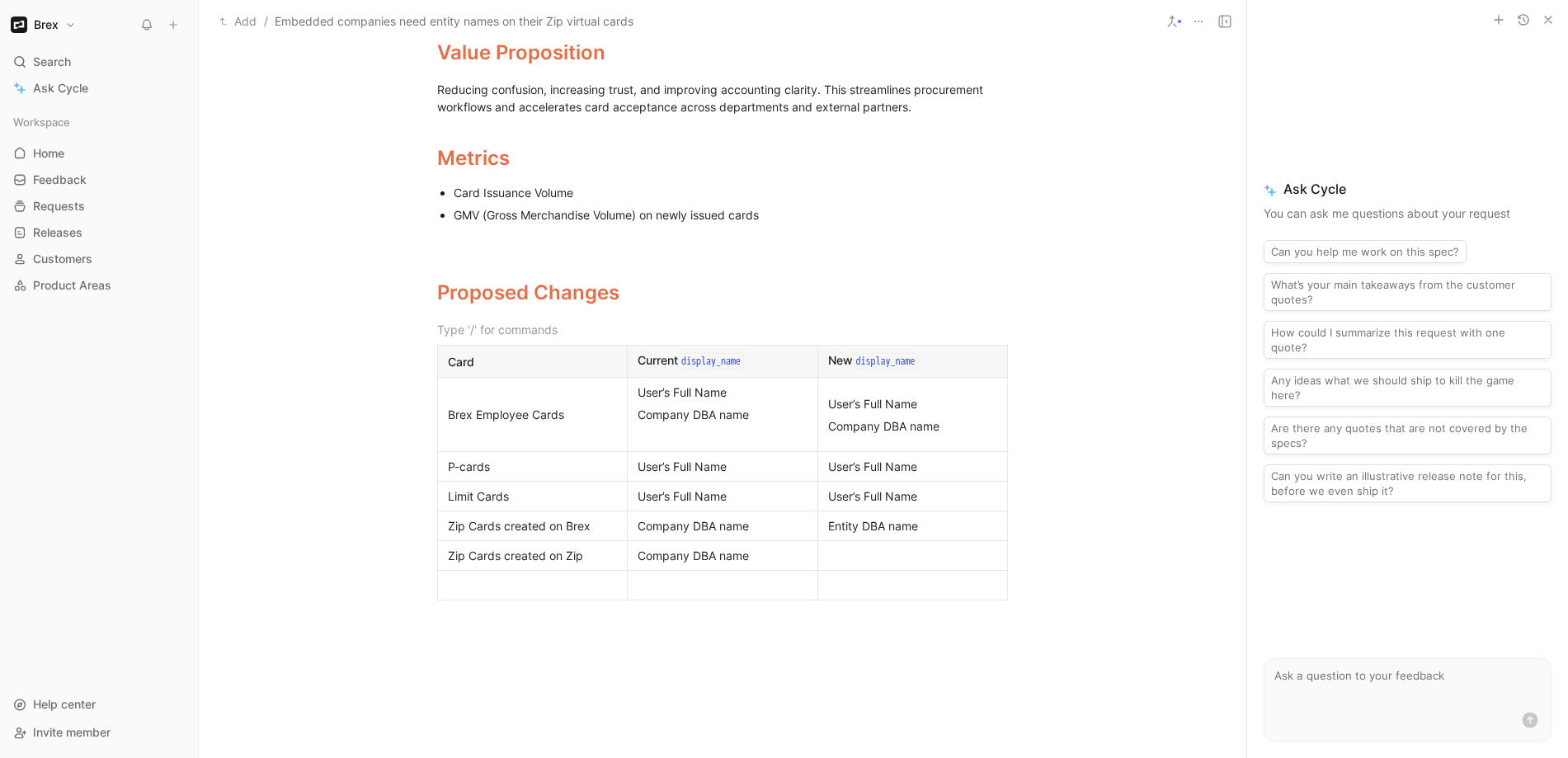 click on "Card" at bounding box center [532, 361] 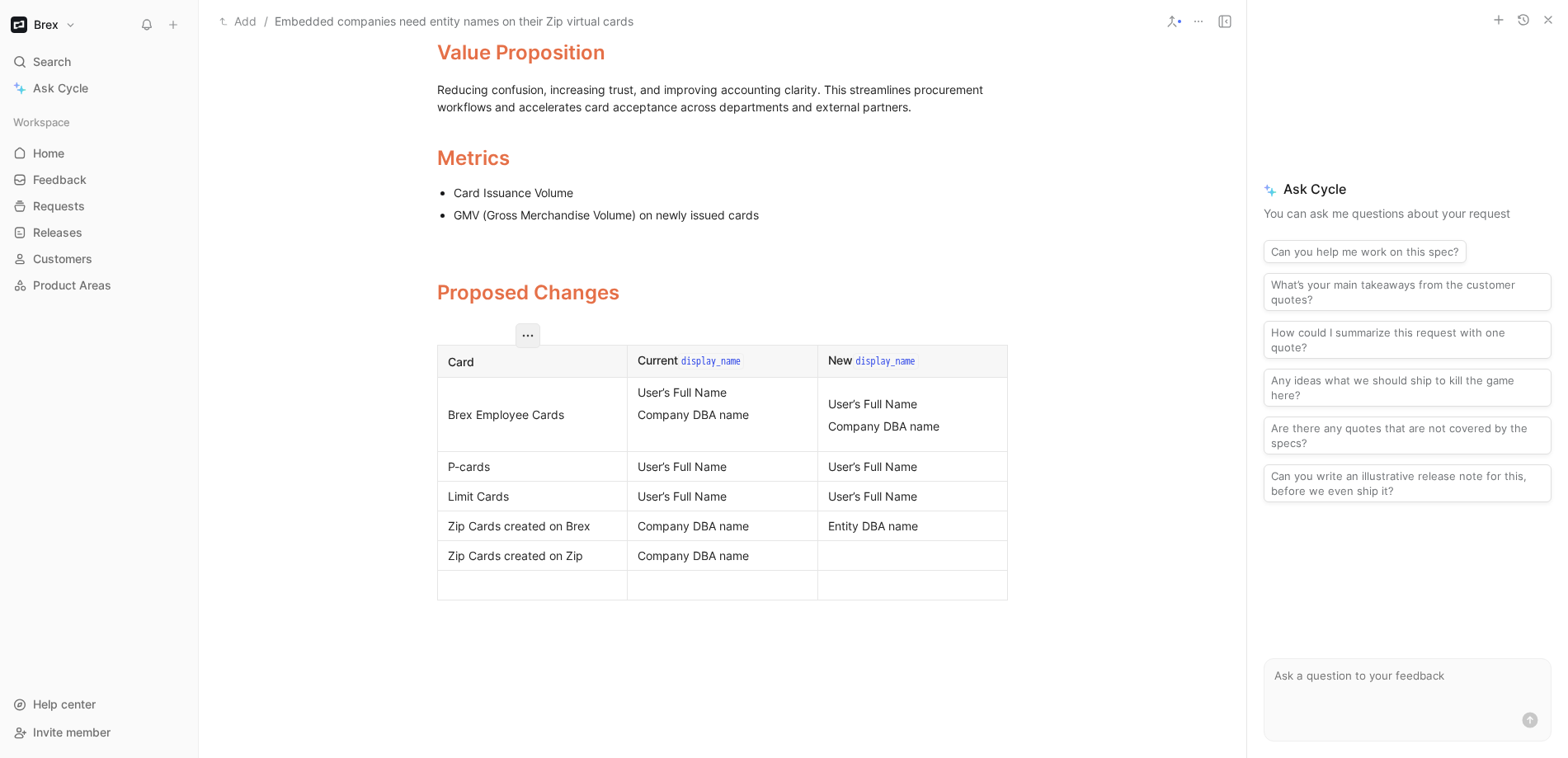 click 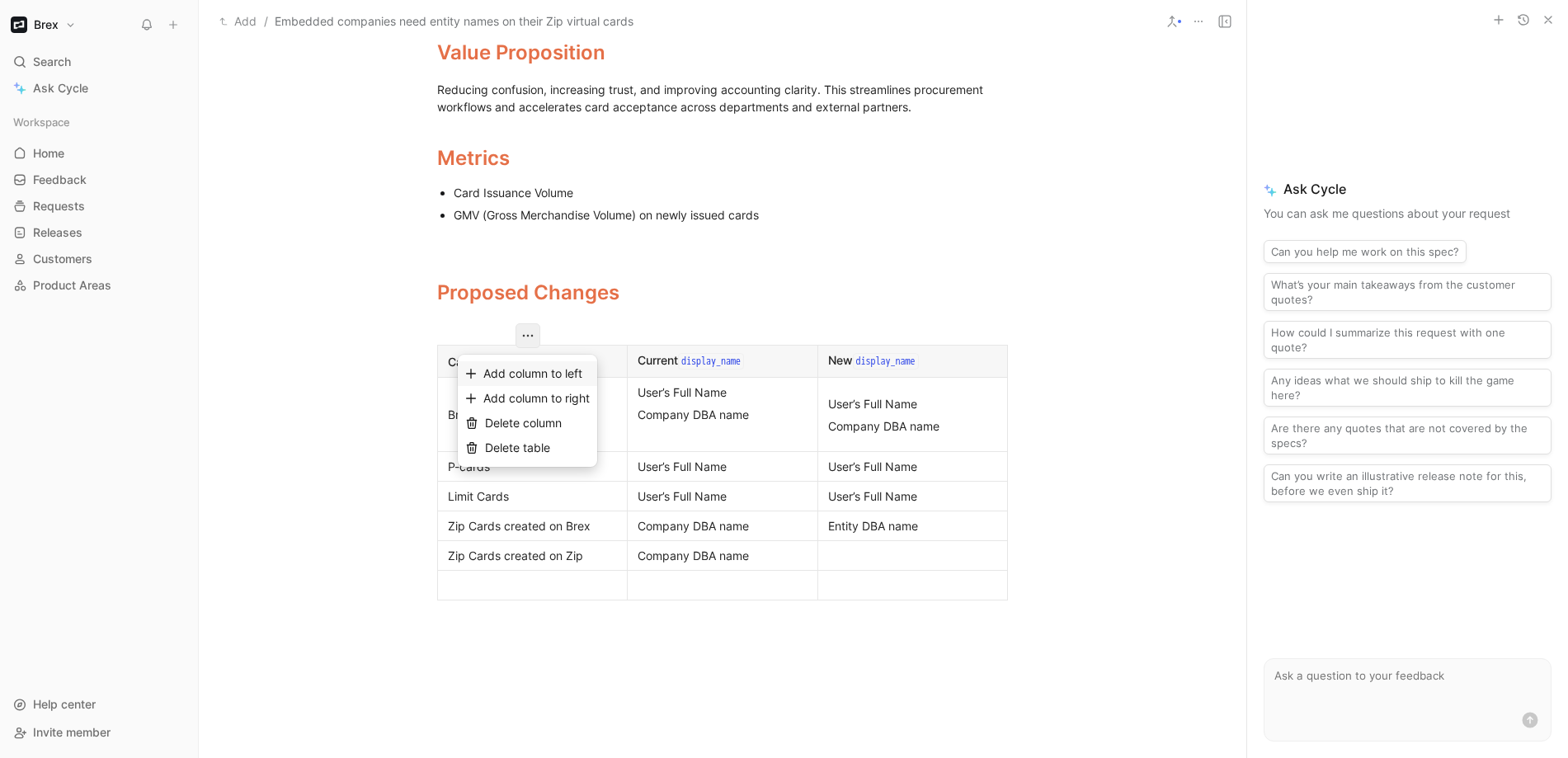 click on "Add column to left" at bounding box center (533, 373) 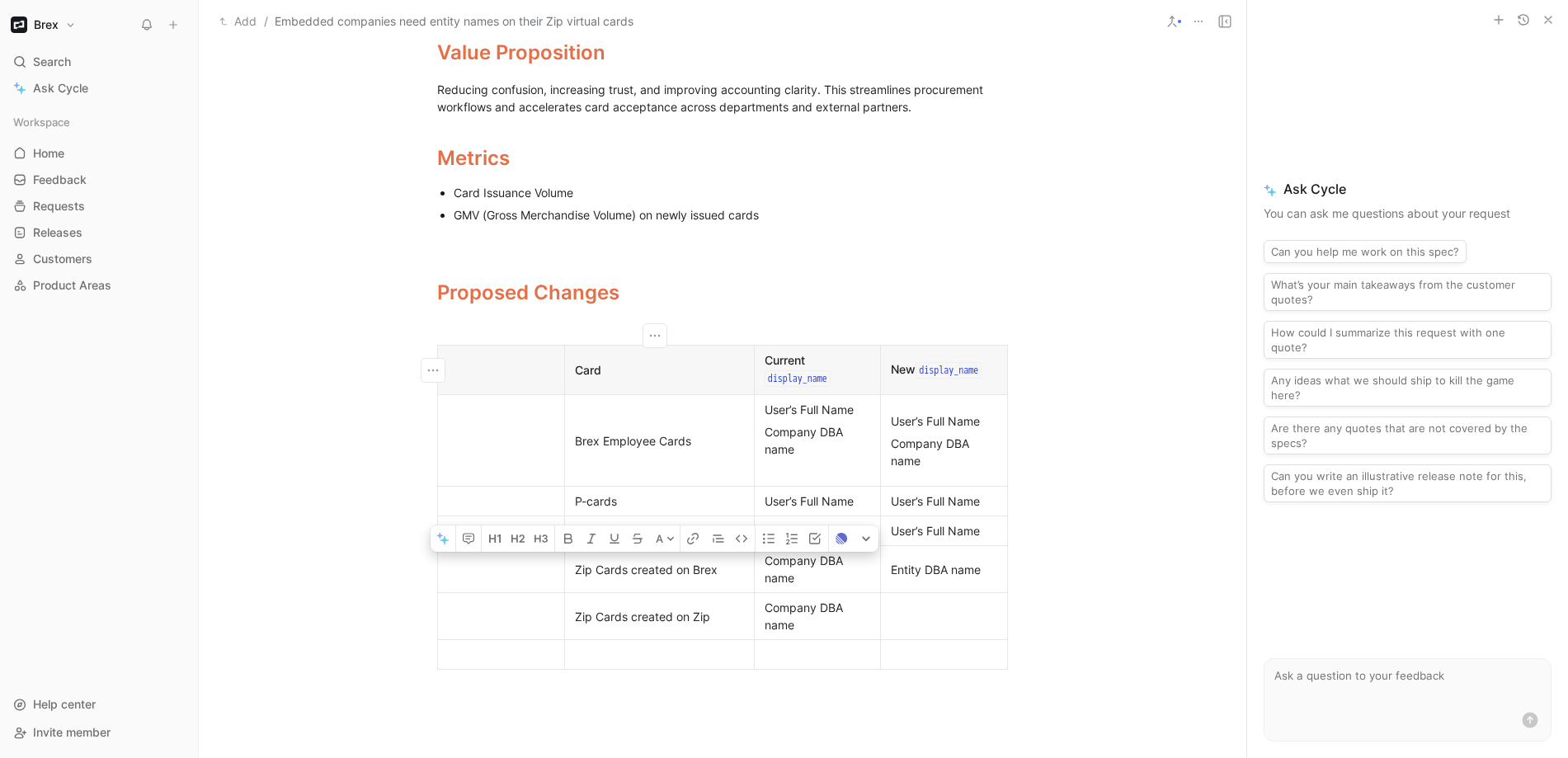 drag, startPoint x: 573, startPoint y: 365, endPoint x: 713, endPoint y: 585, distance: 260.7681 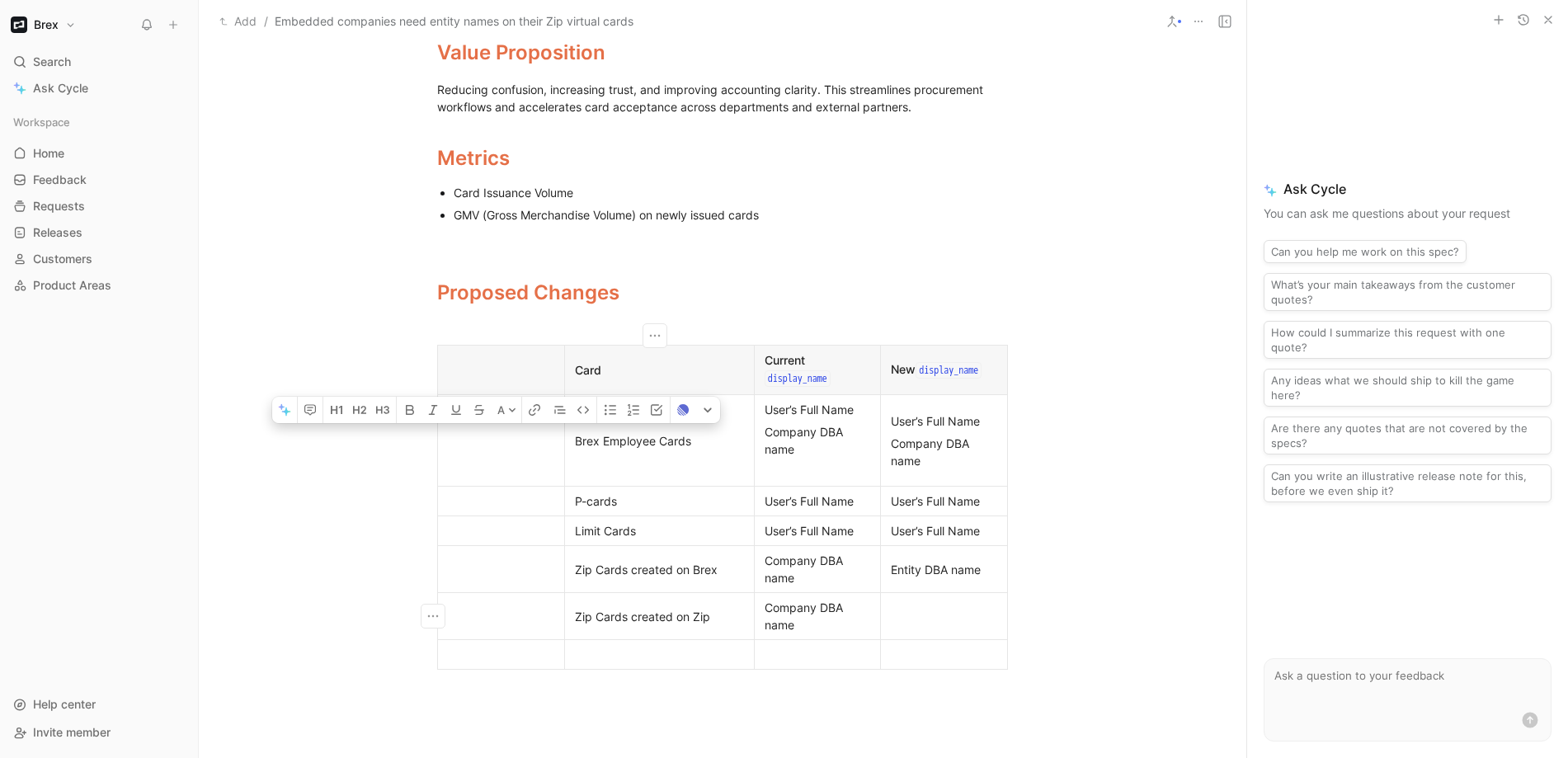 drag, startPoint x: 728, startPoint y: 631, endPoint x: 523, endPoint y: 466, distance: 263.15395 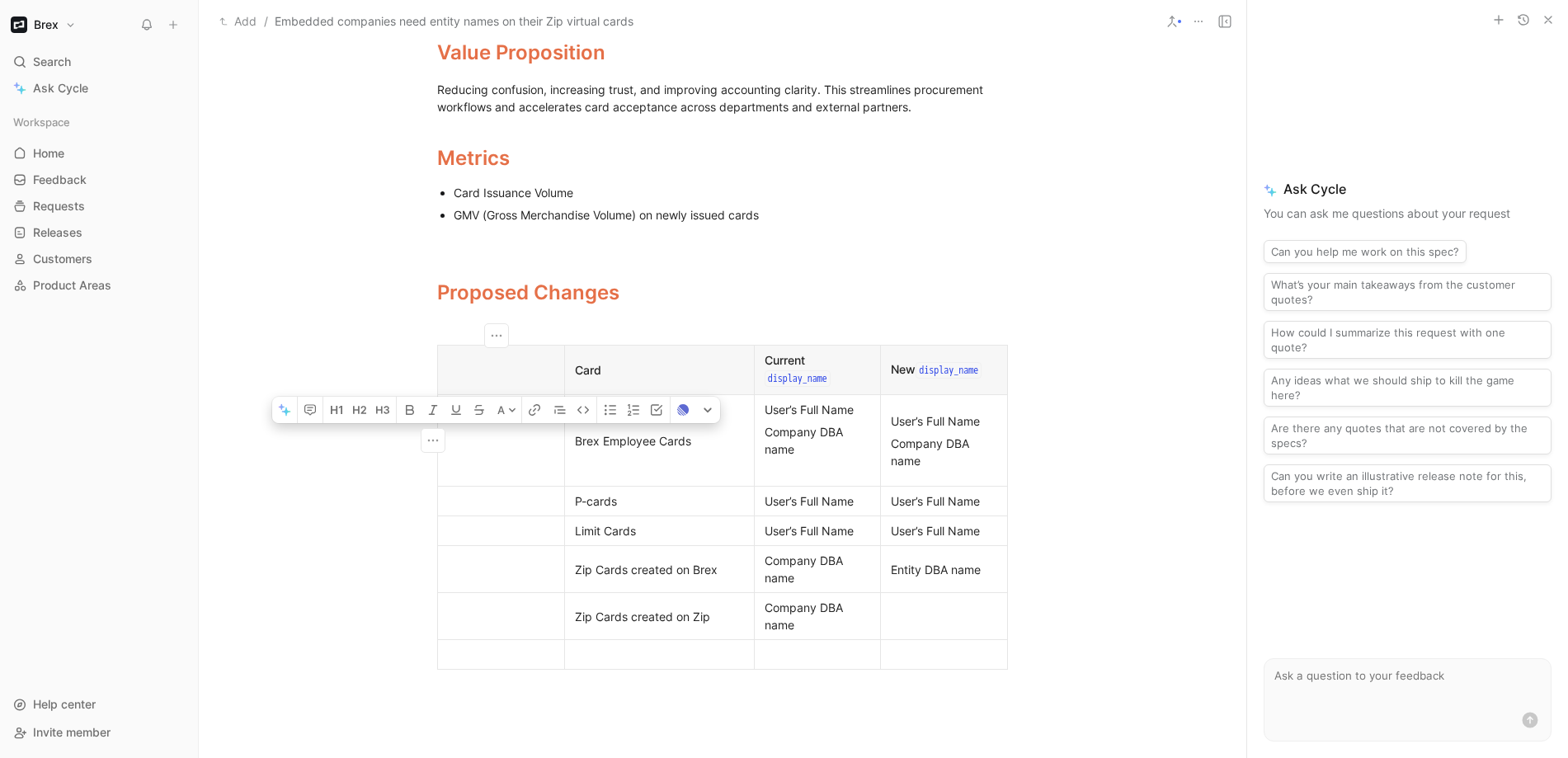 click on "Zip Cards created on Zip" at bounding box center [659, 616] 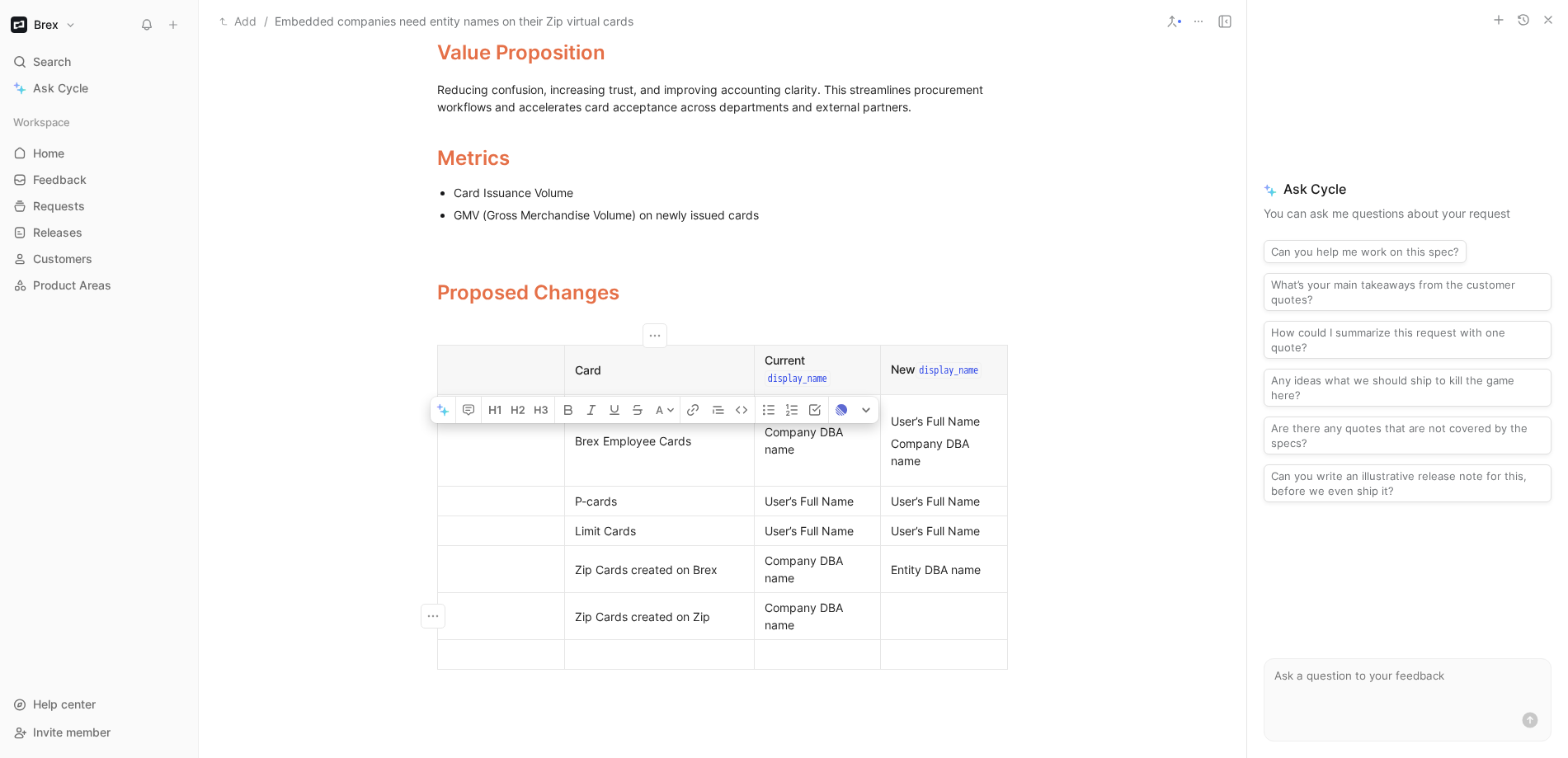 drag, startPoint x: 707, startPoint y: 613, endPoint x: 599, endPoint y: 448, distance: 197.20294 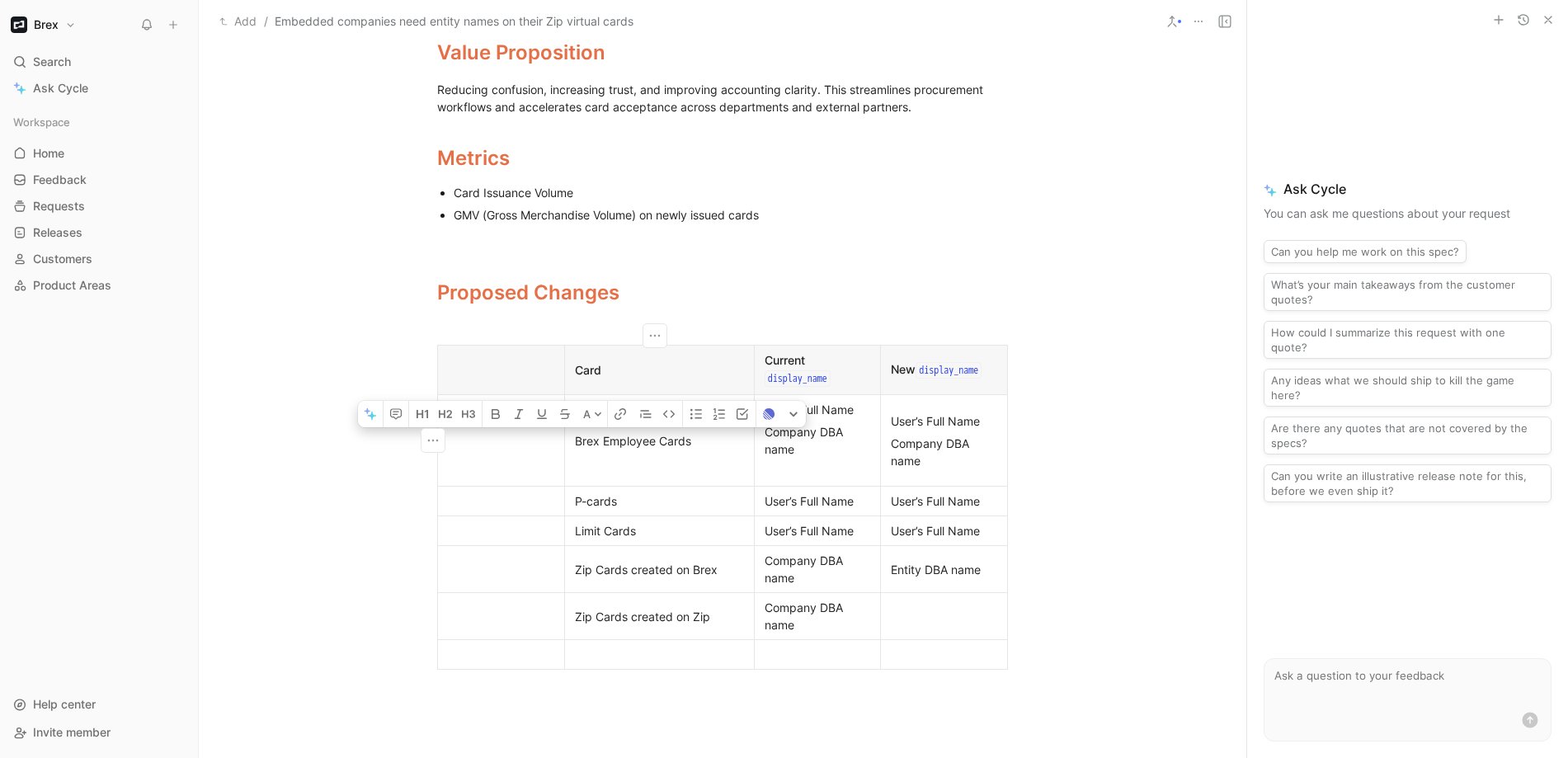 click on "Zip Cards created on Brex" at bounding box center [659, 569] 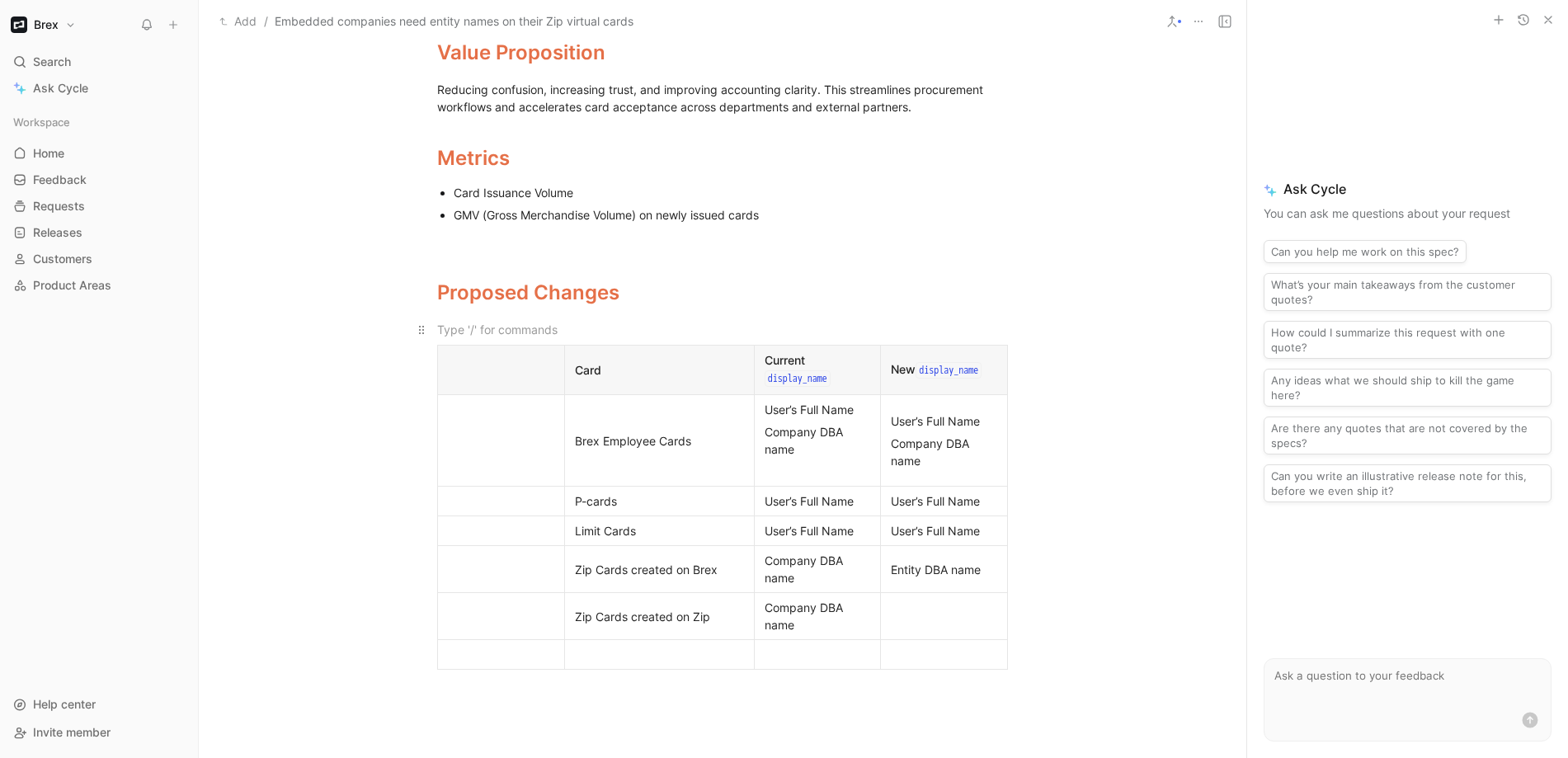 click at bounding box center [723, 329] 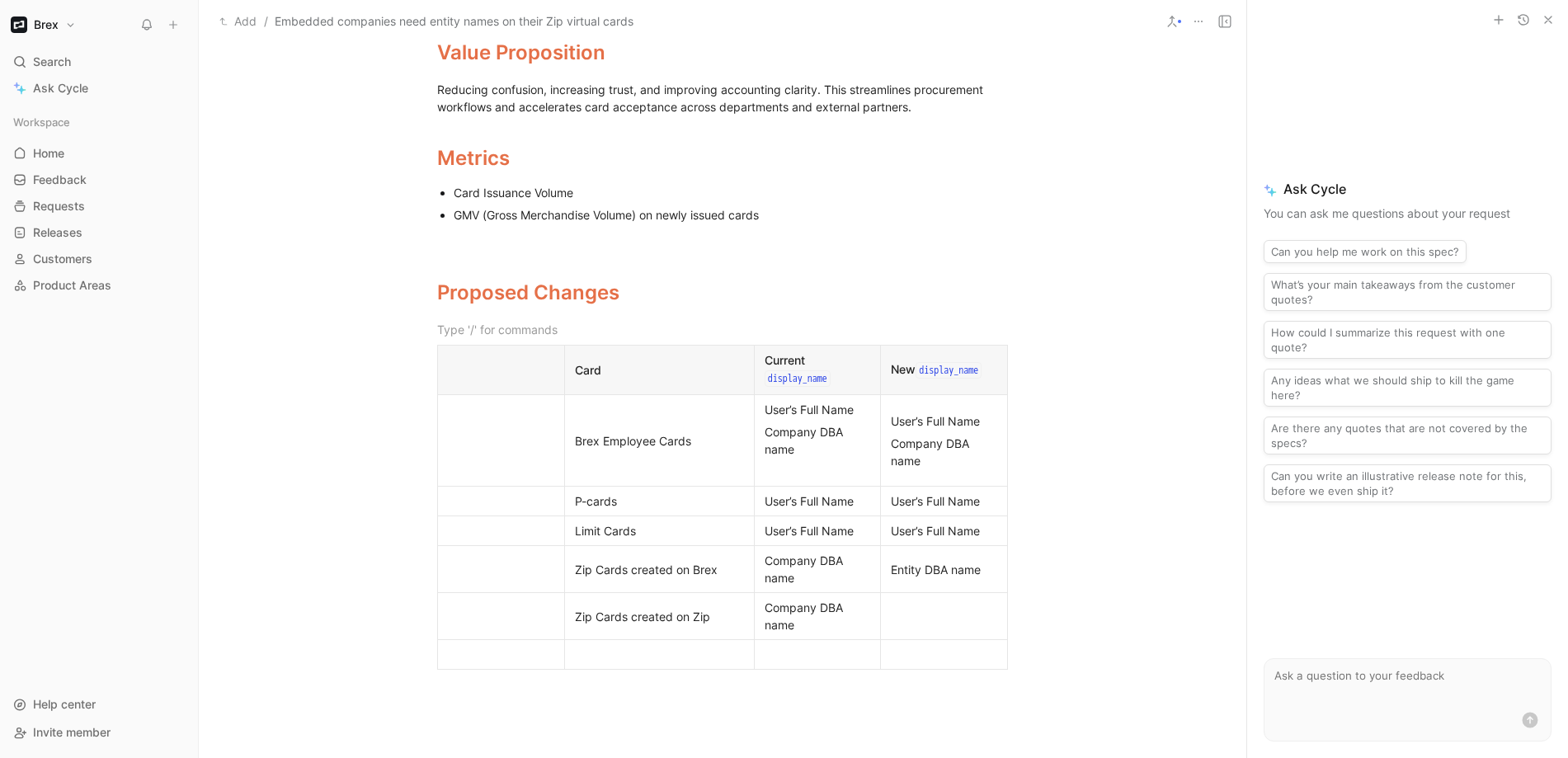click at bounding box center (501, 370) 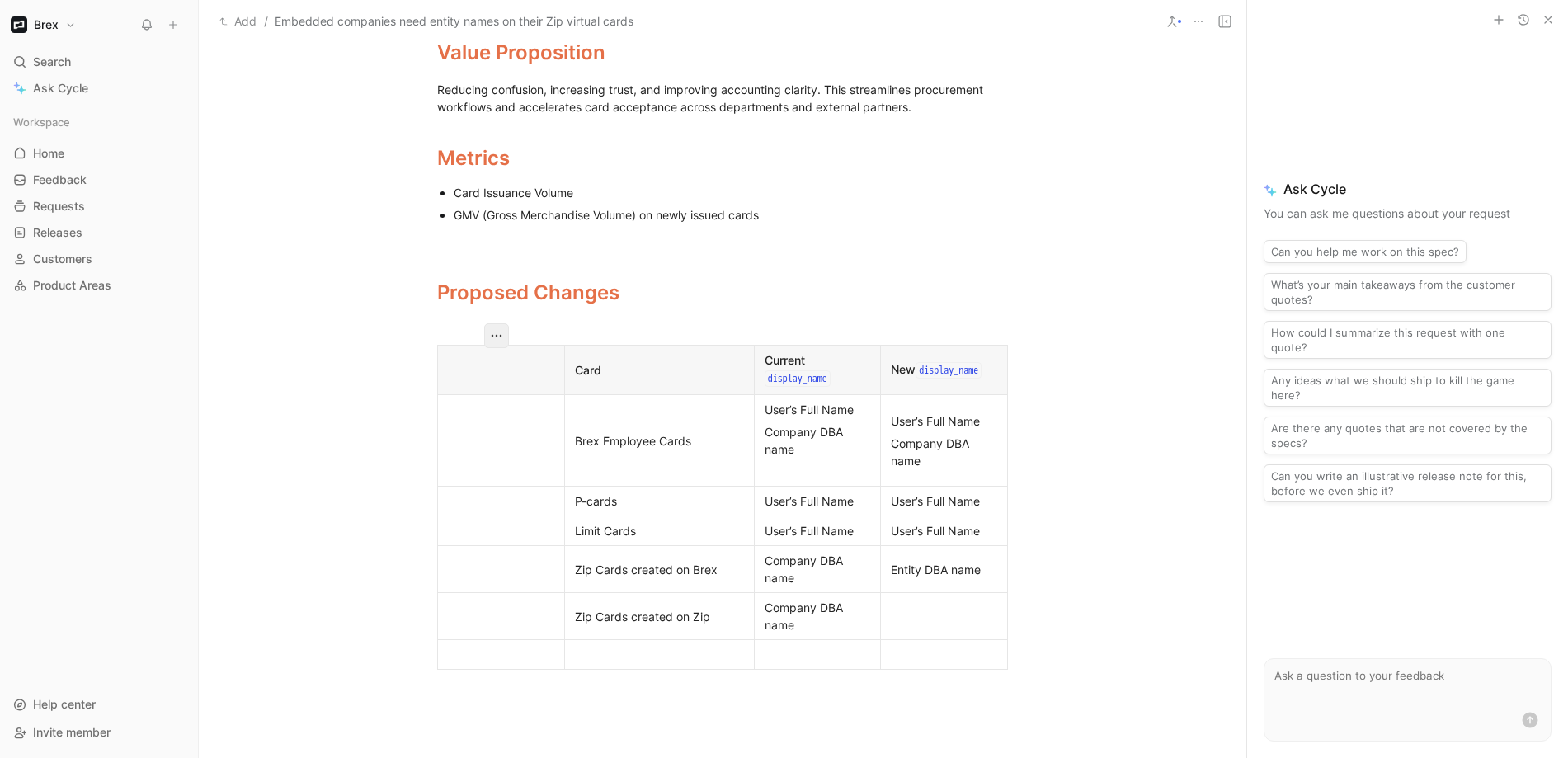 click 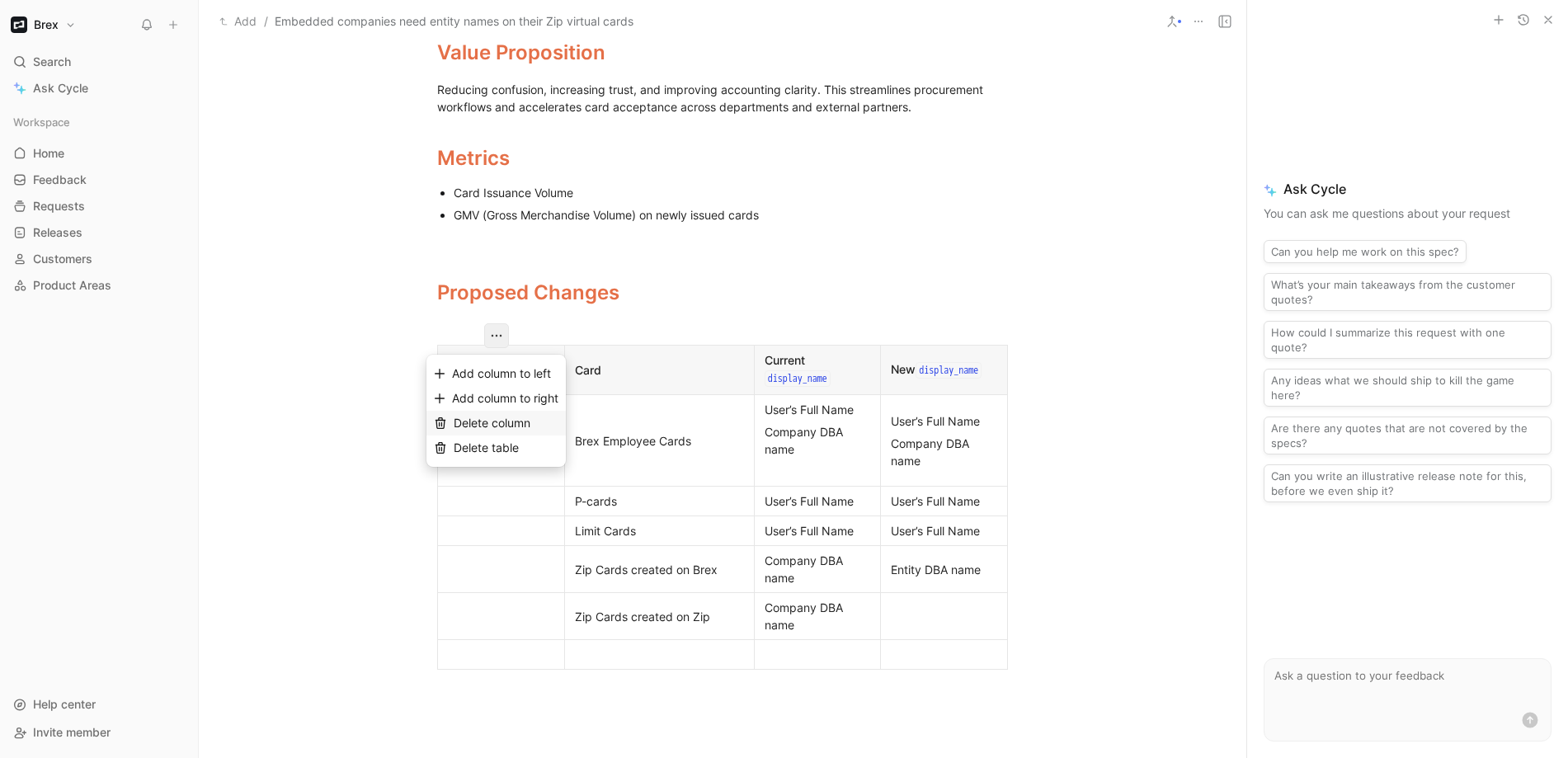 click on "Delete column" at bounding box center (492, 422) 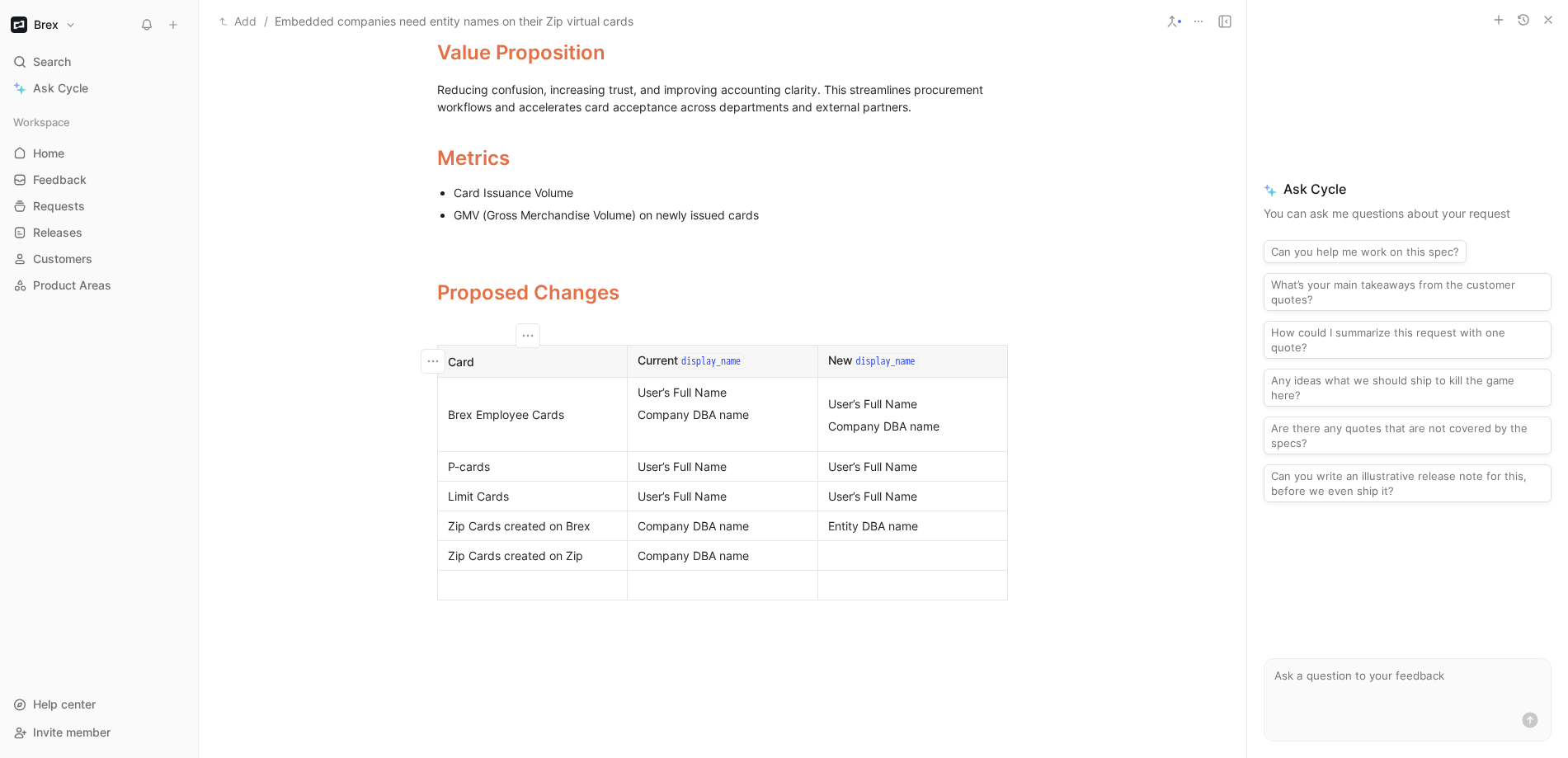 click on "Card" at bounding box center (532, 361) 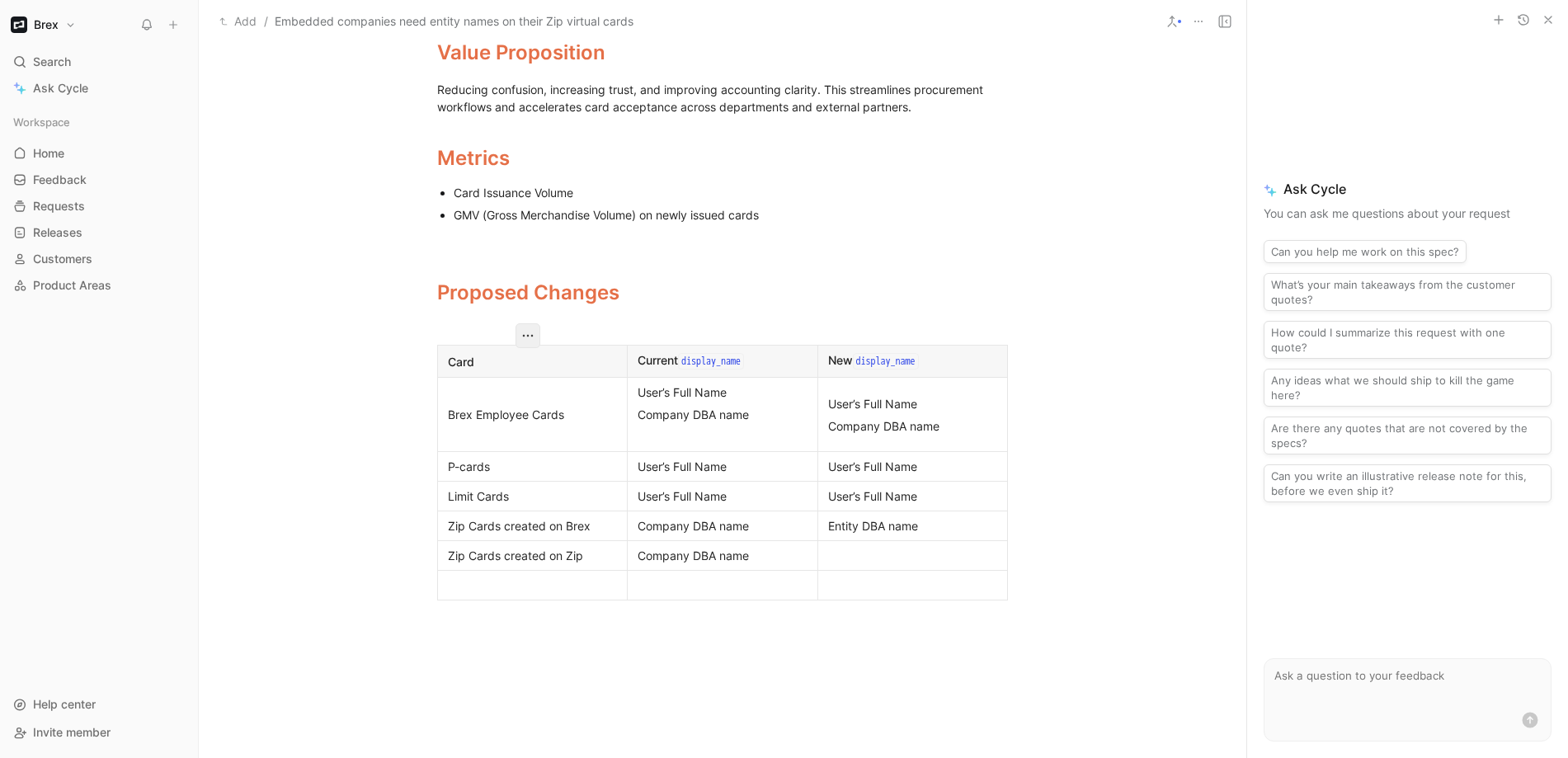 click 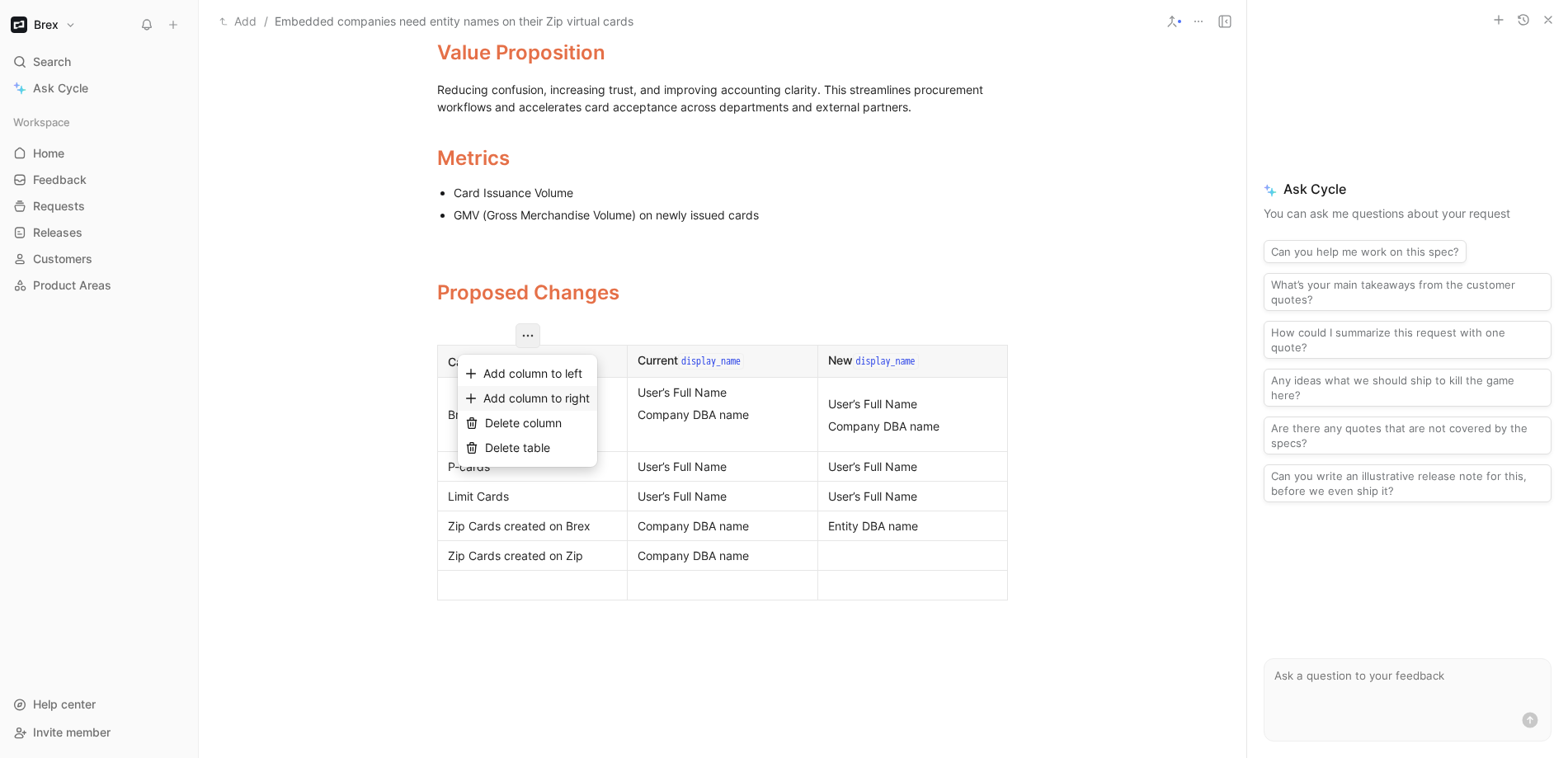 click on "Add column to right" at bounding box center [536, 398] 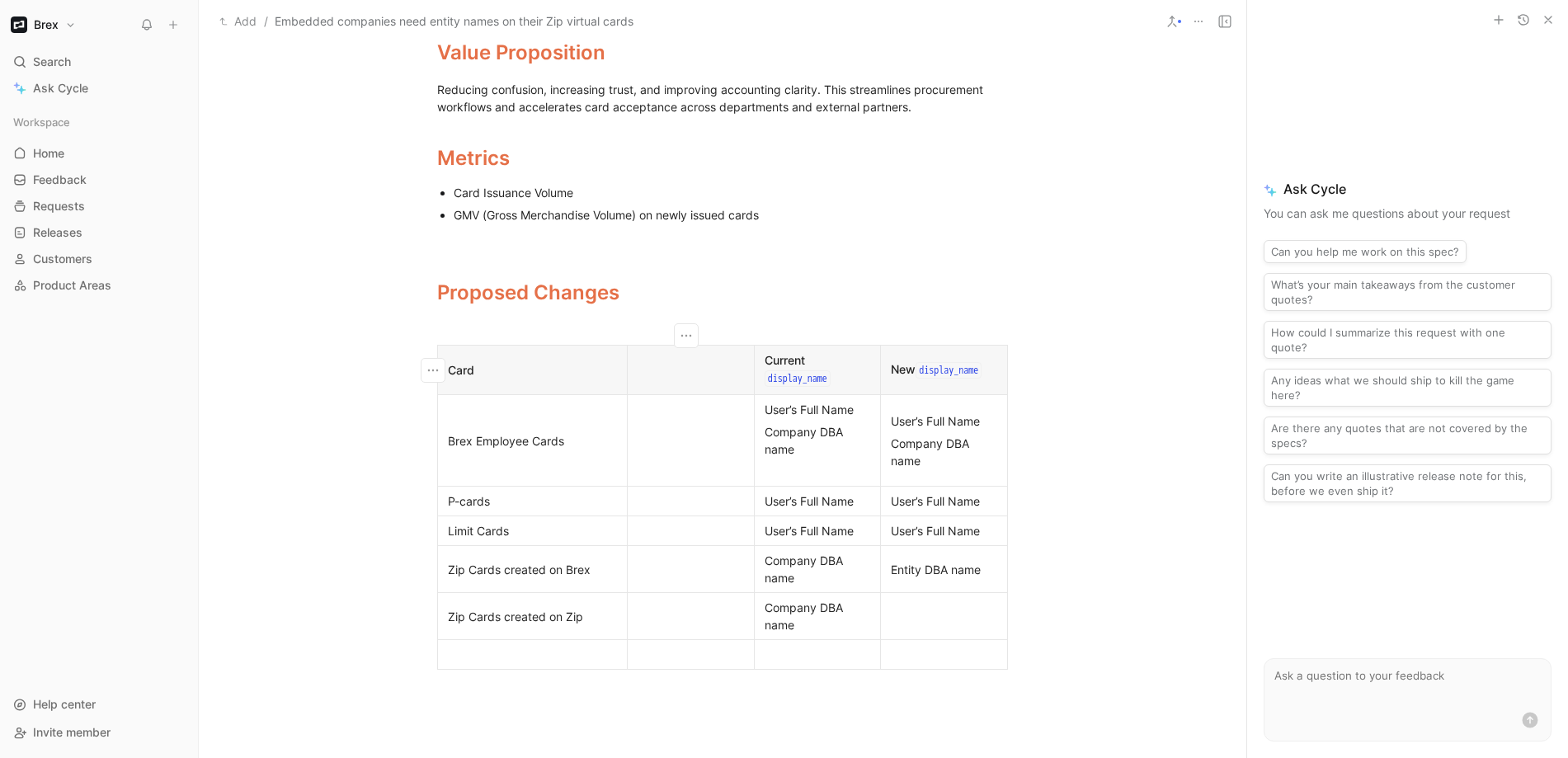 click at bounding box center [690, 370] 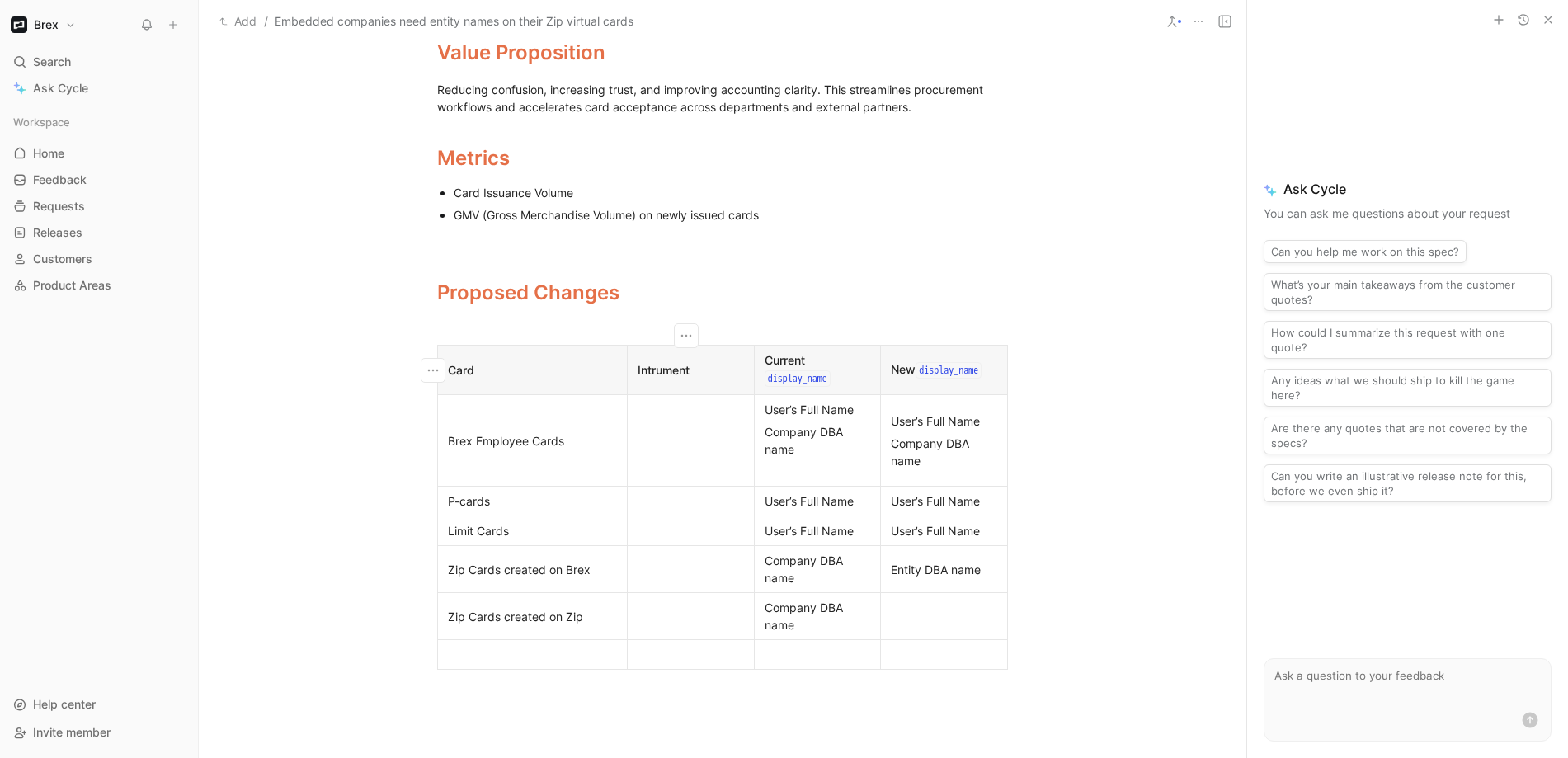 click on "Intrument" at bounding box center [690, 370] 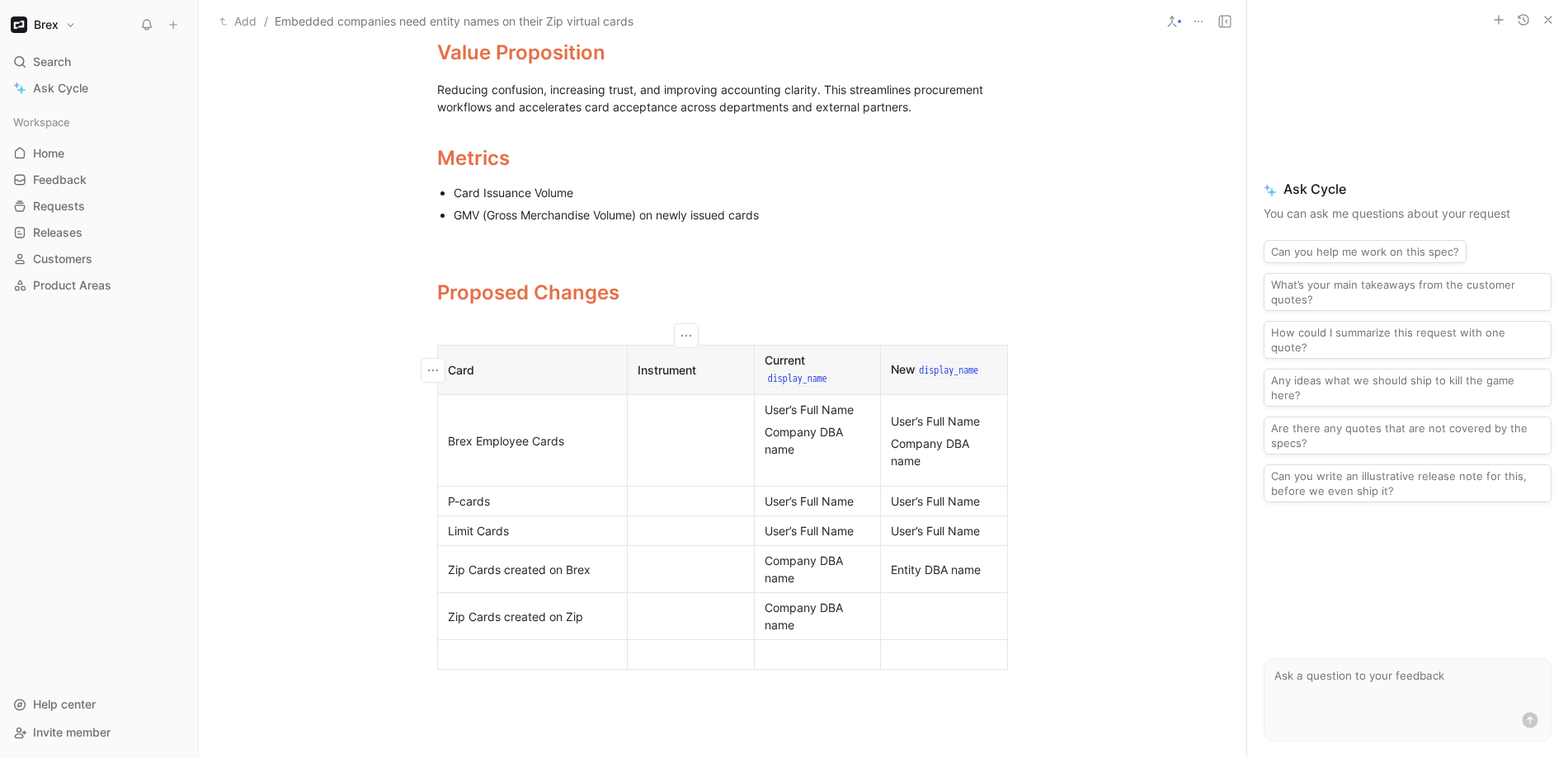 click at bounding box center [691, 440] 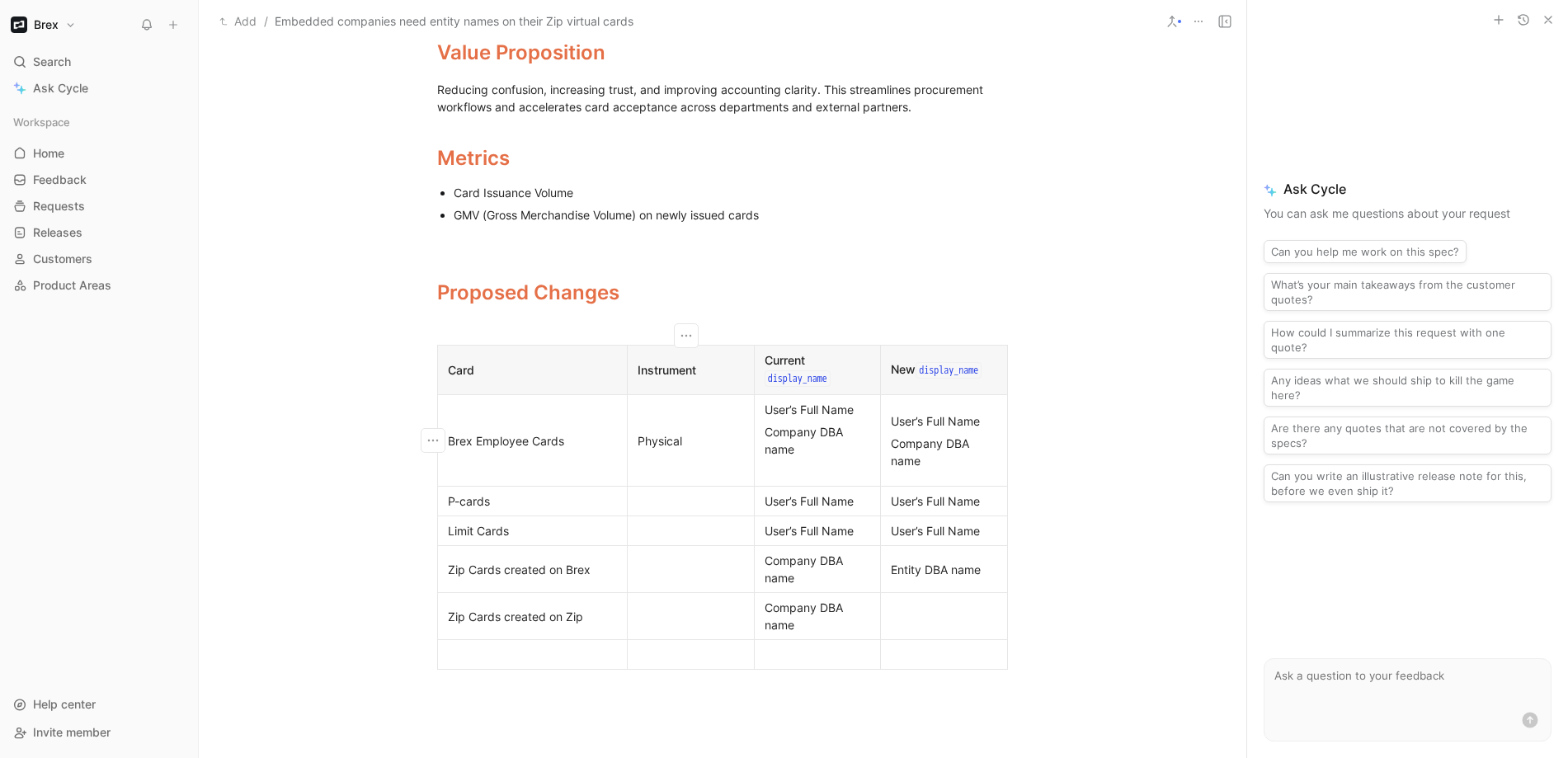 click at bounding box center [690, 530] 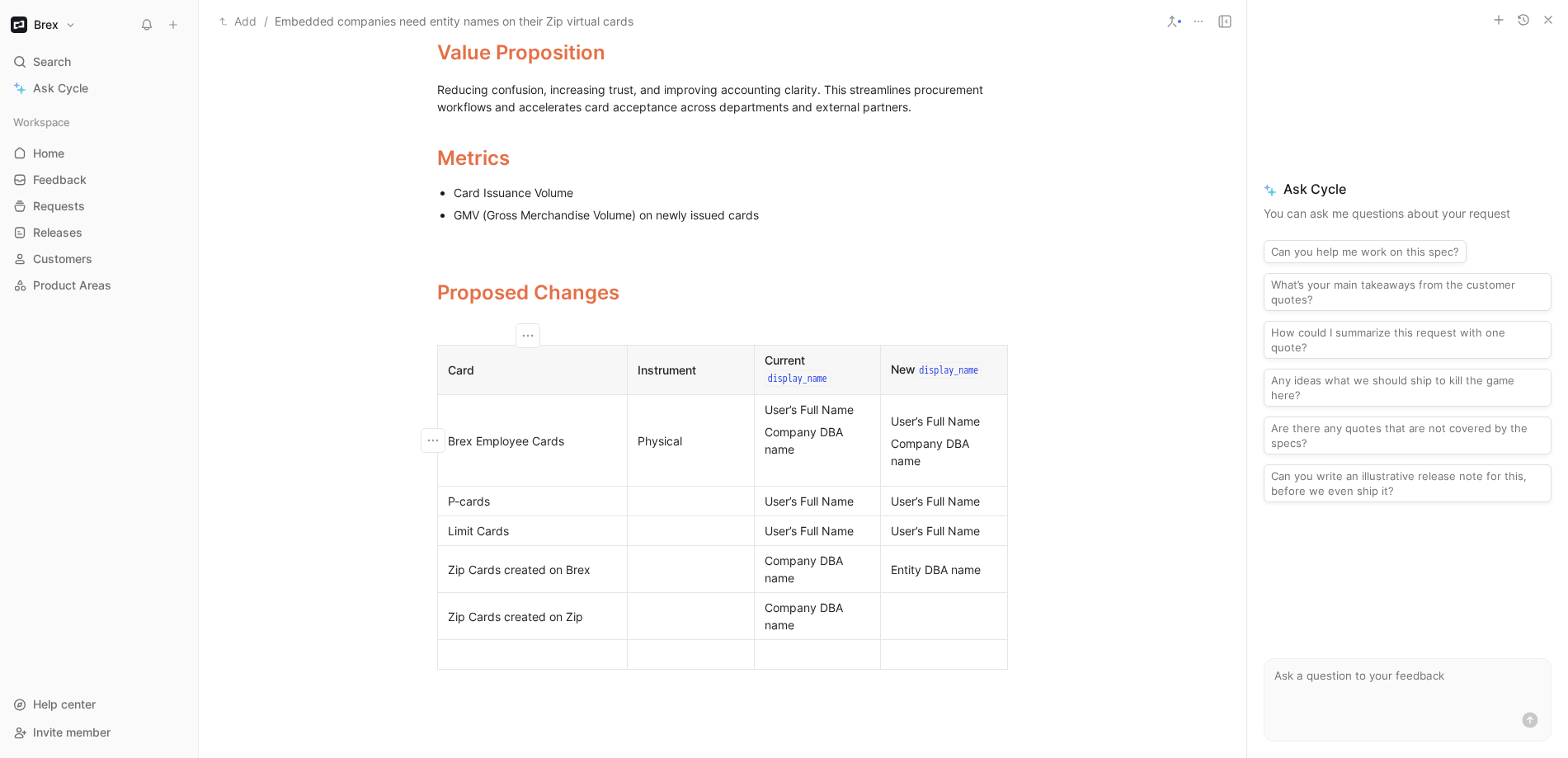 click on "Brex Employee Cards" at bounding box center (533, 440) 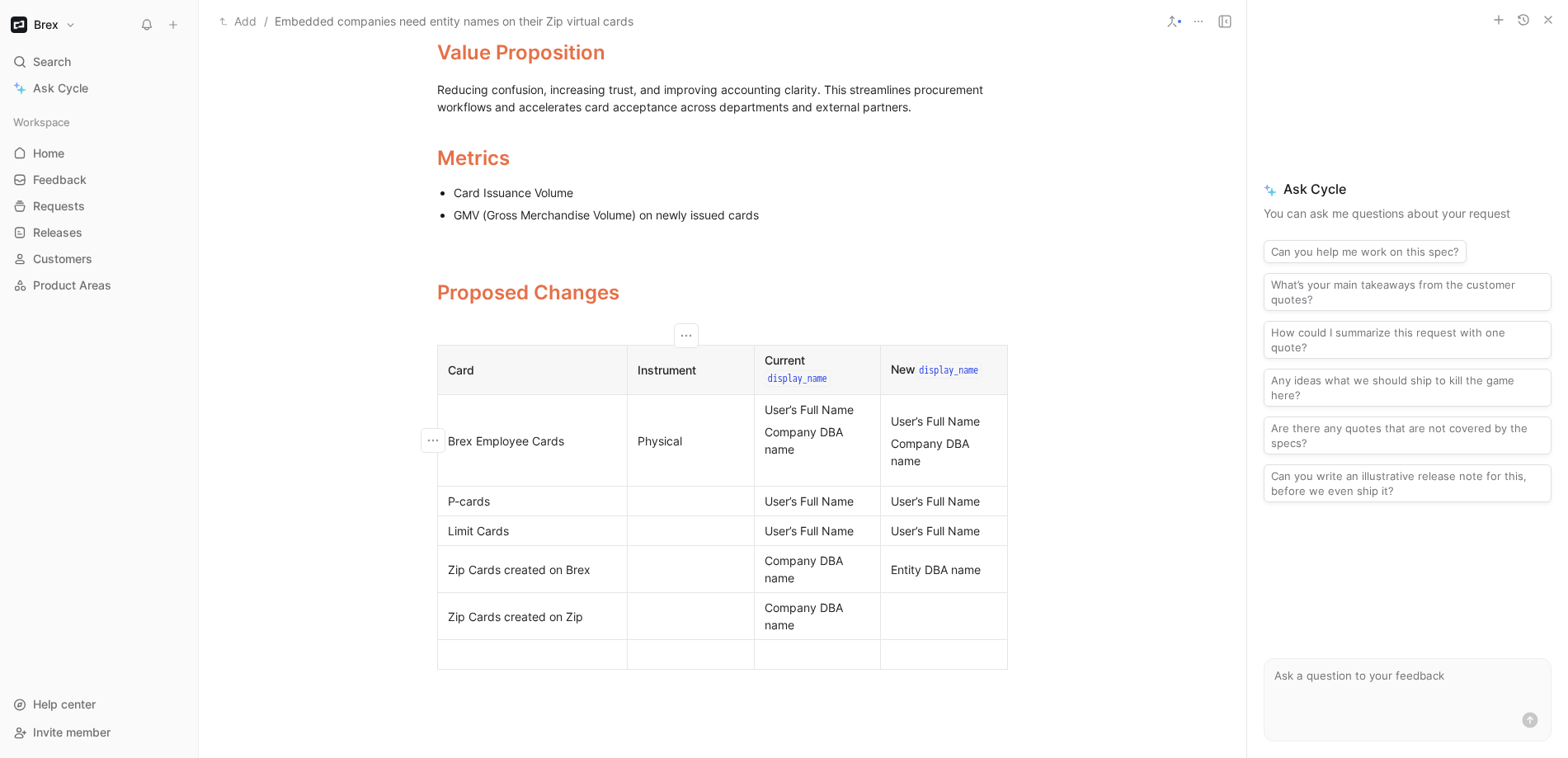 click on "Physical" at bounding box center [691, 440] 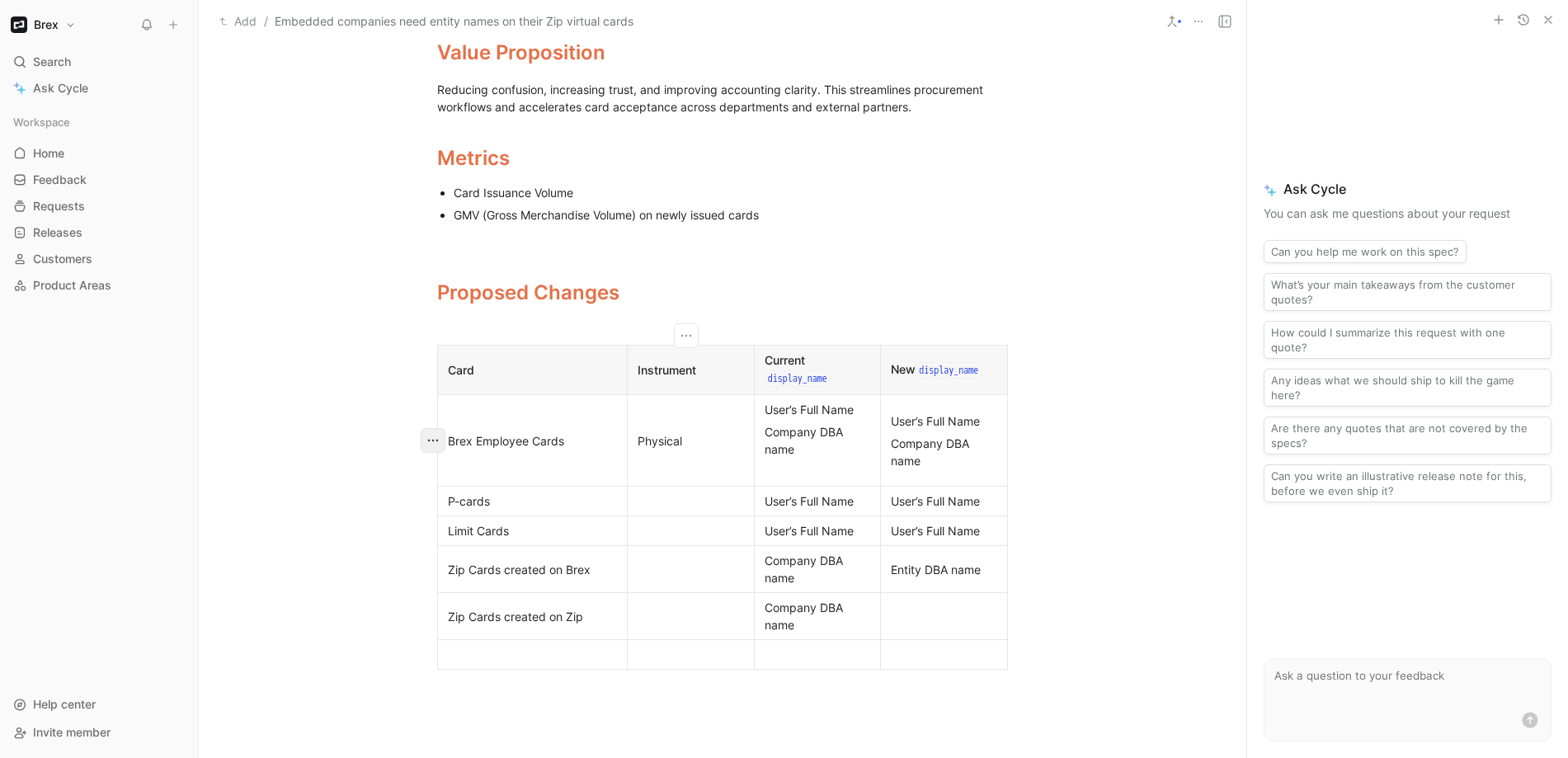 click 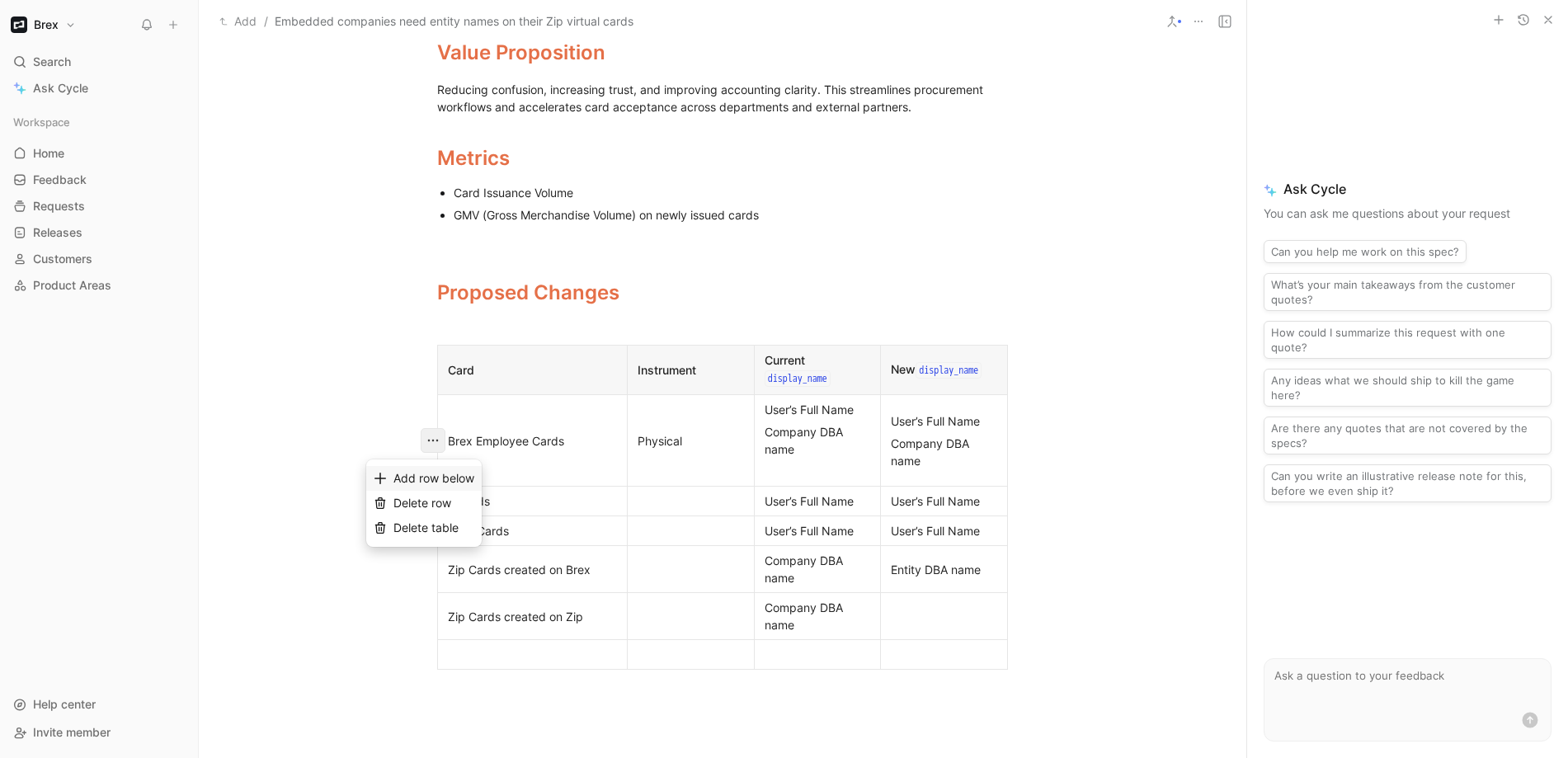 click on "Add row below" at bounding box center [434, 478] 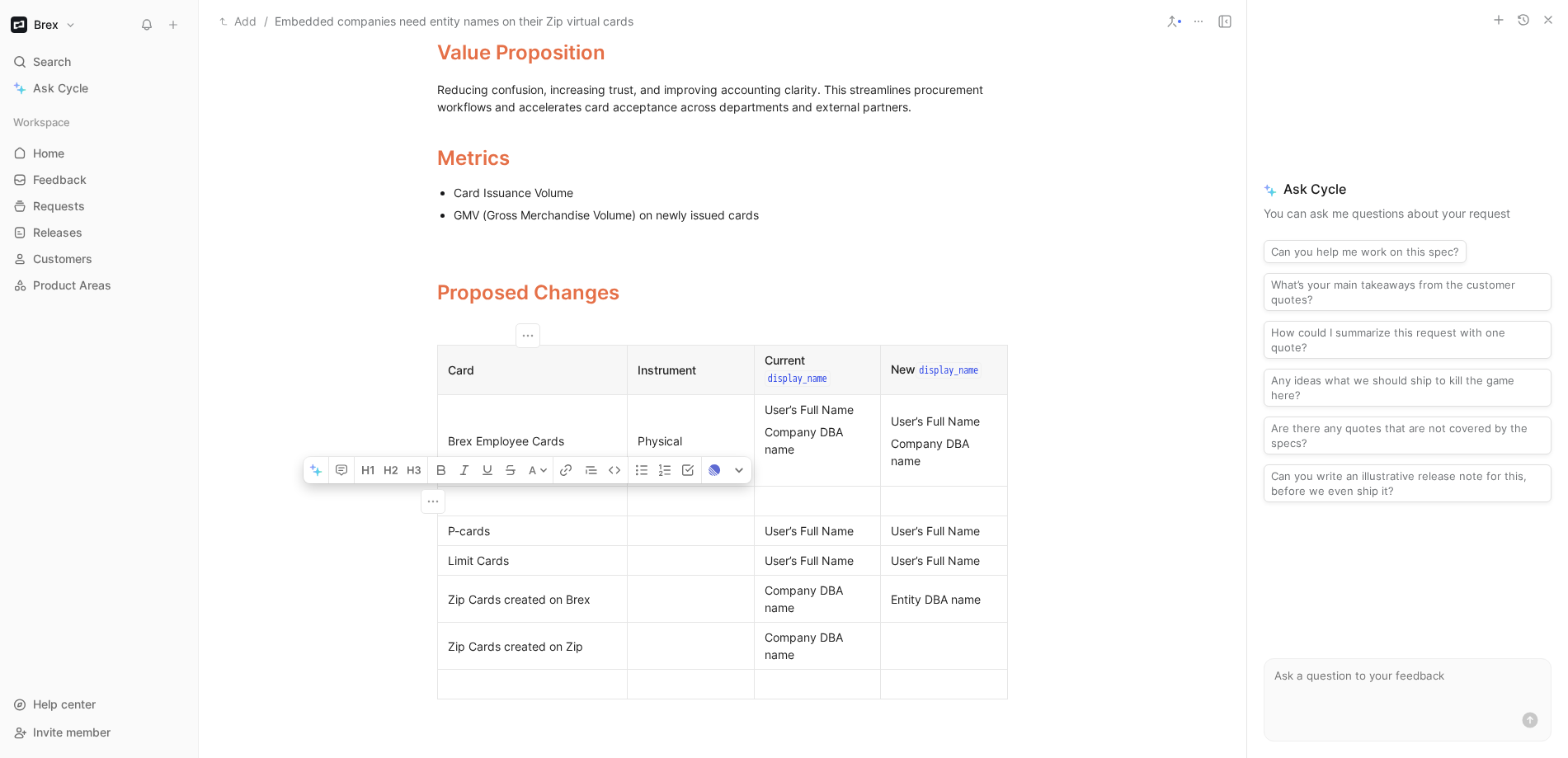 drag, startPoint x: 568, startPoint y: 473, endPoint x: 569, endPoint y: 497, distance: 24.020824 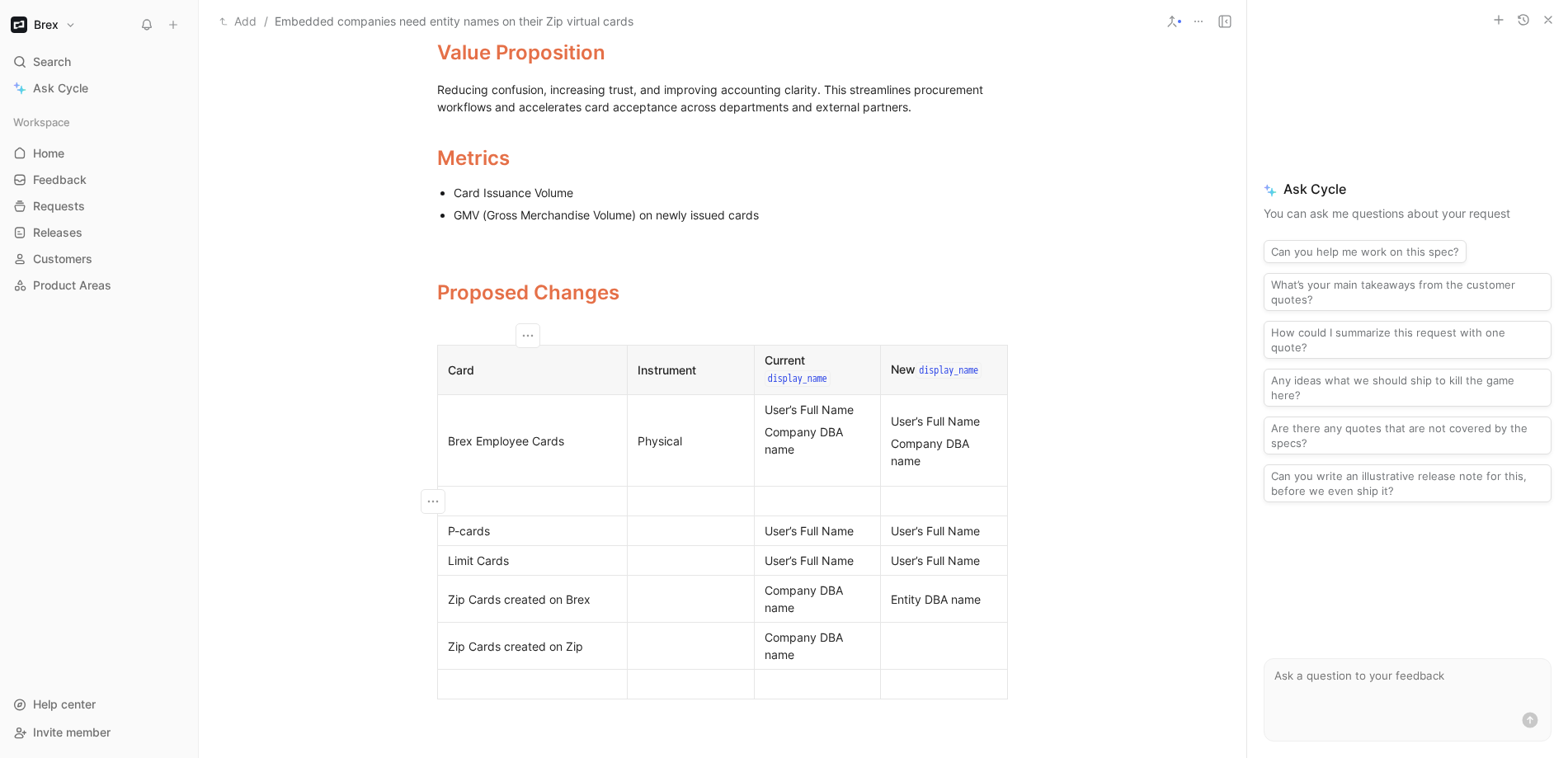 click at bounding box center [532, 501] 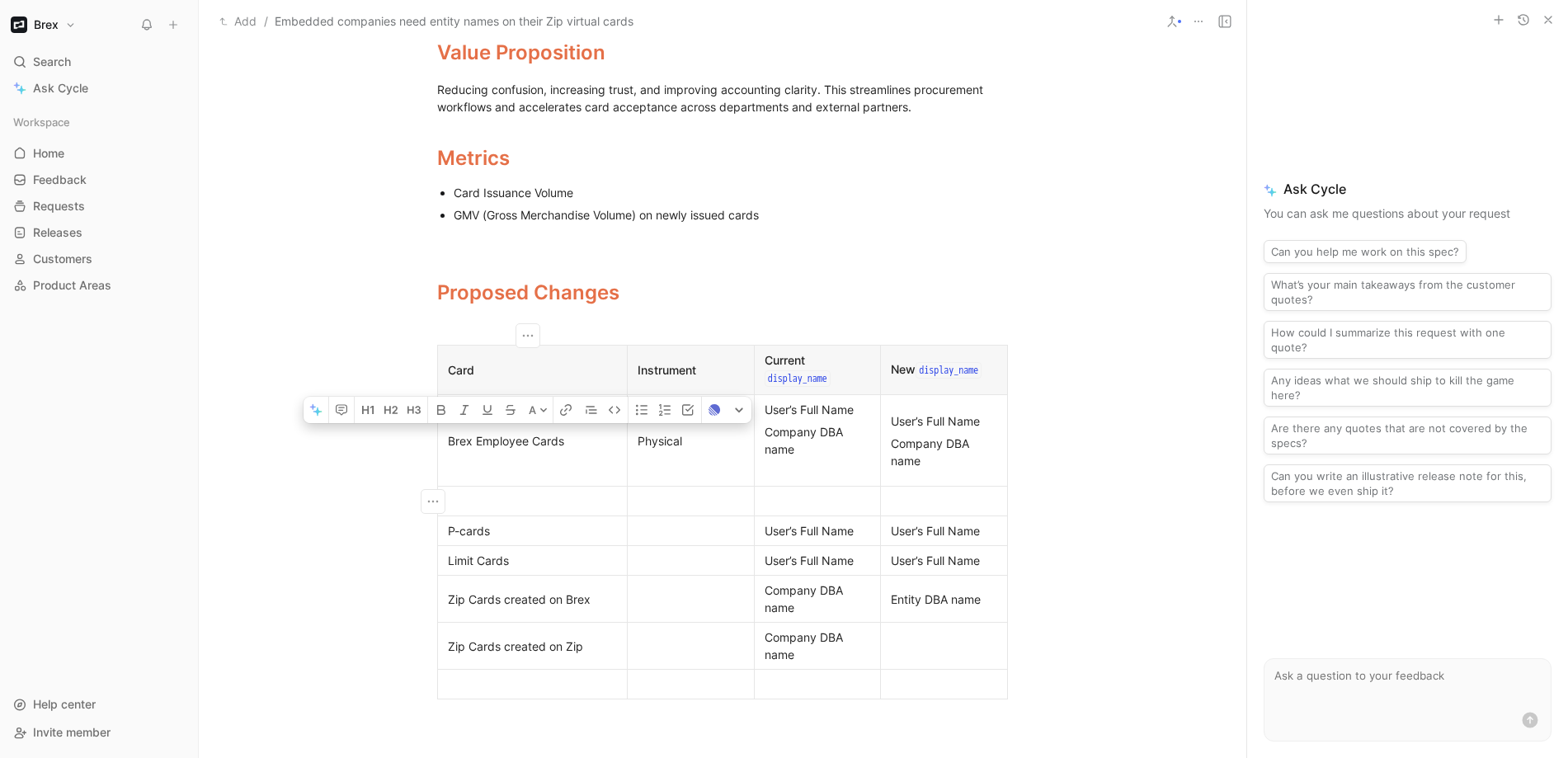 drag, startPoint x: 530, startPoint y: 494, endPoint x: 517, endPoint y: 460, distance: 36.40055 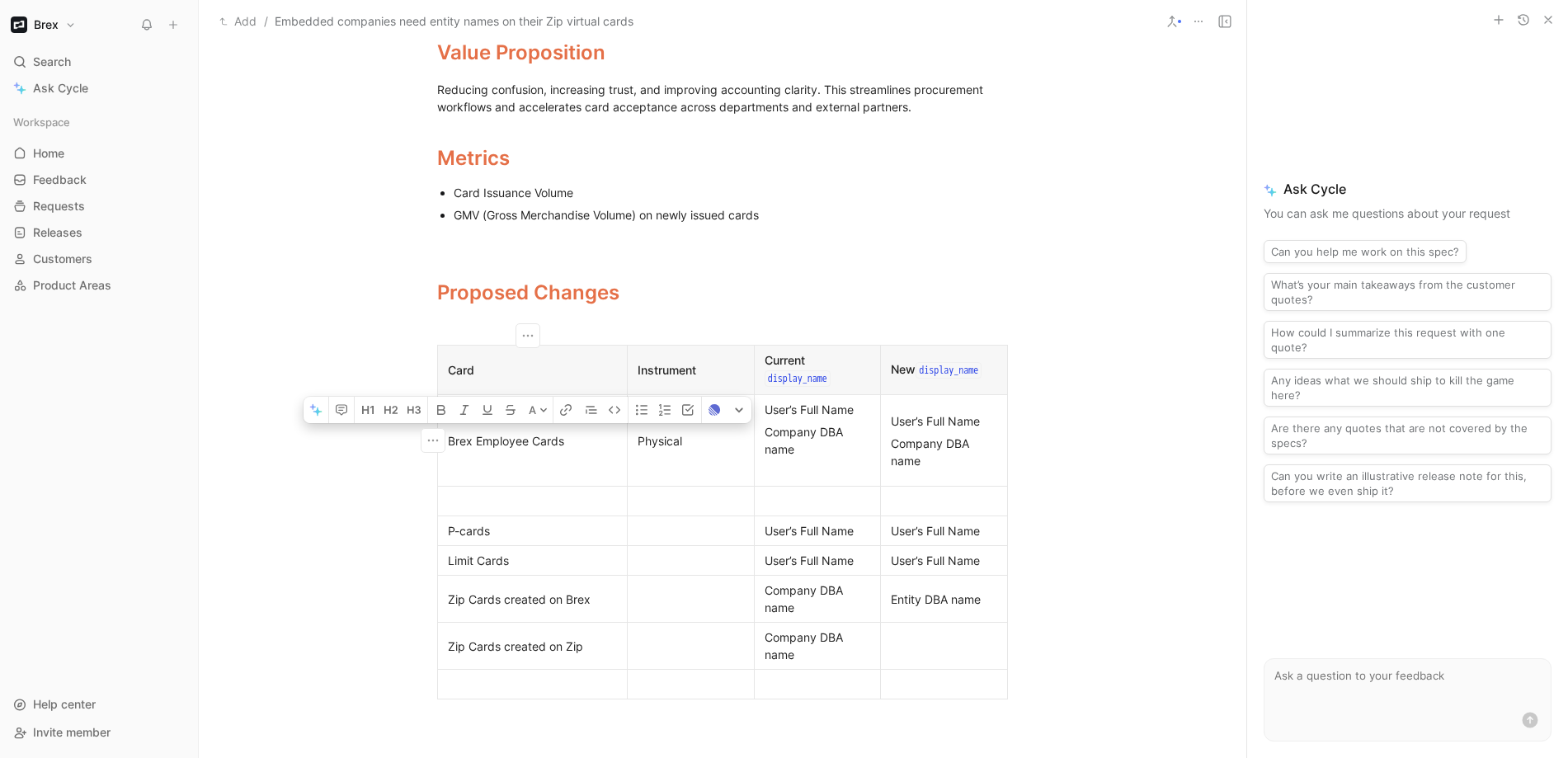 click on "Brex Employee Cards" at bounding box center (533, 440) 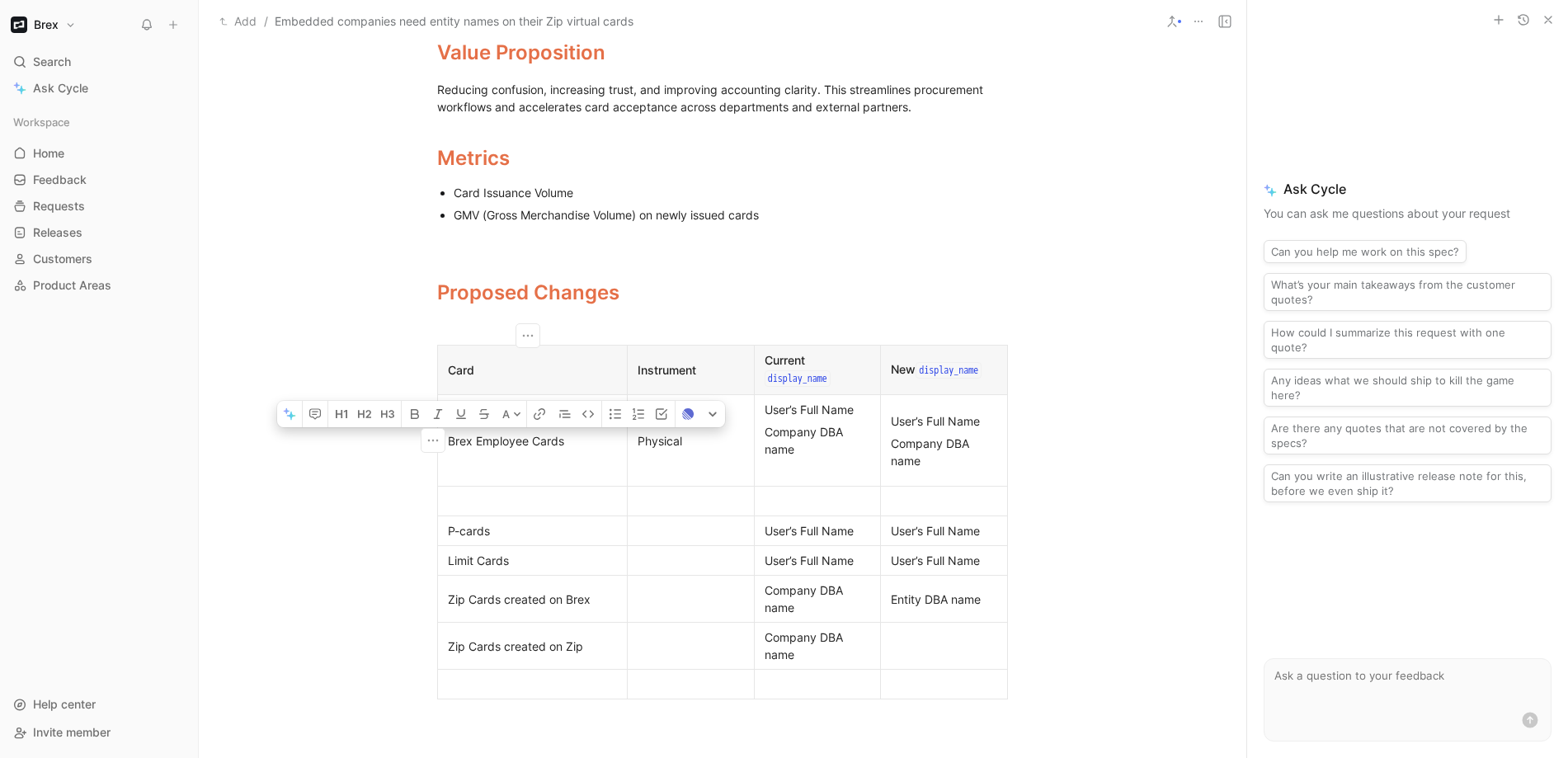 drag, startPoint x: 573, startPoint y: 442, endPoint x: 438, endPoint y: 443, distance: 135.0037 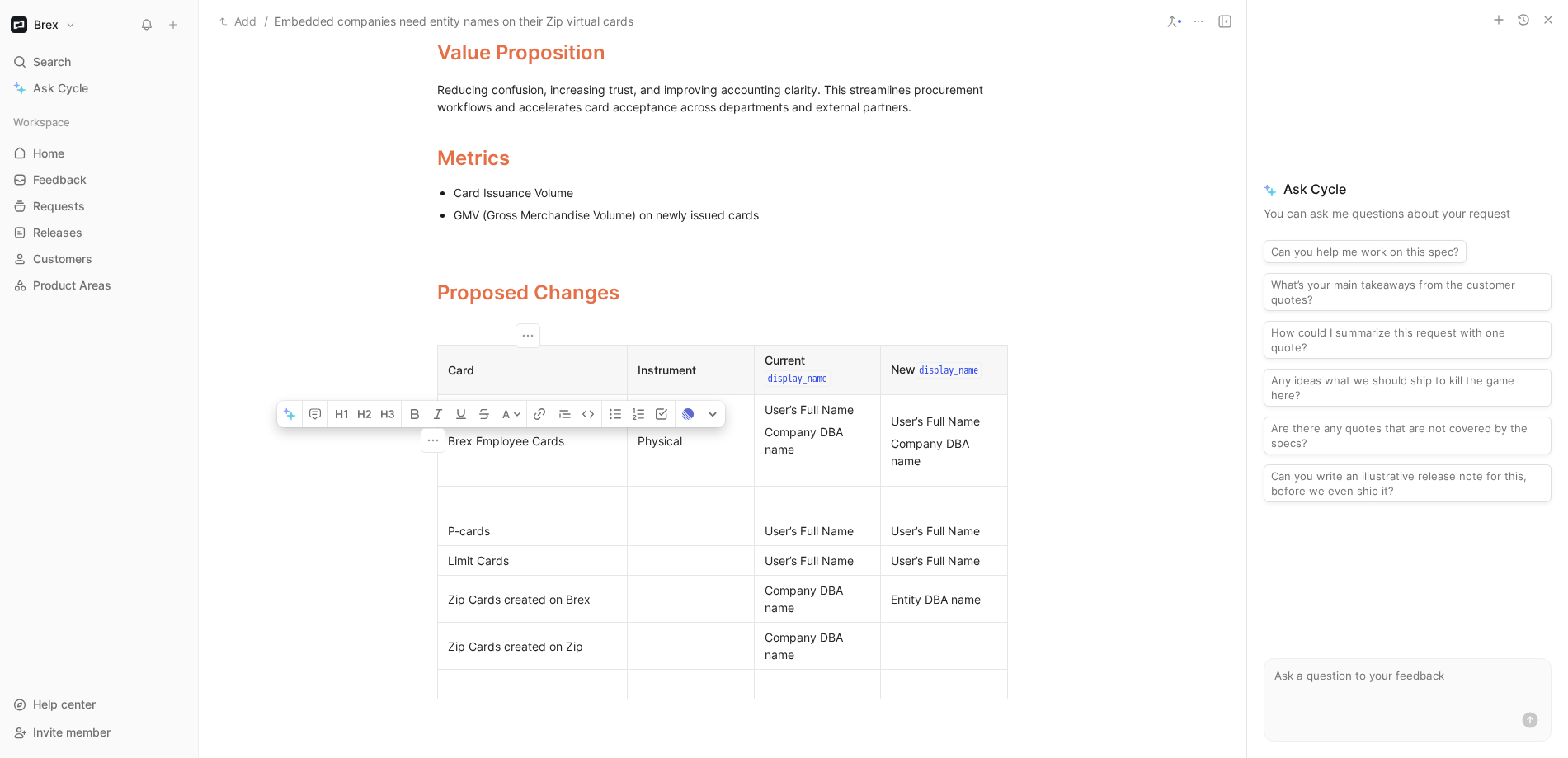 click on "Brex Employee Cards" at bounding box center [532, 440] 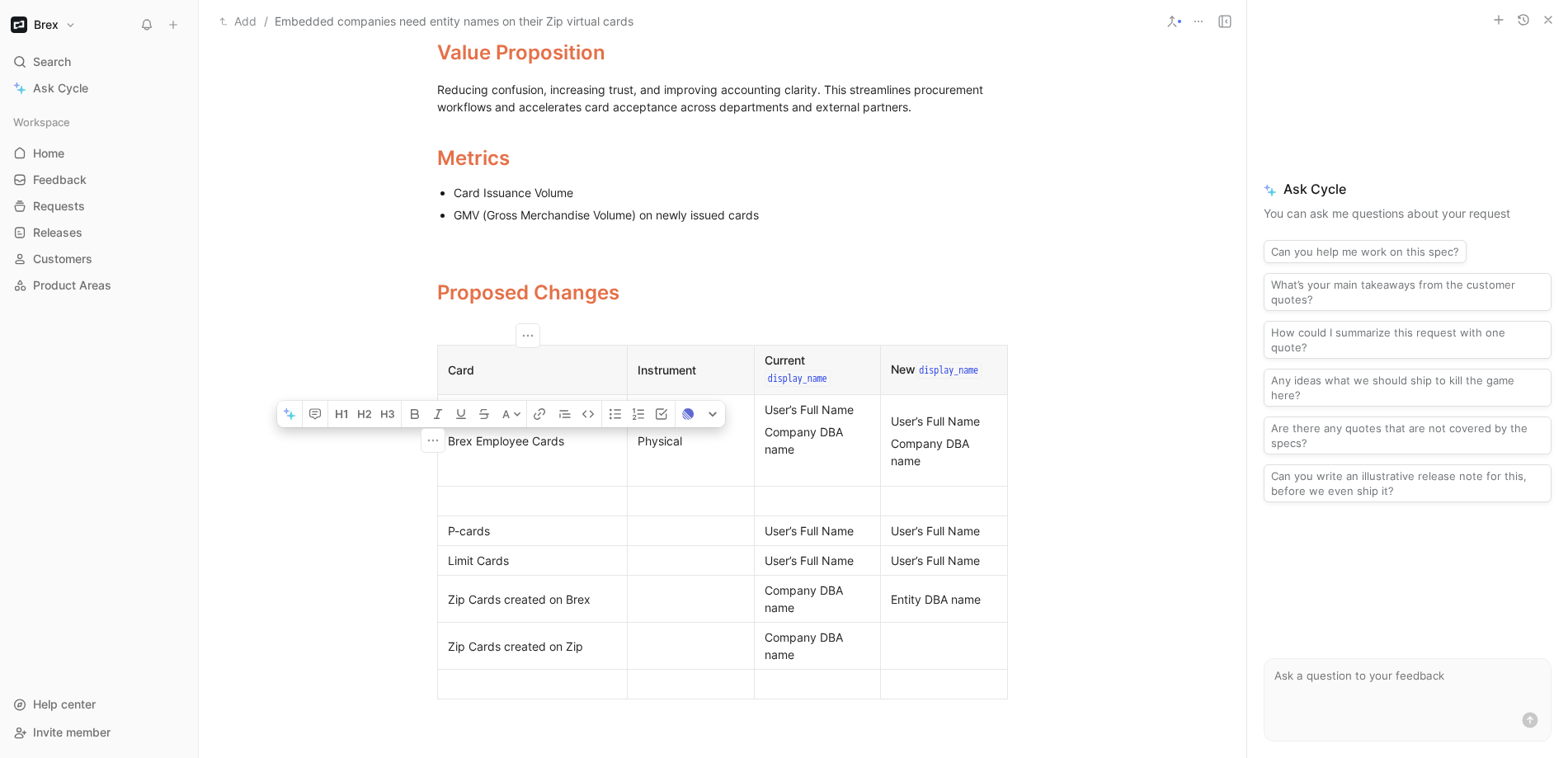 click at bounding box center [532, 501] 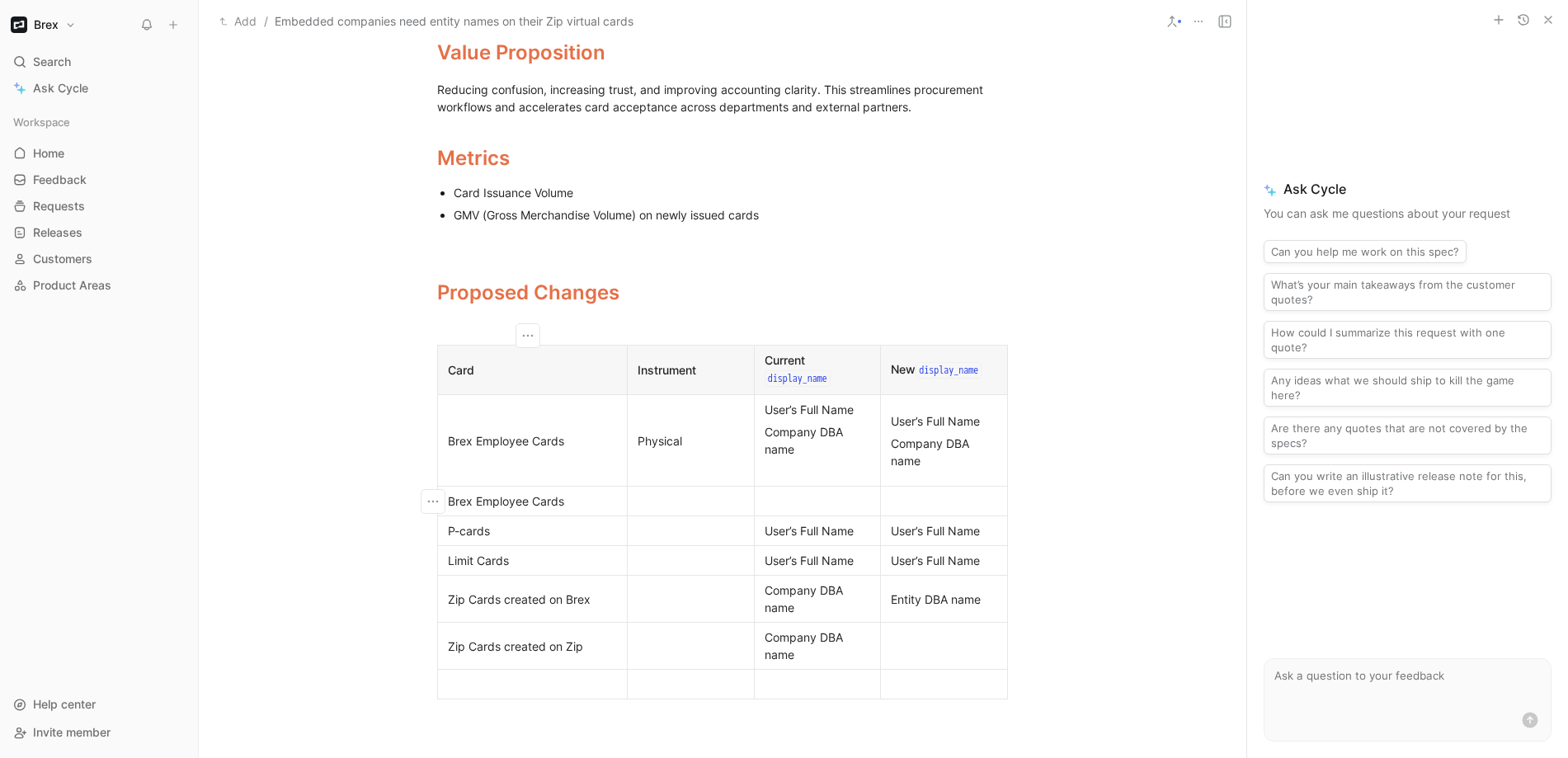 click at bounding box center [690, 501] 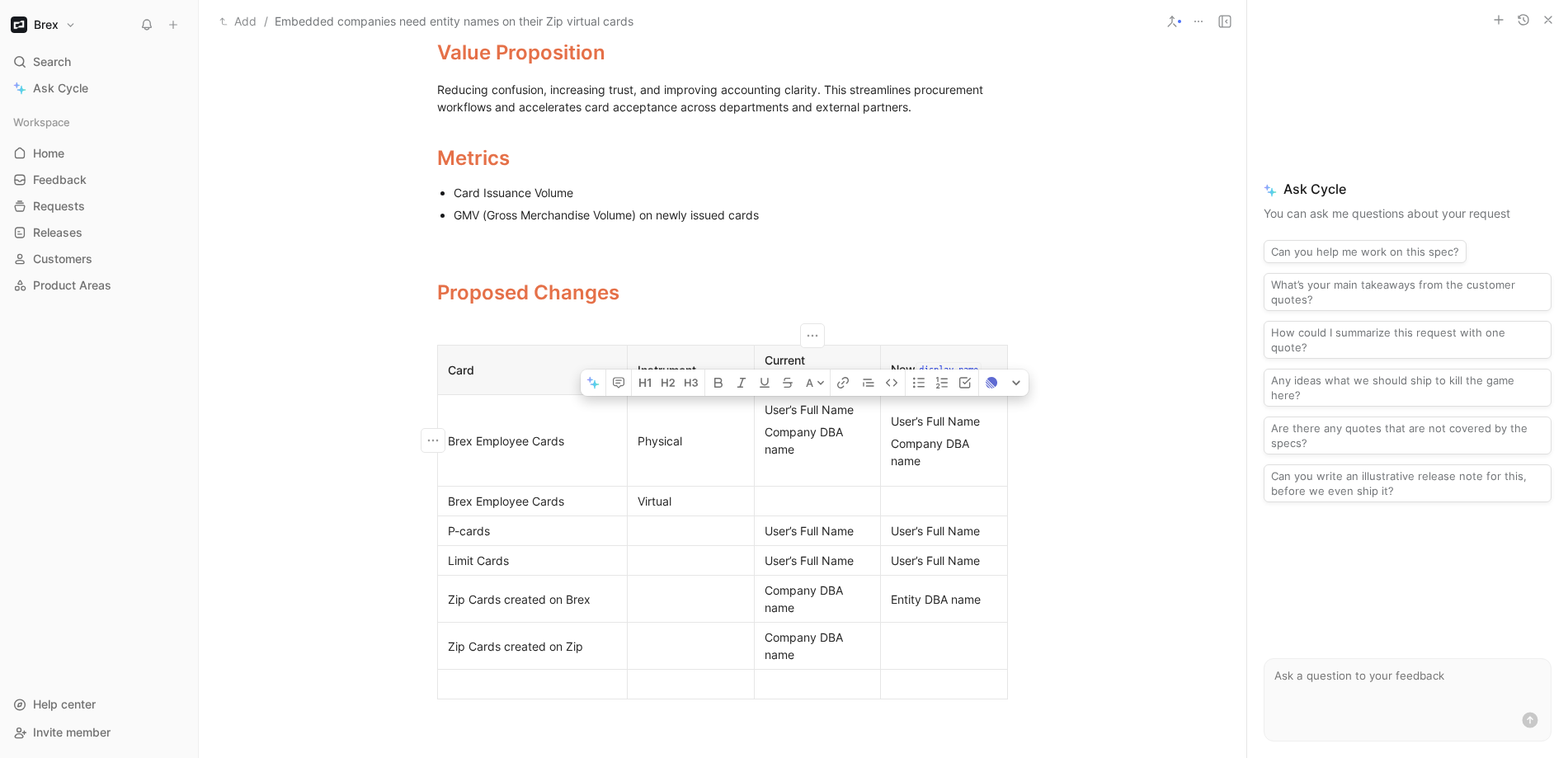 drag, startPoint x: 849, startPoint y: 415, endPoint x: 758, endPoint y: 412, distance: 91.0494 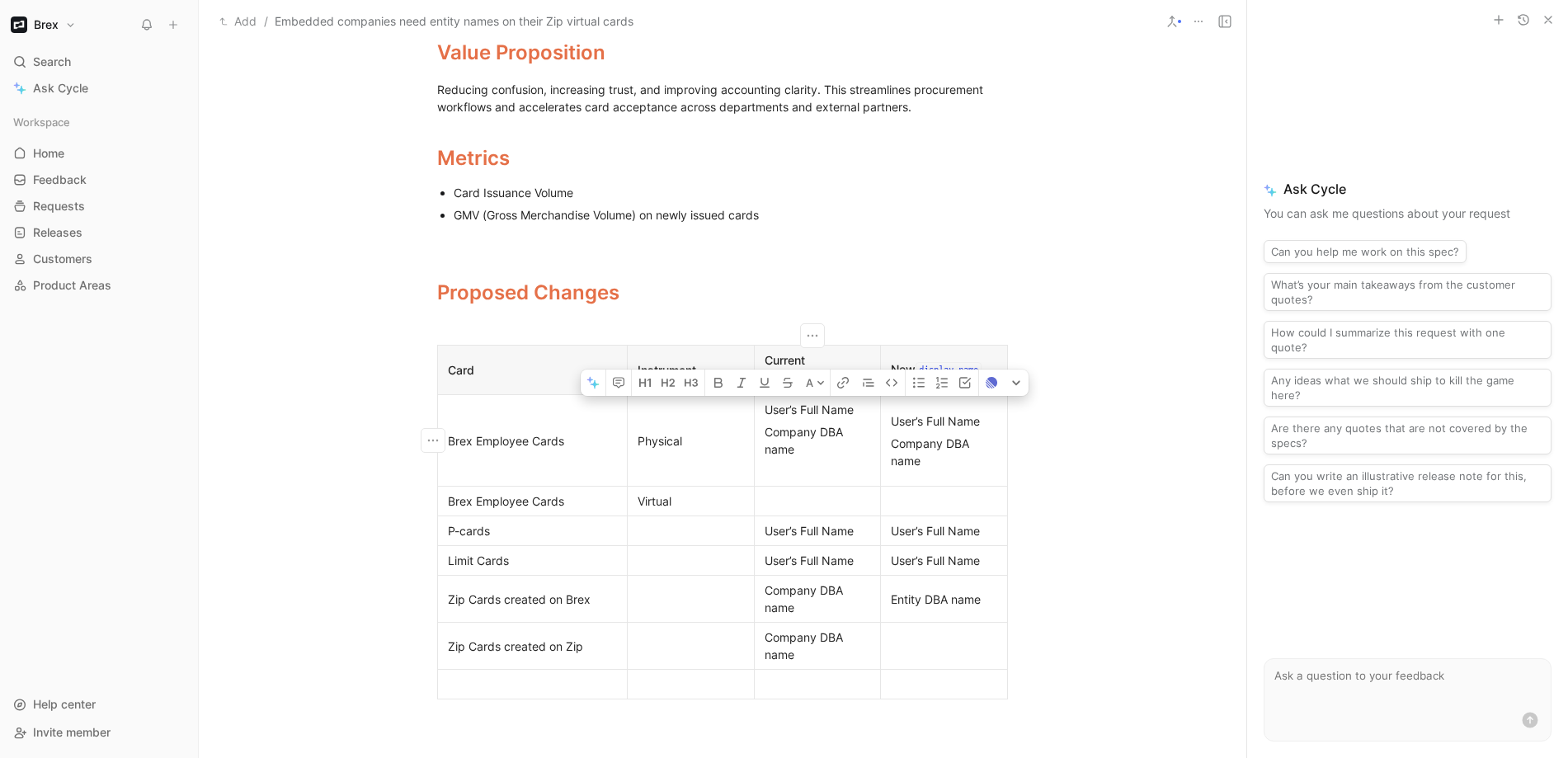 click on "User’s Full Name" at bounding box center (817, 409) 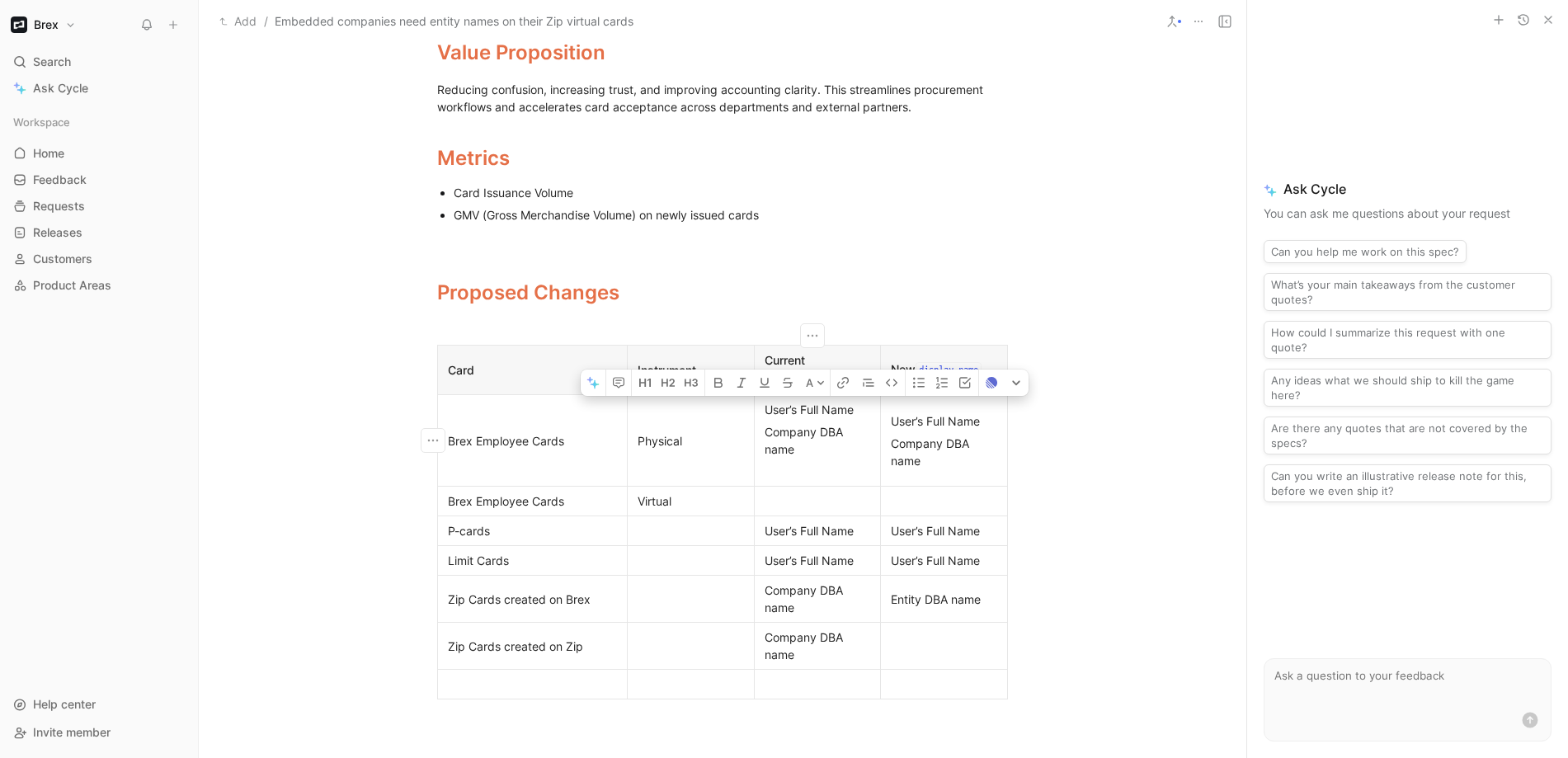 copy on "User’s Full Name" 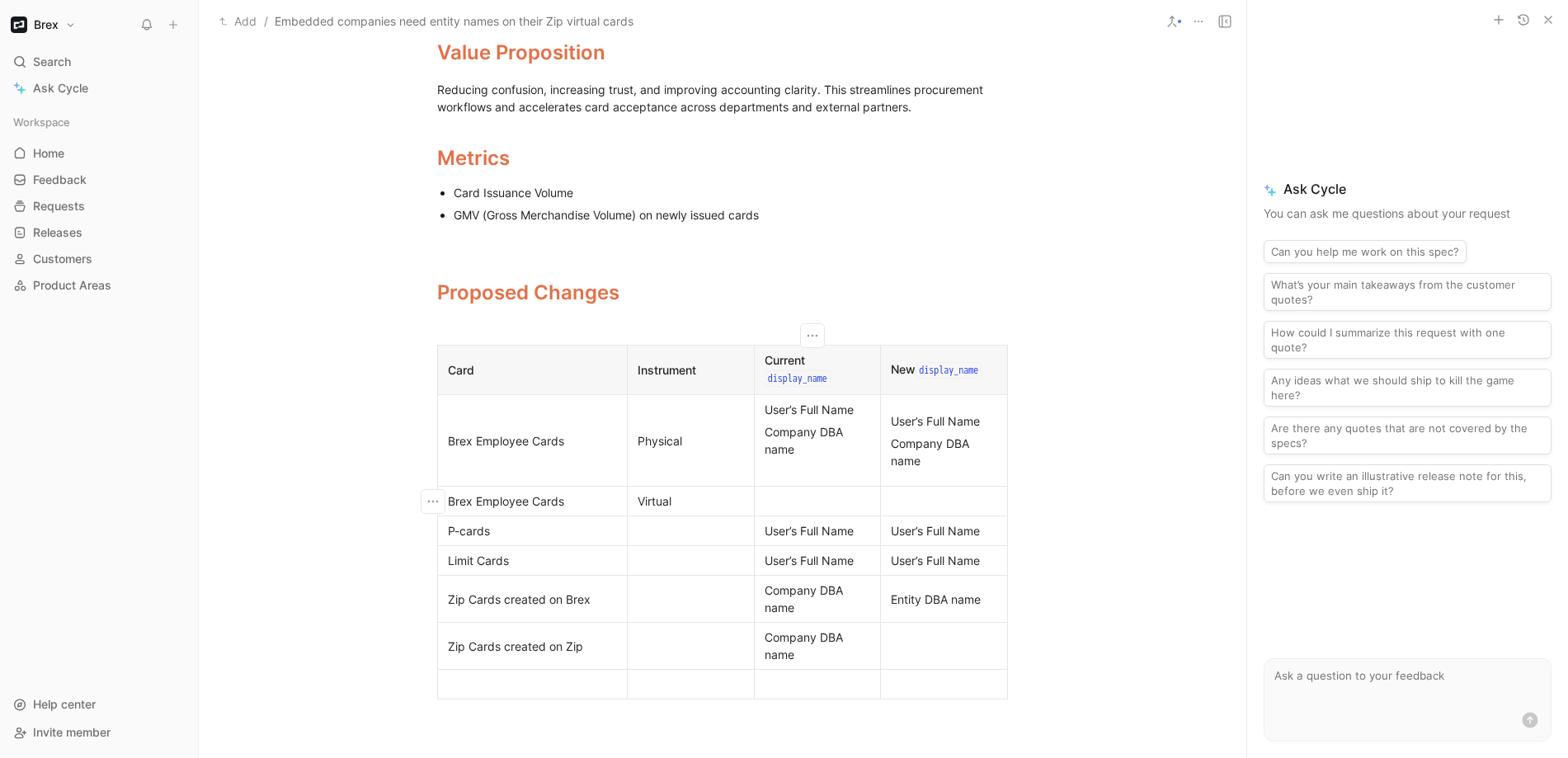 click at bounding box center [817, 501] 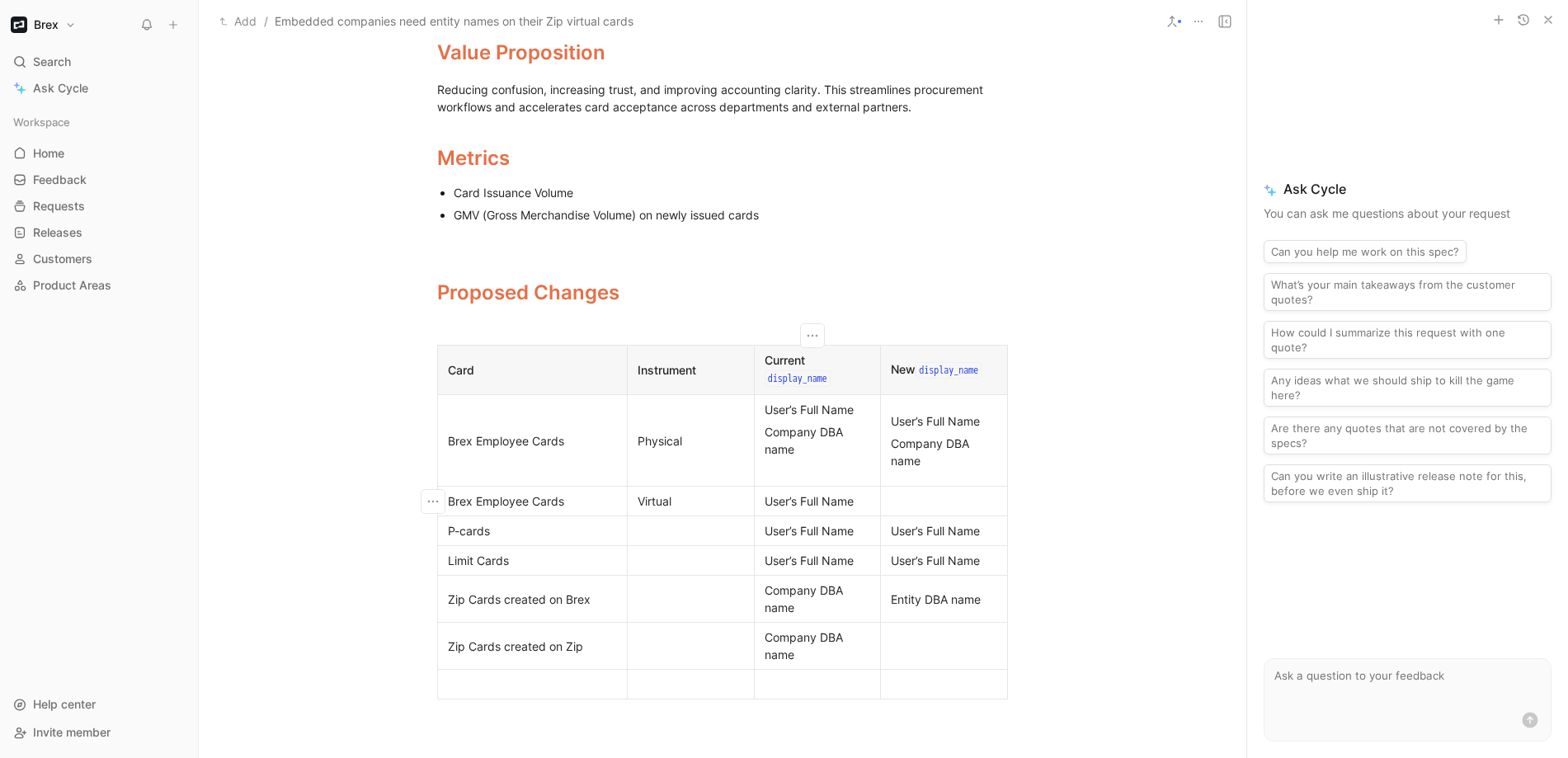 click at bounding box center (944, 501) 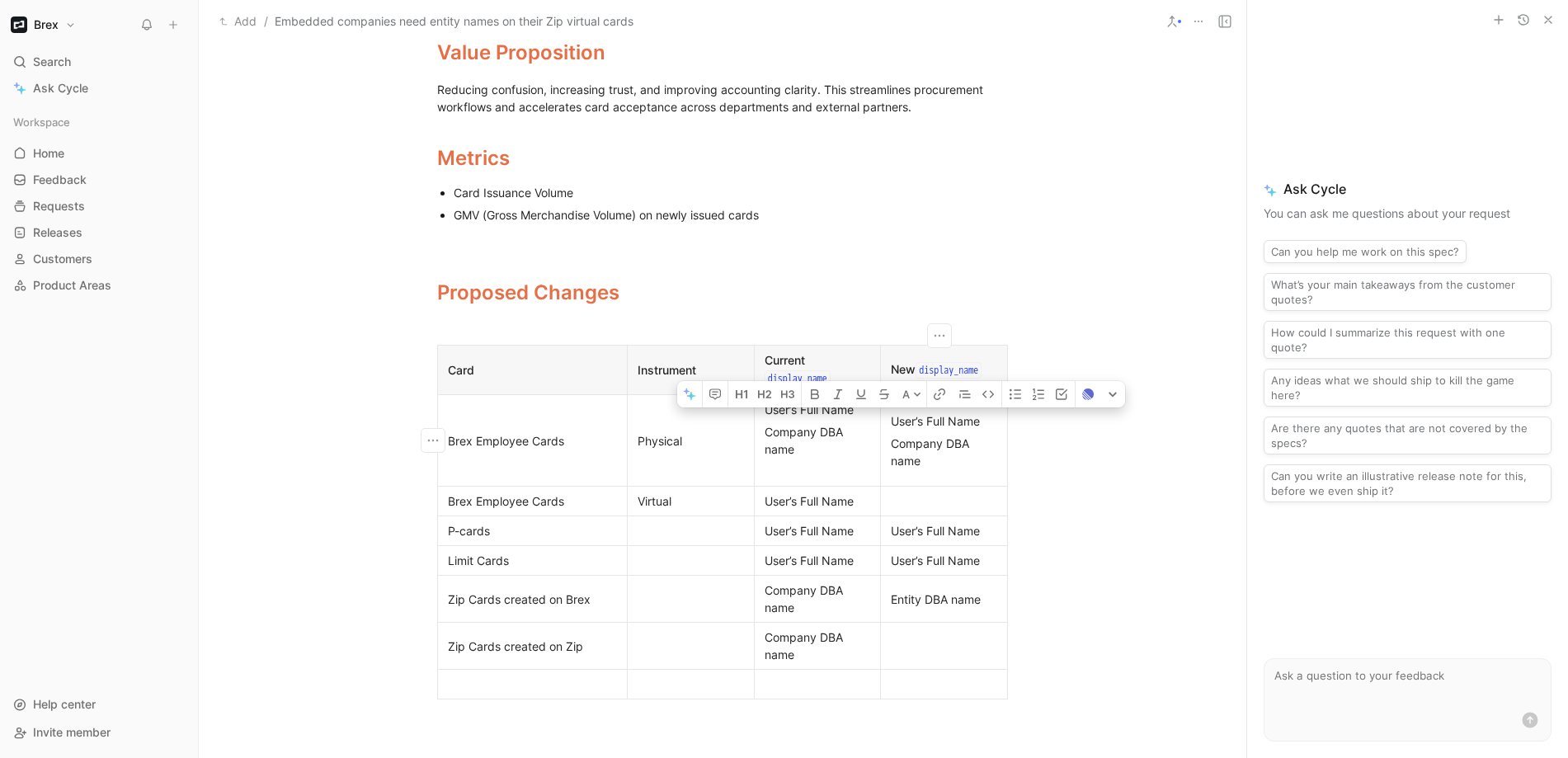 drag, startPoint x: 938, startPoint y: 468, endPoint x: 886, endPoint y: 425, distance: 67.47592 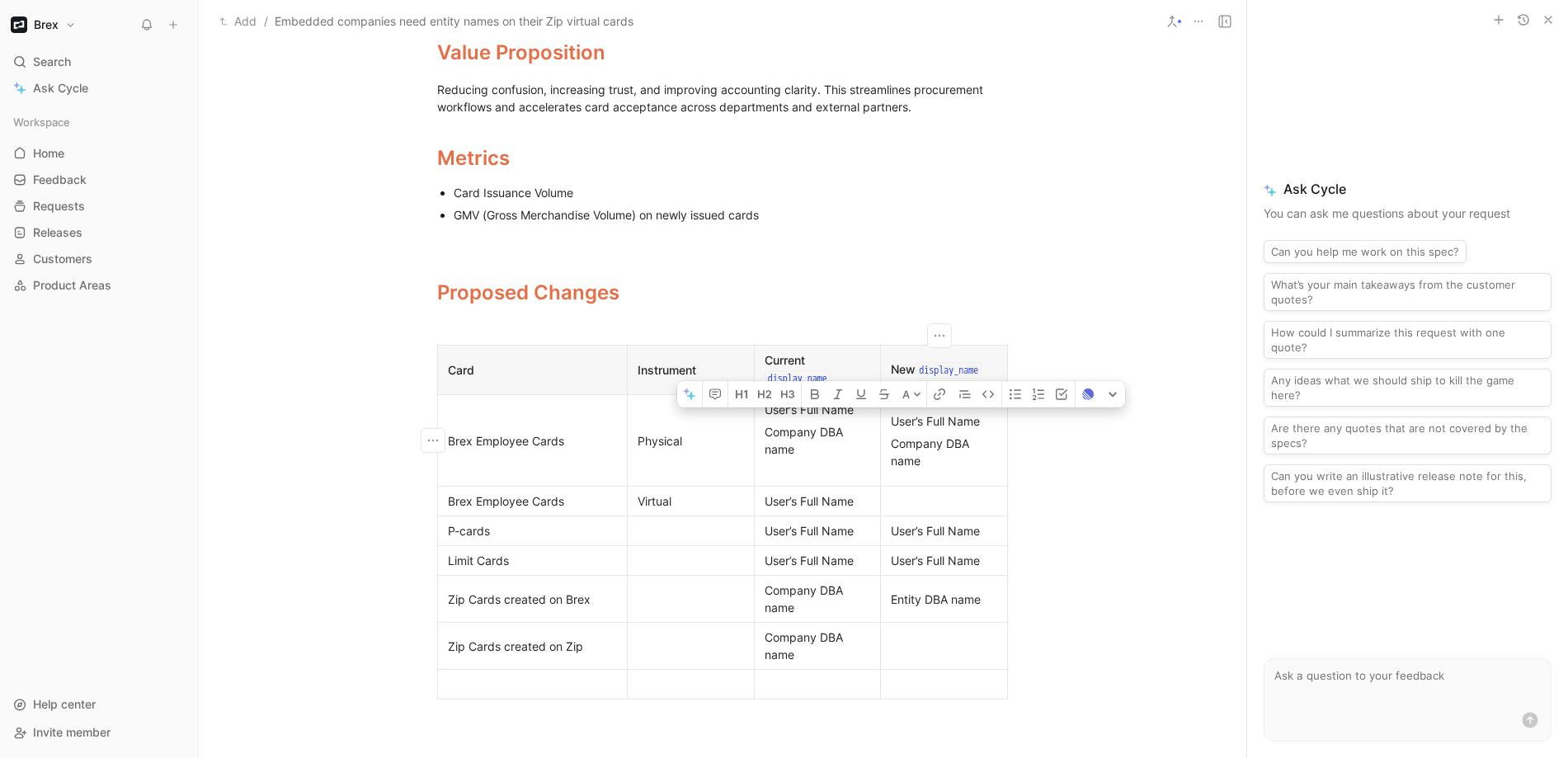 click on "User’s Full Name  Company DBA name" at bounding box center [944, 440] 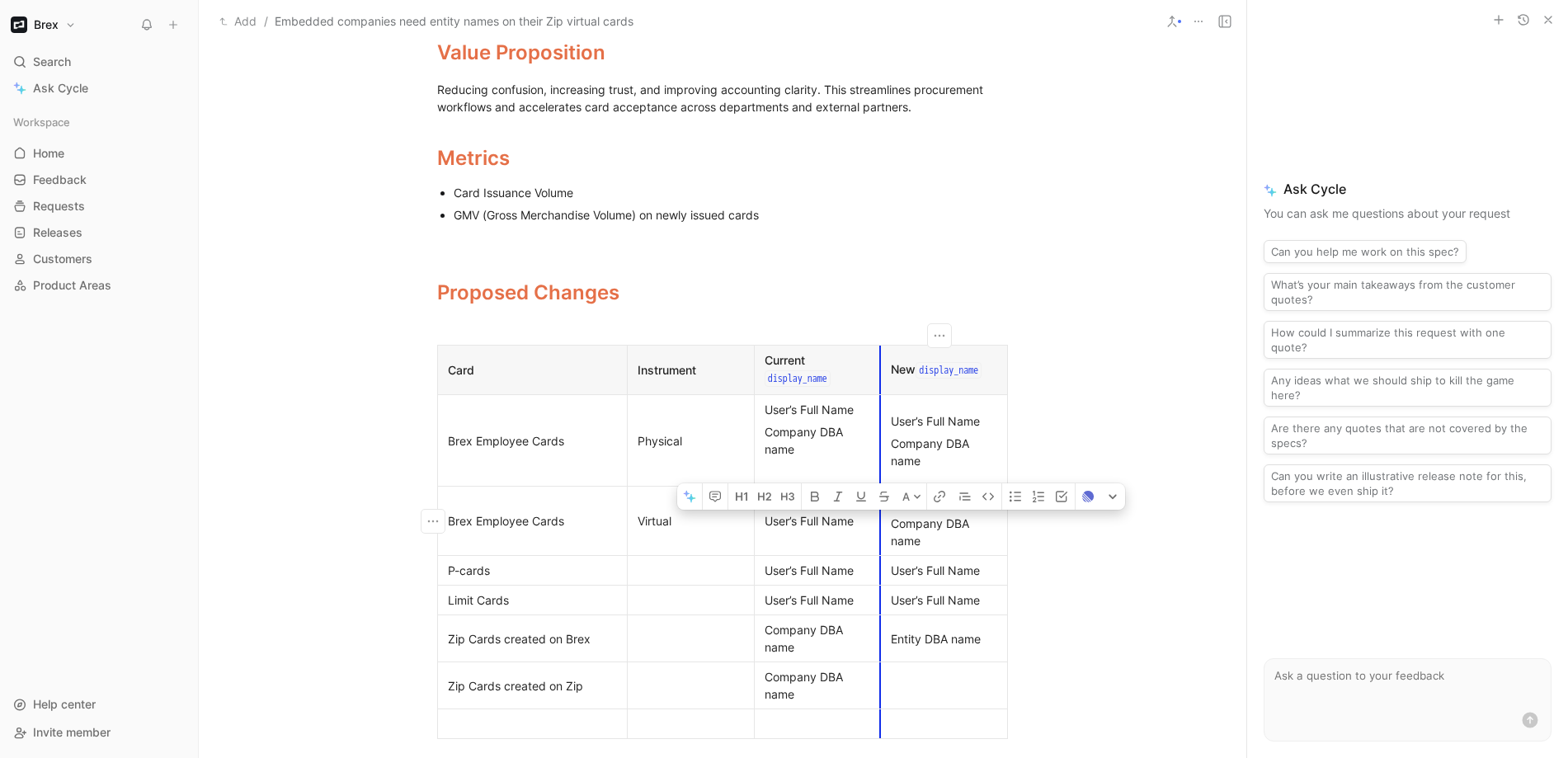 drag, startPoint x: 949, startPoint y: 540, endPoint x: 878, endPoint y: 525, distance: 72.56721 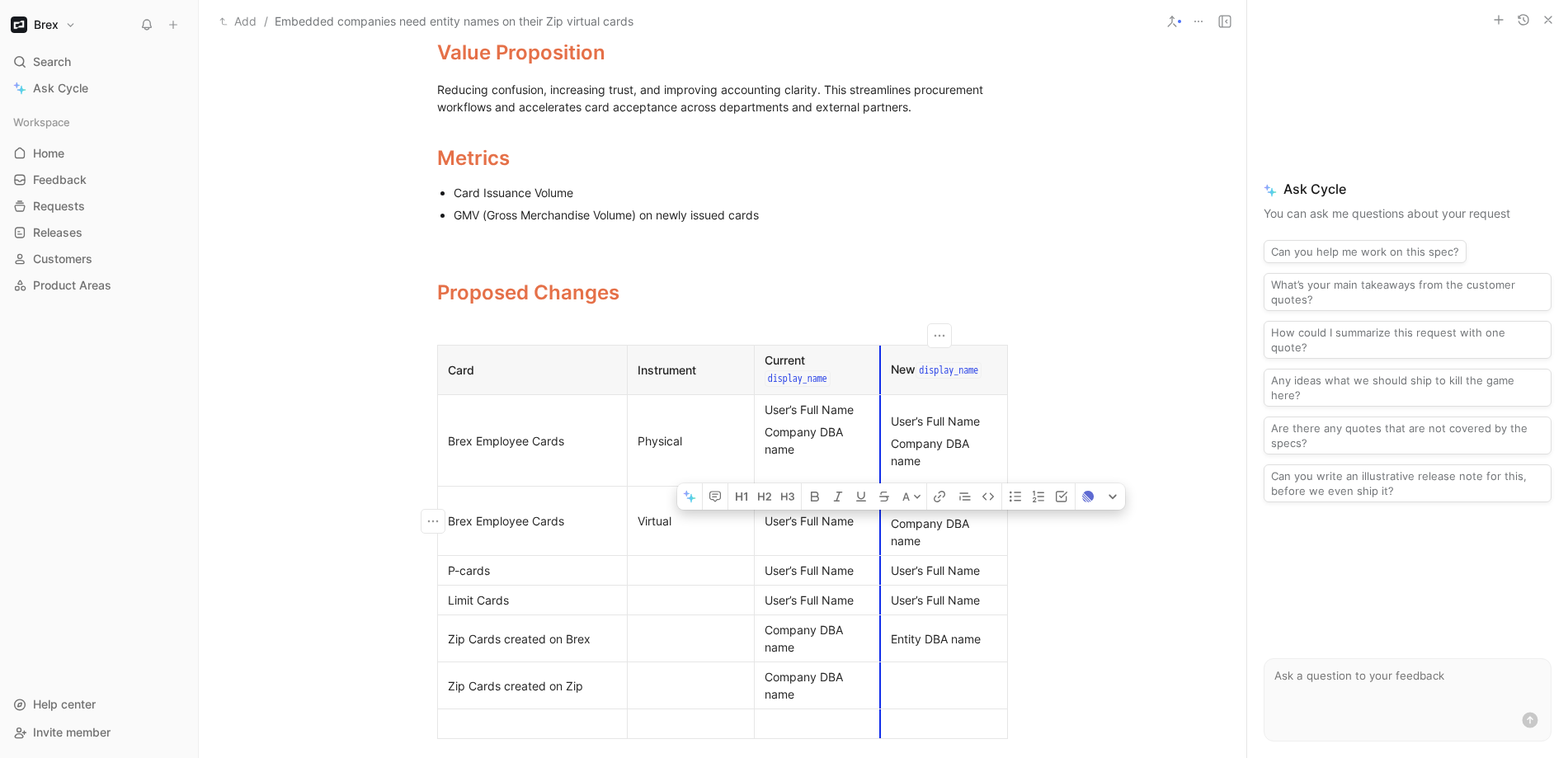 click on "User’s Full Name  Company DBA name" at bounding box center [944, 521] 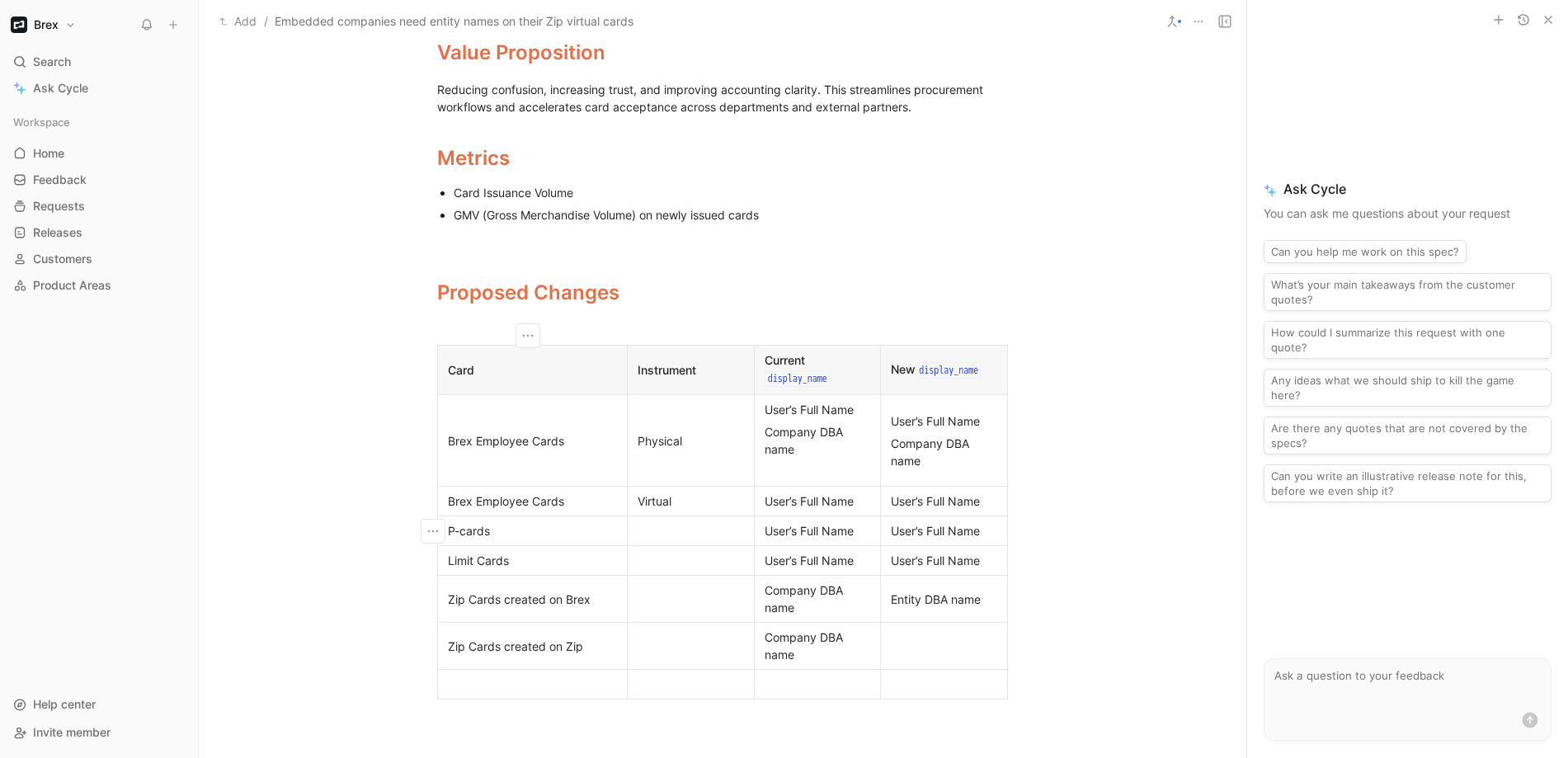 click on "P-cards" at bounding box center (532, 530) 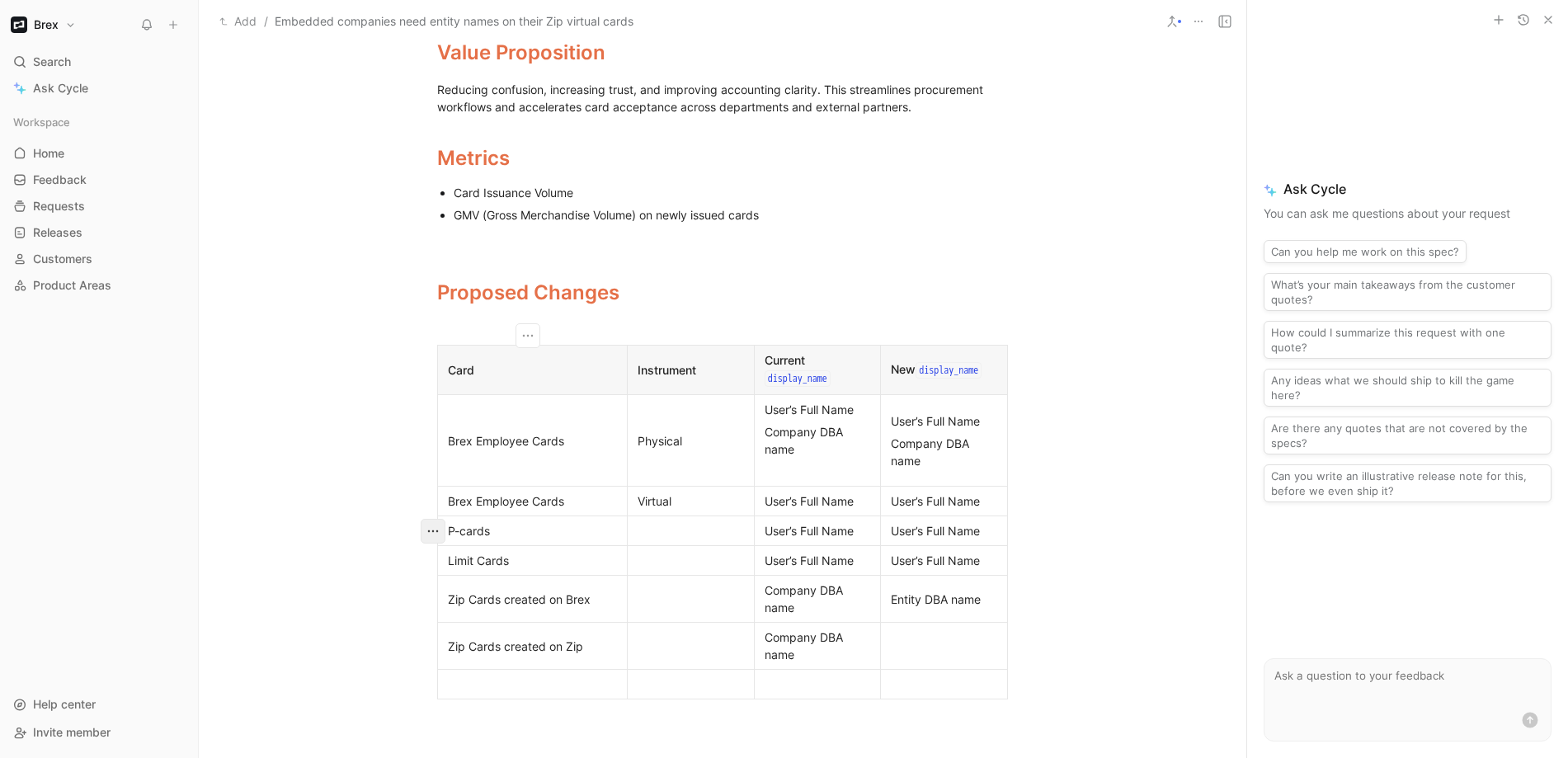 click 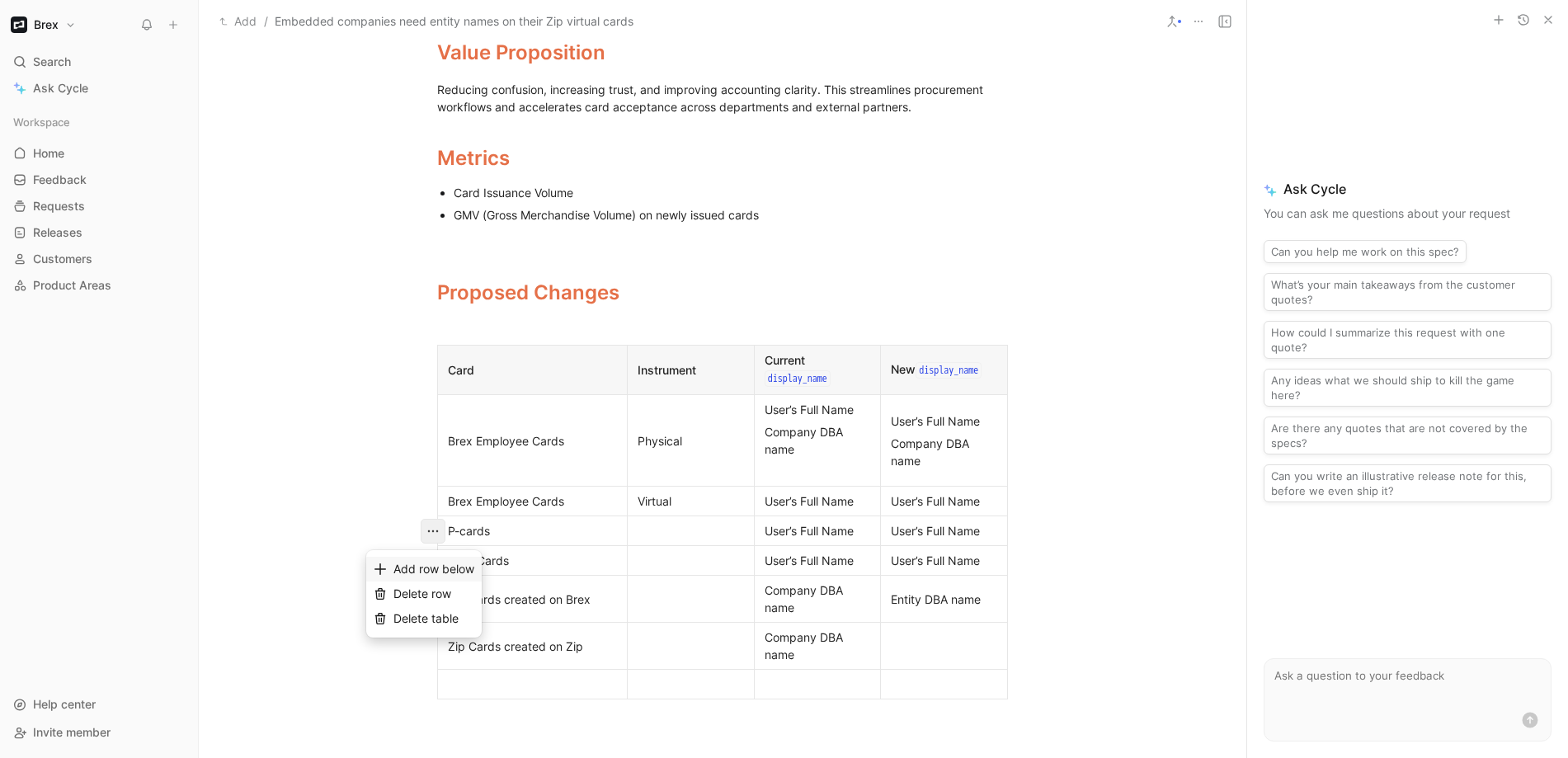 click on "Add row below" at bounding box center [434, 568] 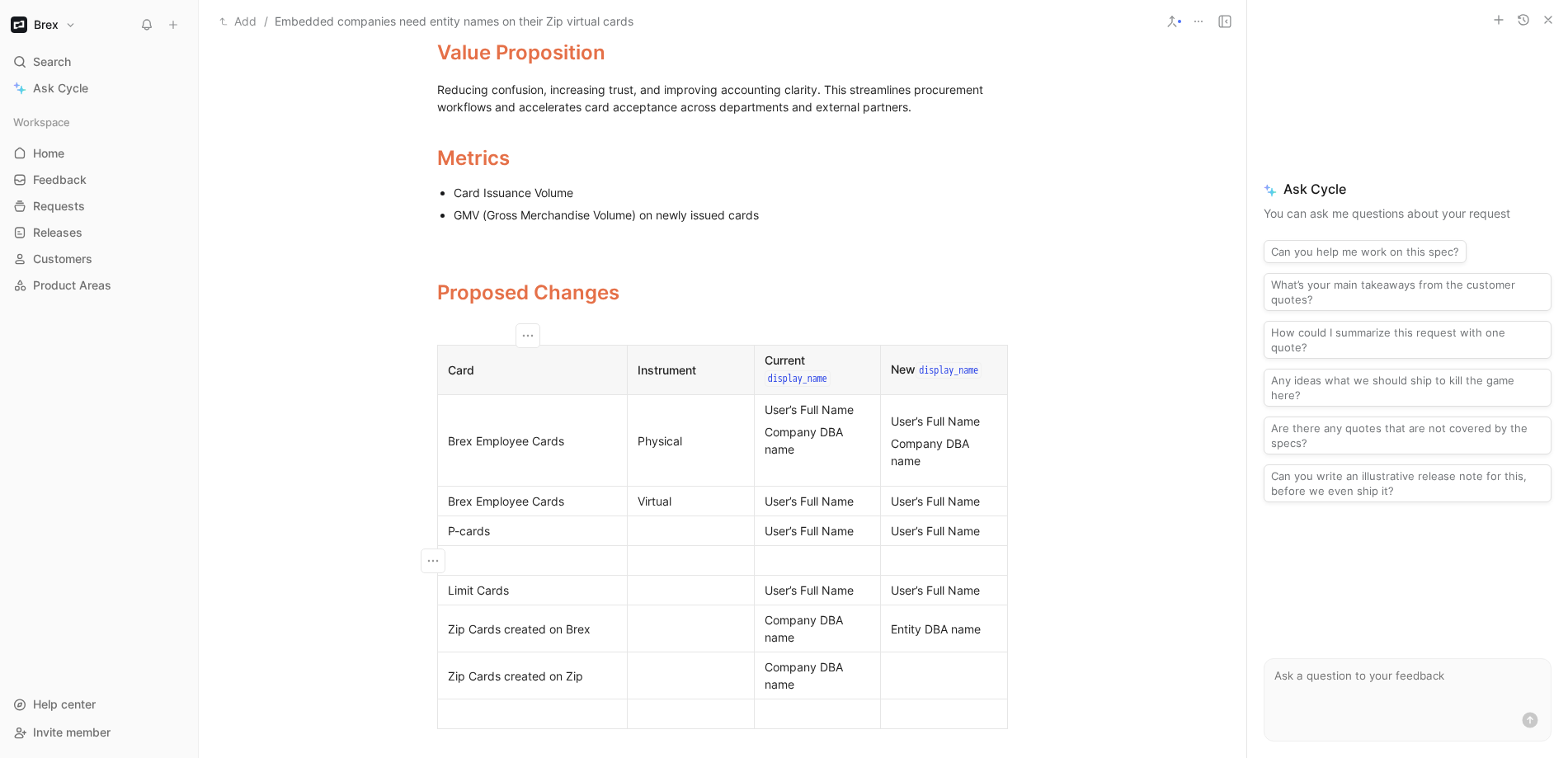 click at bounding box center (532, 560) 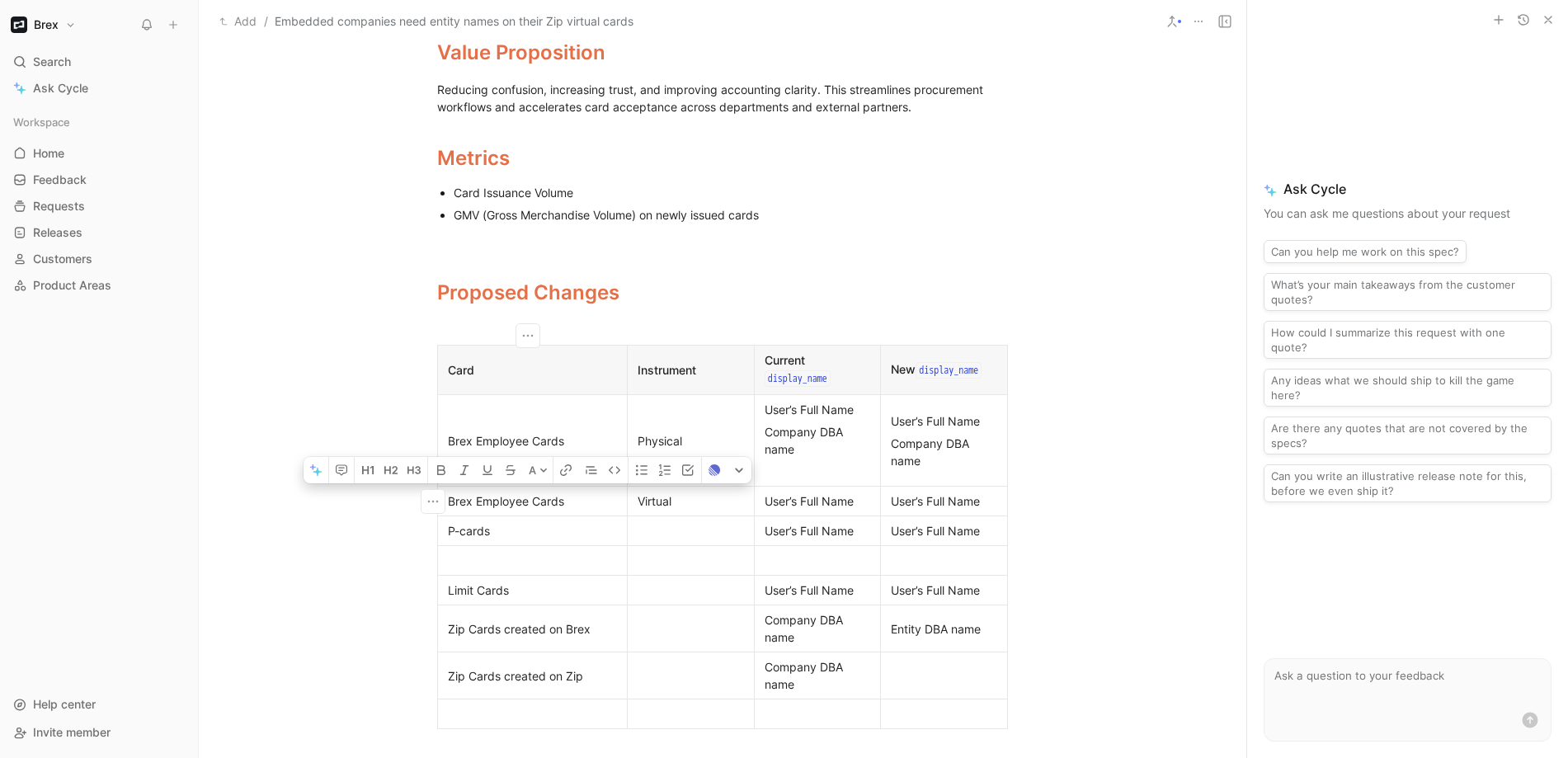 drag, startPoint x: 556, startPoint y: 467, endPoint x: 561, endPoint y: 506, distance: 39.31921 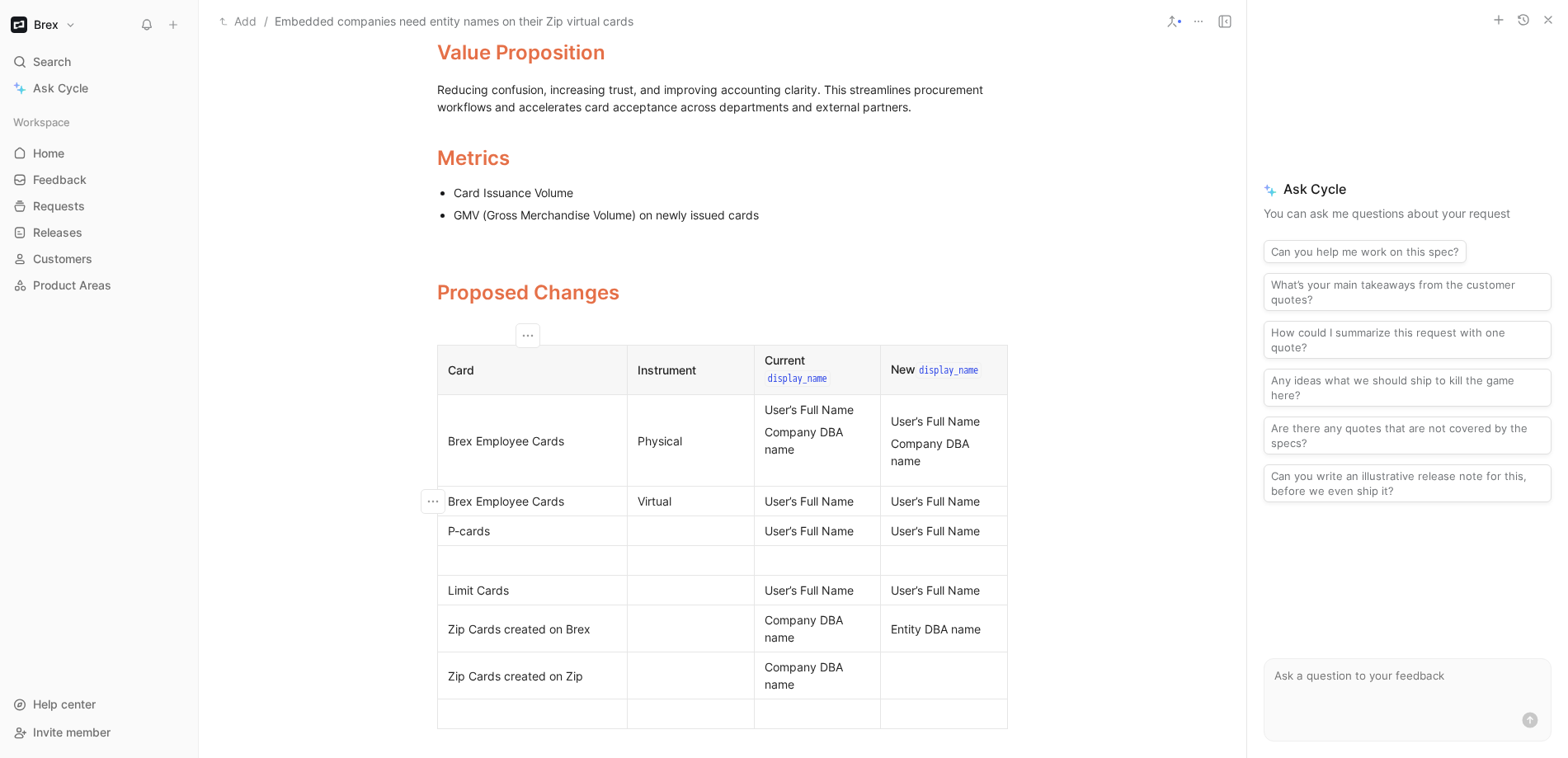 click on "Brex Employee Cards" at bounding box center (533, 440) 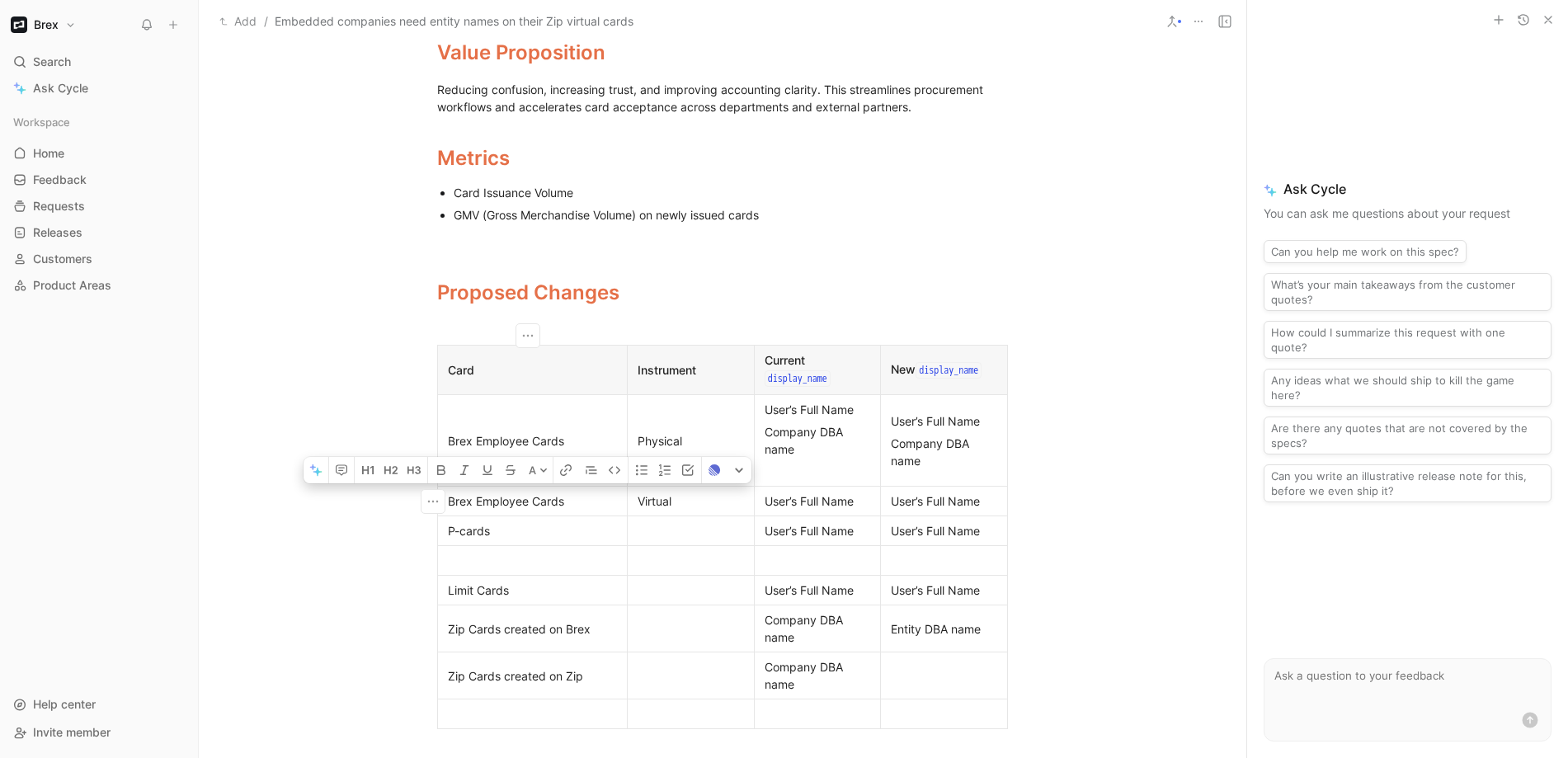 drag, startPoint x: 445, startPoint y: 440, endPoint x: 526, endPoint y: 510, distance: 107.05606 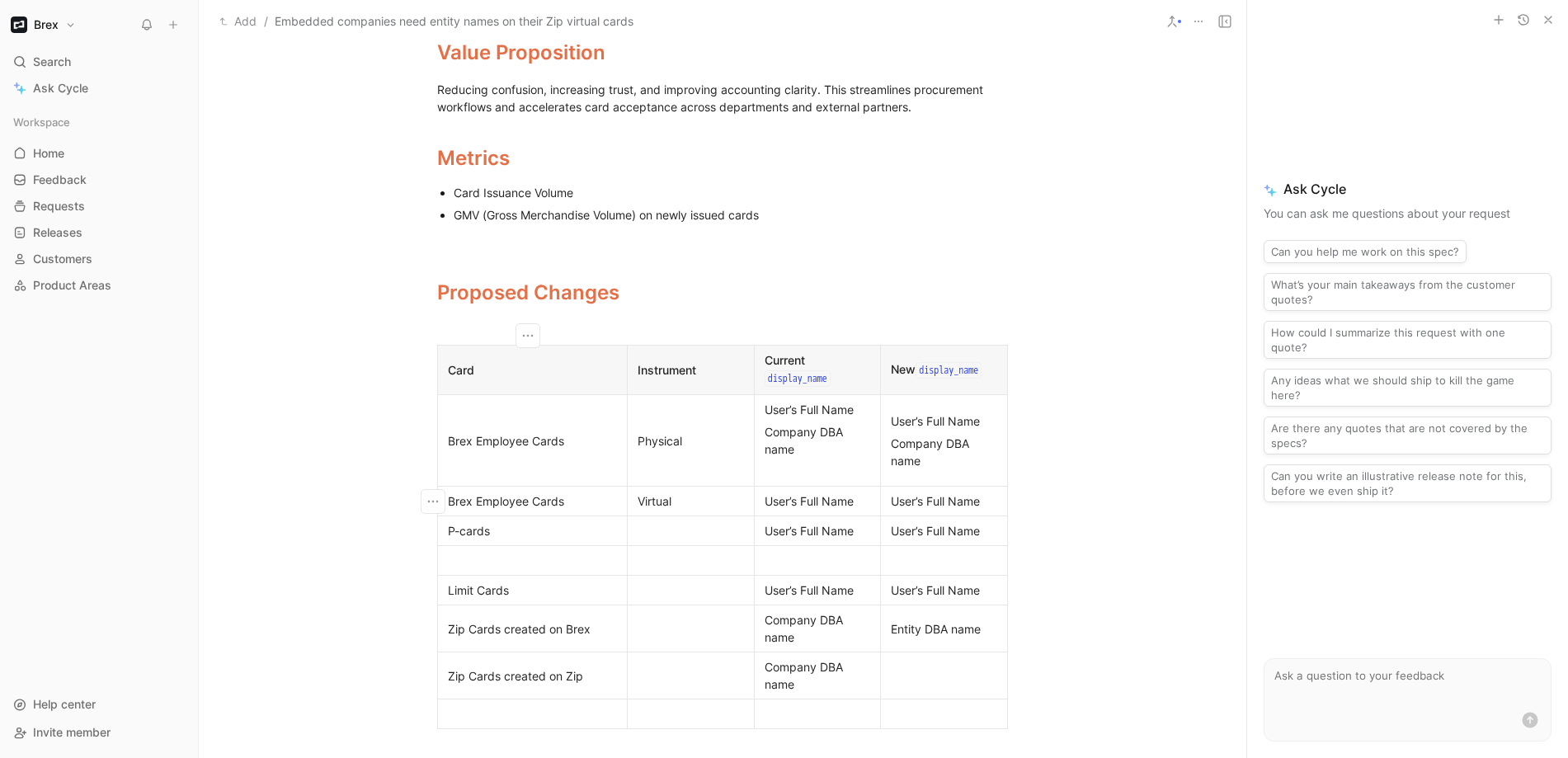 click on "Brex Employee Cards" at bounding box center (533, 440) 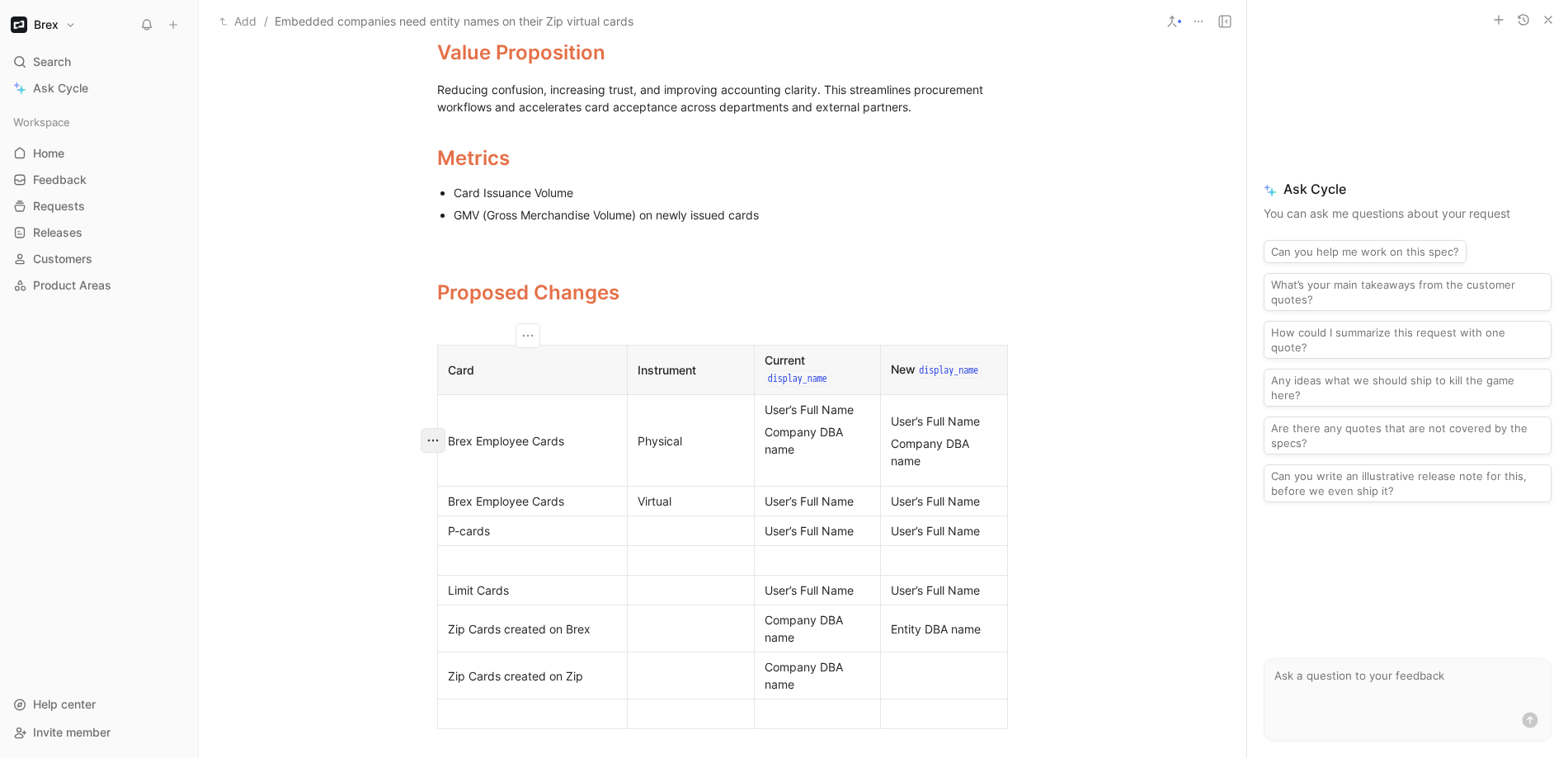 click 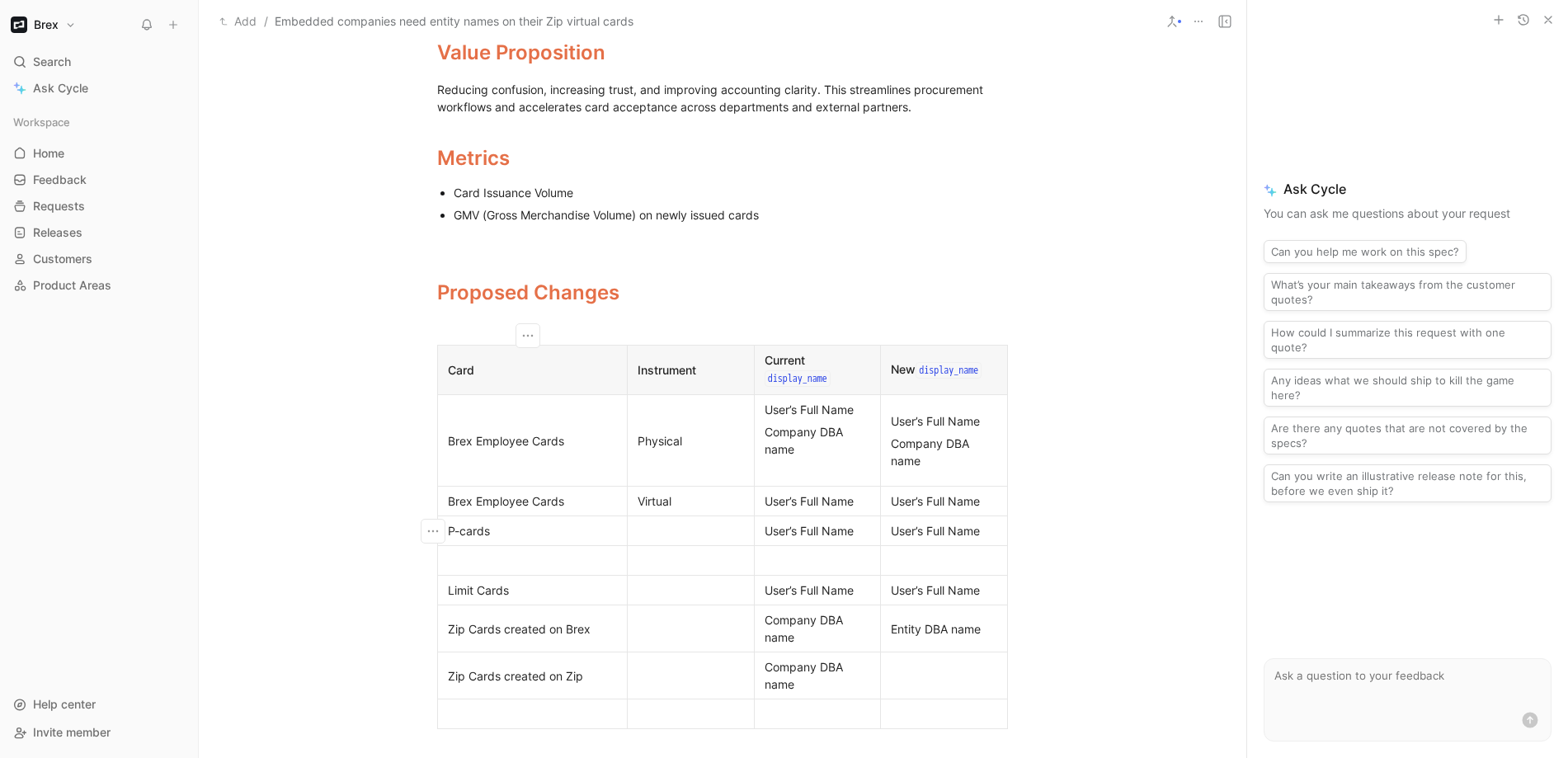 click on "P-cards" at bounding box center [532, 530] 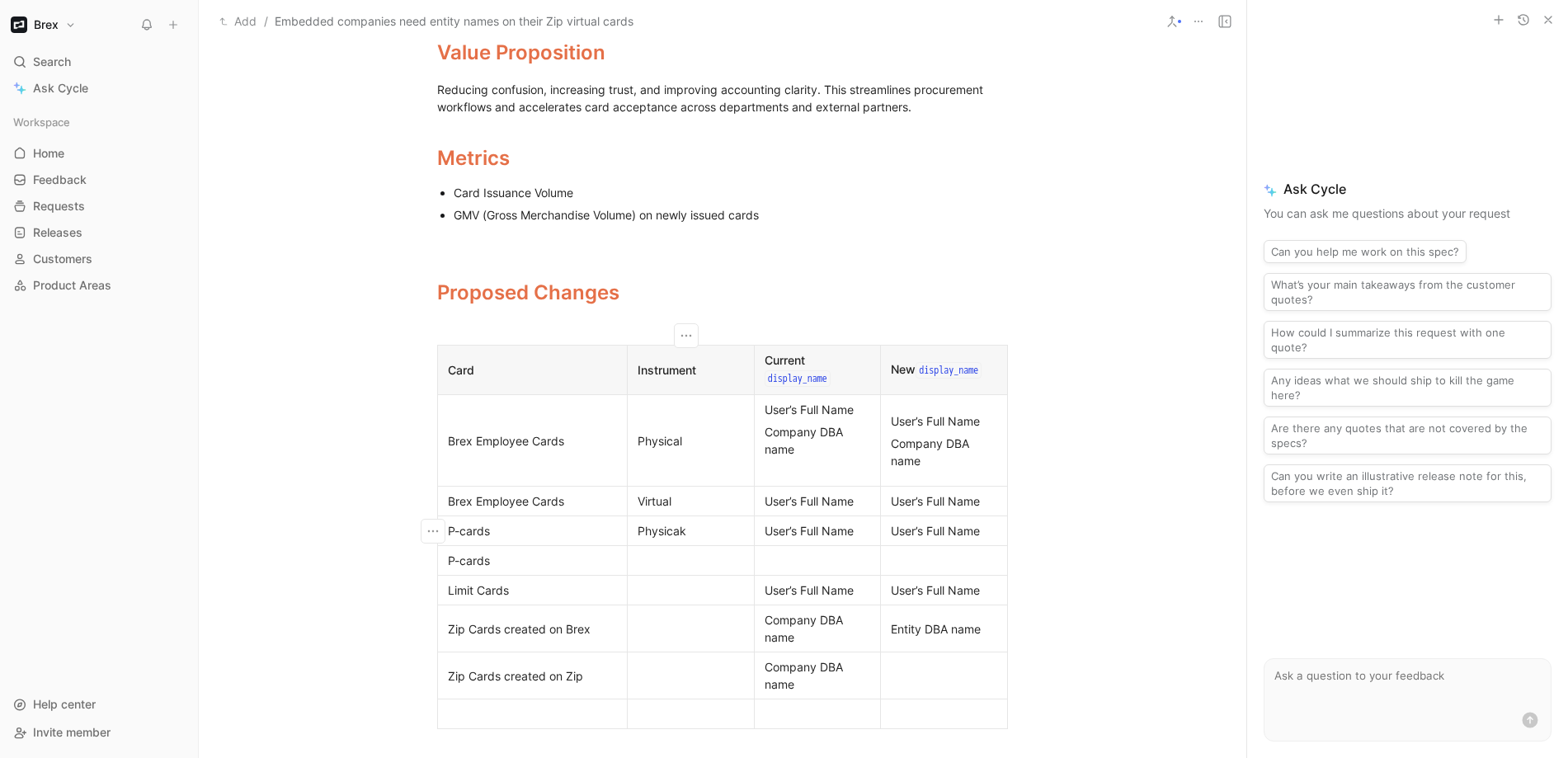 click on "Physicak" at bounding box center [690, 530] 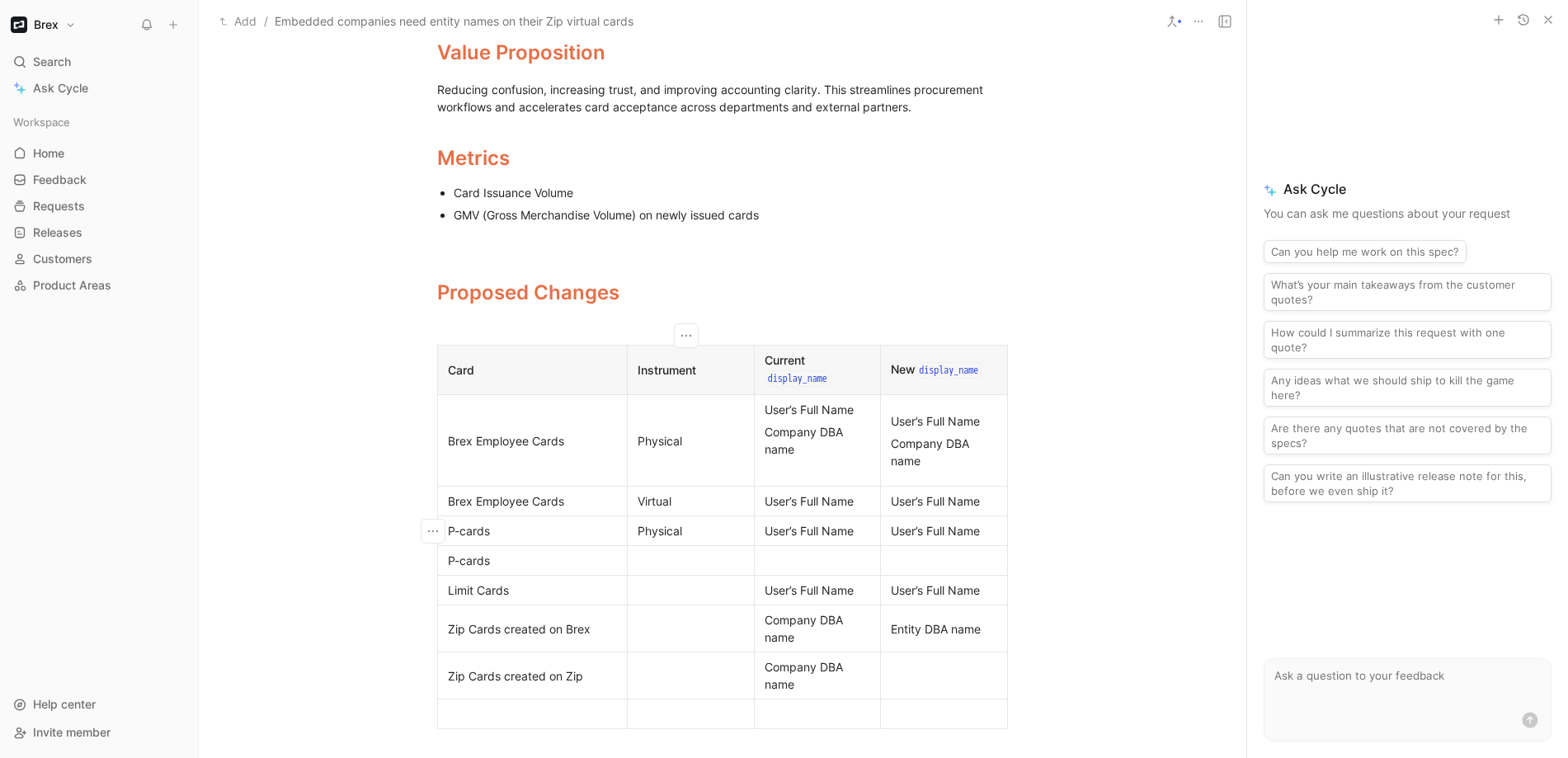 click on "Virtual" at bounding box center (690, 501) 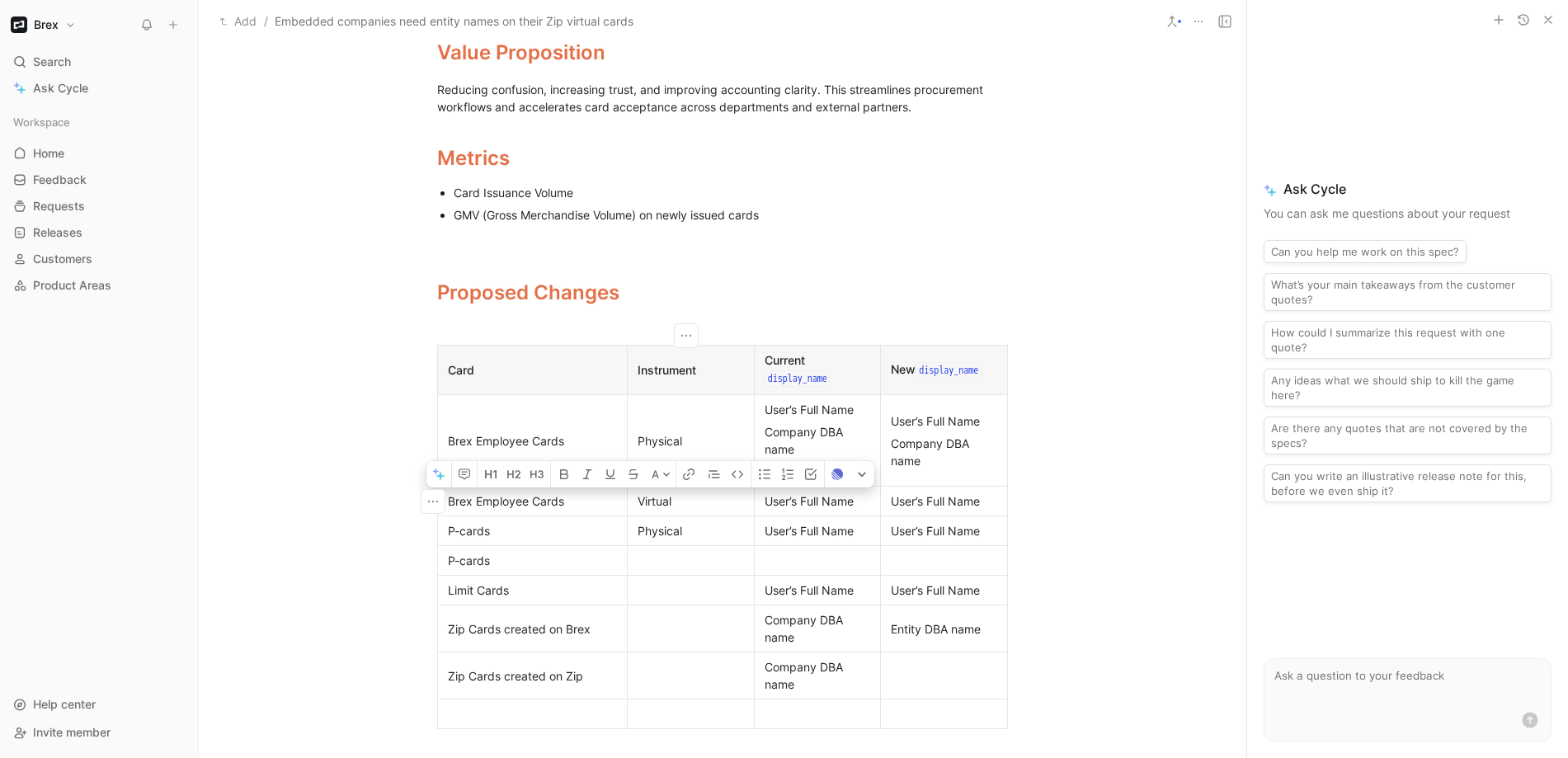 click on "Virtual" at bounding box center (690, 501) 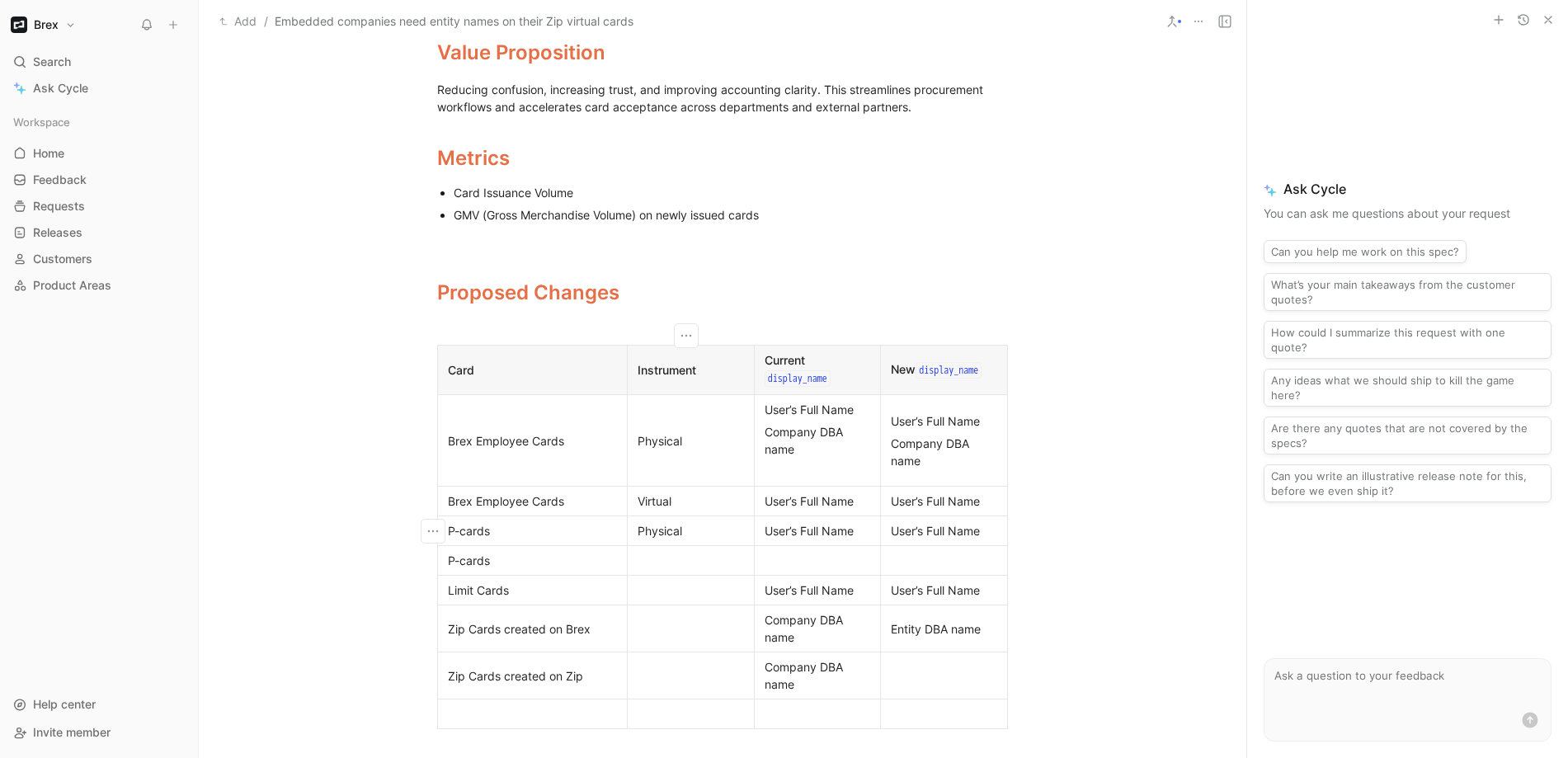 click on "Physical" at bounding box center (690, 530) 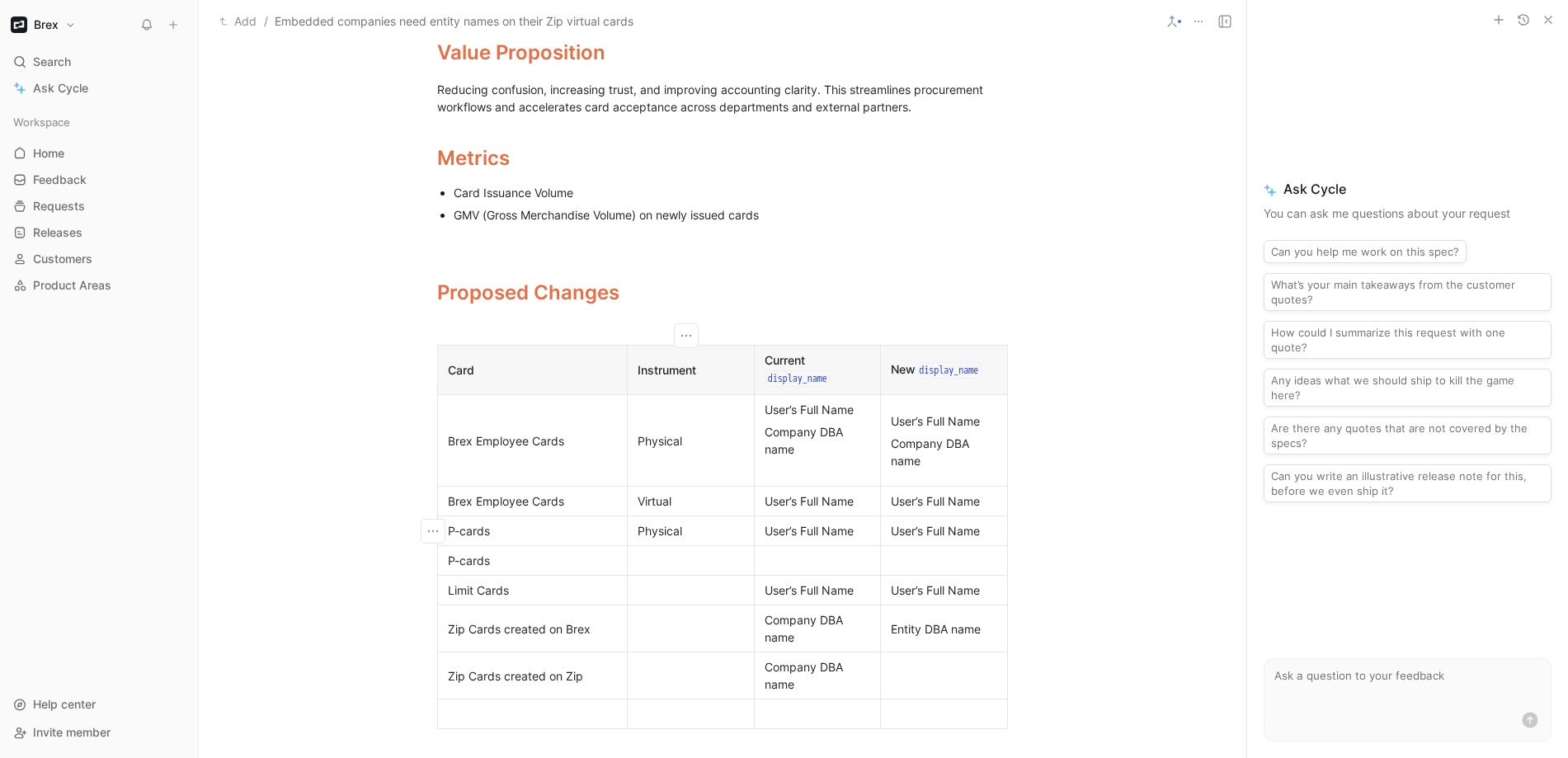 click on "Physical" at bounding box center (690, 530) 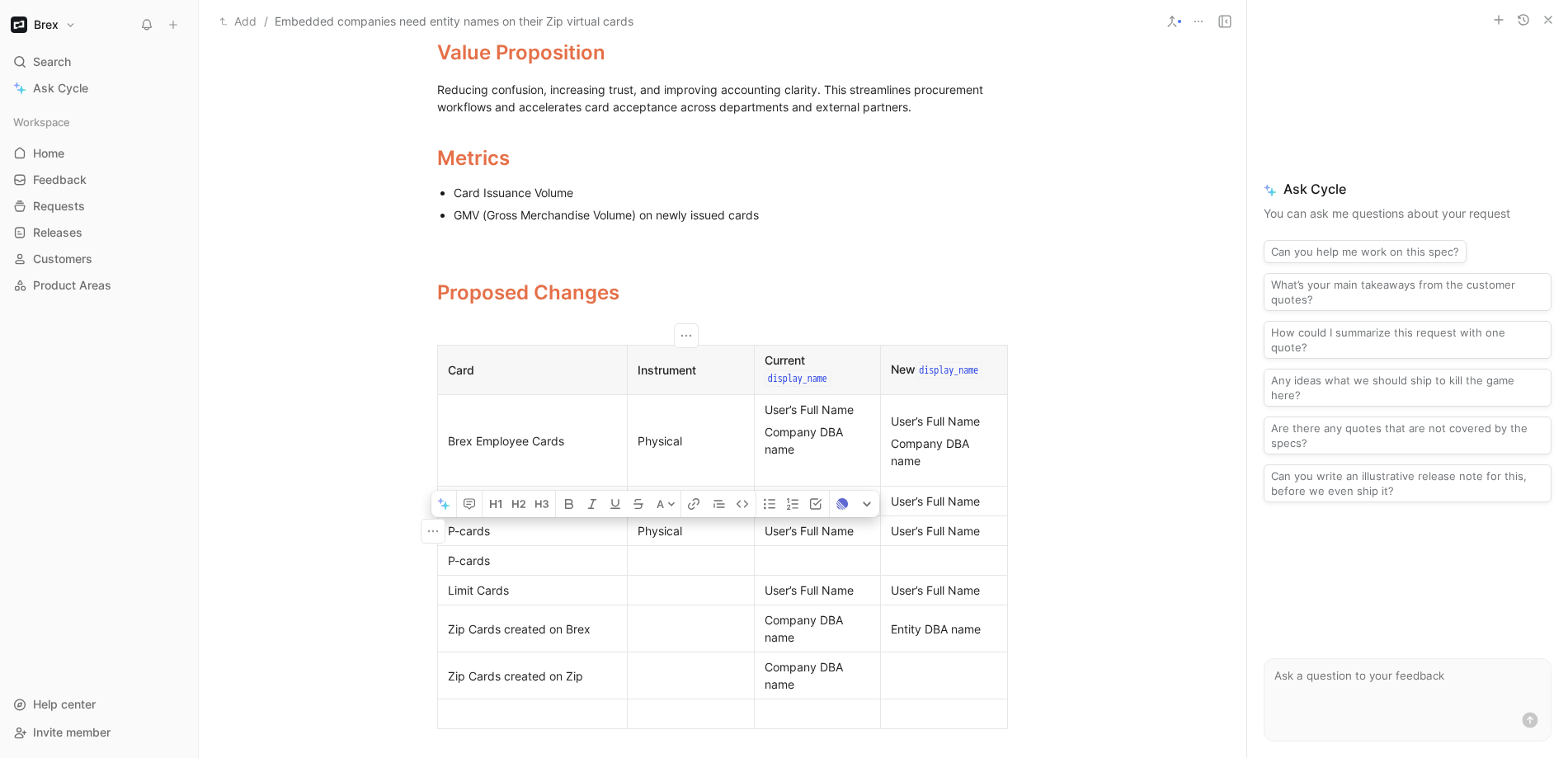 click on "Physical" at bounding box center (690, 530) 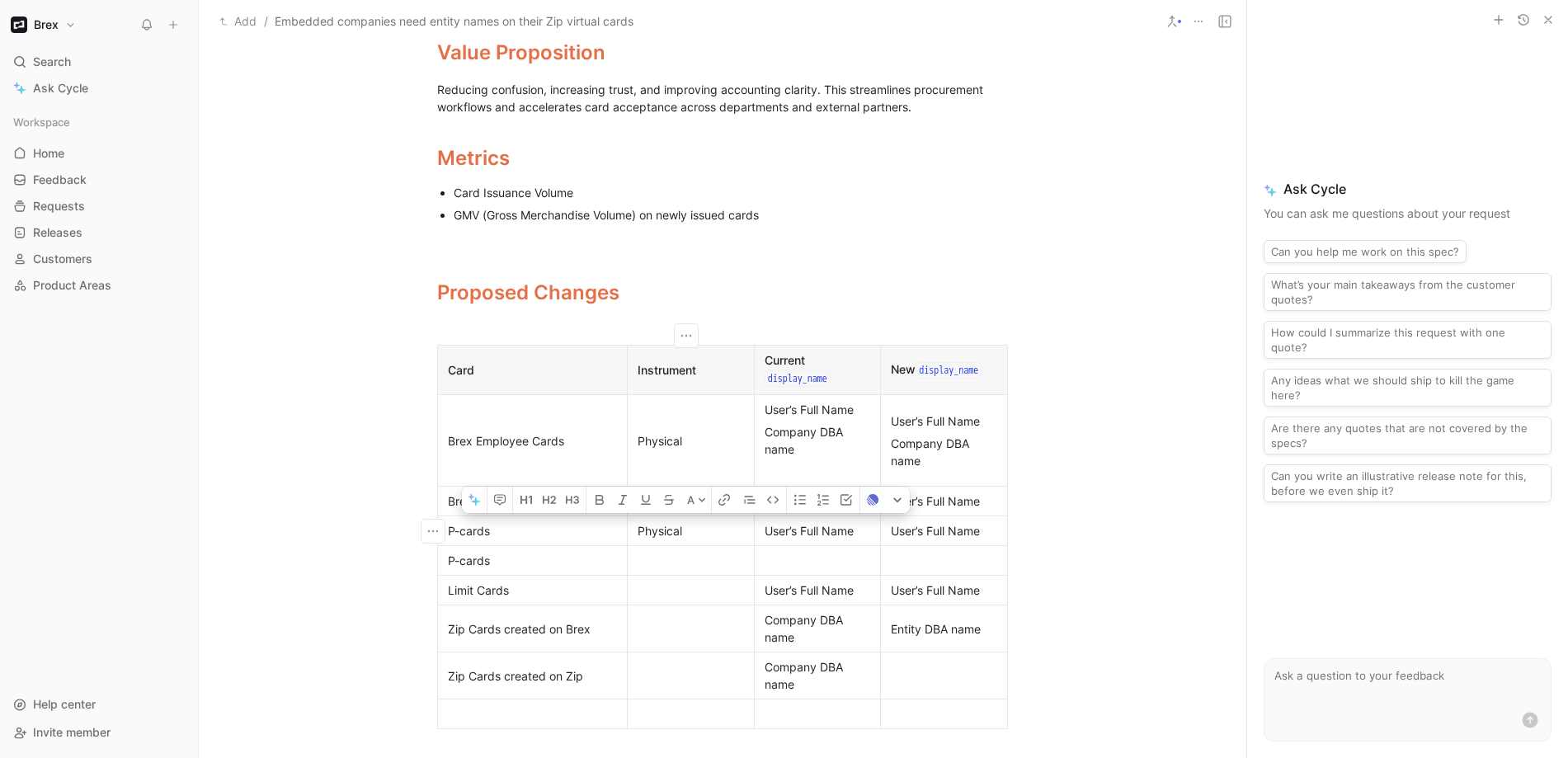 click on "Physical" at bounding box center [690, 530] 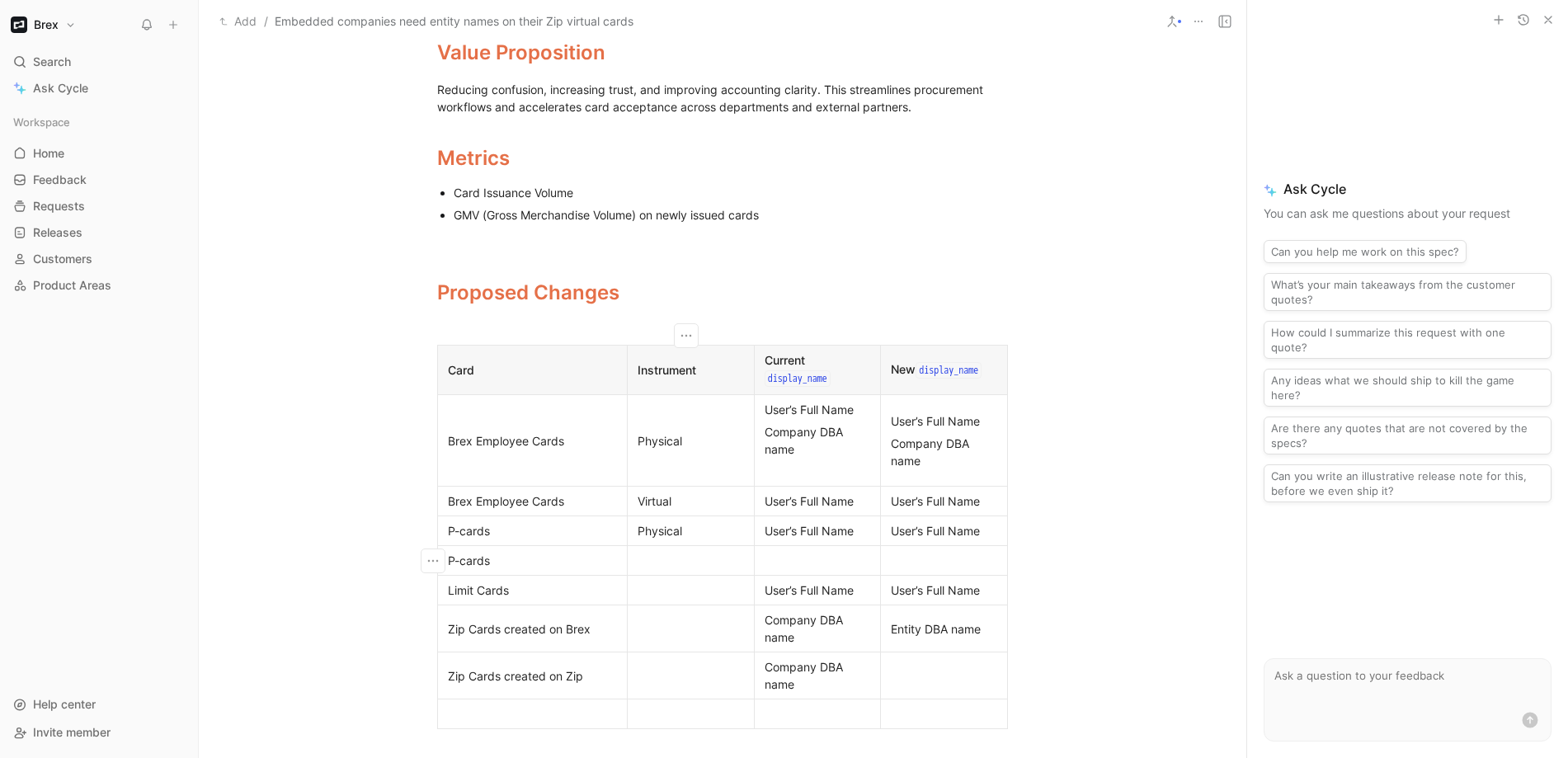 click at bounding box center [690, 560] 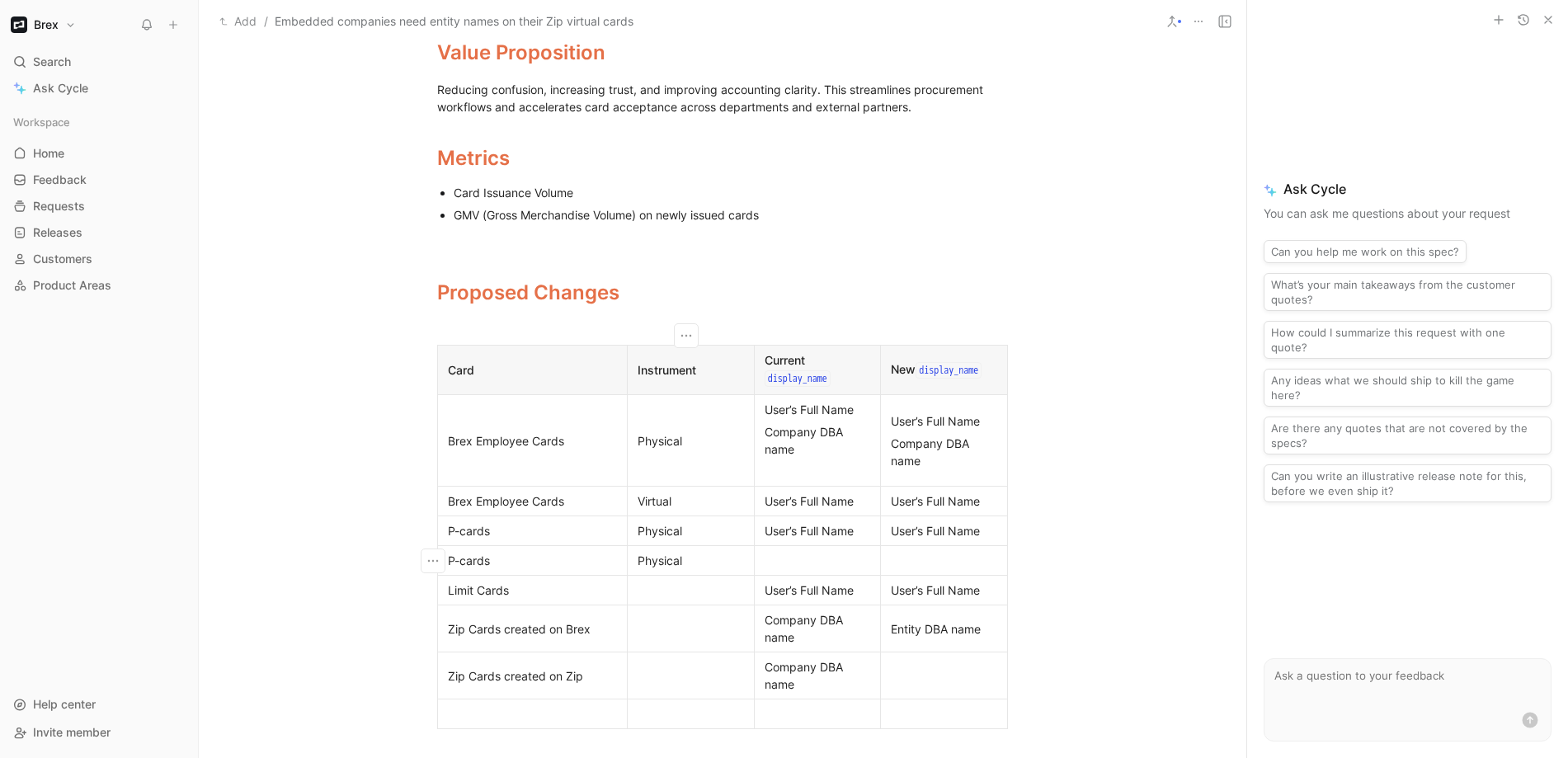 click on "Physical" at bounding box center [690, 560] 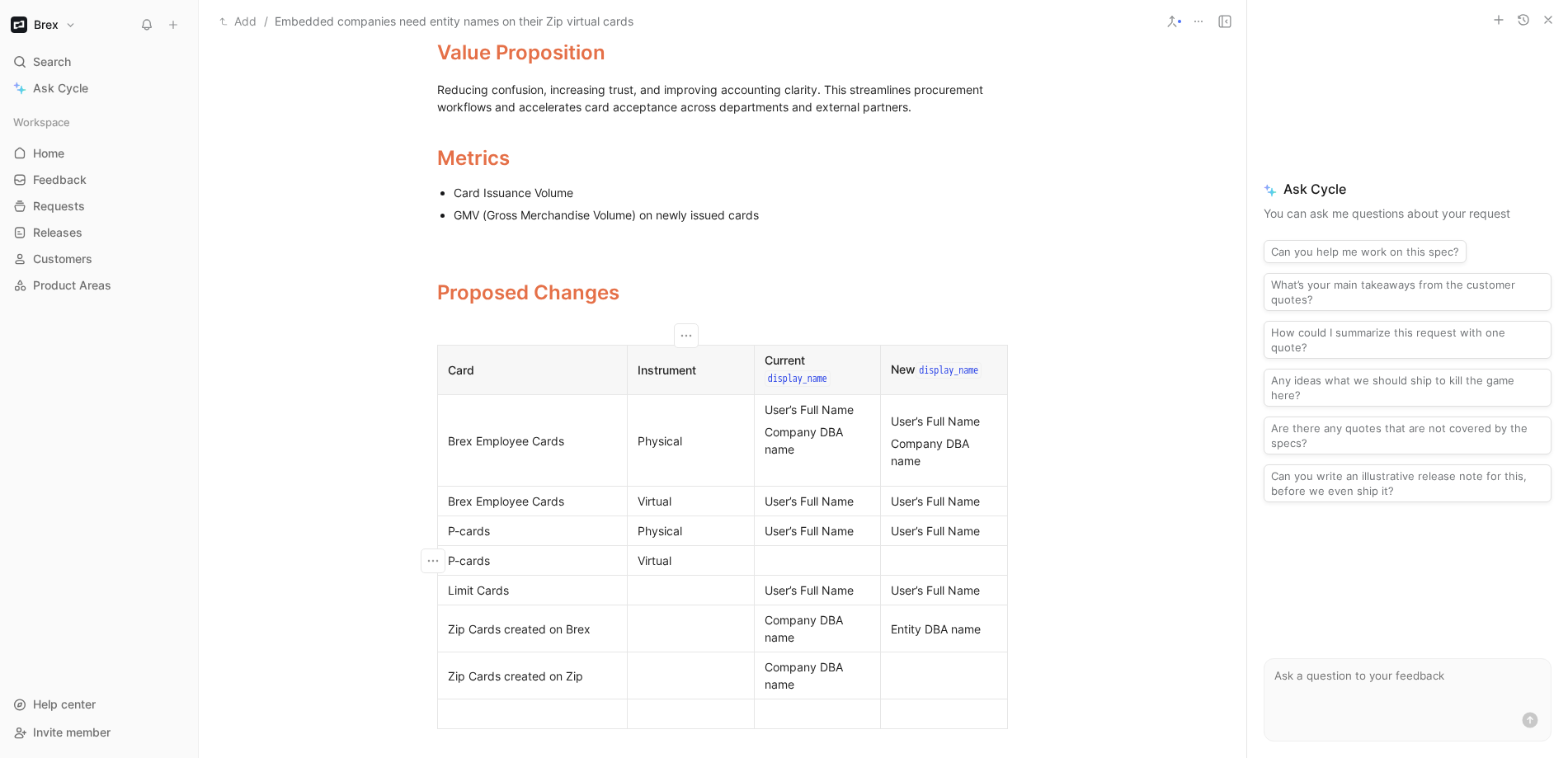 click at bounding box center (691, 629) 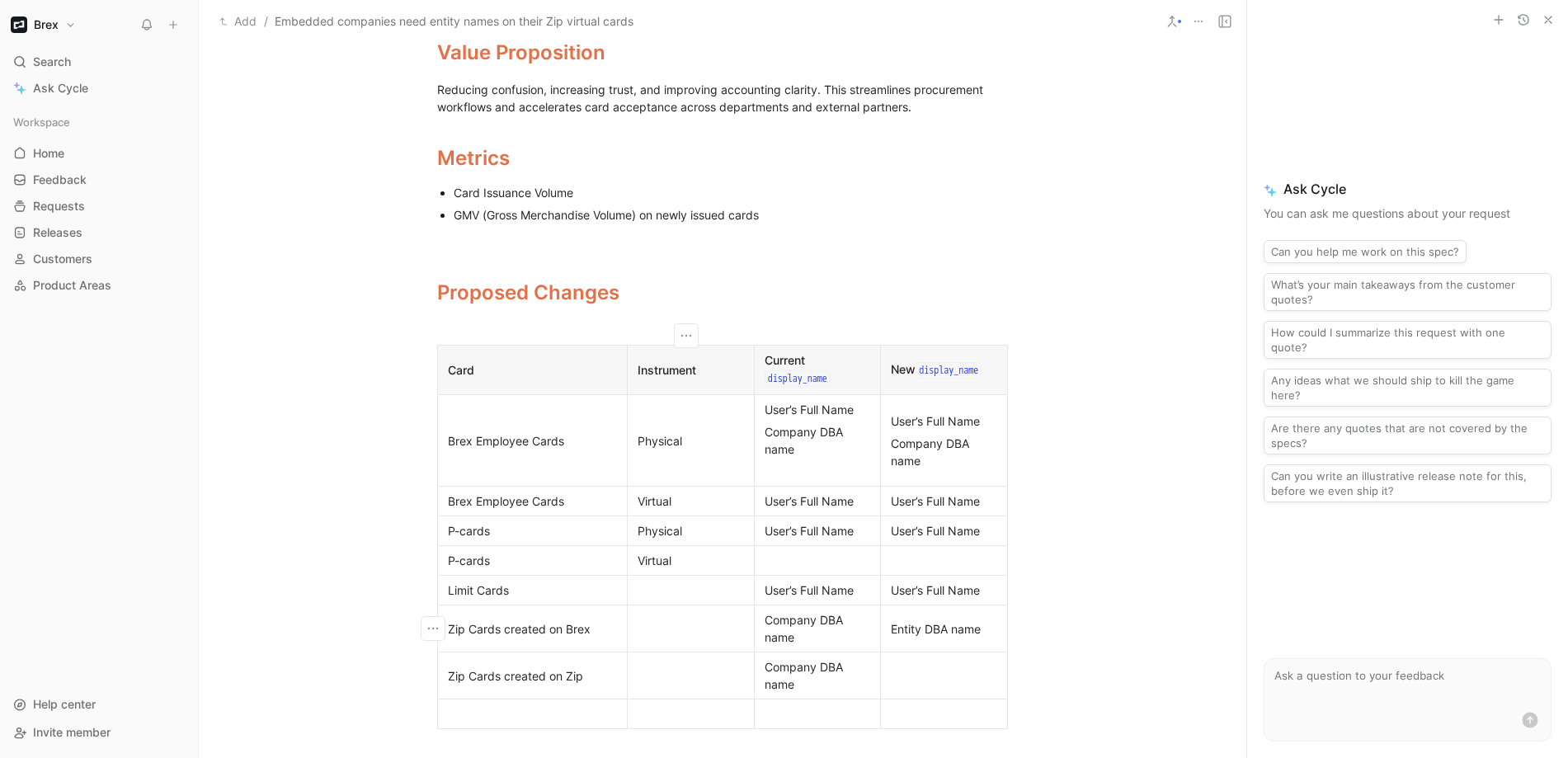 click at bounding box center [690, 590] 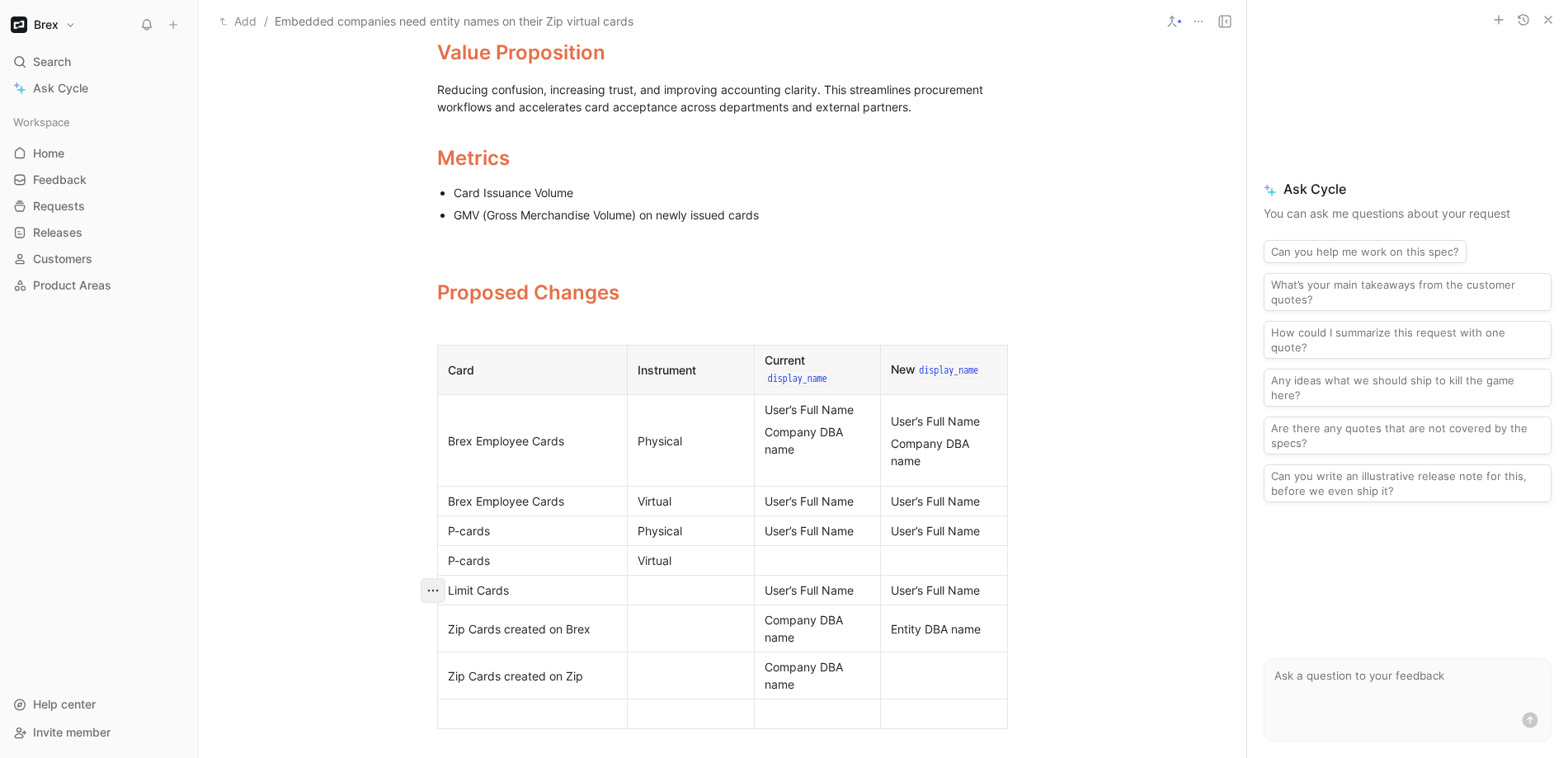 click 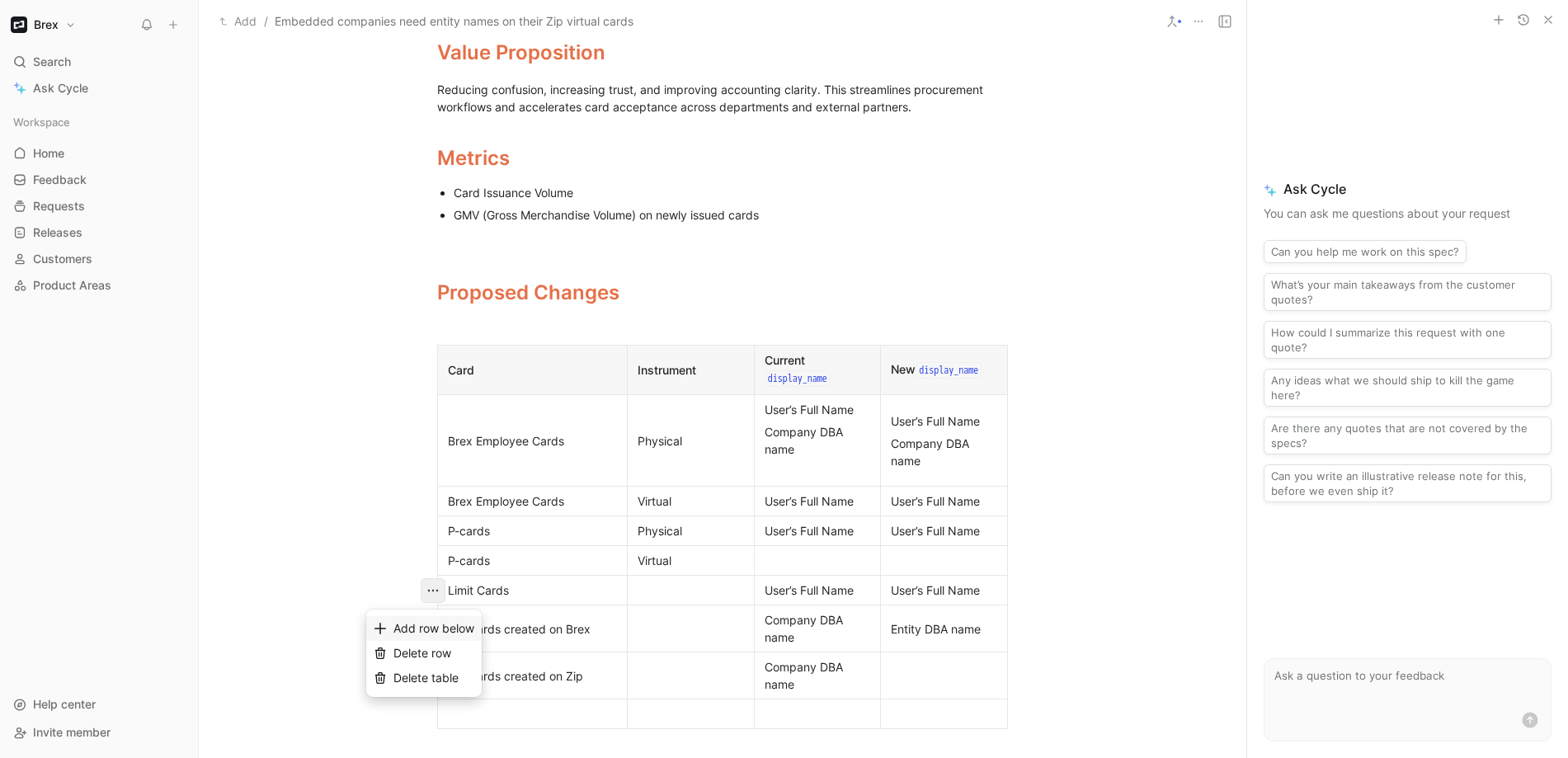click on "Add row below" at bounding box center (434, 628) 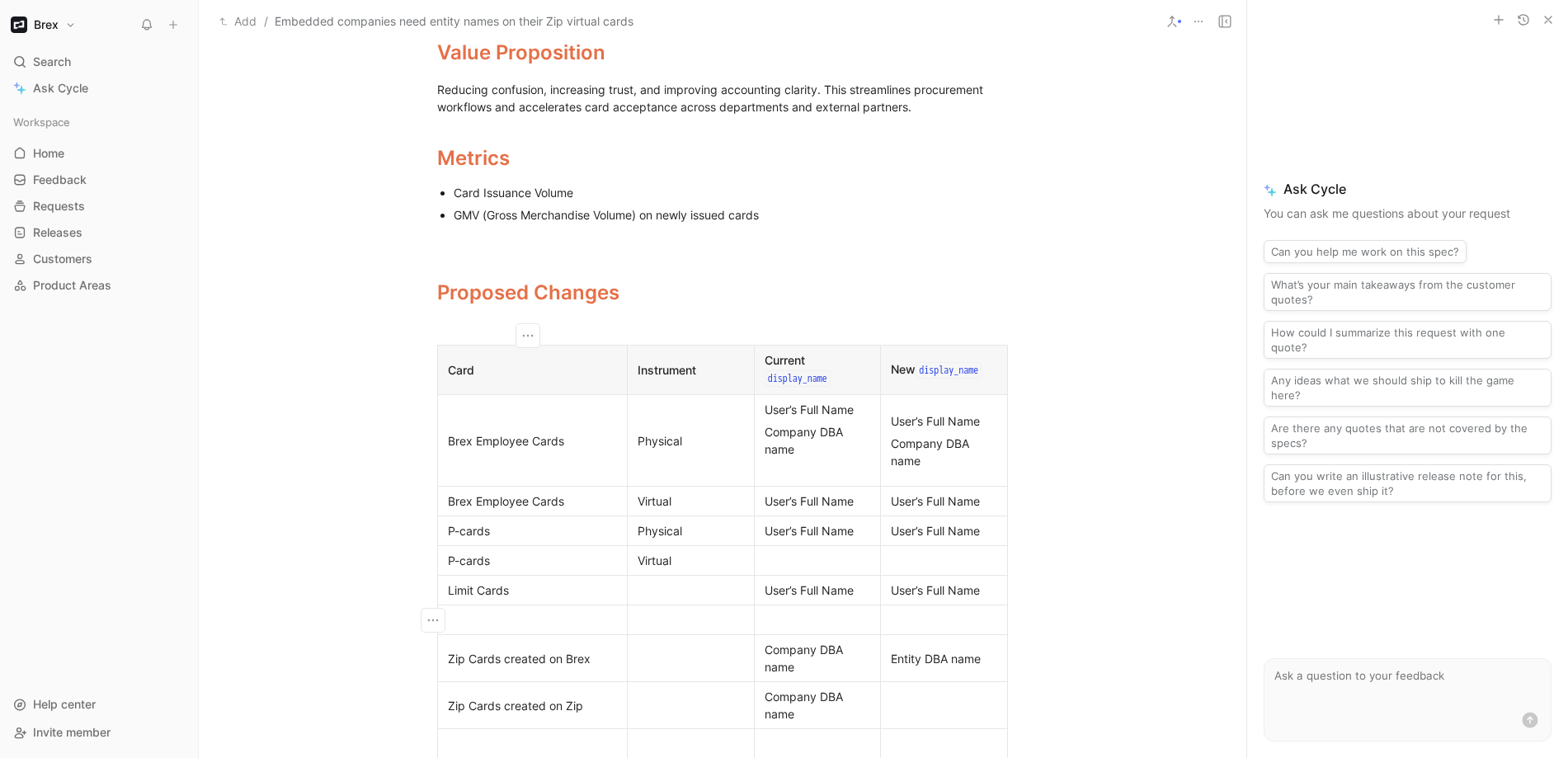 click at bounding box center [532, 619] 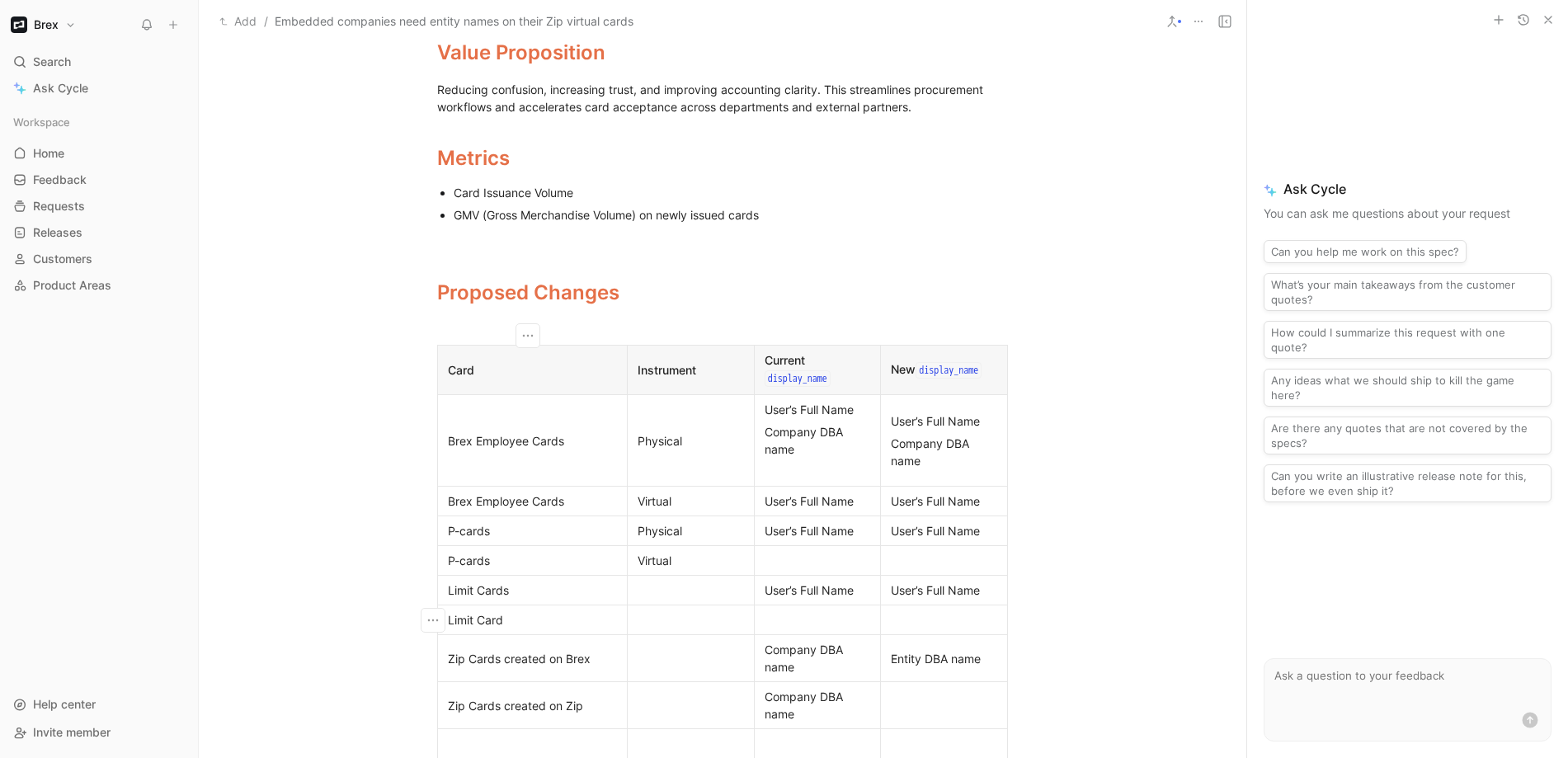 click on "Limit Card" at bounding box center [532, 619] 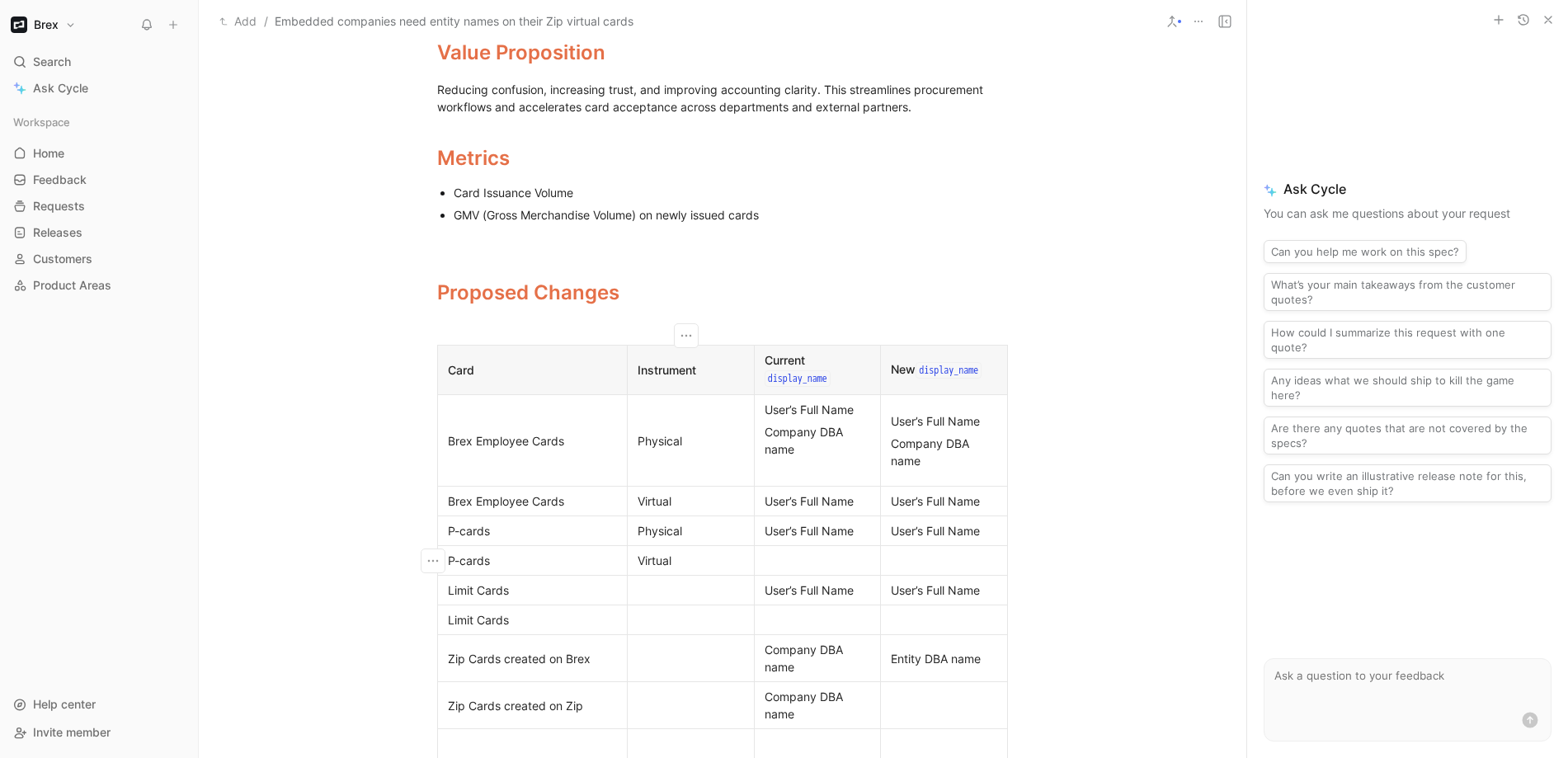 click on "Virtual" at bounding box center [690, 560] 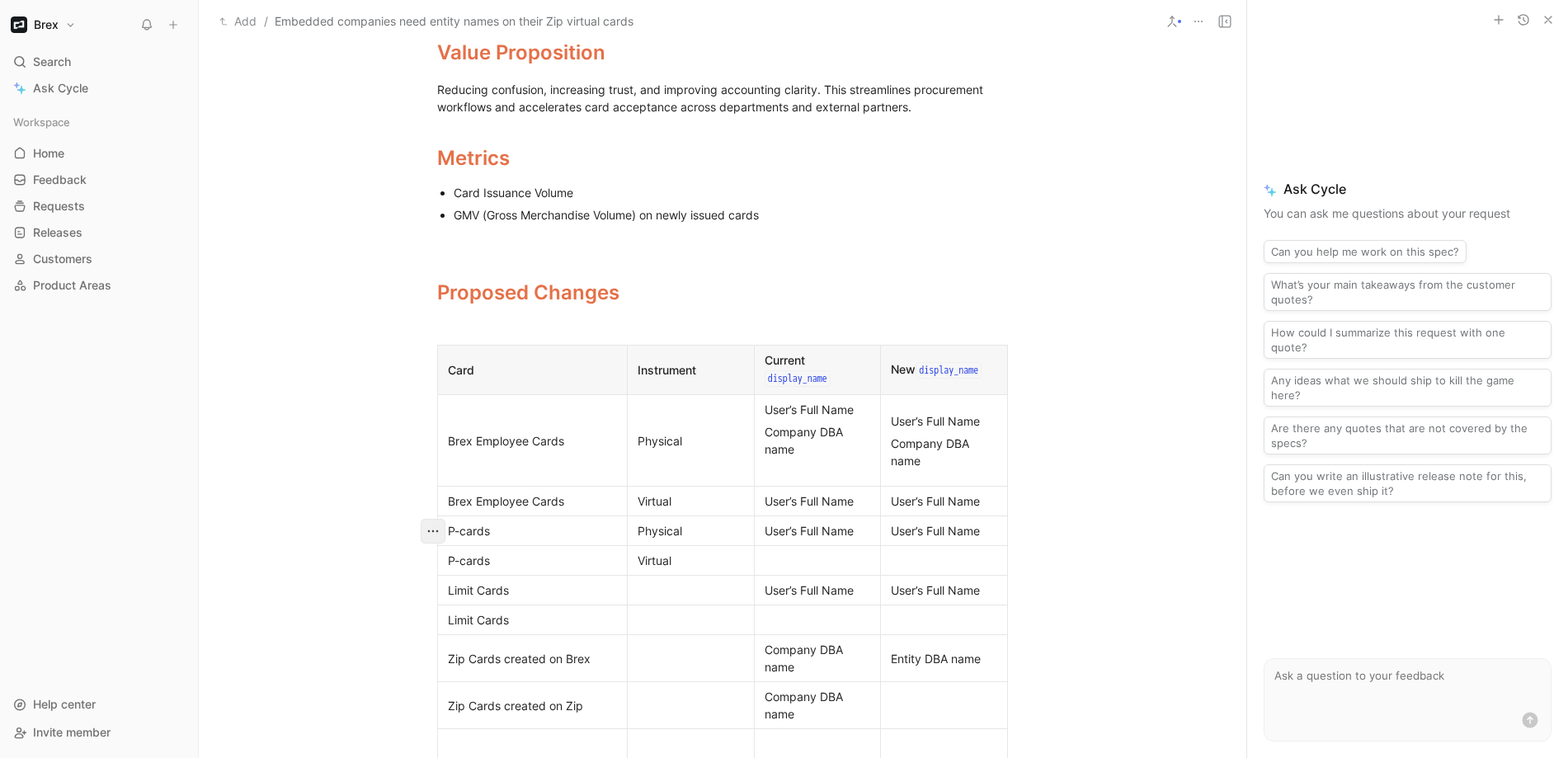 click 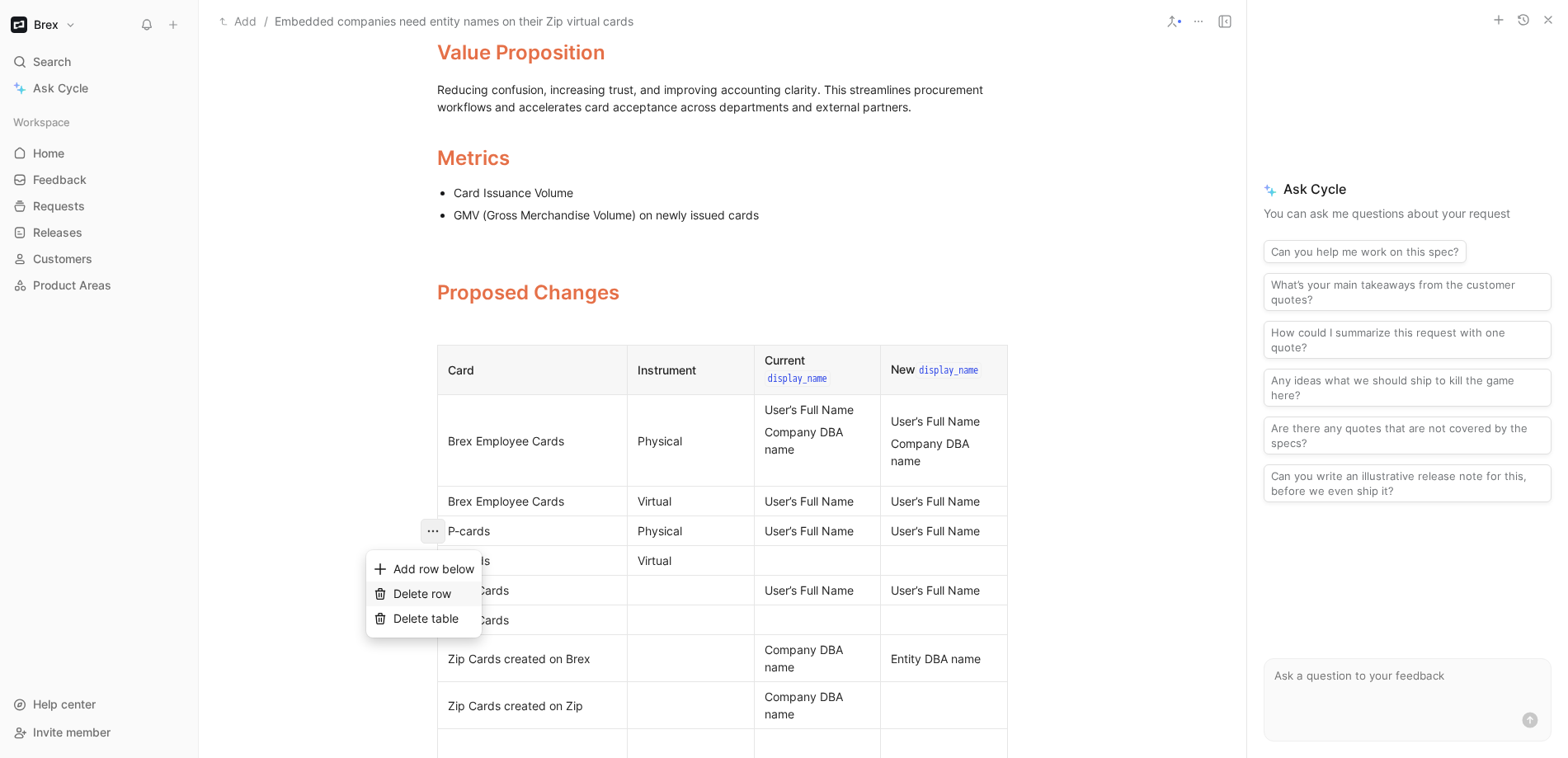 click on "Delete row" at bounding box center [422, 593] 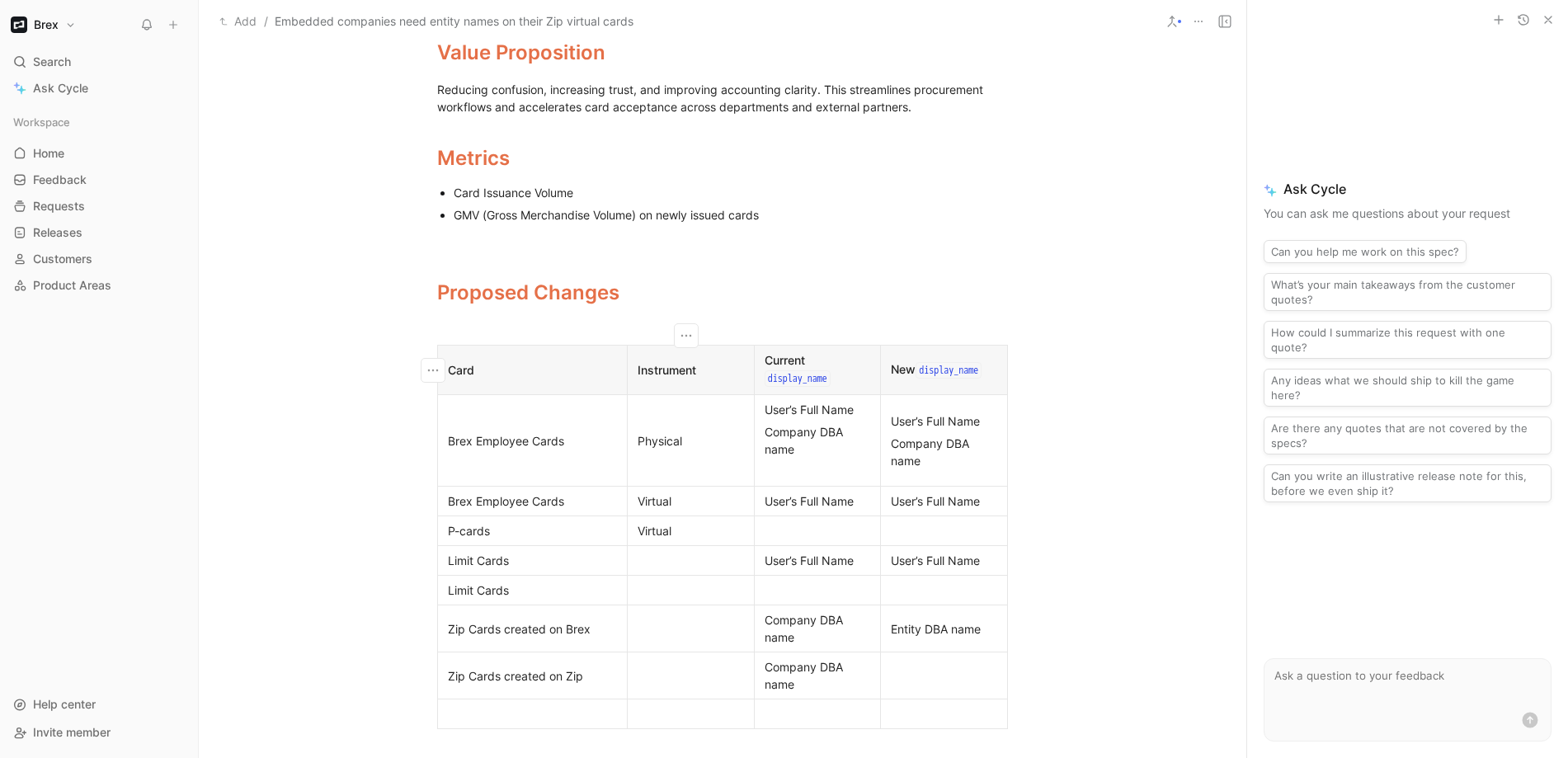 click on "Instrument" at bounding box center [691, 370] 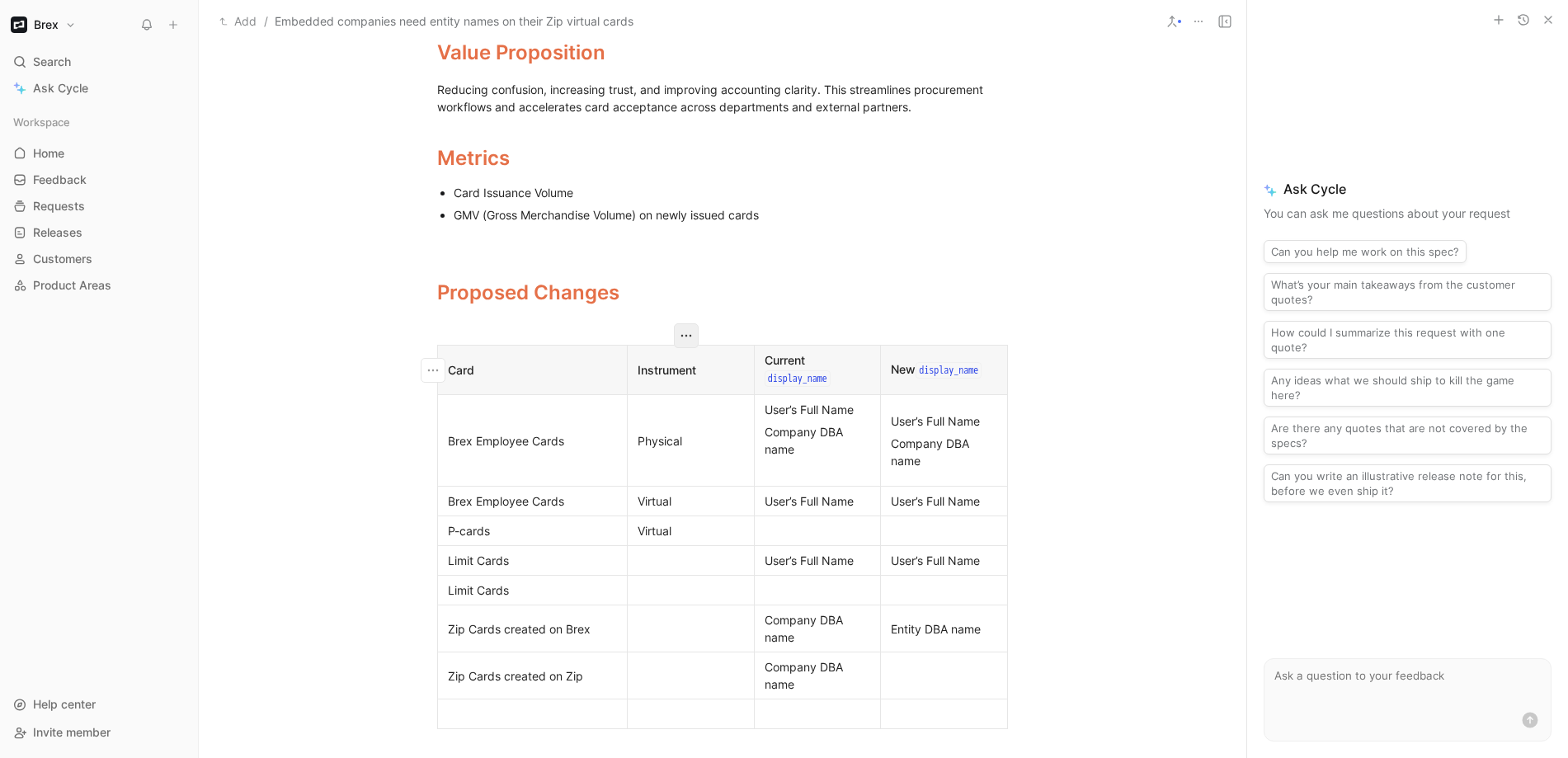 click 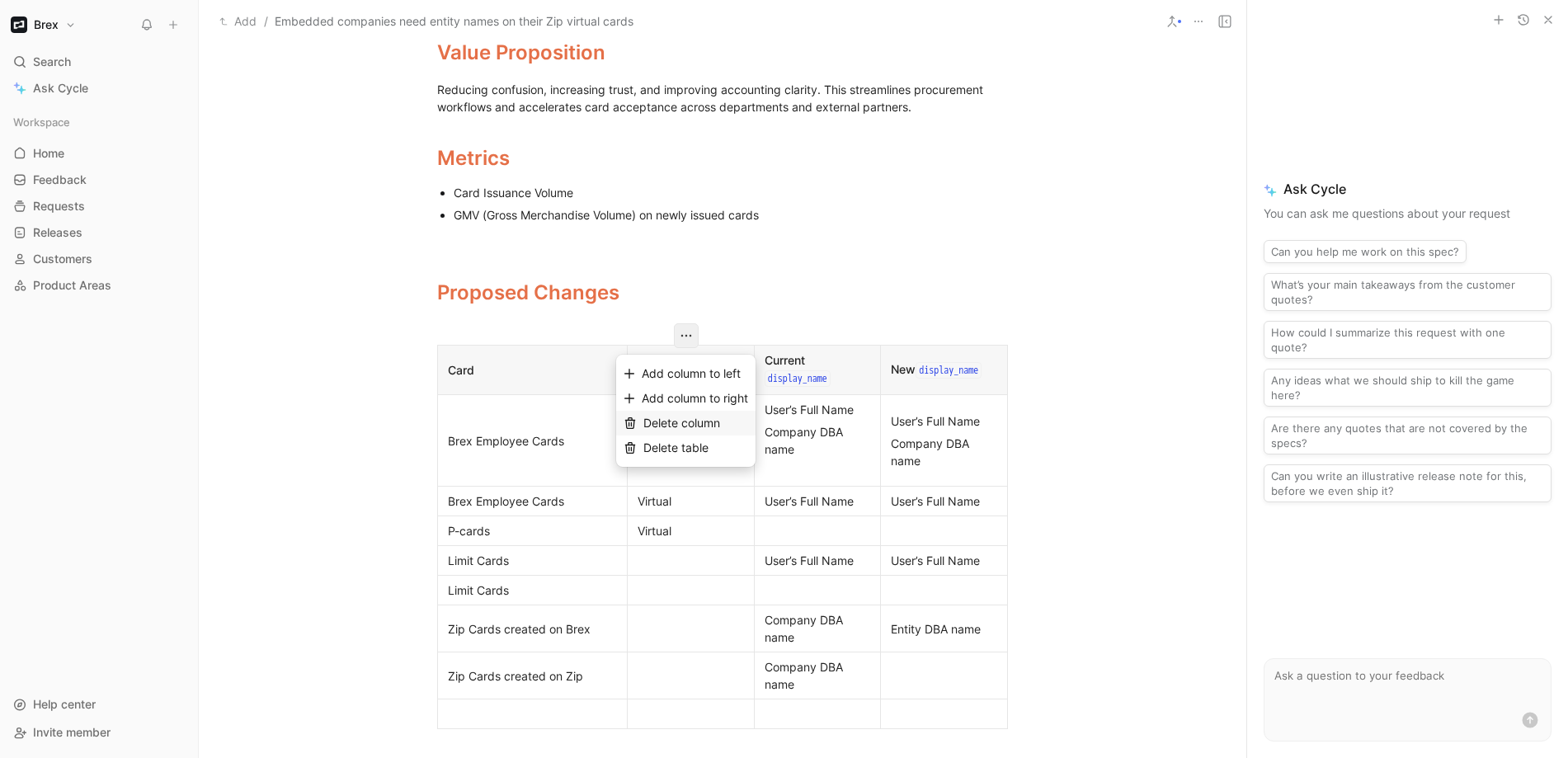 click on "Delete column" at bounding box center (681, 422) 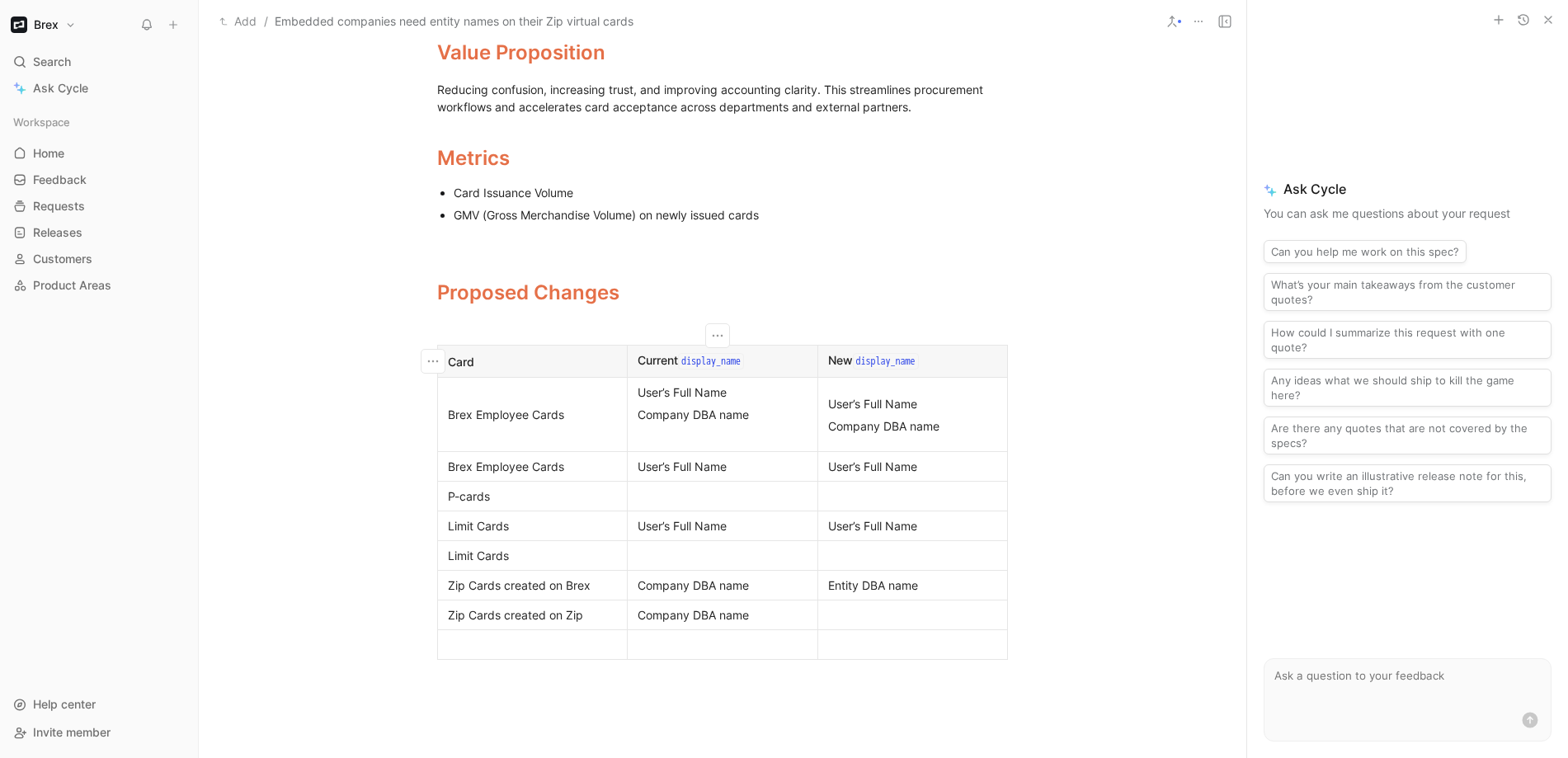click on "Brex Employee Cards" at bounding box center (532, 466) 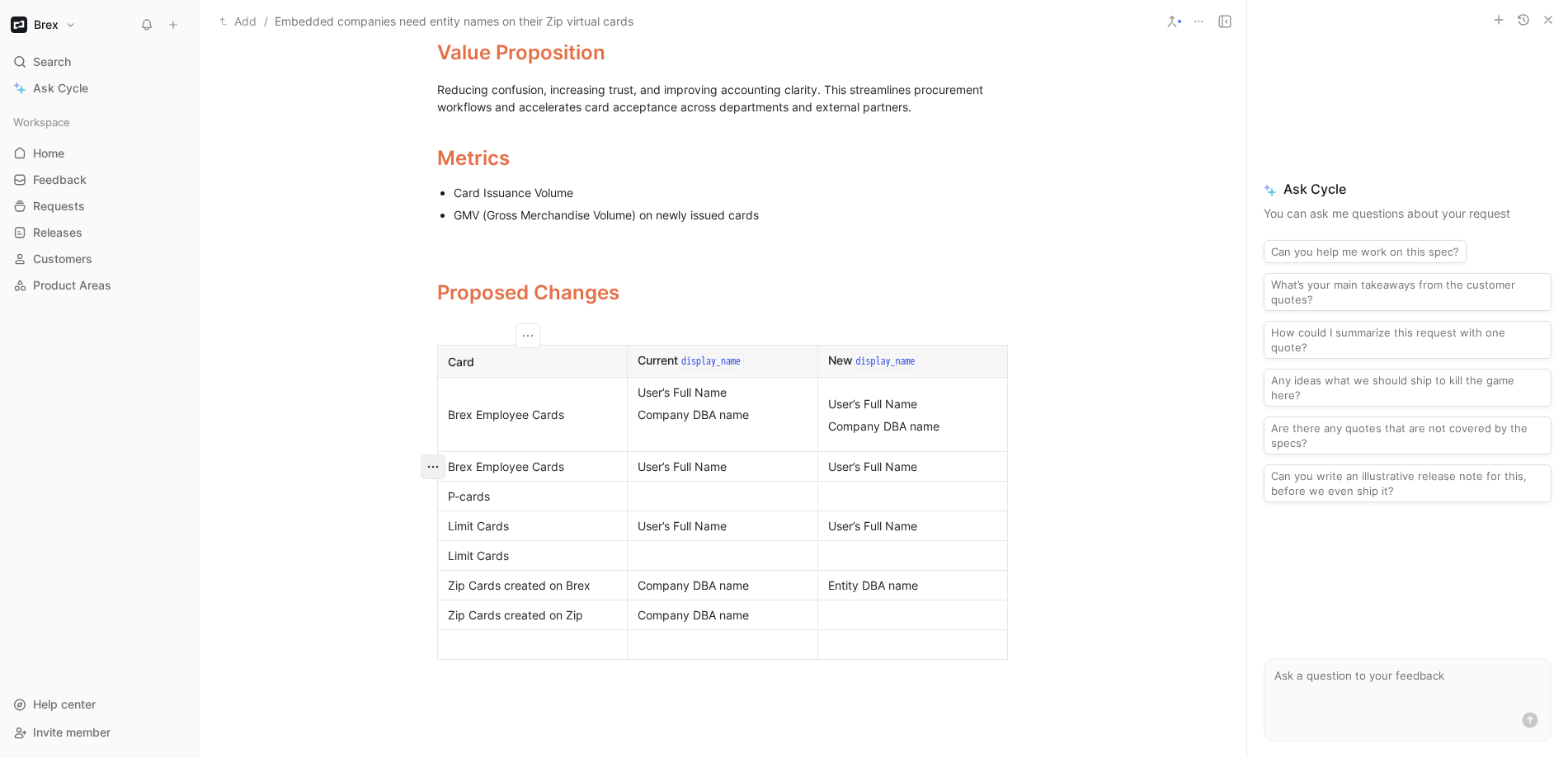 click 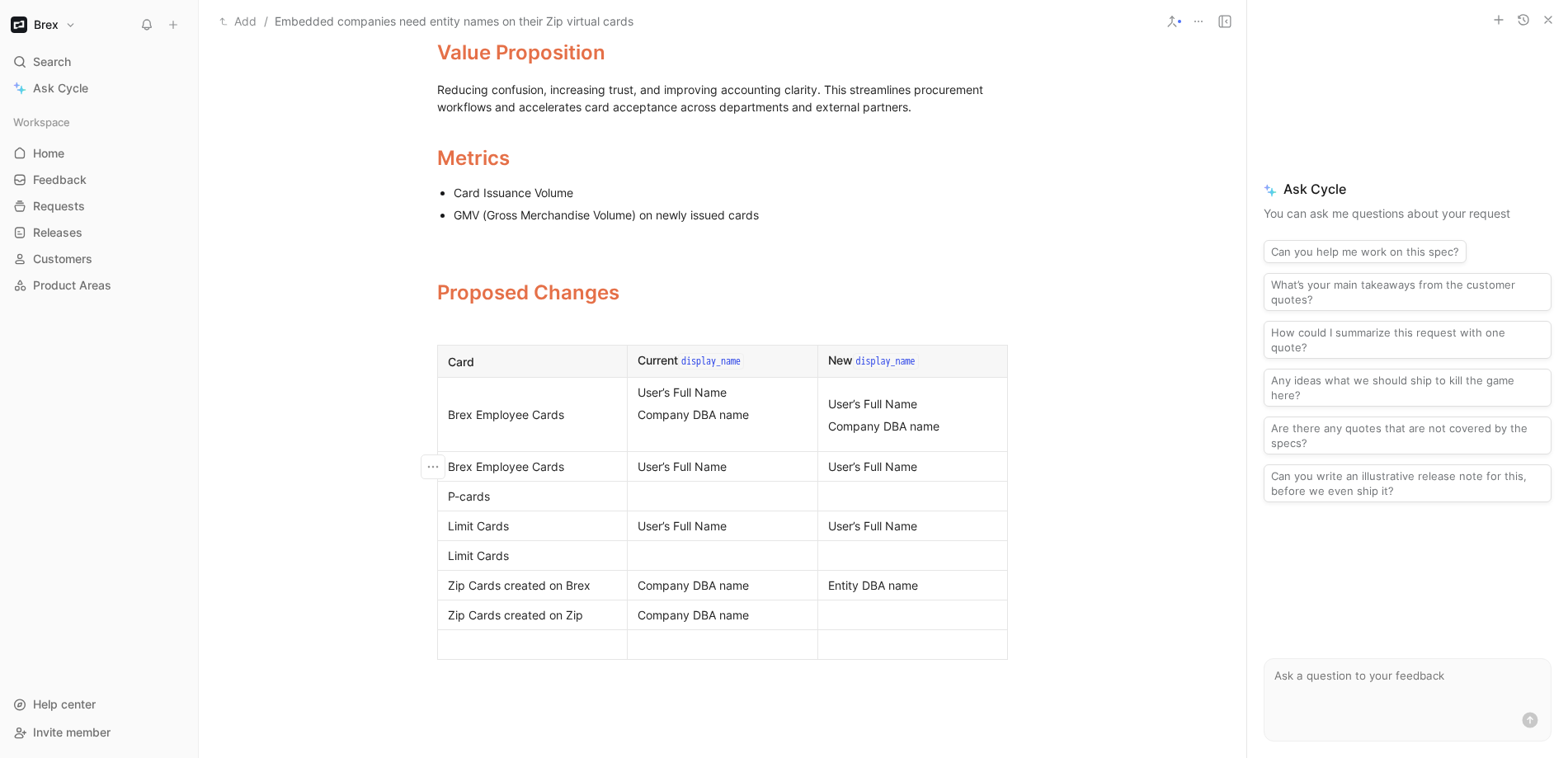 click on "Brex Employee Cards" at bounding box center [532, 414] 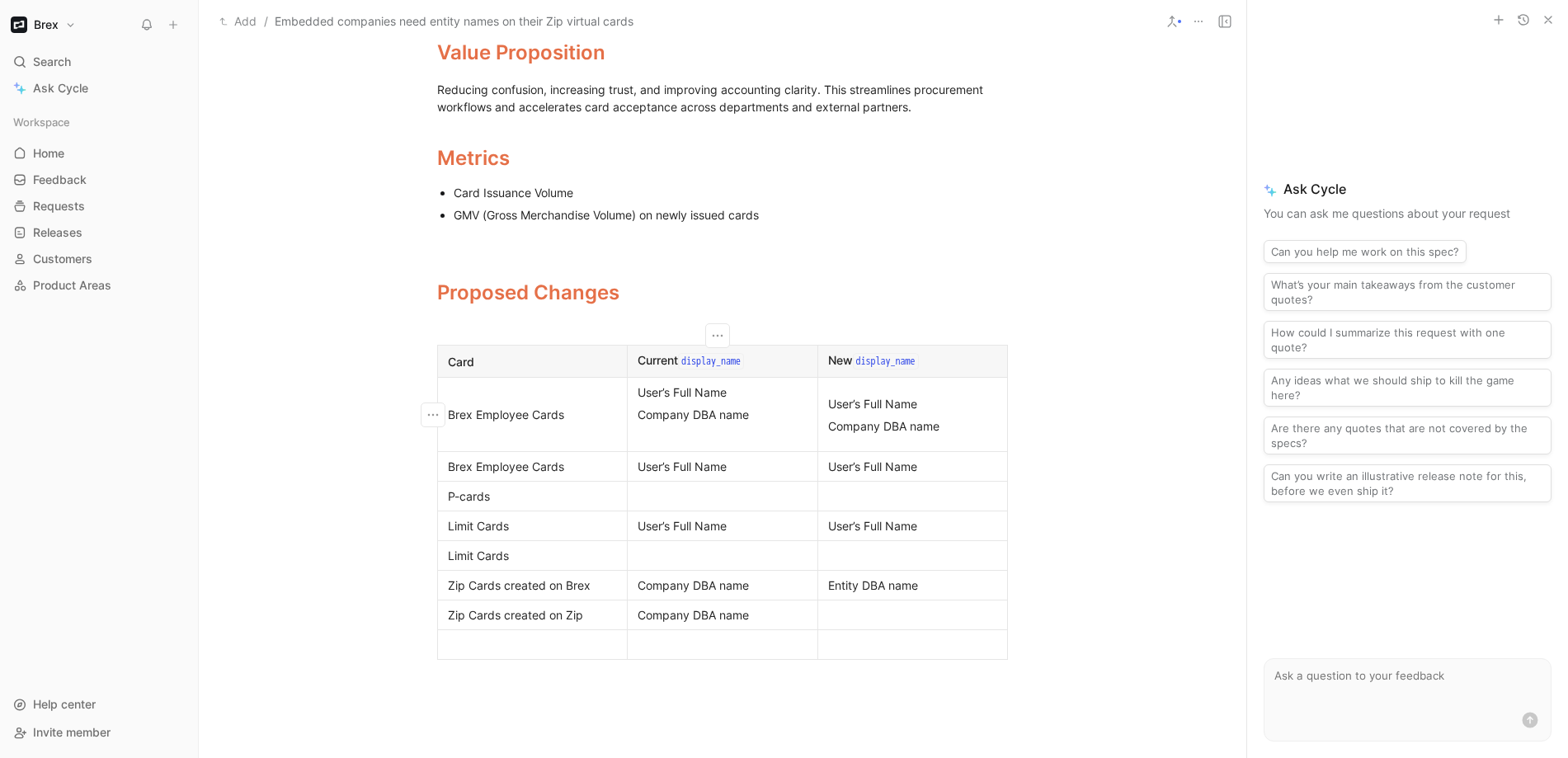 click on "Company DBA name" at bounding box center (723, 414) 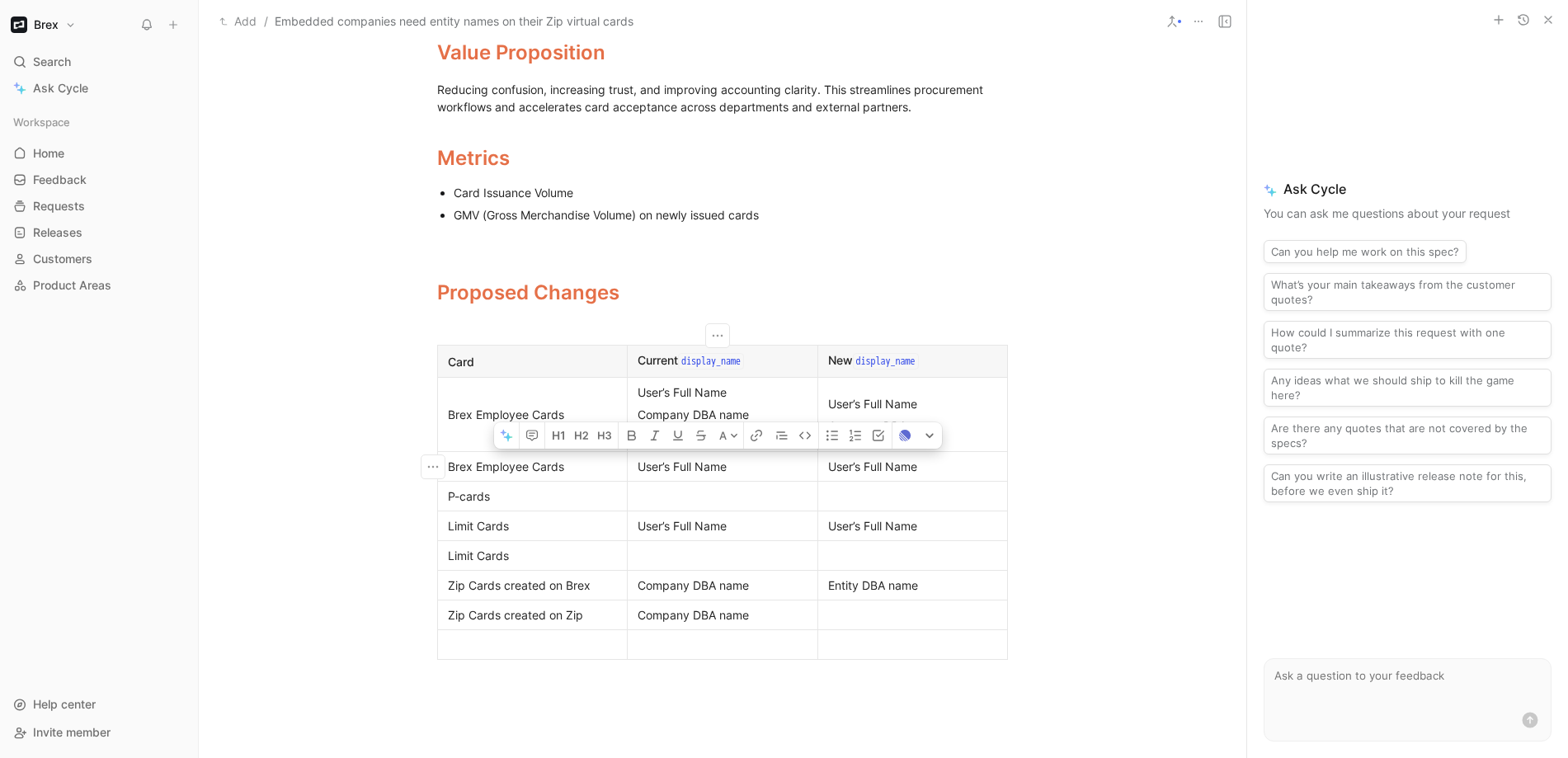drag, startPoint x: 722, startPoint y: 468, endPoint x: 636, endPoint y: 465, distance: 86.05231 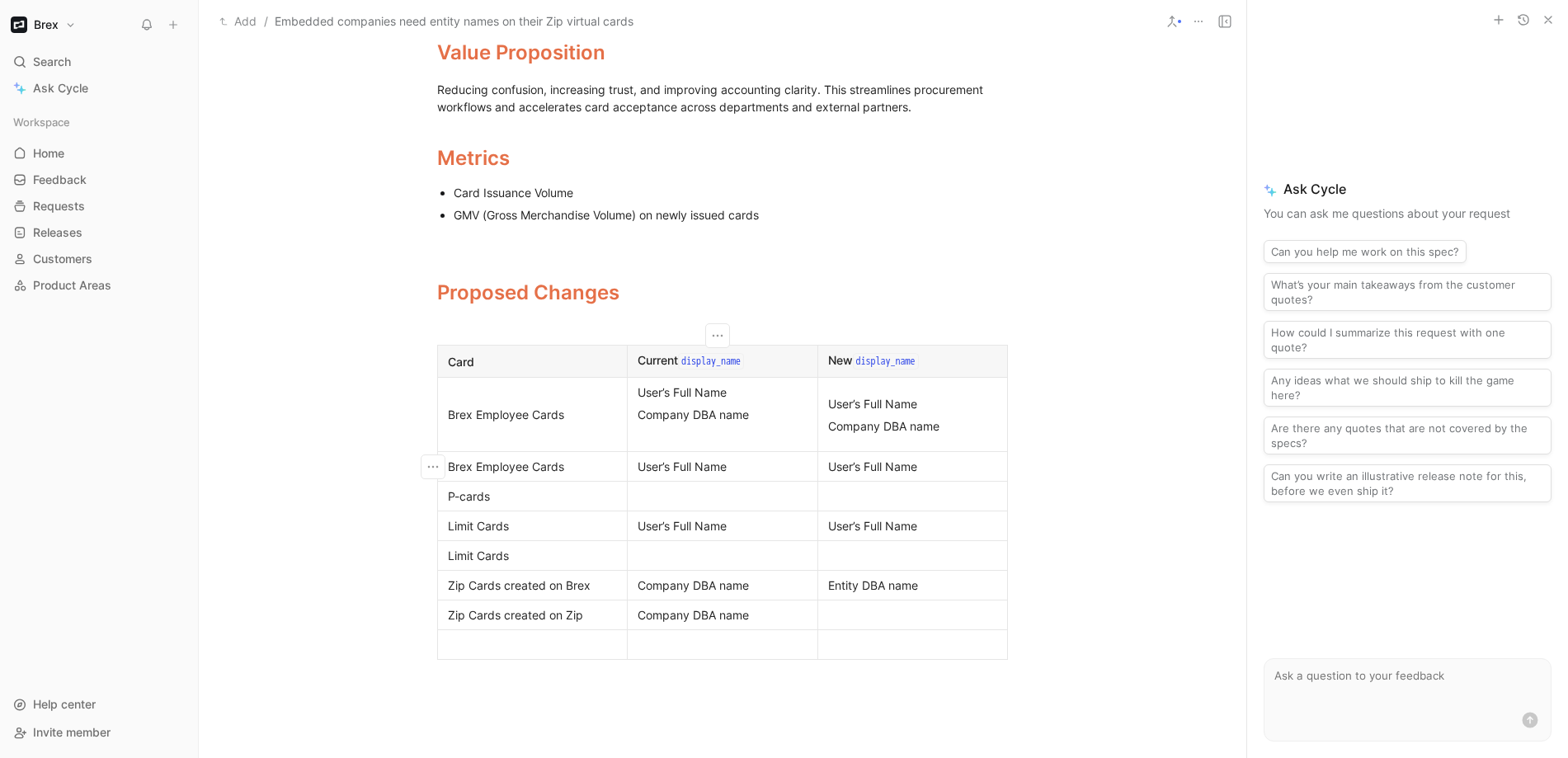 click on "User’s Full Name" at bounding box center (723, 466) 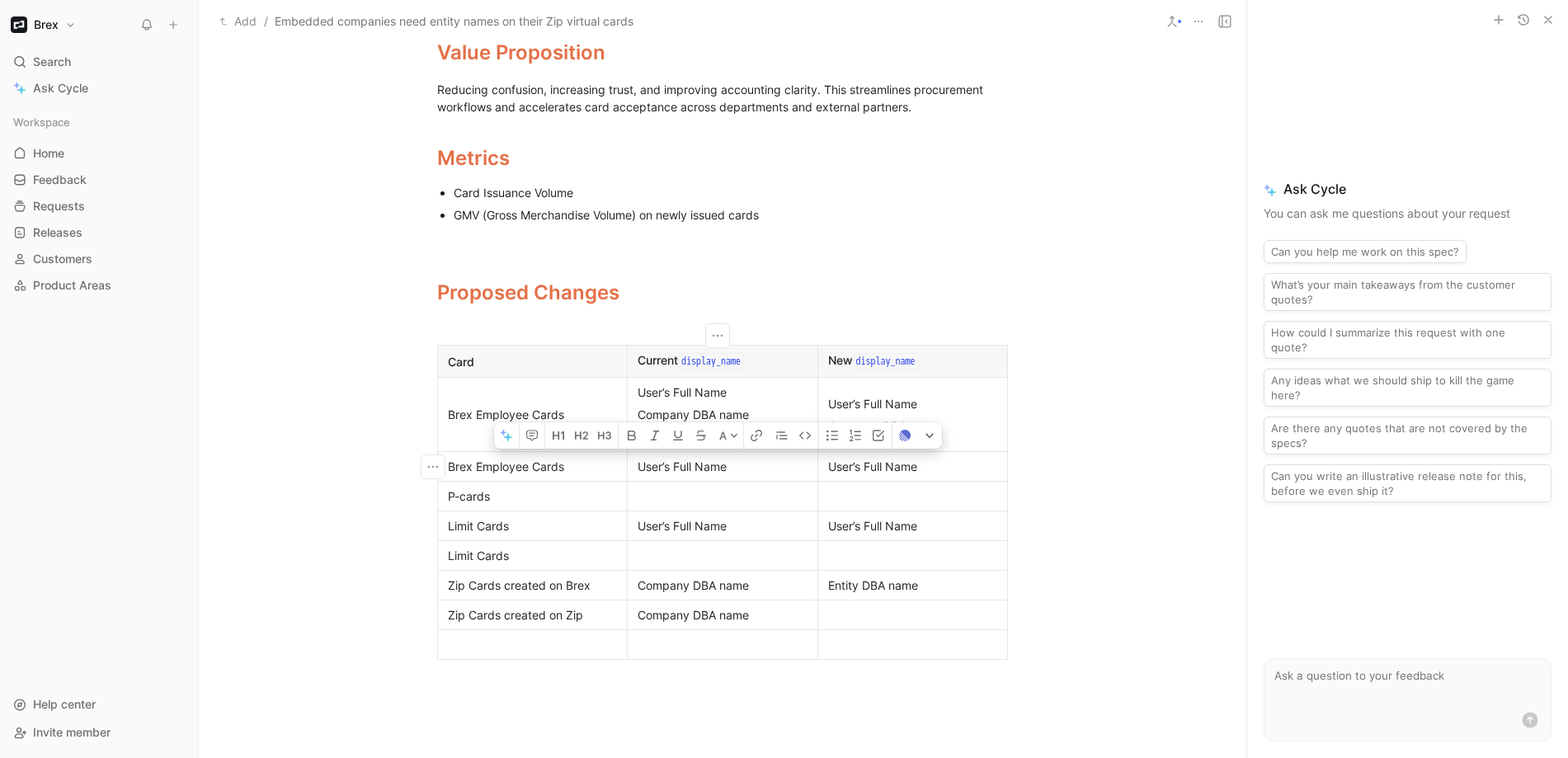 click on "User’s Full Name" at bounding box center [723, 466] 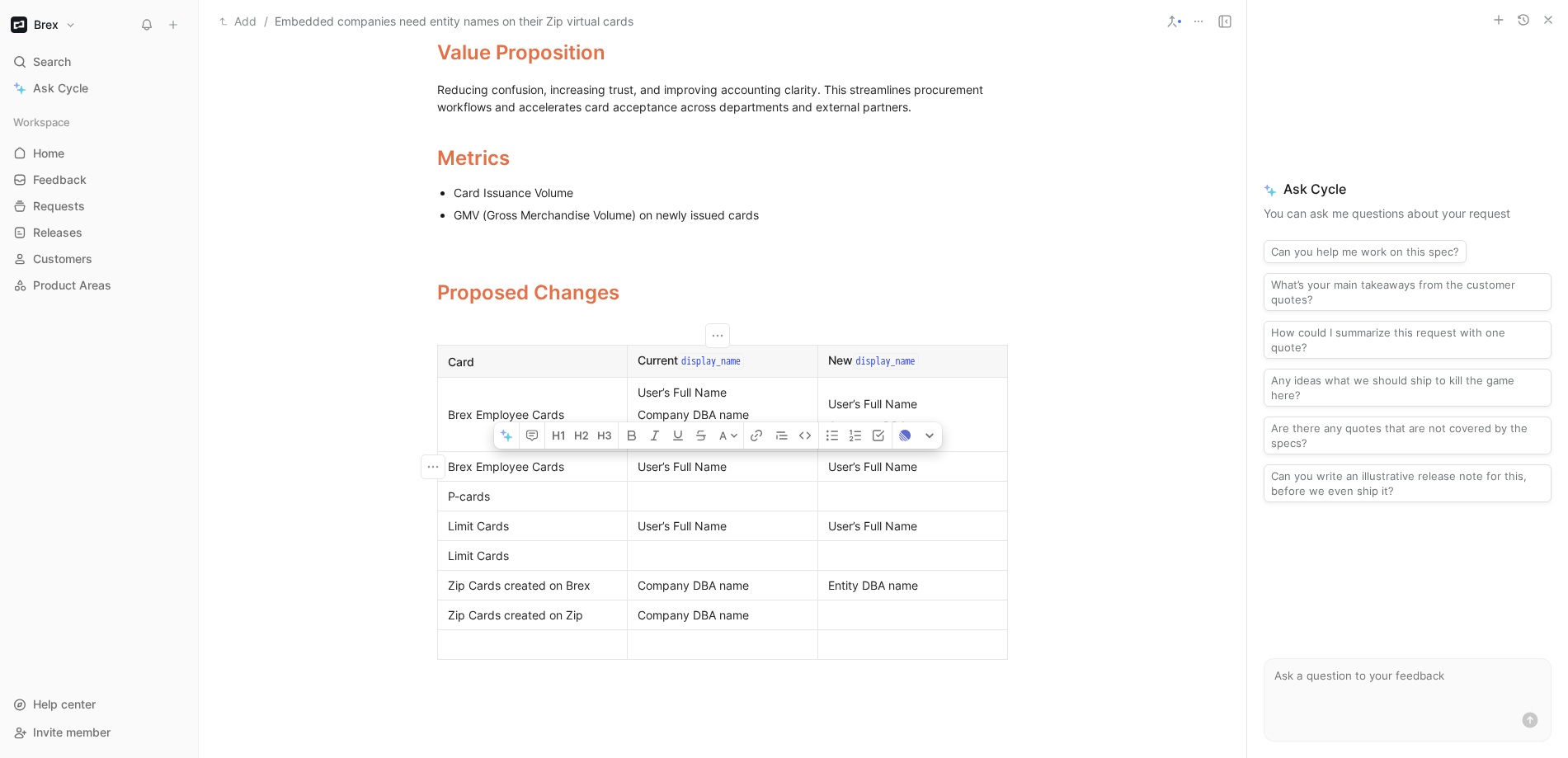 click on "User’s Full Name" at bounding box center [723, 392] 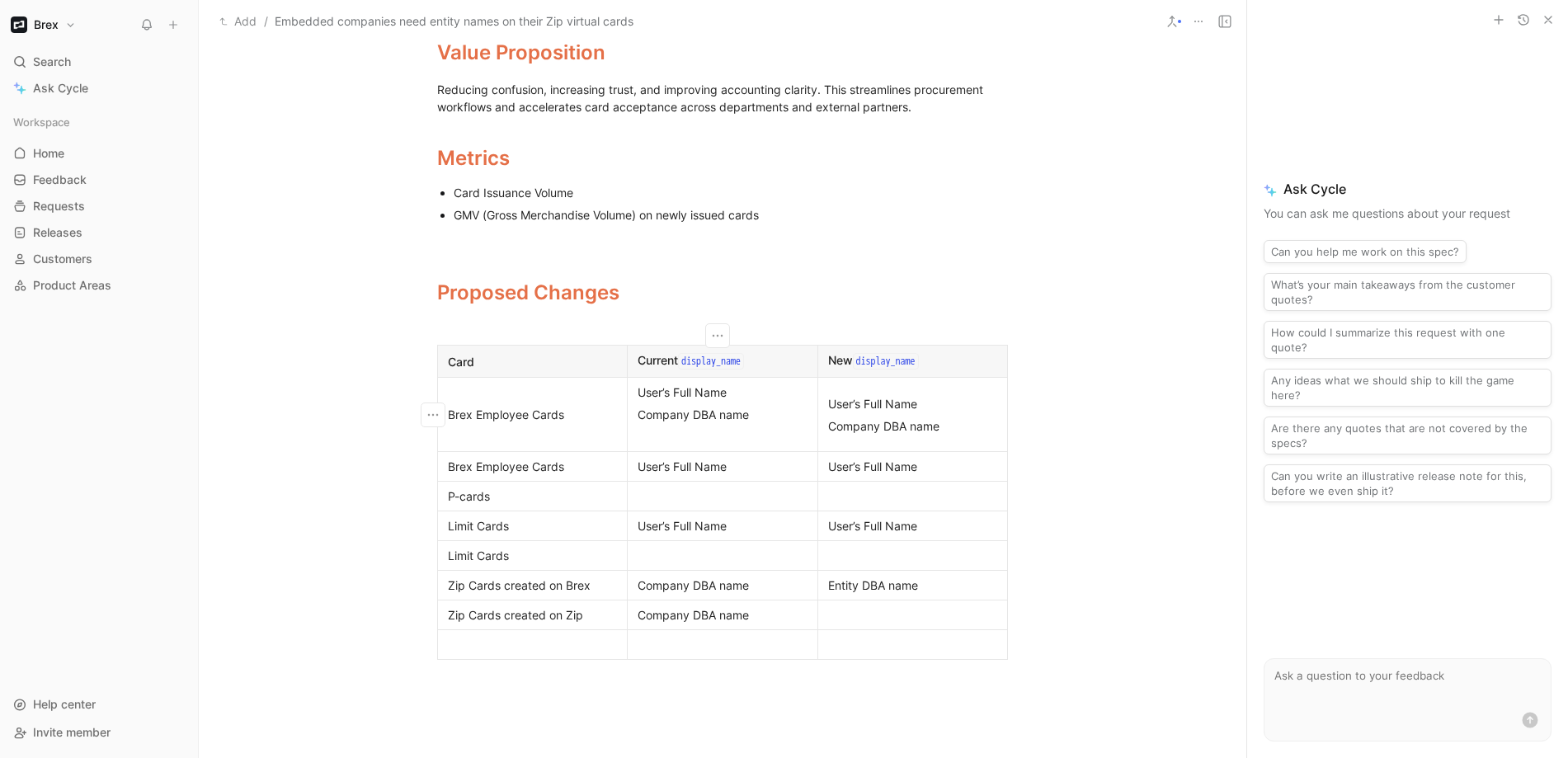 click on "Company DBA name" at bounding box center (723, 414) 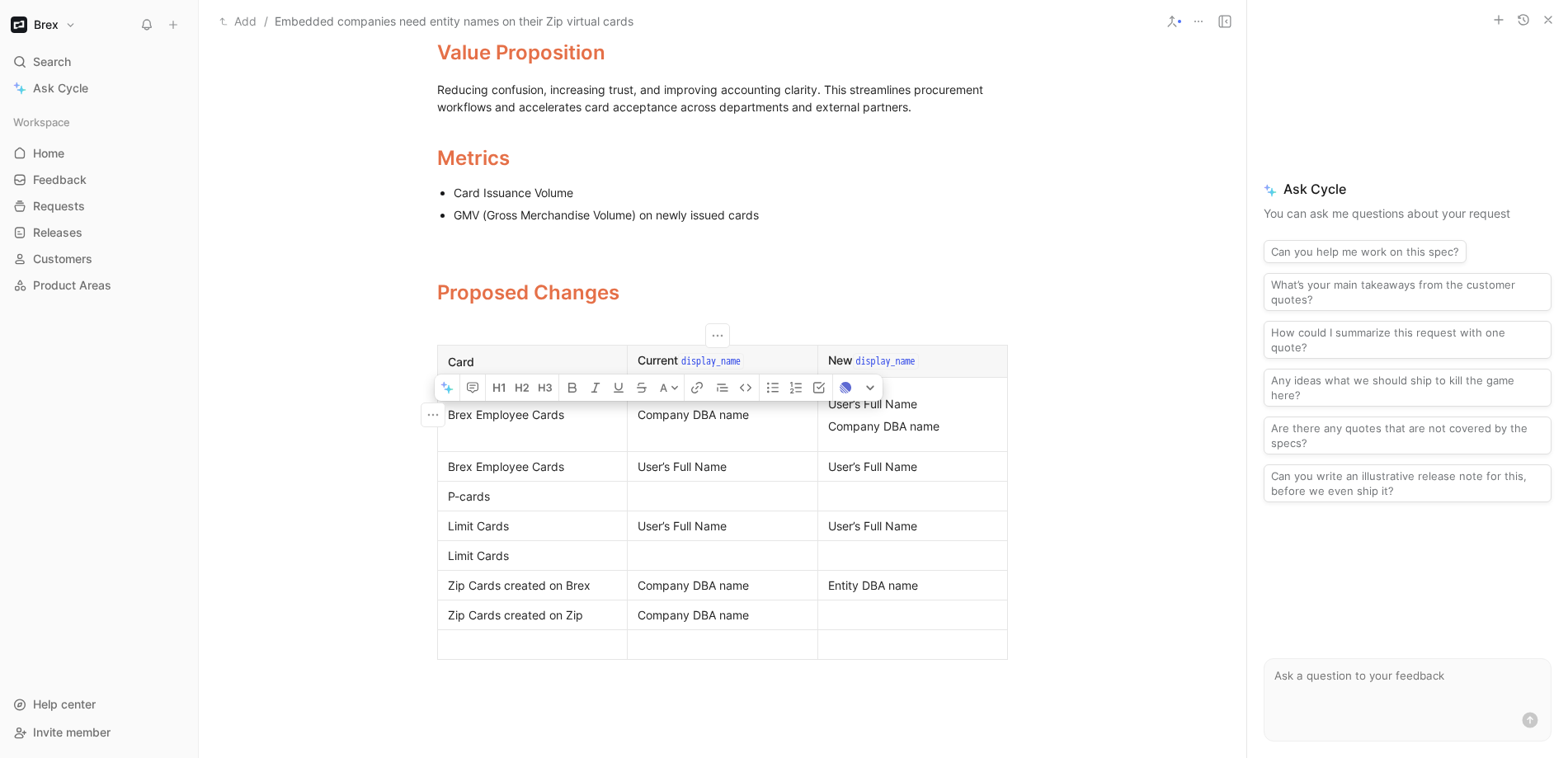 click on "Company DBA name" at bounding box center [723, 414] 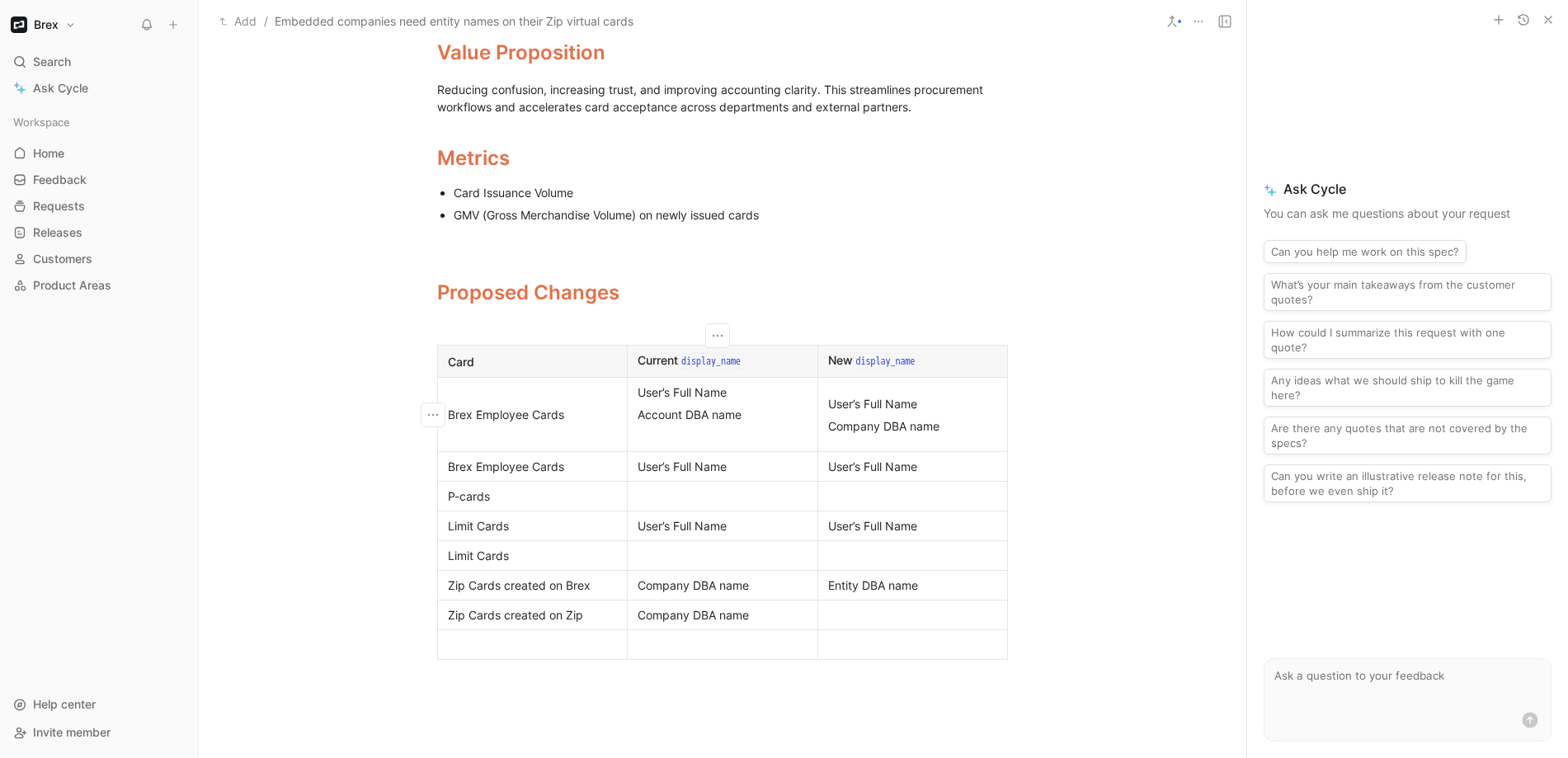 click on "Company DBA name" at bounding box center [913, 426] 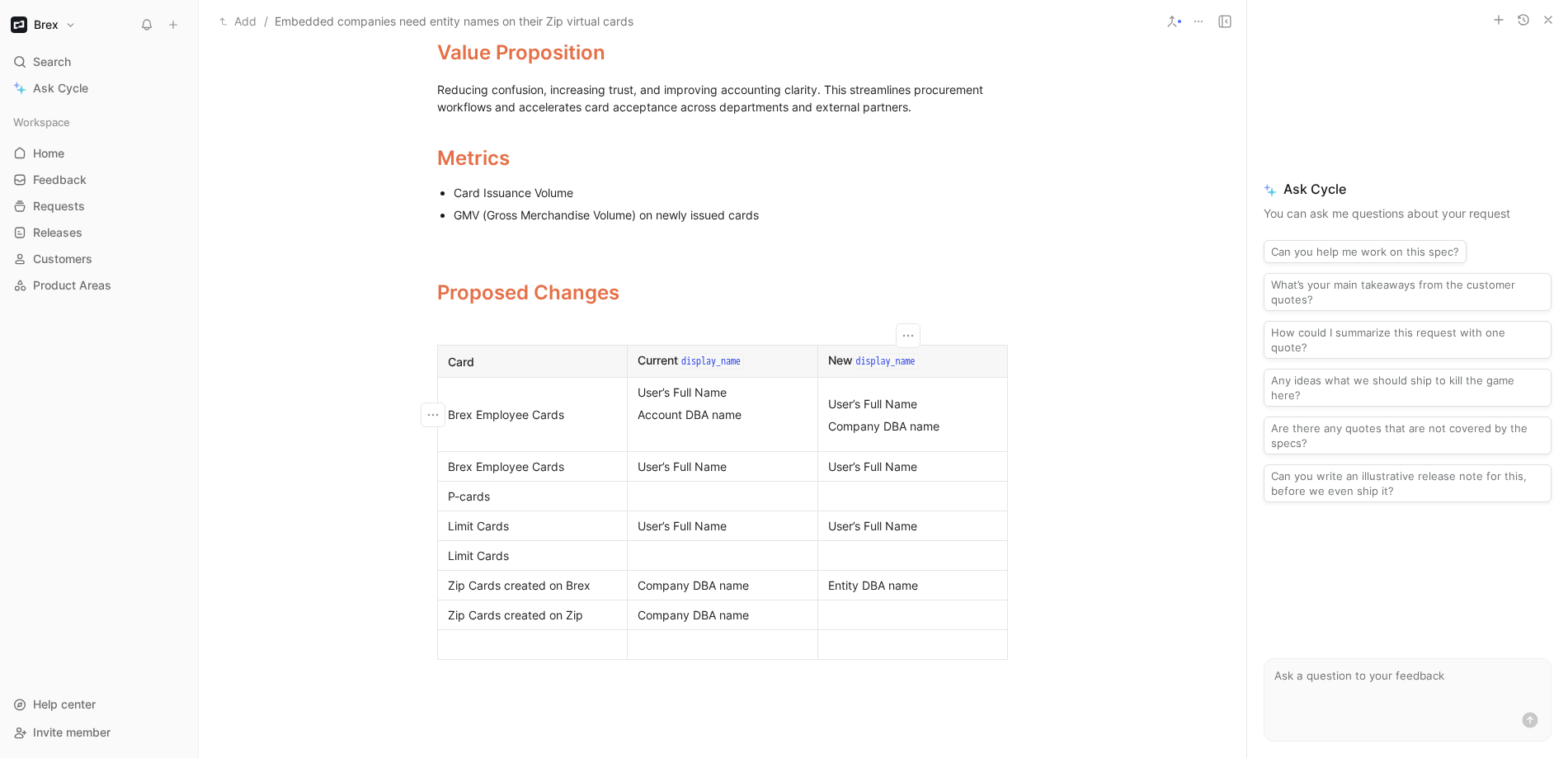click on "Company DBA name" at bounding box center (913, 426) 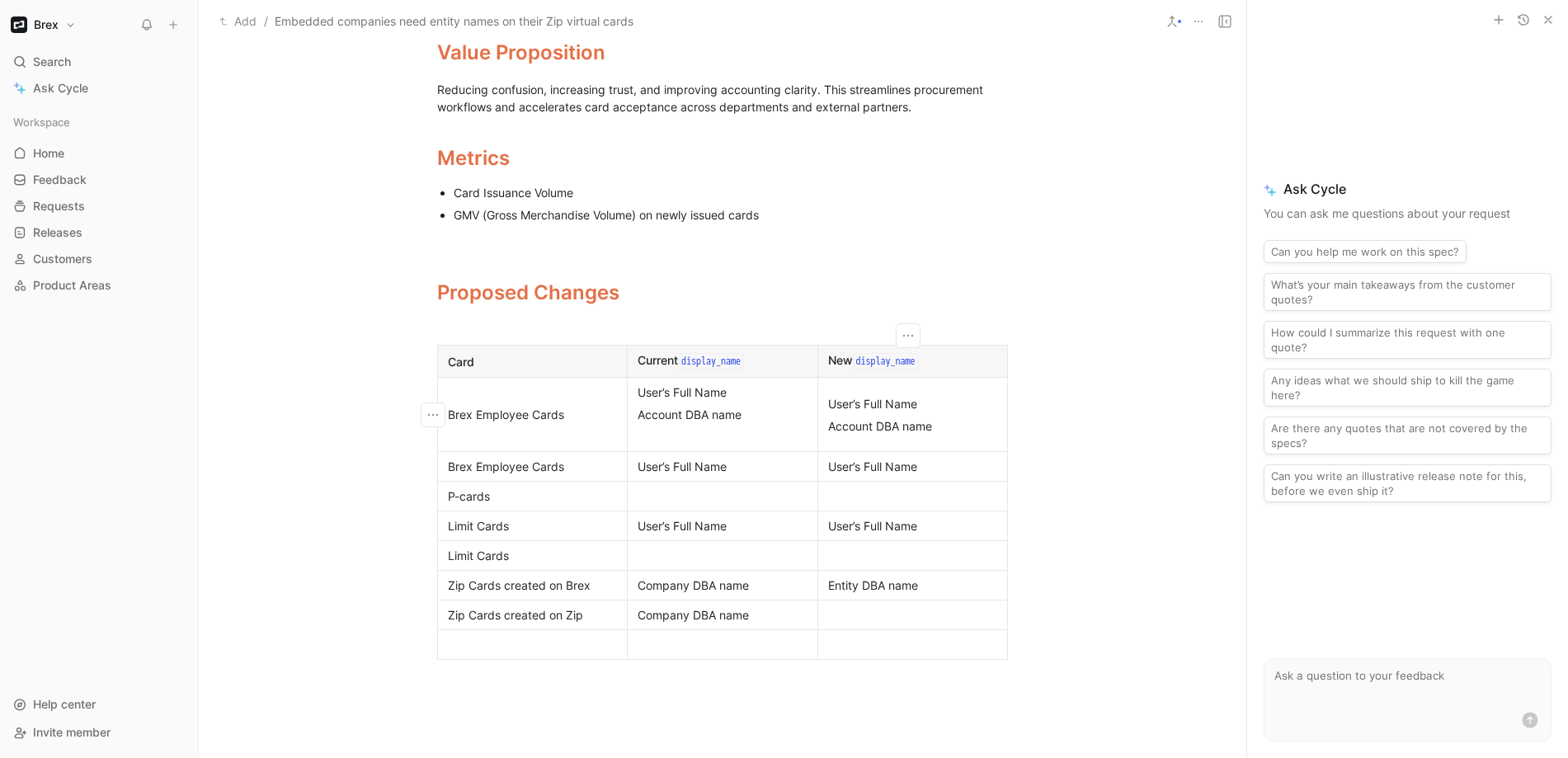 click on "Account DBA name" at bounding box center (913, 426) 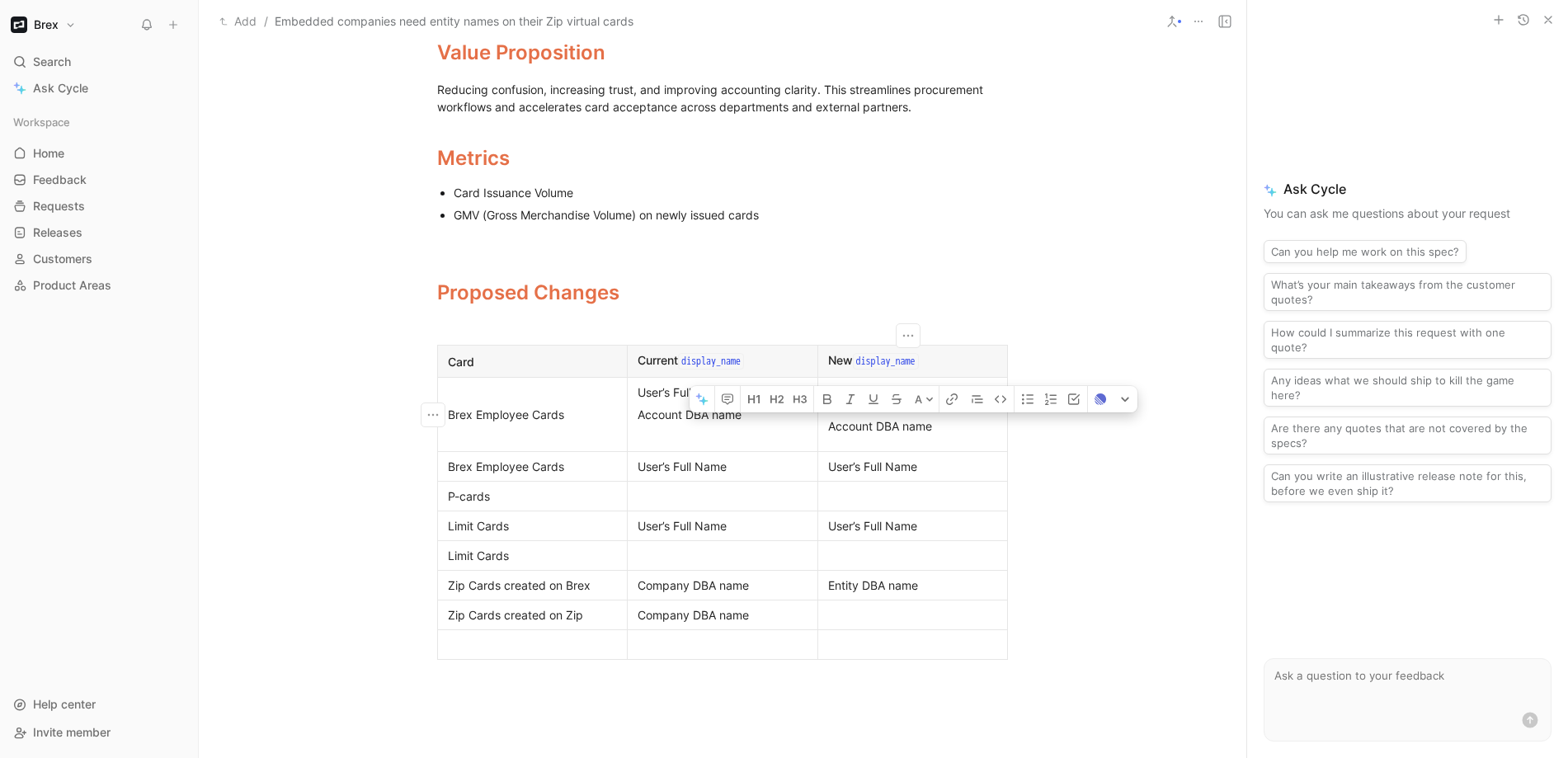 click on "Brex Employee Cards" at bounding box center [532, 414] 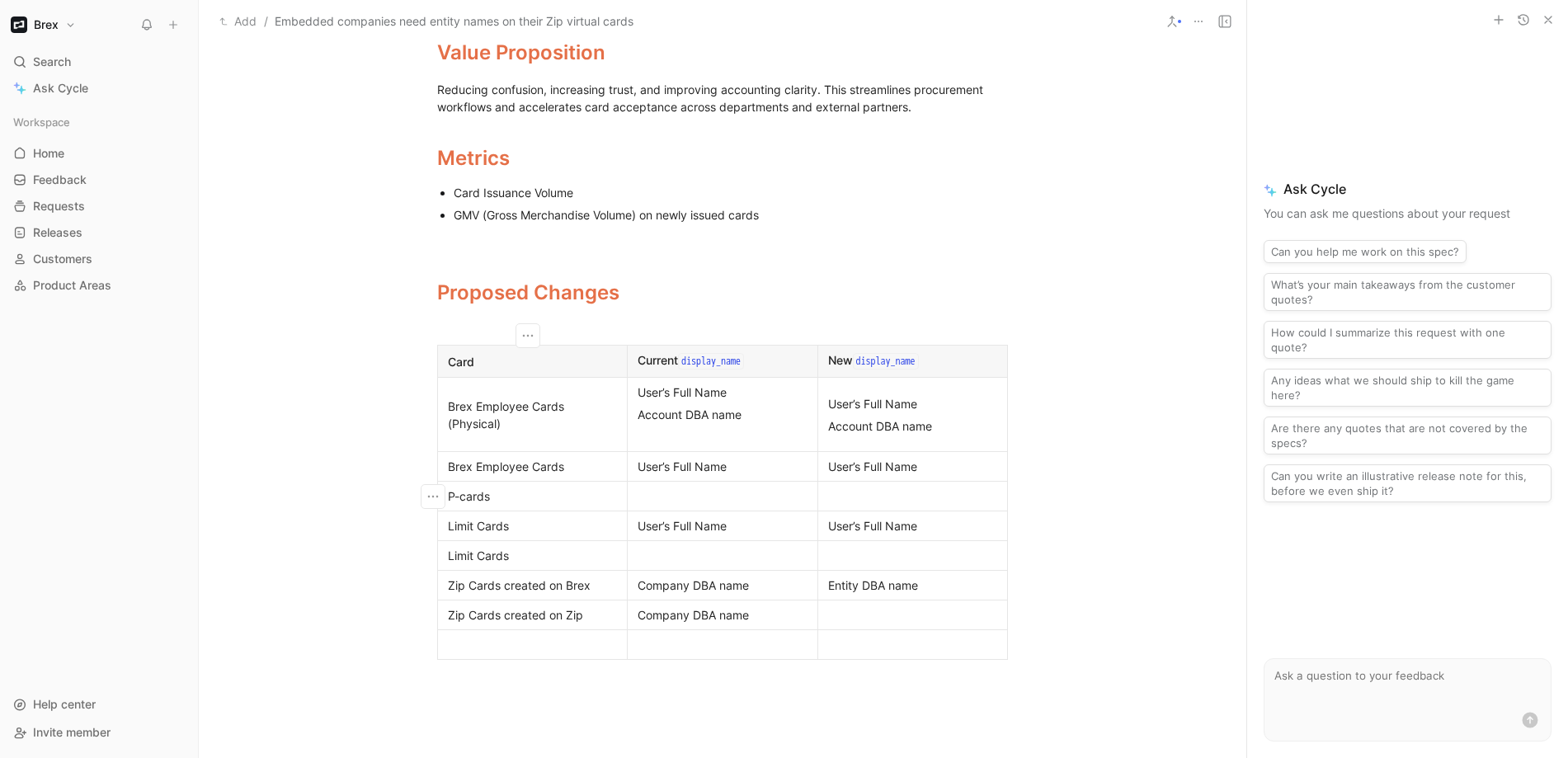 click on "P-cards" at bounding box center (532, 496) 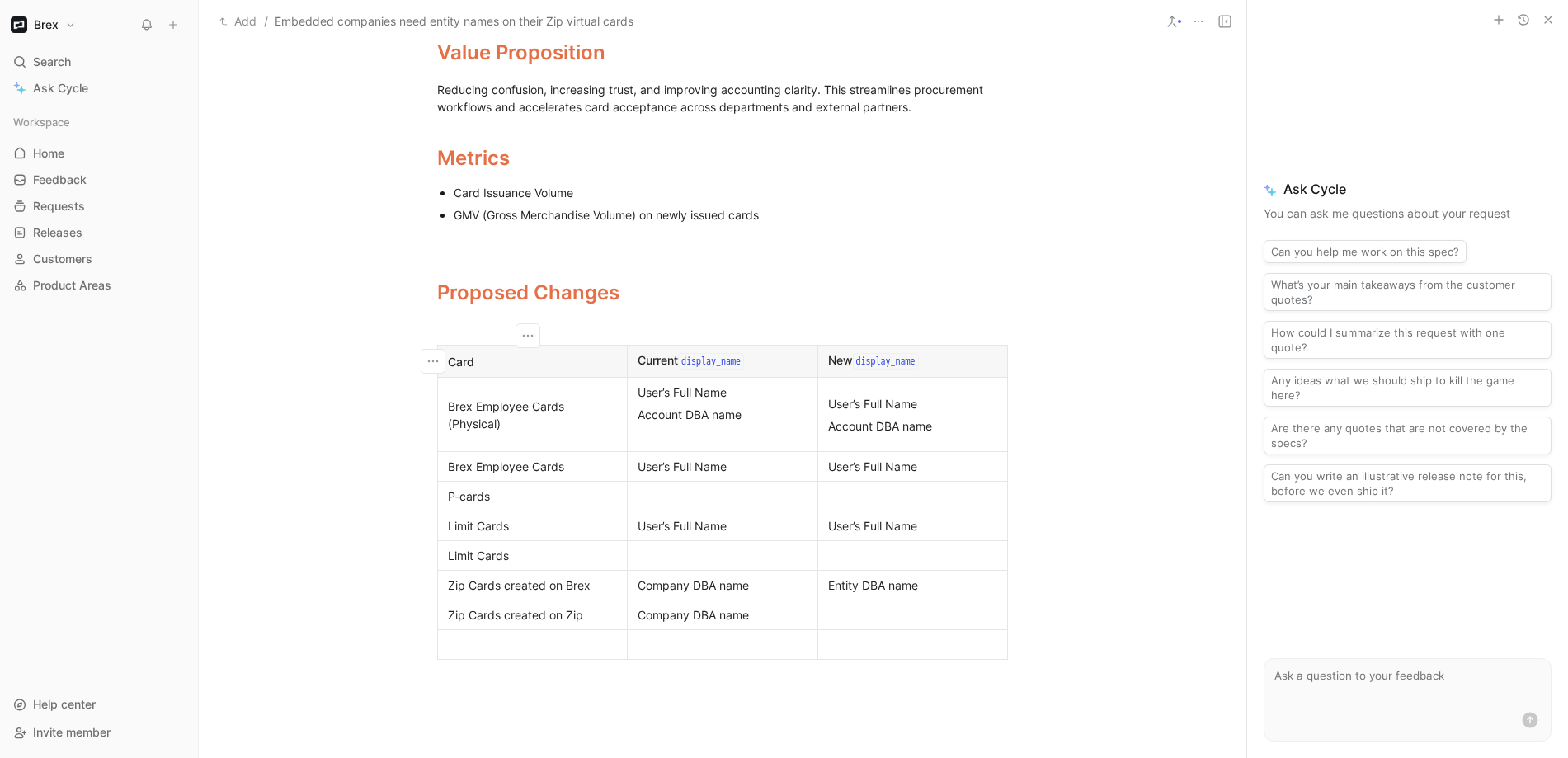 click on "Brex Employee Cards (Physical)" at bounding box center (532, 415) 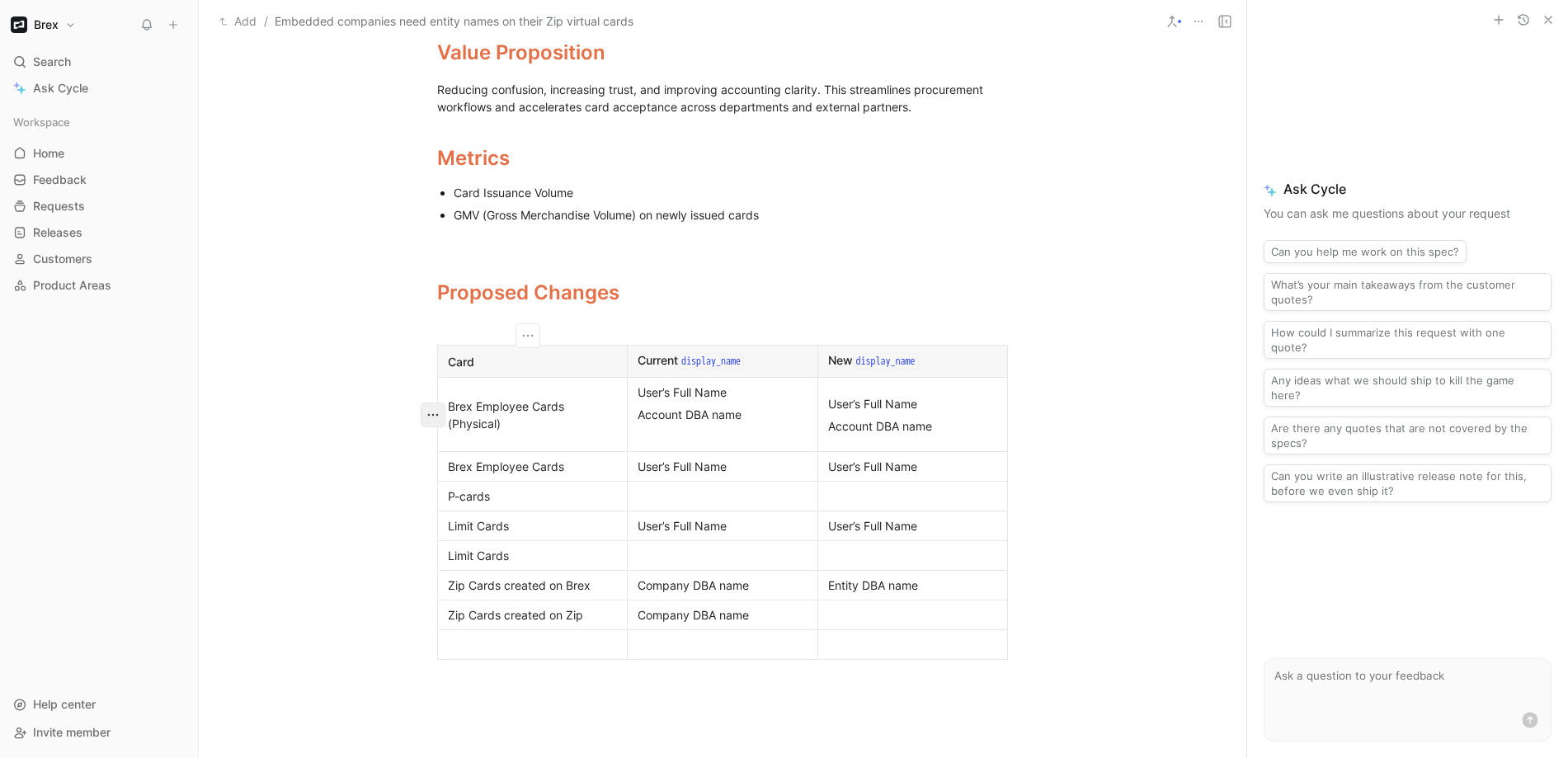 click 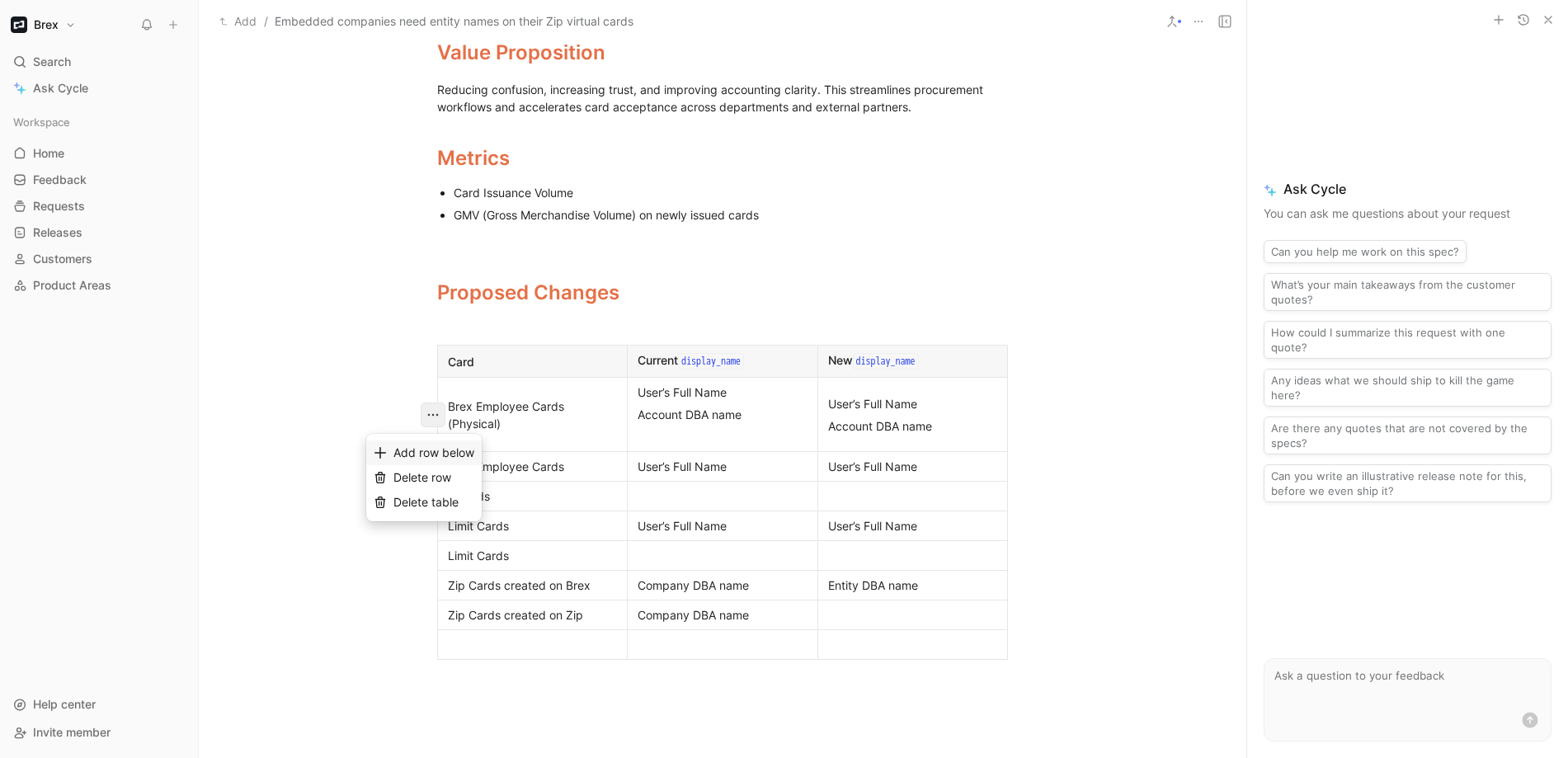 click on "Add row below" at bounding box center (434, 452) 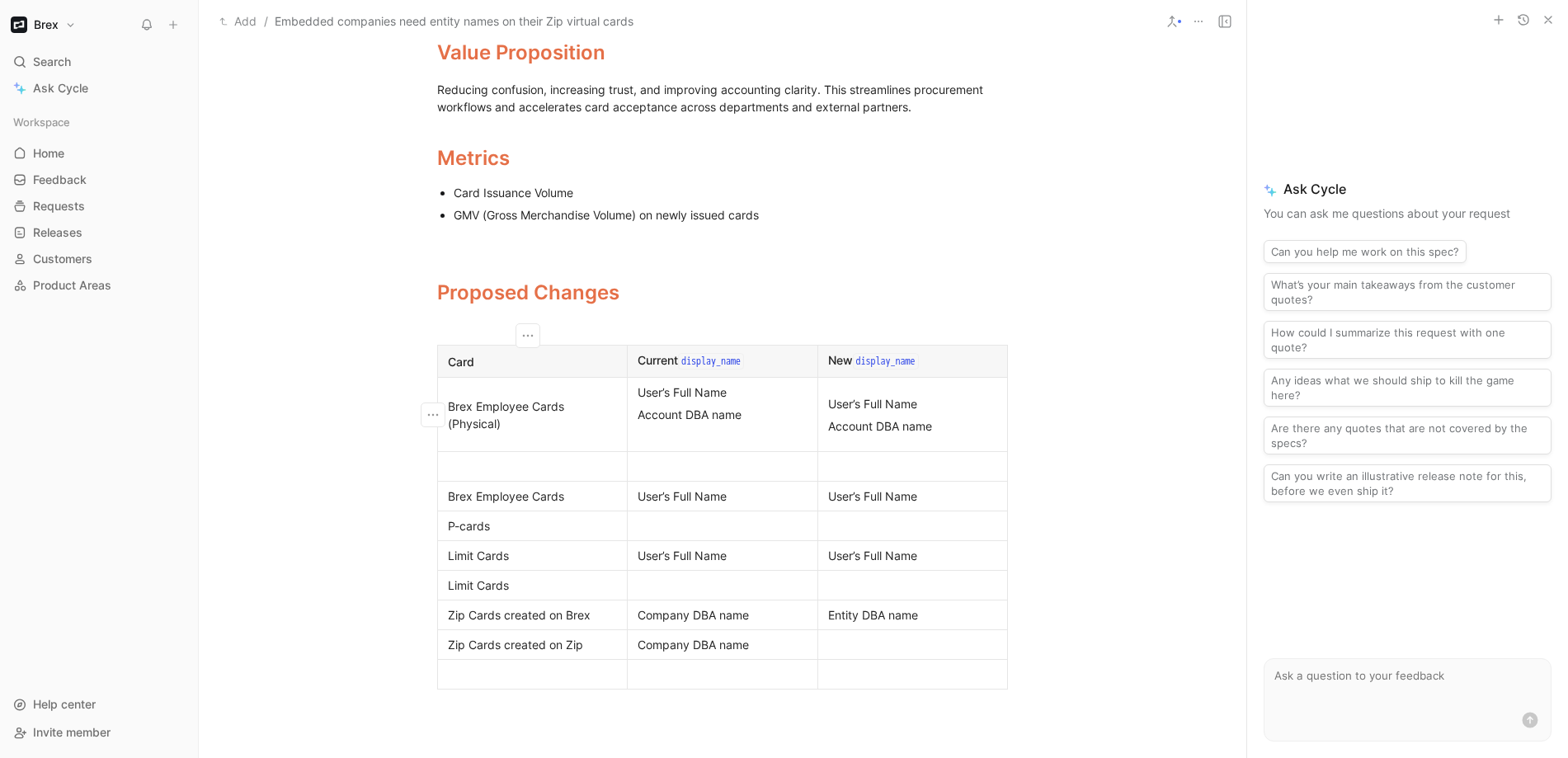 click on "Brex Employee Cards (Physical)" at bounding box center (532, 415) 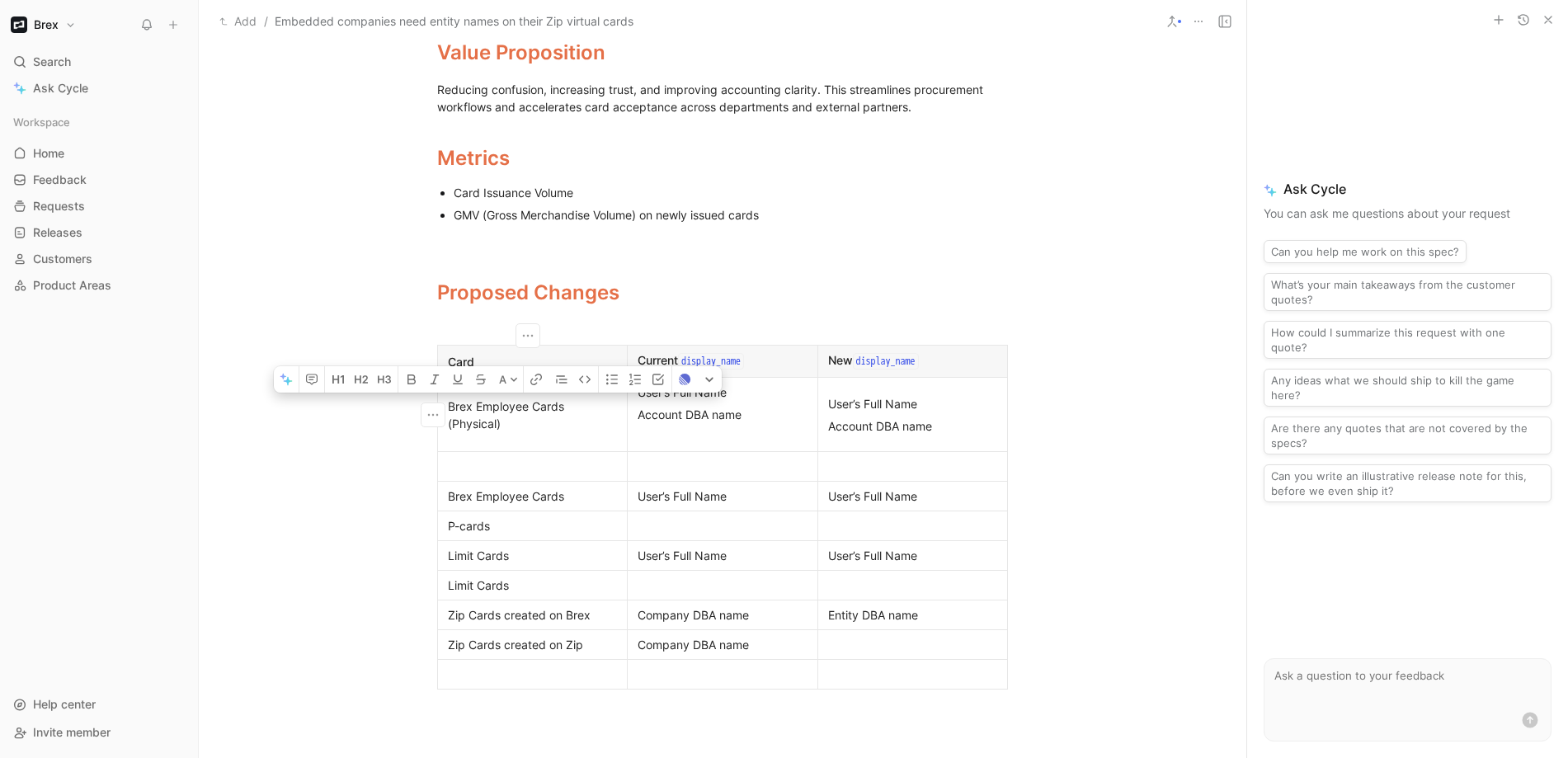 click on "Brex Employee Cards (Physical)" at bounding box center [532, 415] 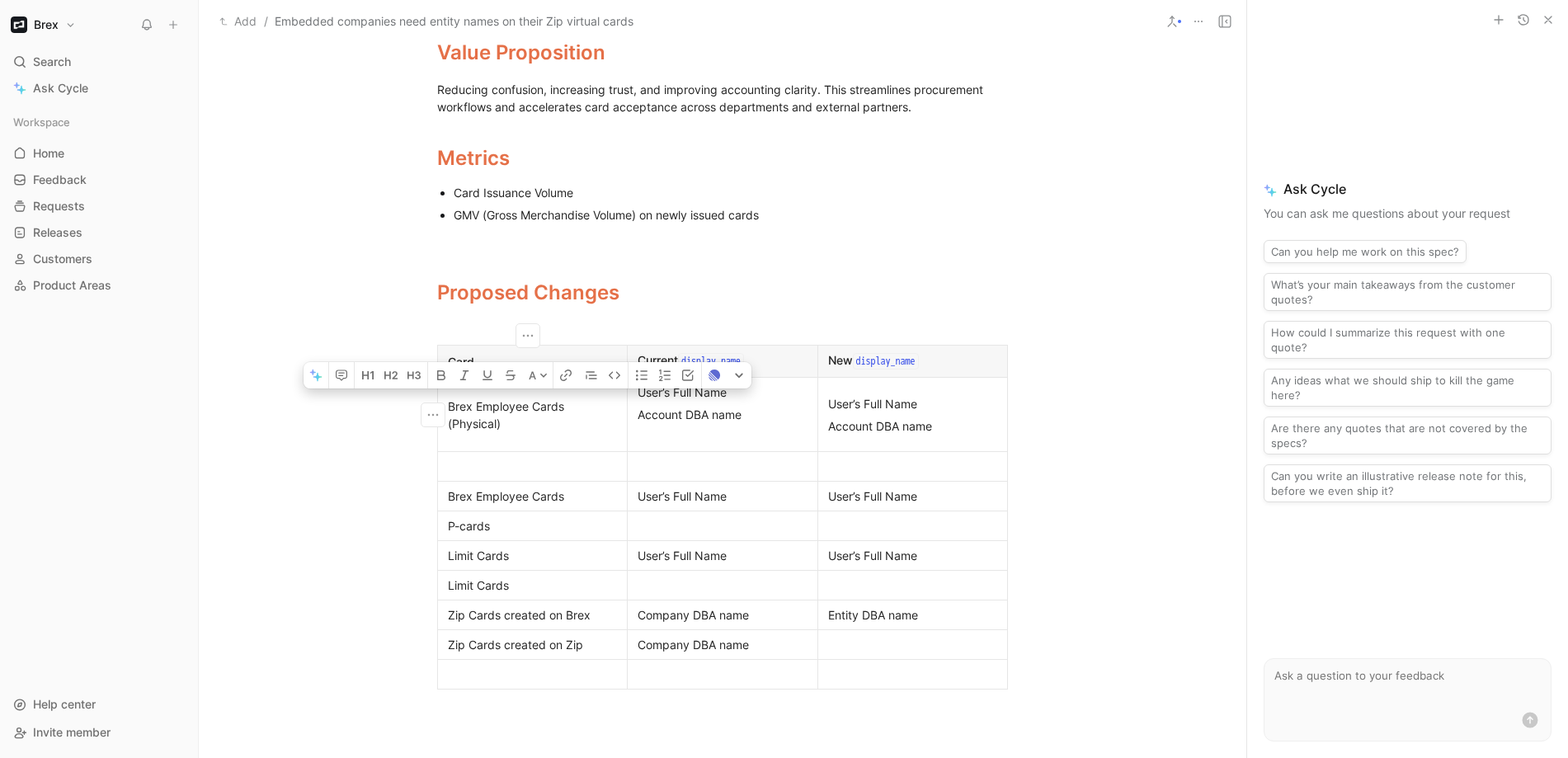 drag, startPoint x: 514, startPoint y: 427, endPoint x: 430, endPoint y: 404, distance: 87.091905 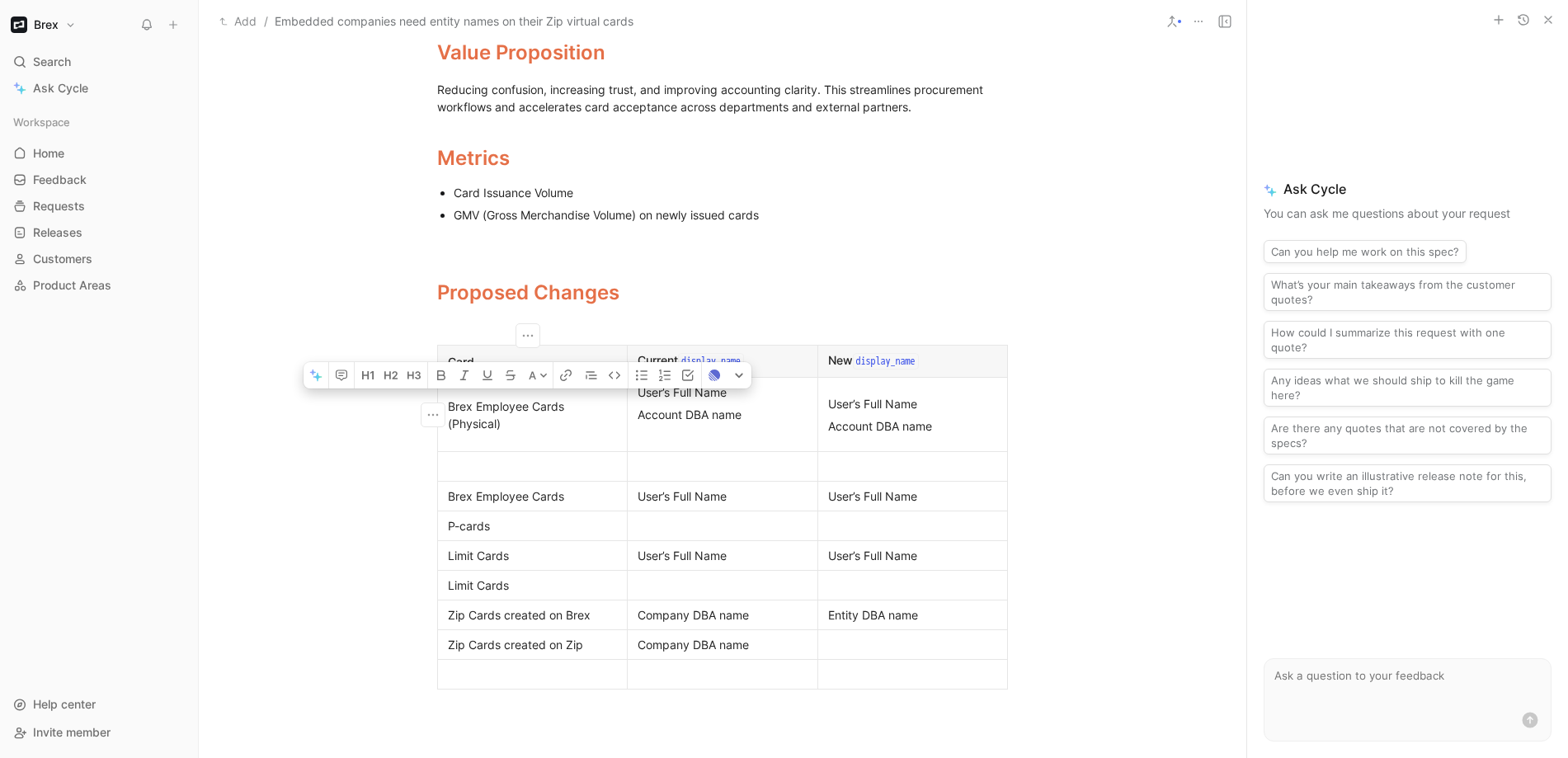 click on "Card Current display_name New display_name Brex Employee Cards (Physical) User’s Full Name Account DBA name User’s Full Name Account DBA name Brex Employee Cards User’s Full Name User’s Full Name P-cards Limit Cards User’s Full Name User’s Full Name Limit Cards Zip Cards created on Brex Company DBA name Entity DBA name Zip Cards created on Zip Company DBA name" at bounding box center [723, 517] 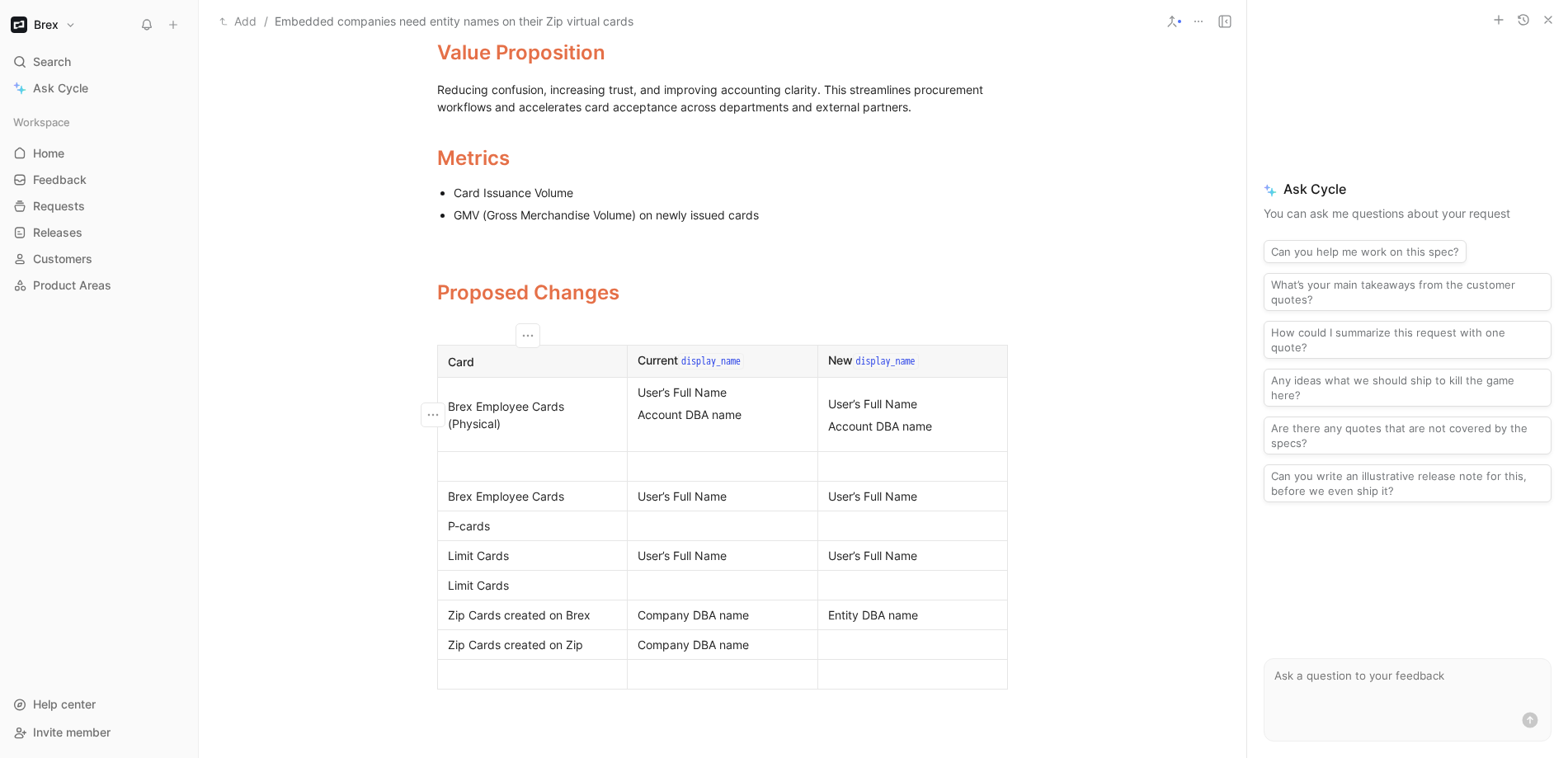 click on "Brex Employee Cards (Physical)" at bounding box center [532, 415] 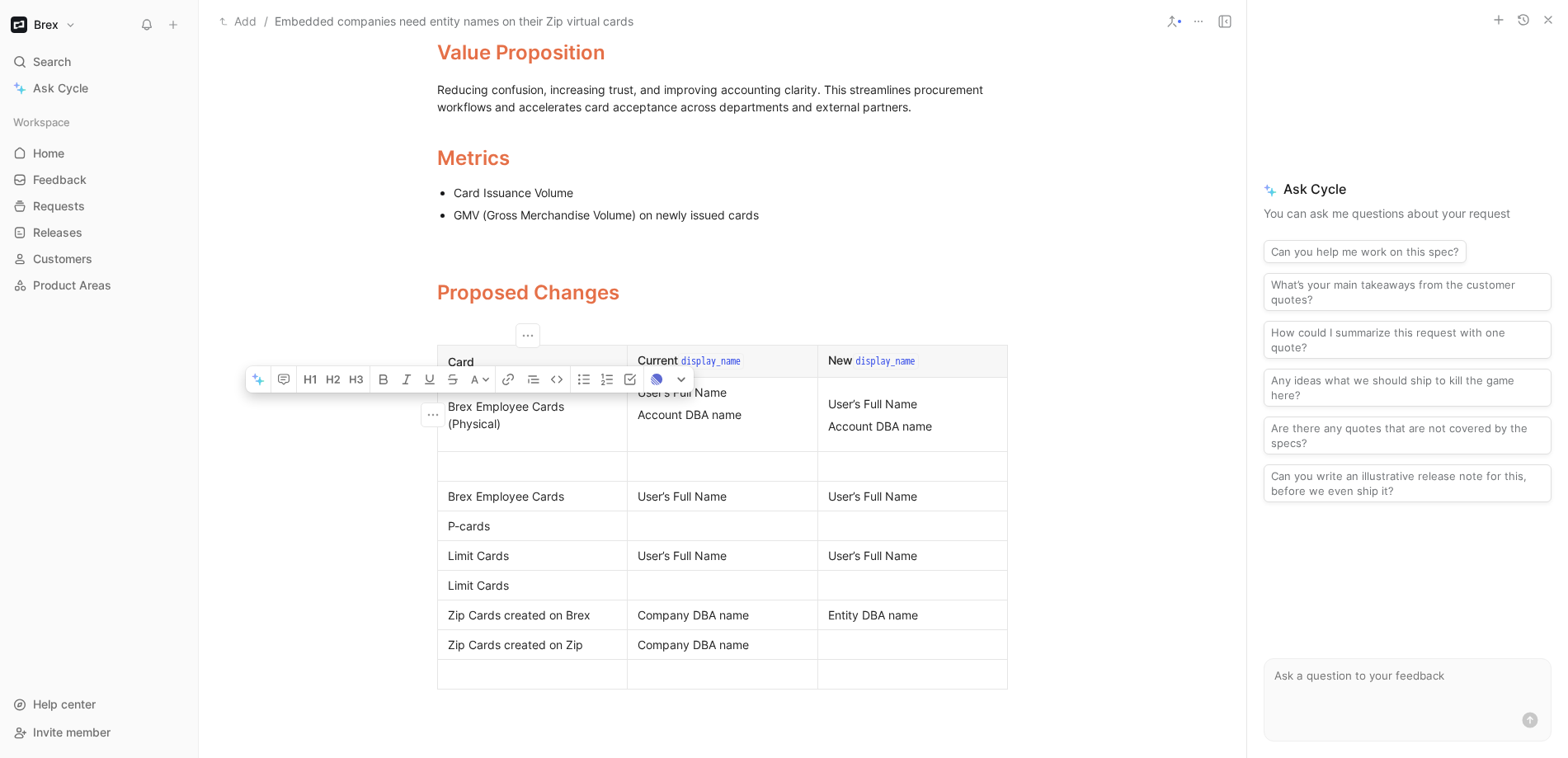 drag, startPoint x: 533, startPoint y: 426, endPoint x: 434, endPoint y: 410, distance: 100.2846 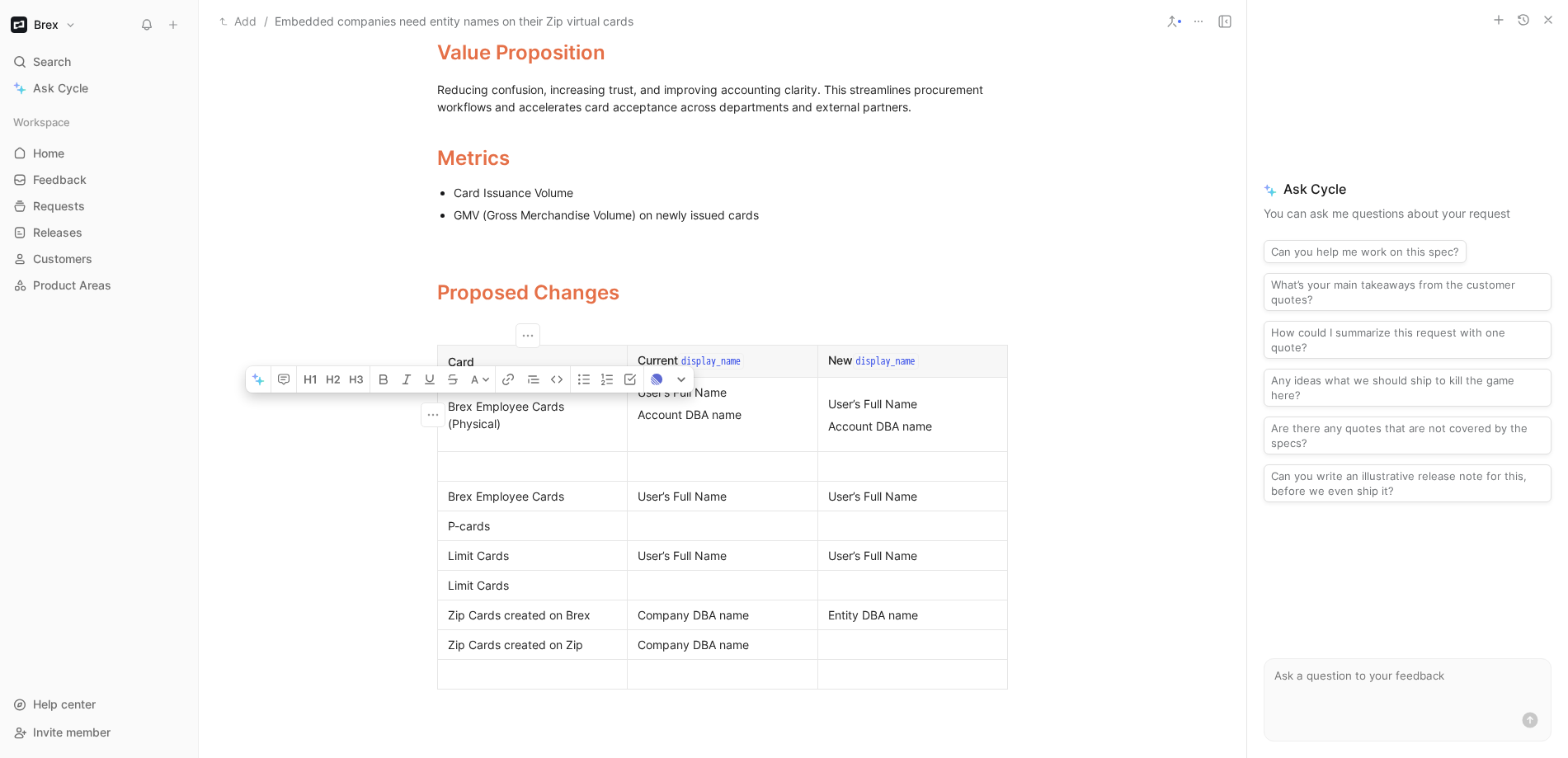 click on "Brex Employee Cards (Physical)" at bounding box center (533, 415) 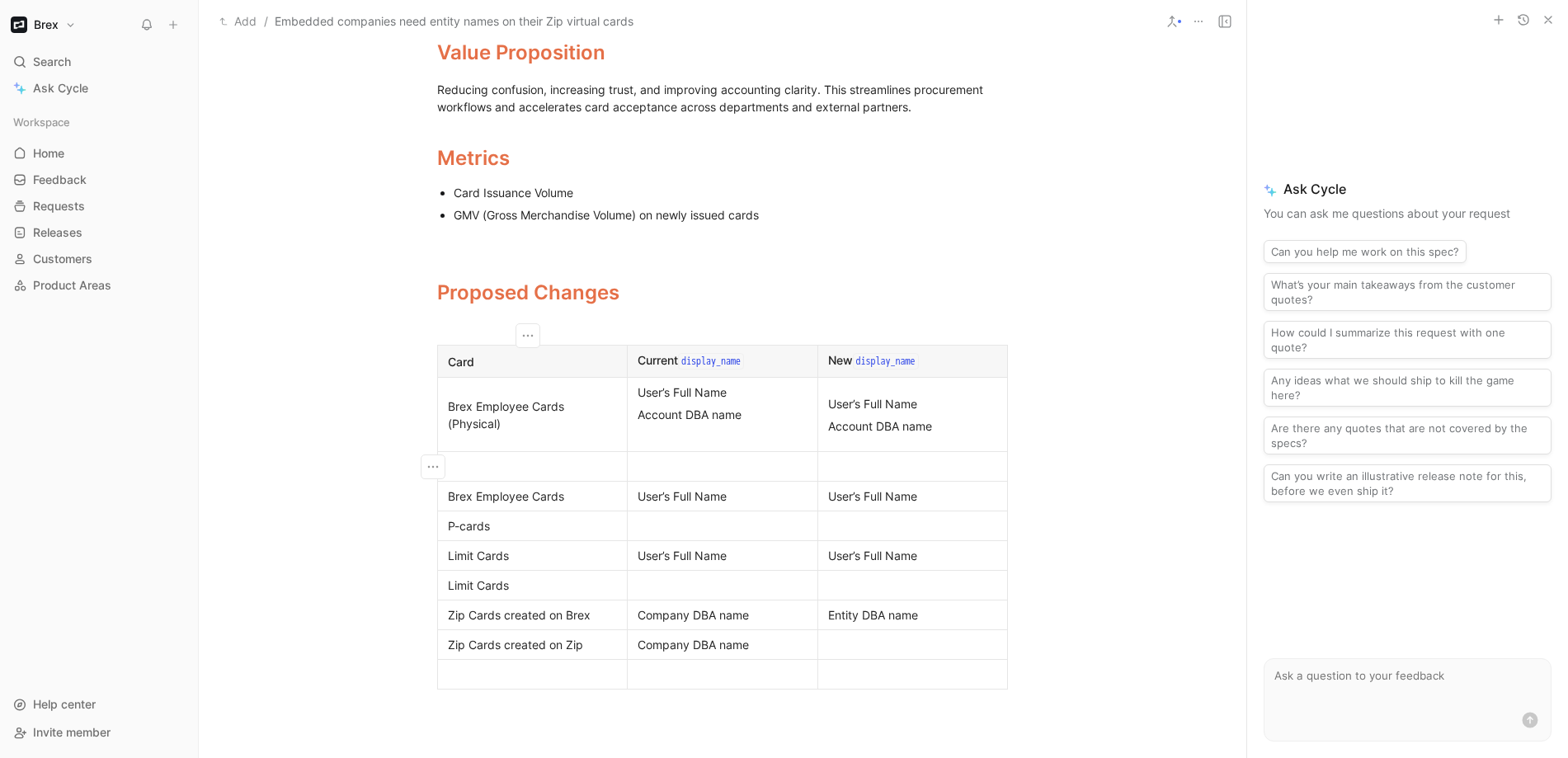 click at bounding box center [532, 466] 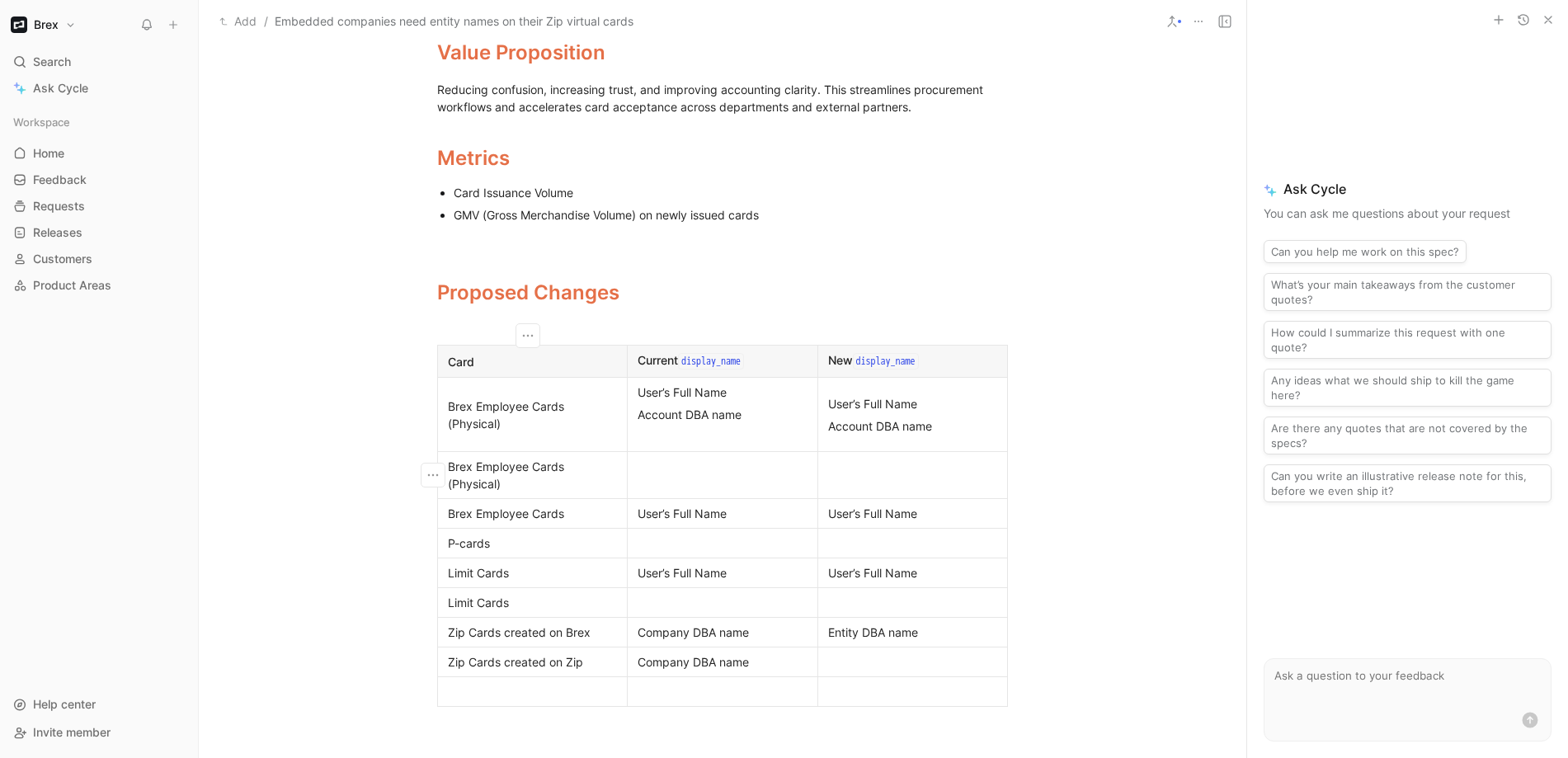 click at bounding box center (723, 475) 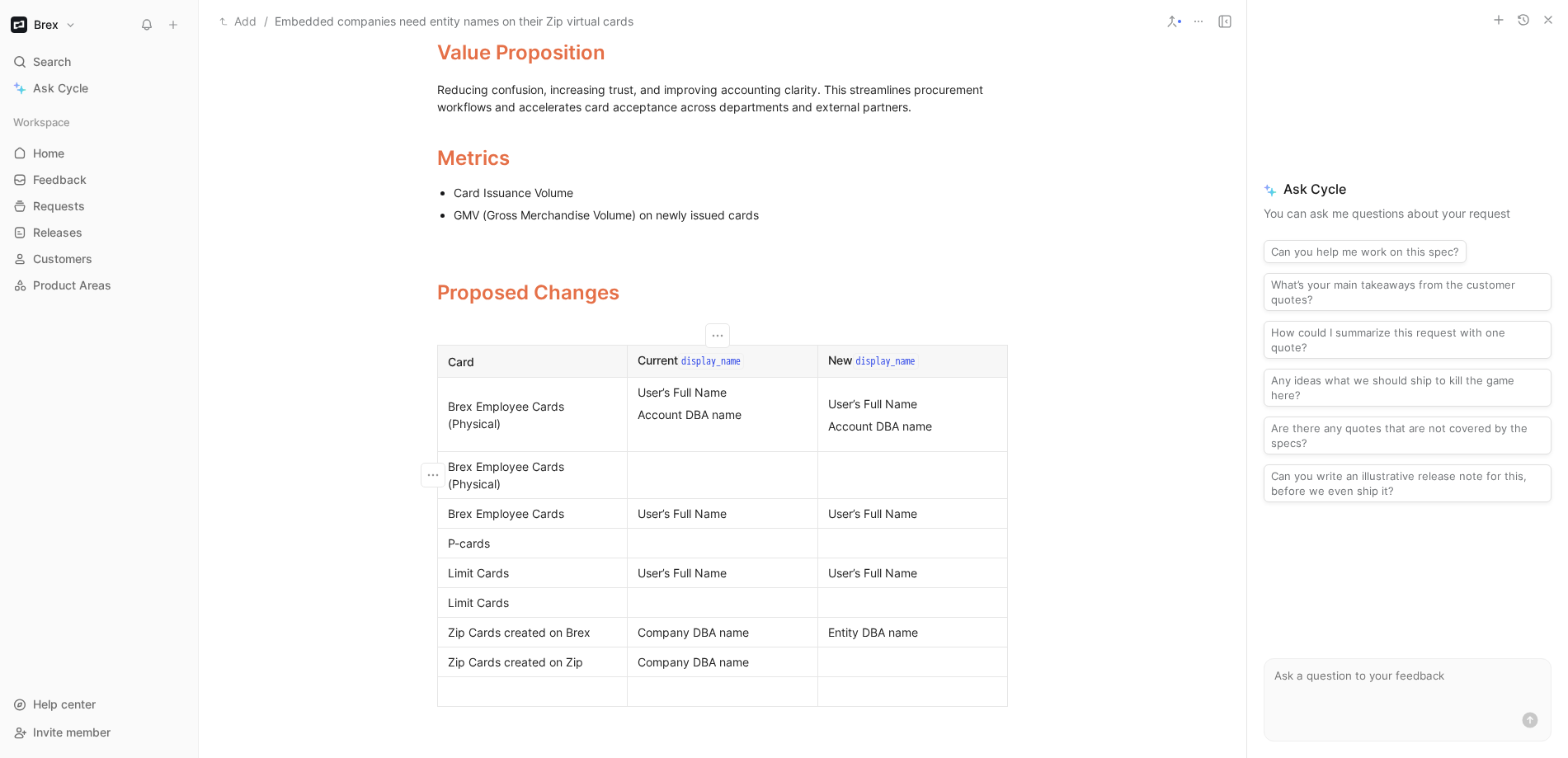 click on "Brex Employee Cards (Physical)" at bounding box center [532, 475] 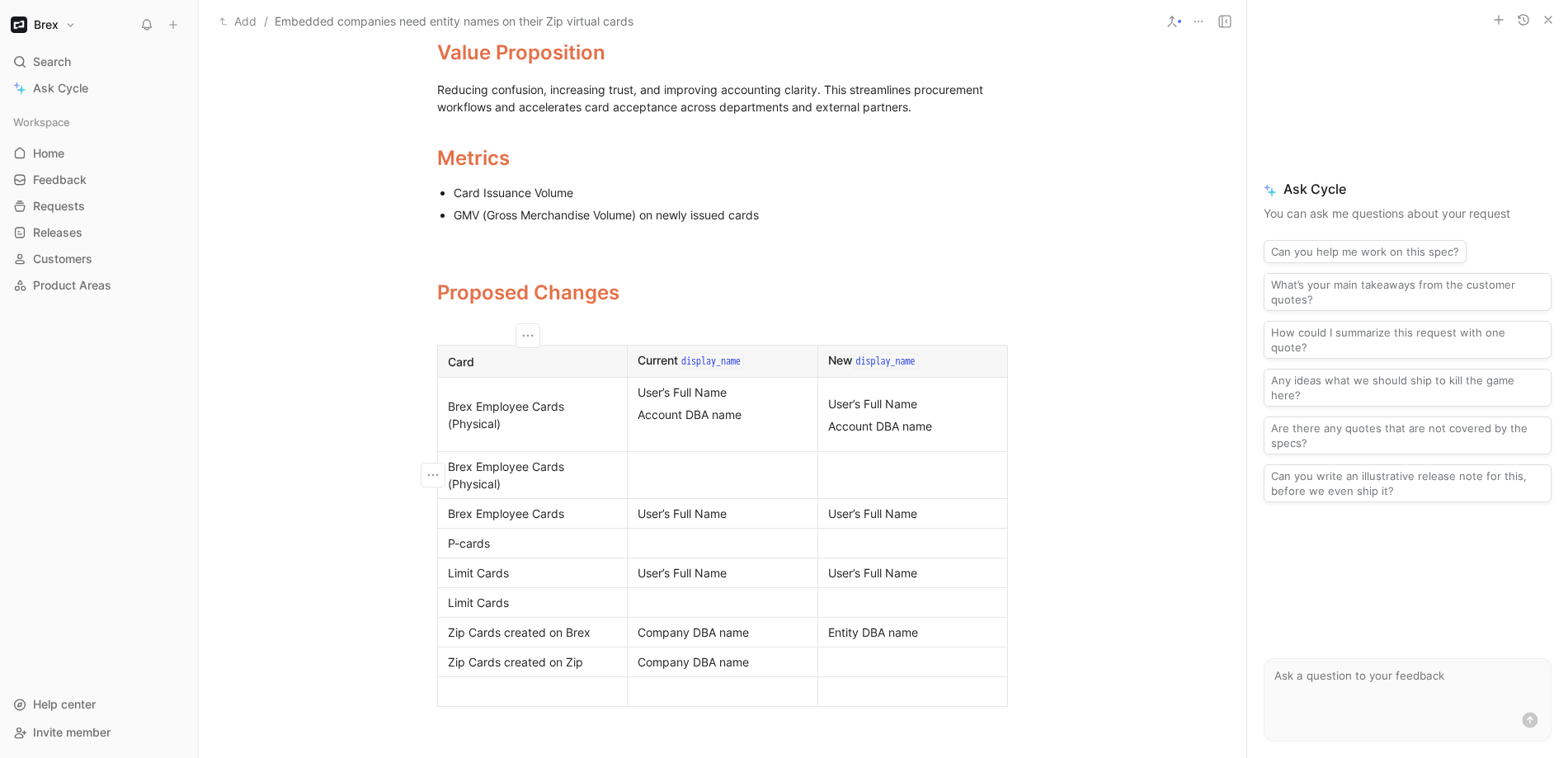 click on "Brex Employee Cards (Physical)" at bounding box center [532, 475] 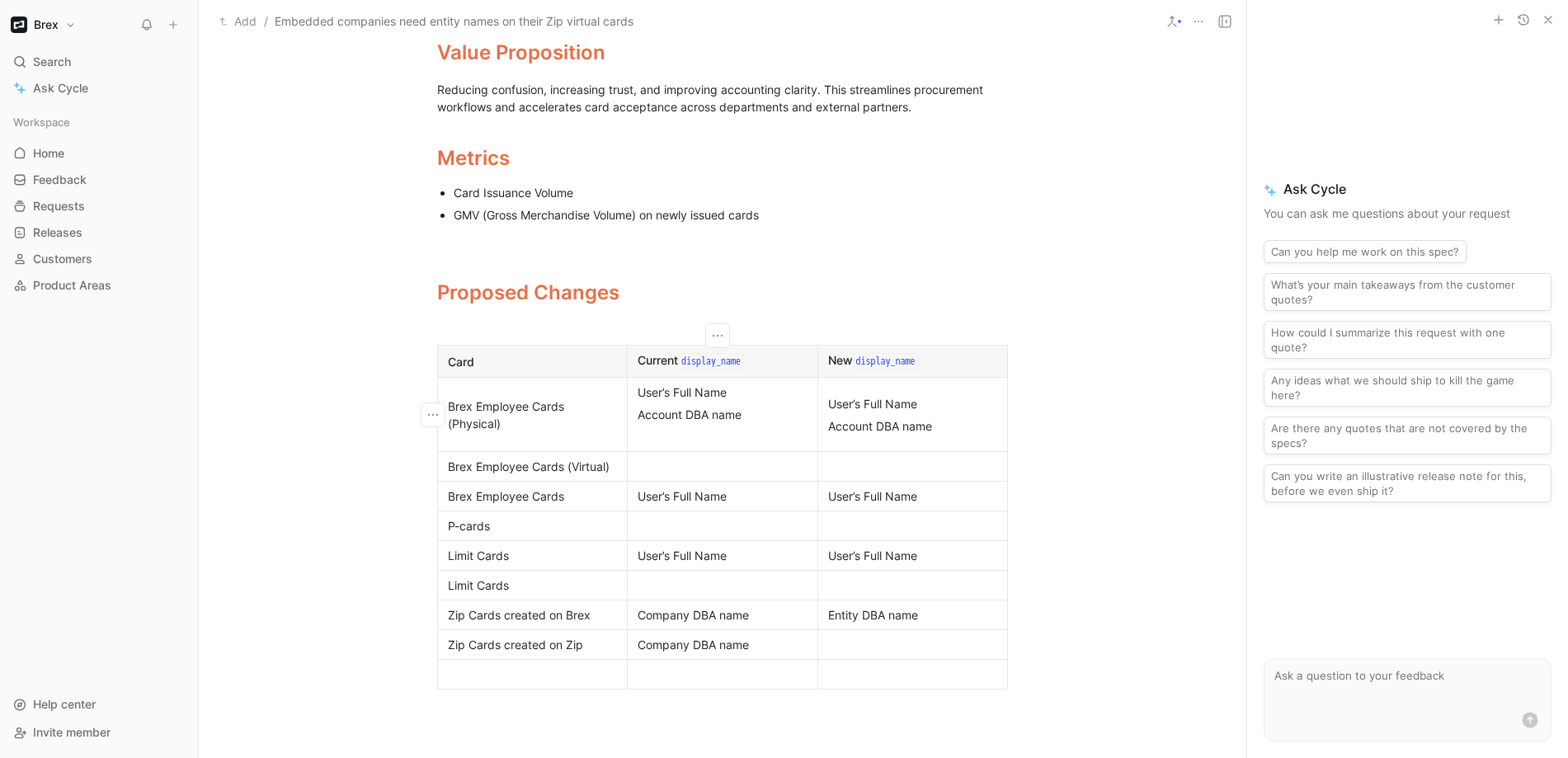 click on "User’s Full Name  Account DBA name" at bounding box center (723, 415) 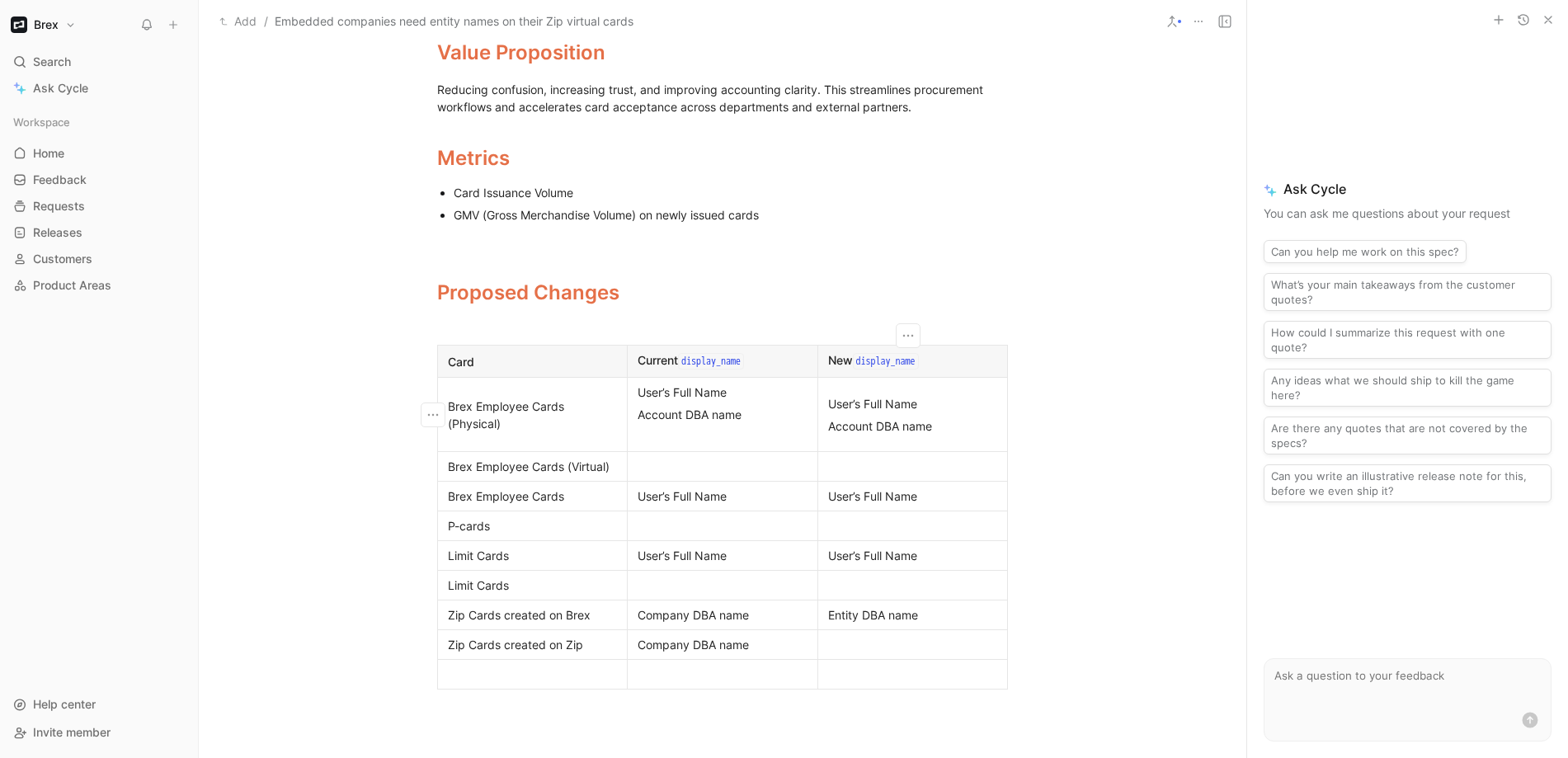 click on "Account DBA name" at bounding box center (913, 426) 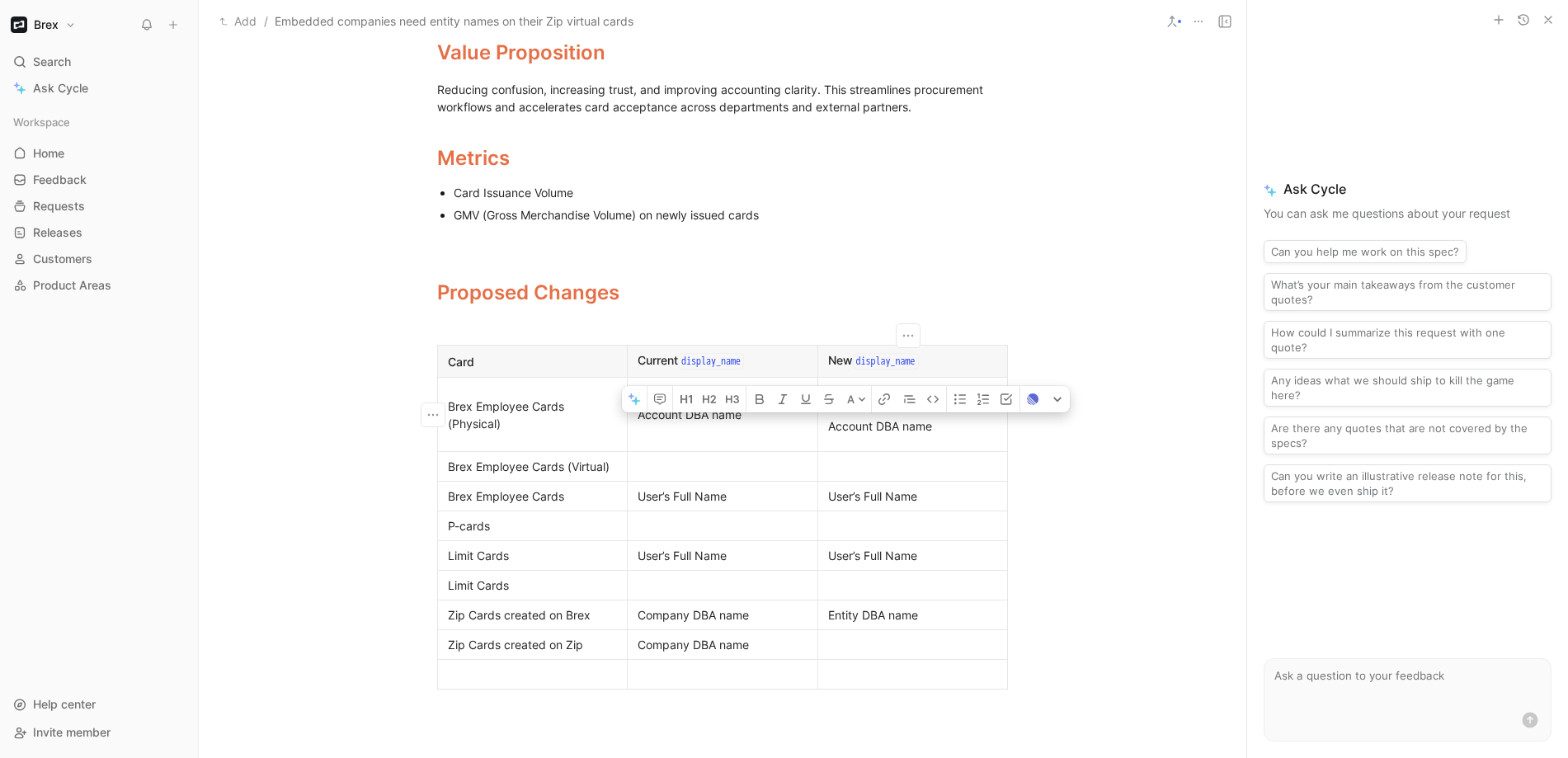 click on "Account DBA name" at bounding box center [913, 426] 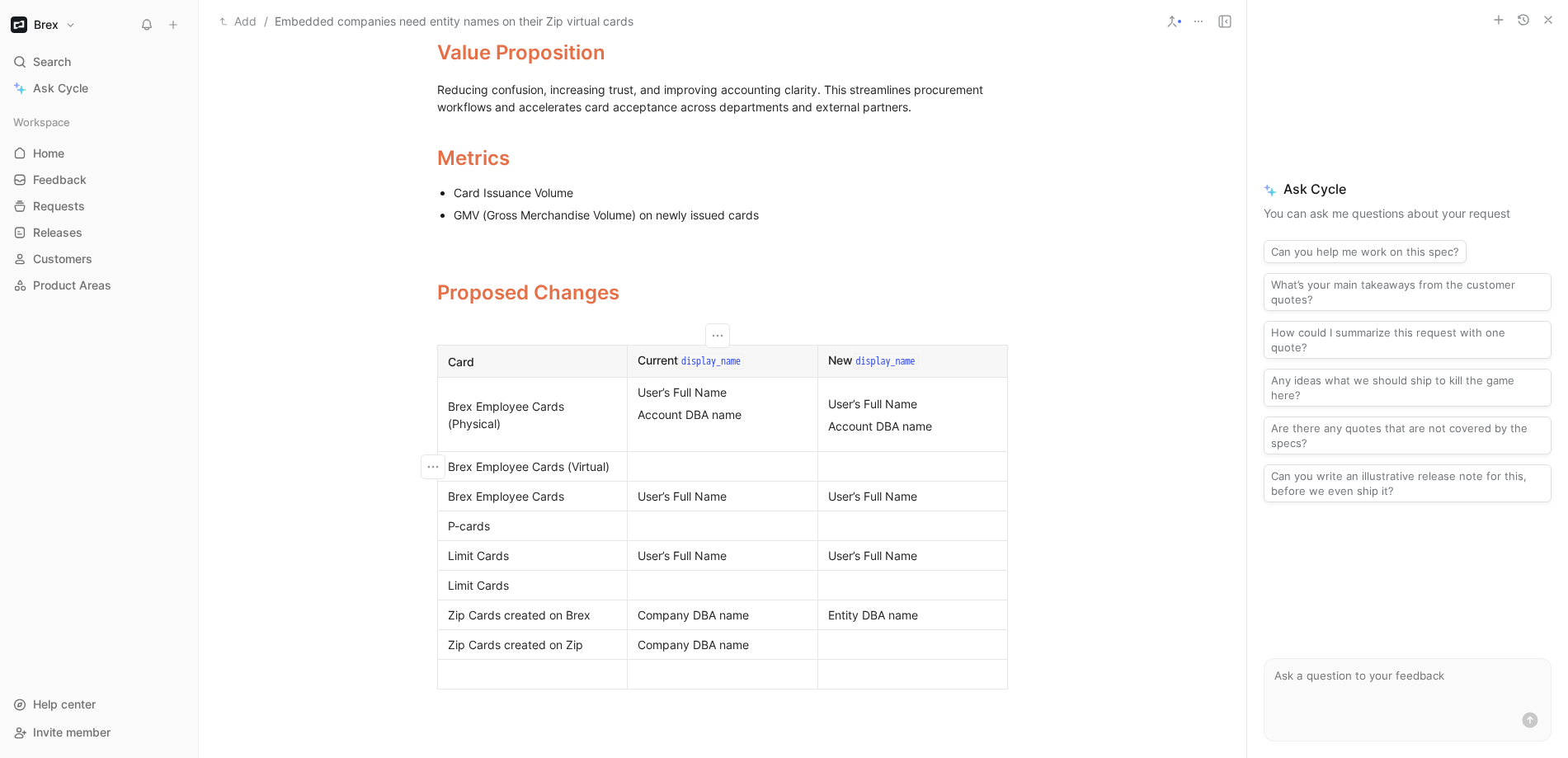 click at bounding box center [723, 466] 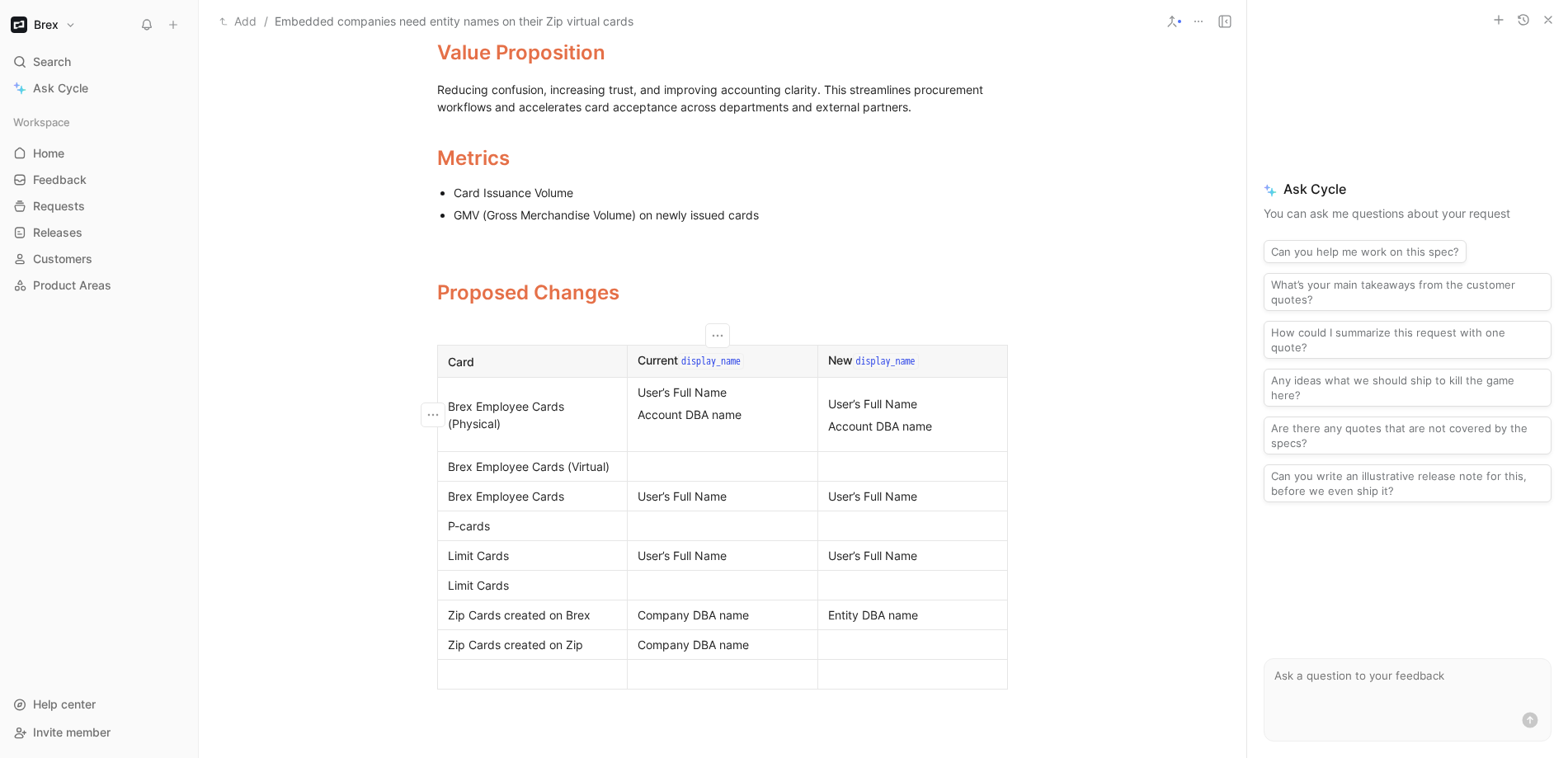 click on "Account DBA name" at bounding box center [723, 414] 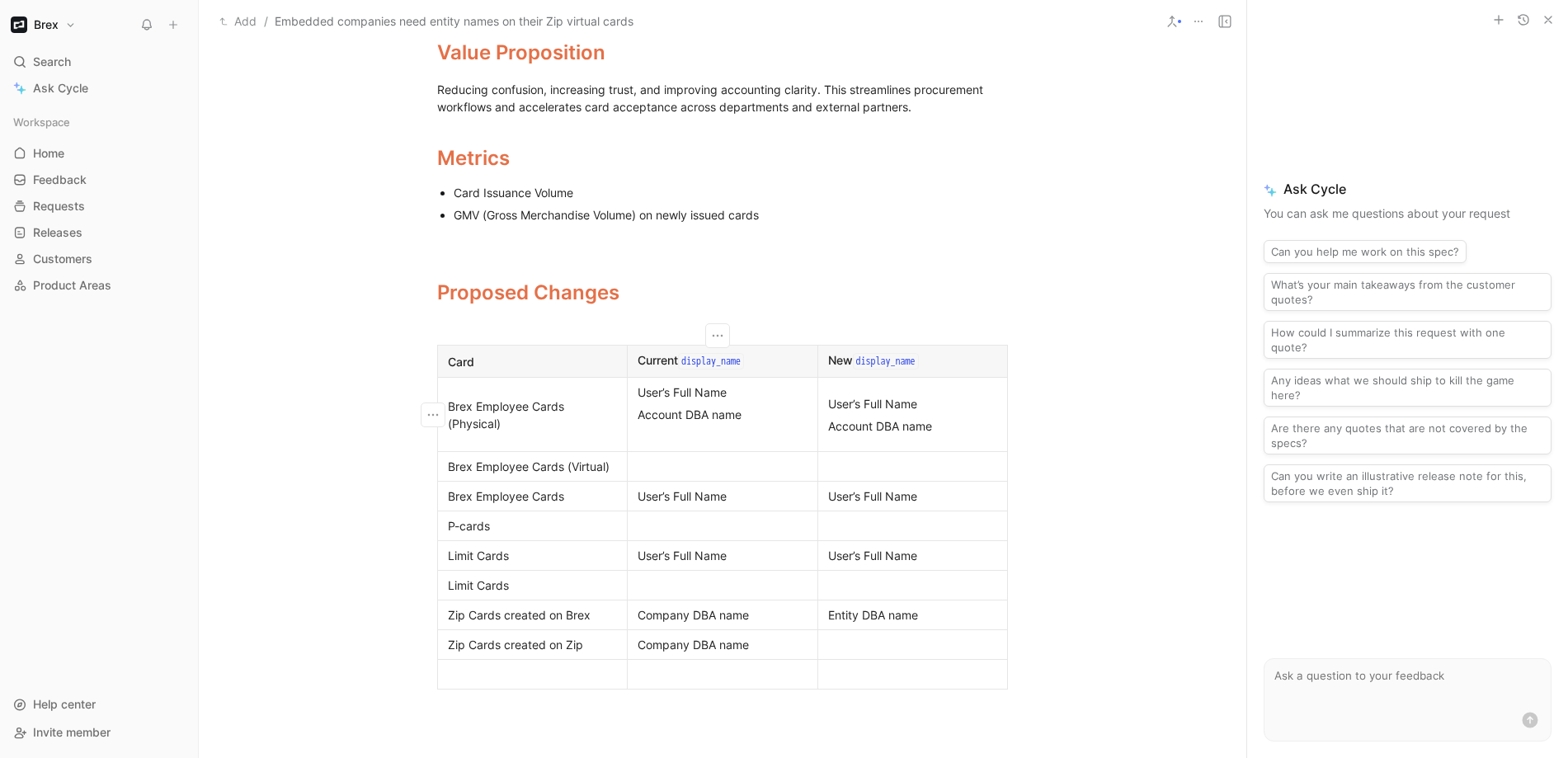 click at bounding box center [723, 436] 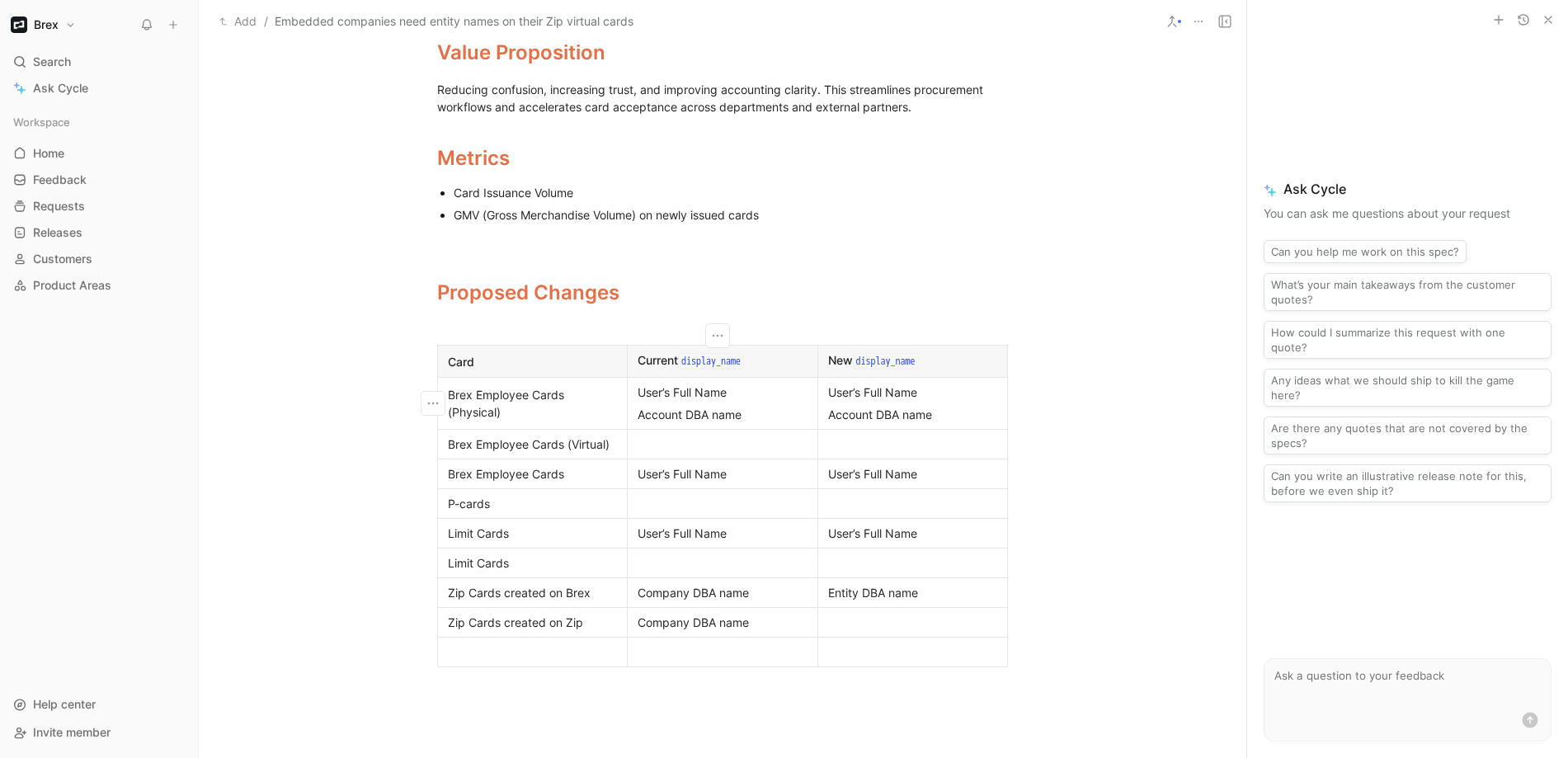 click at bounding box center [723, 444] 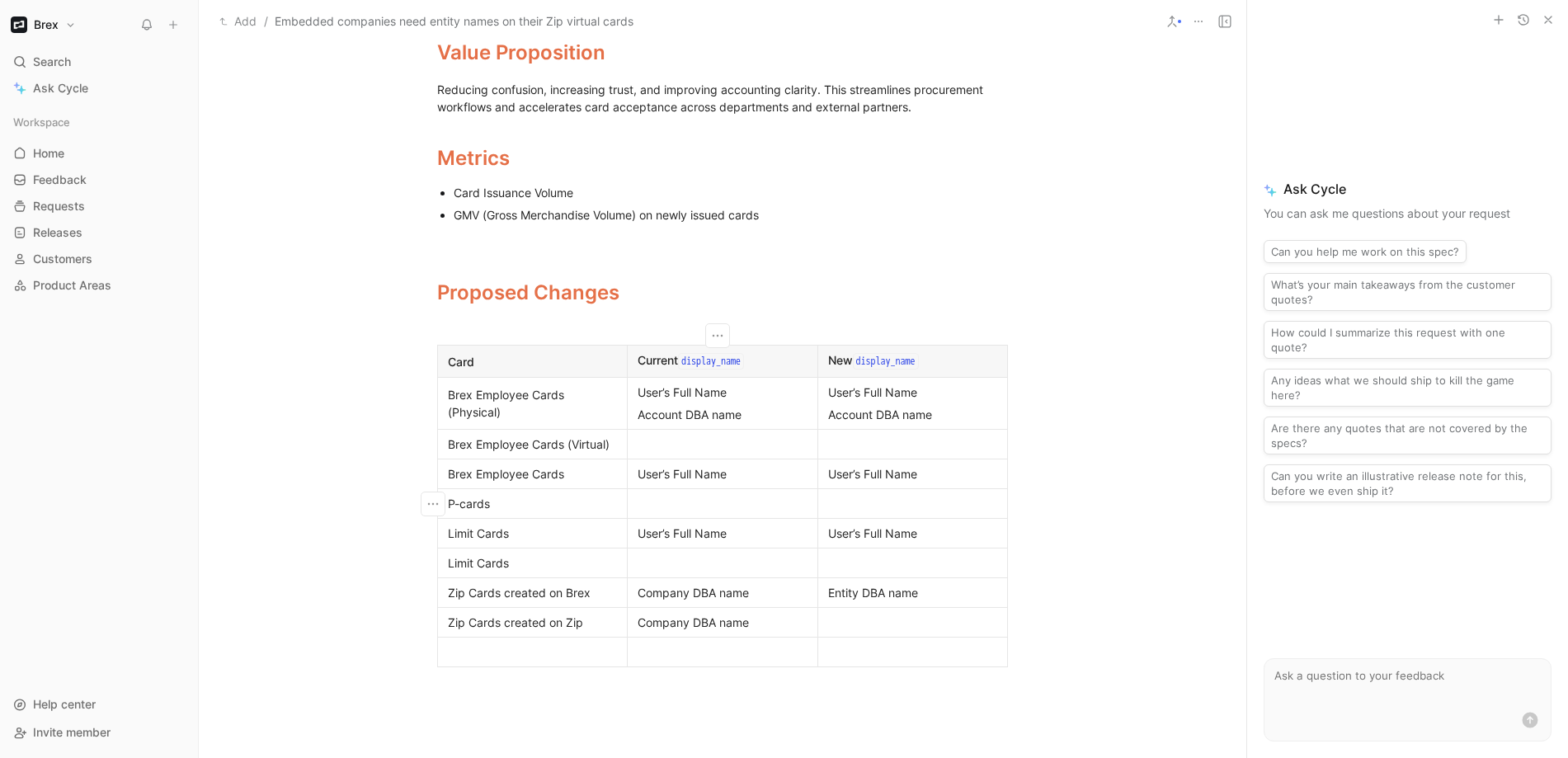 click at bounding box center [723, 504] 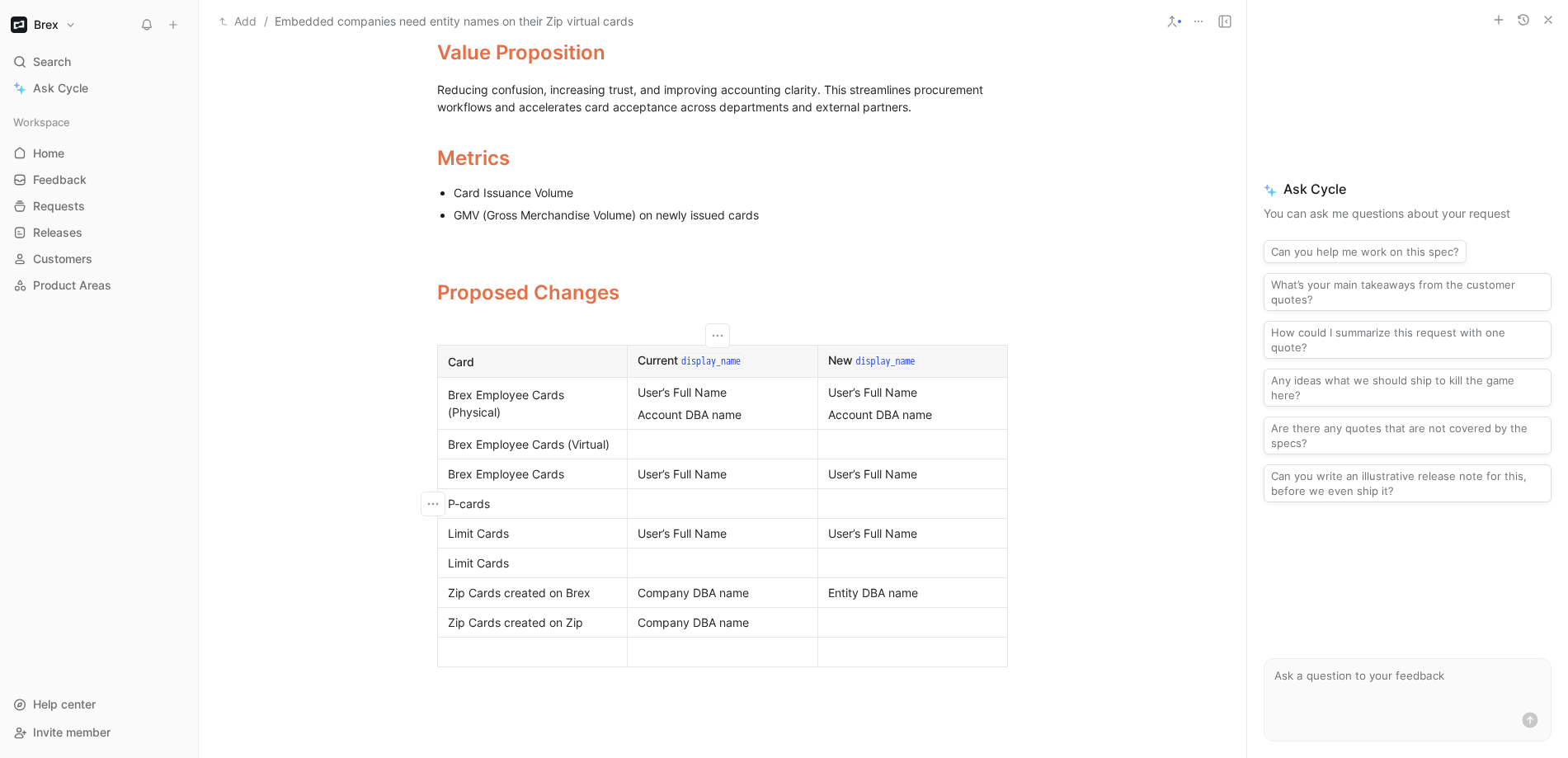 click at bounding box center [723, 444] 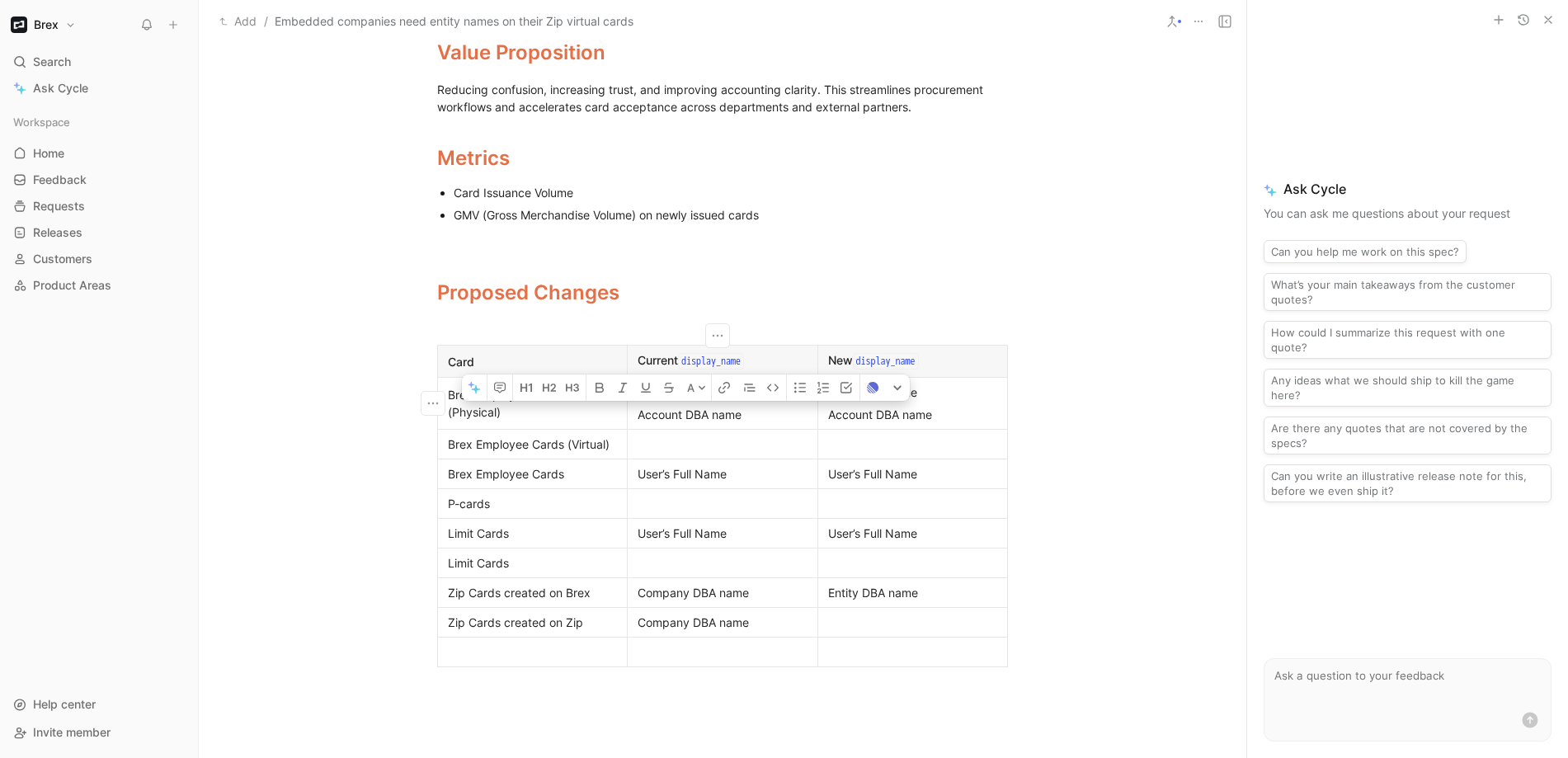 drag, startPoint x: 635, startPoint y: 417, endPoint x: 754, endPoint y: 413, distance: 119.06721 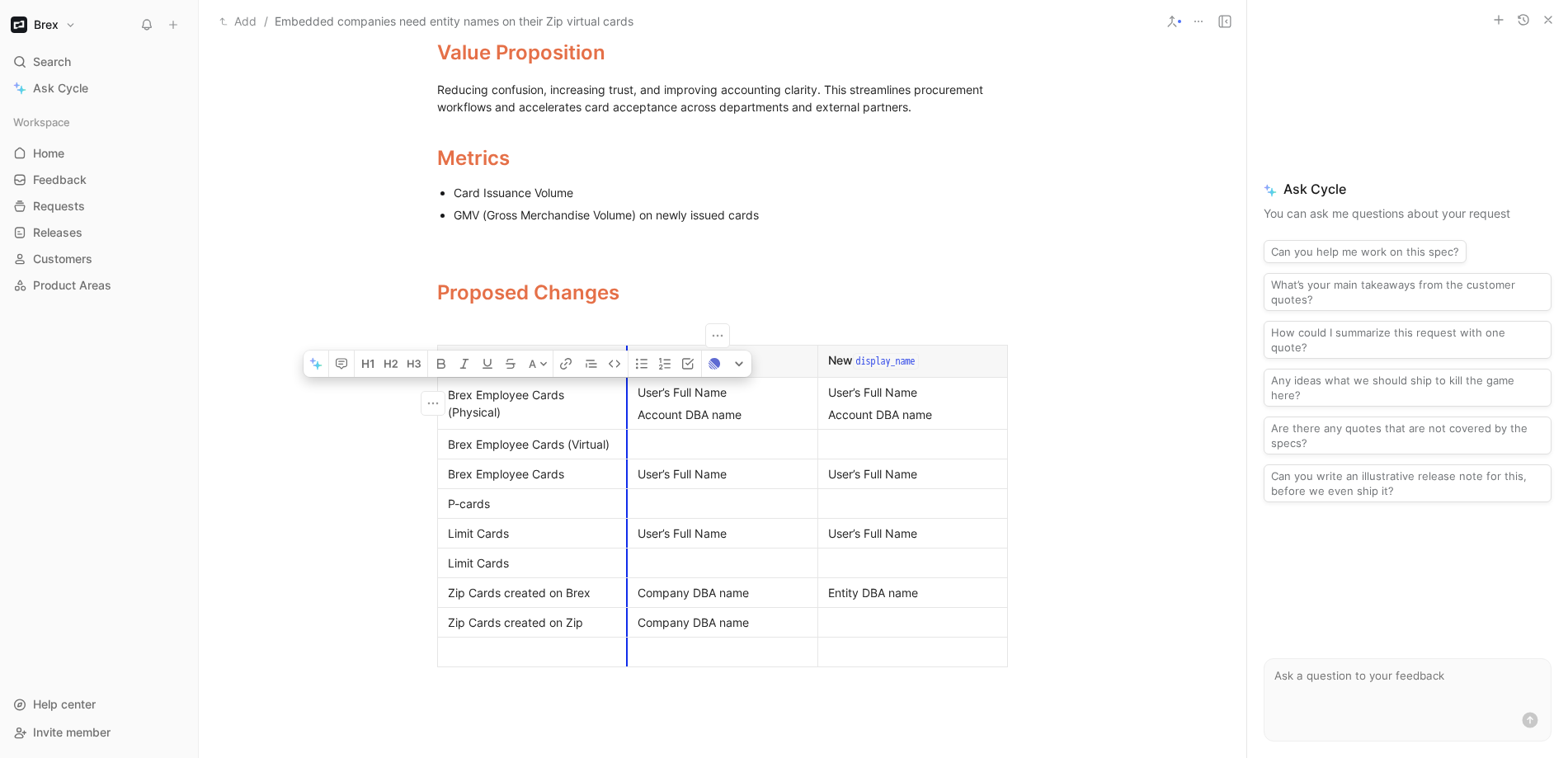 drag, startPoint x: 732, startPoint y: 390, endPoint x: 619, endPoint y: 397, distance: 113.21661 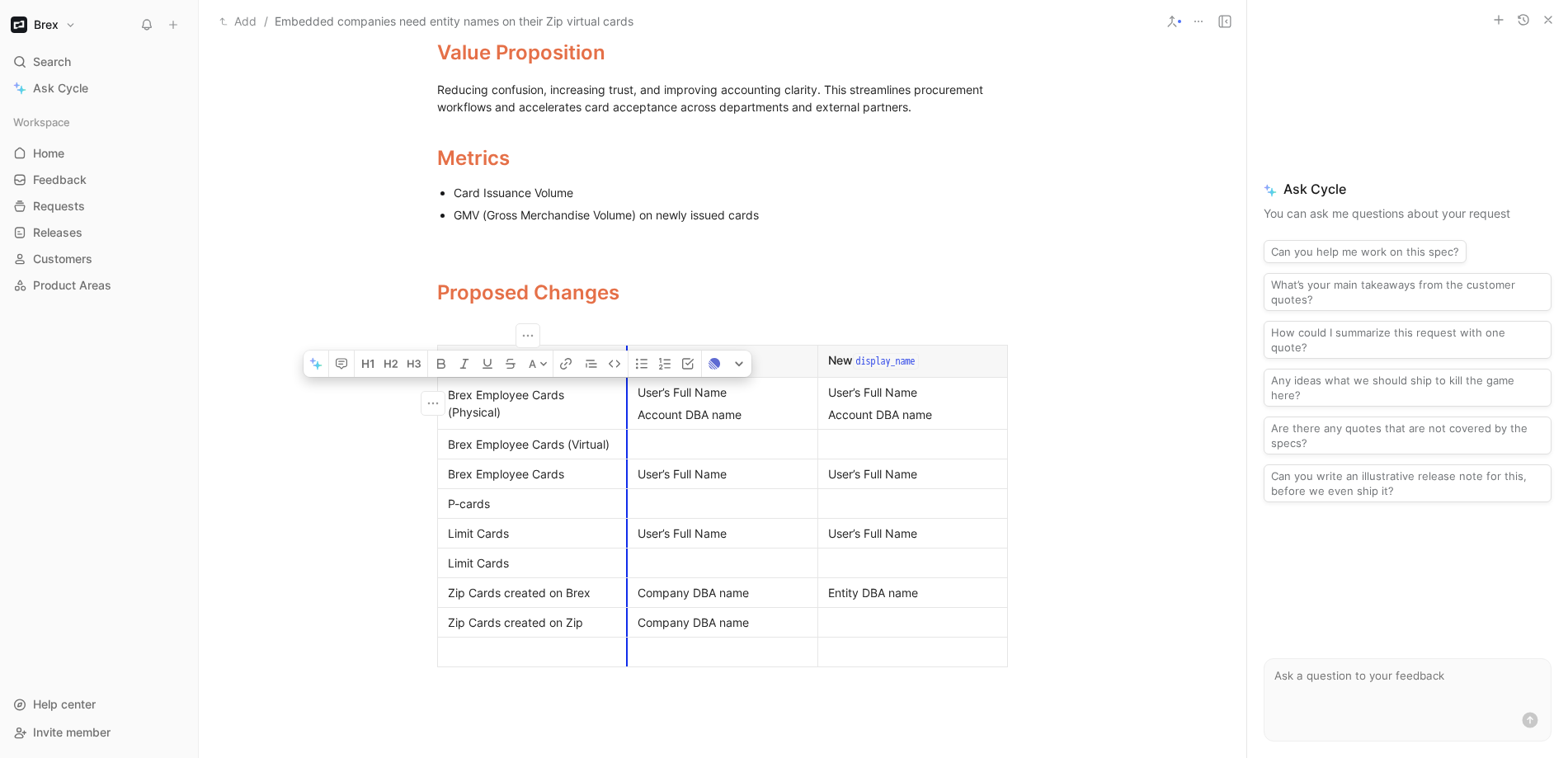 drag, startPoint x: 619, startPoint y: 397, endPoint x: 631, endPoint y: 394, distance: 12.3693169 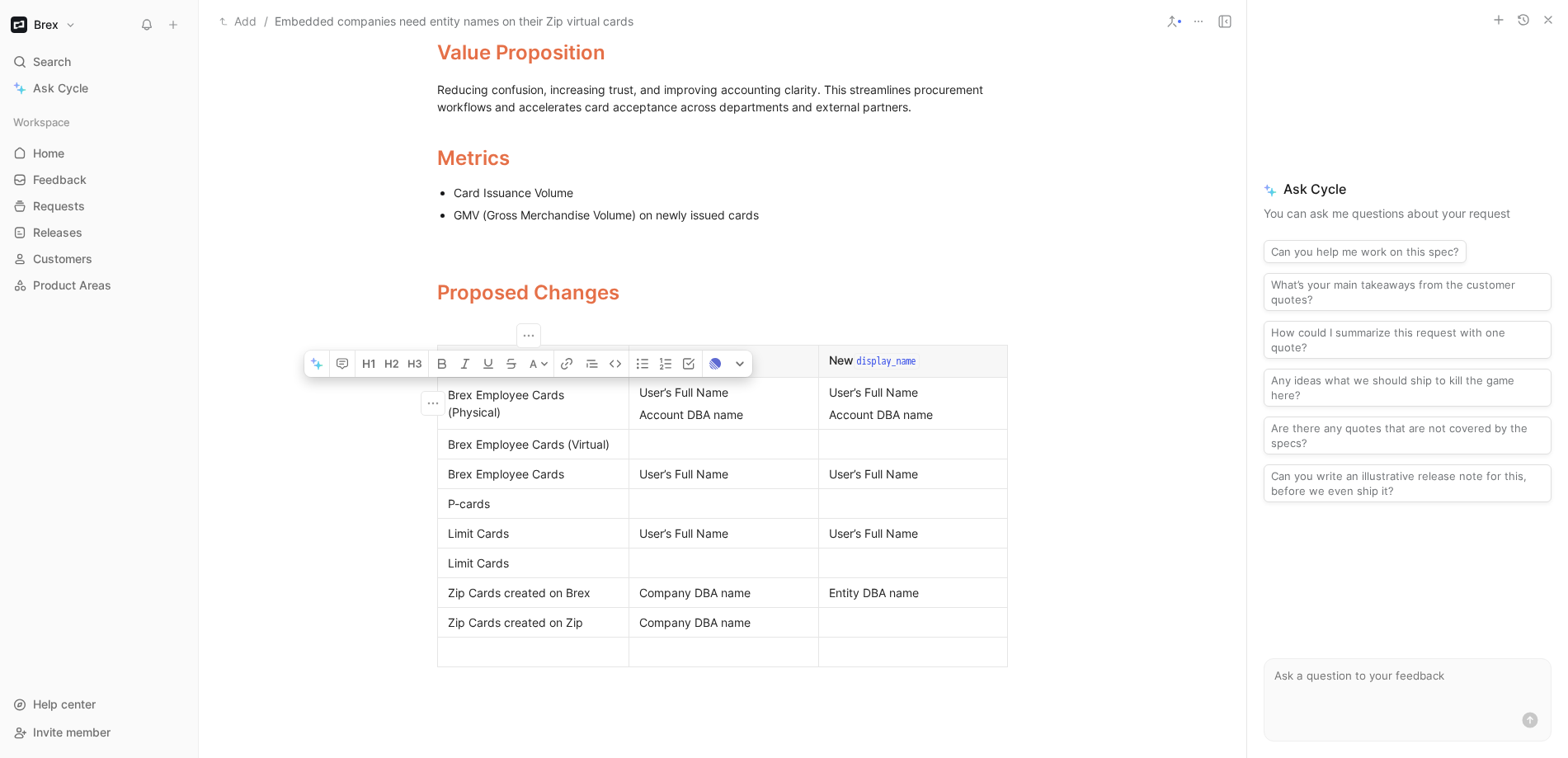 click on "User’s Full Name" at bounding box center [723, 392] 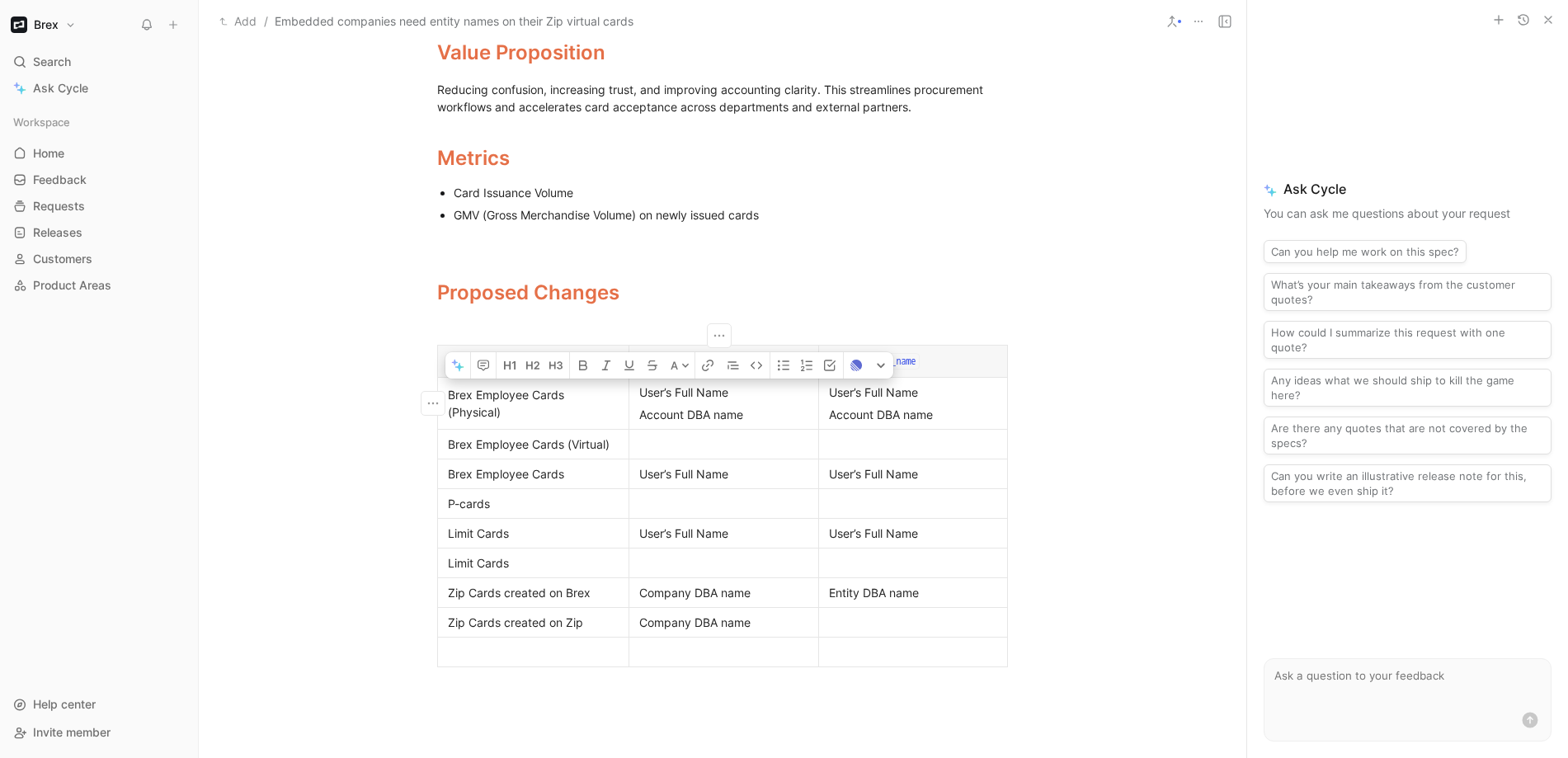click on "User’s Full Name" at bounding box center [723, 392] 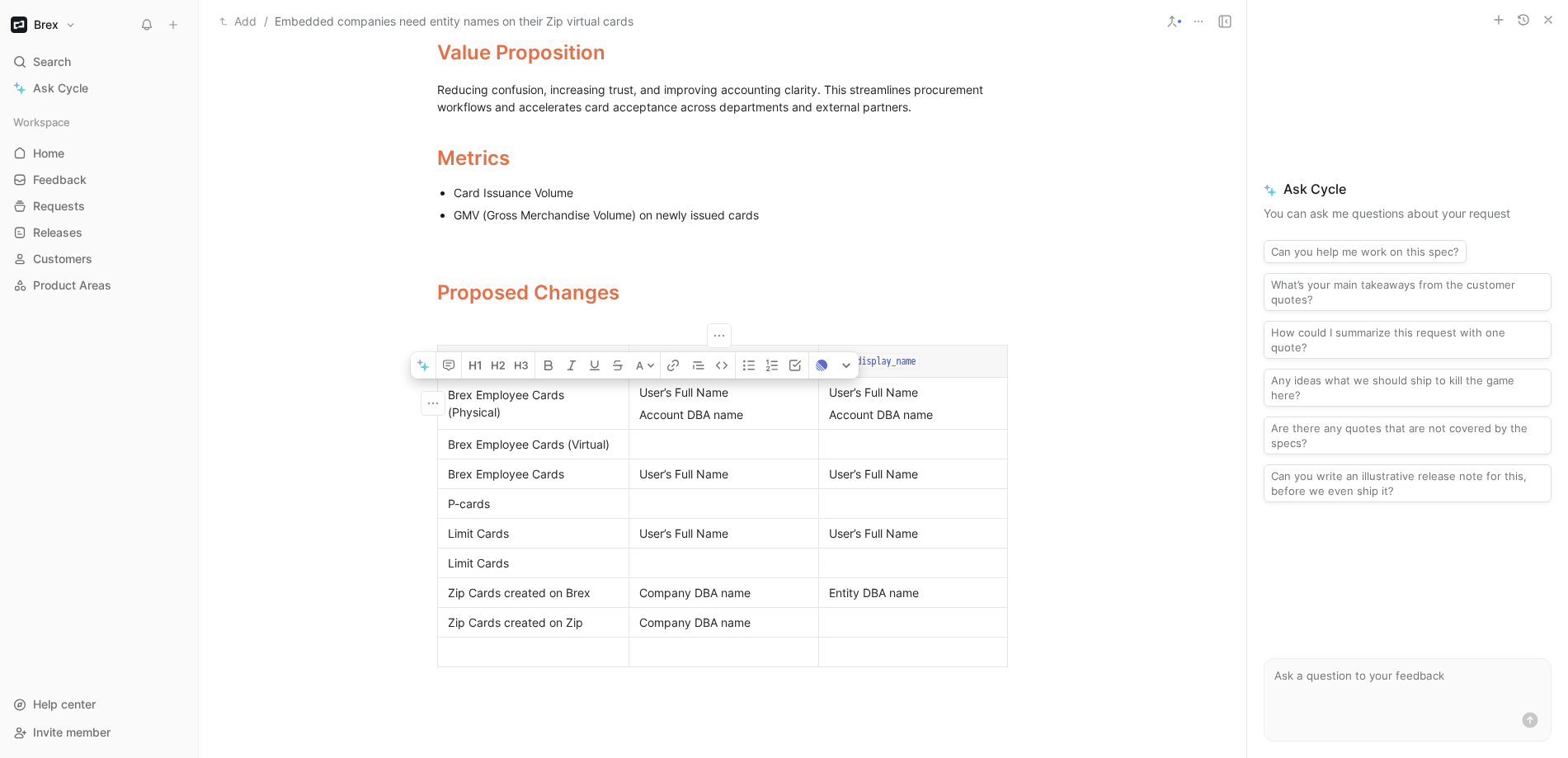 click on "User’s Full Name" at bounding box center [723, 392] 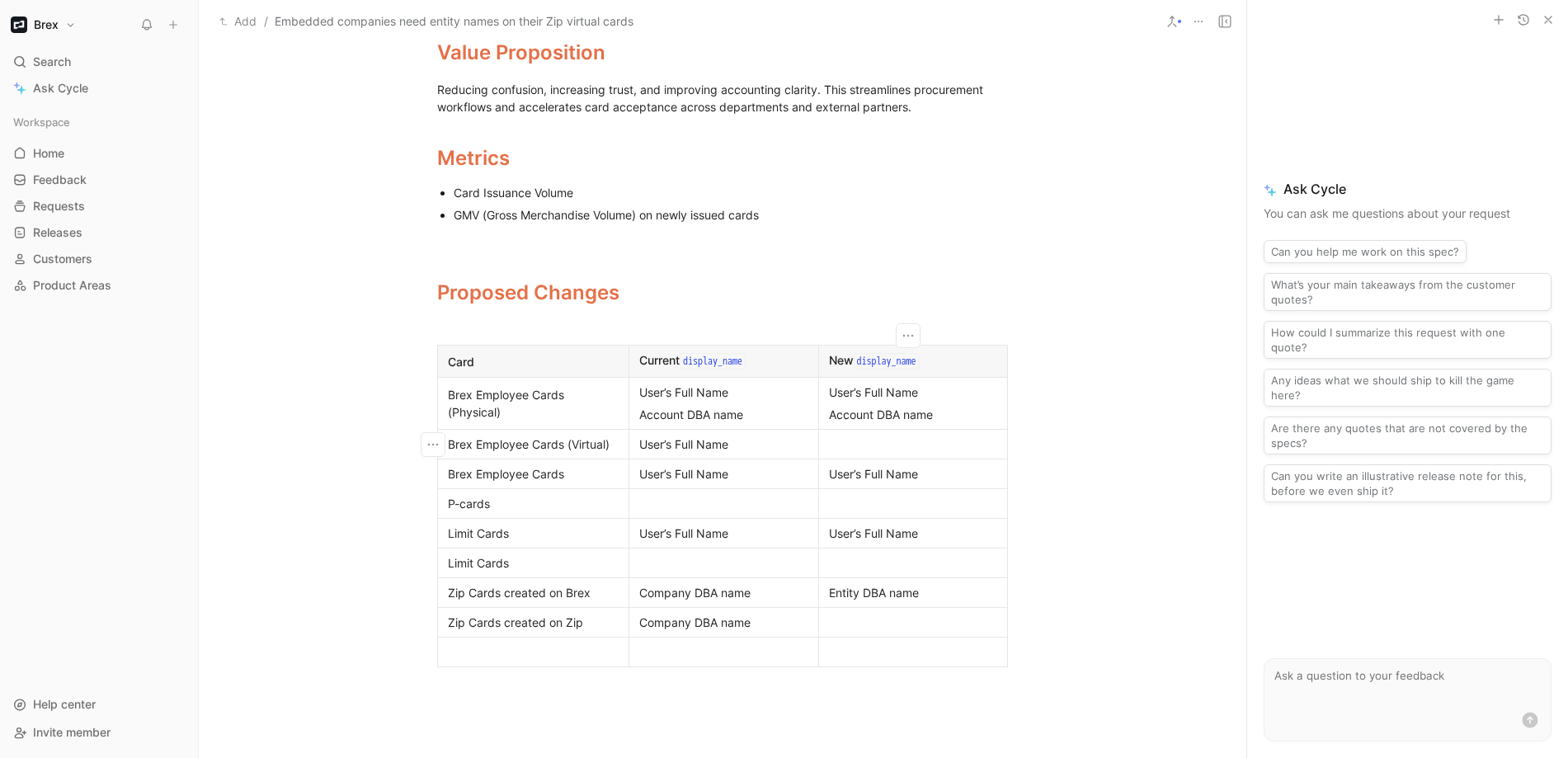 click at bounding box center [913, 444] 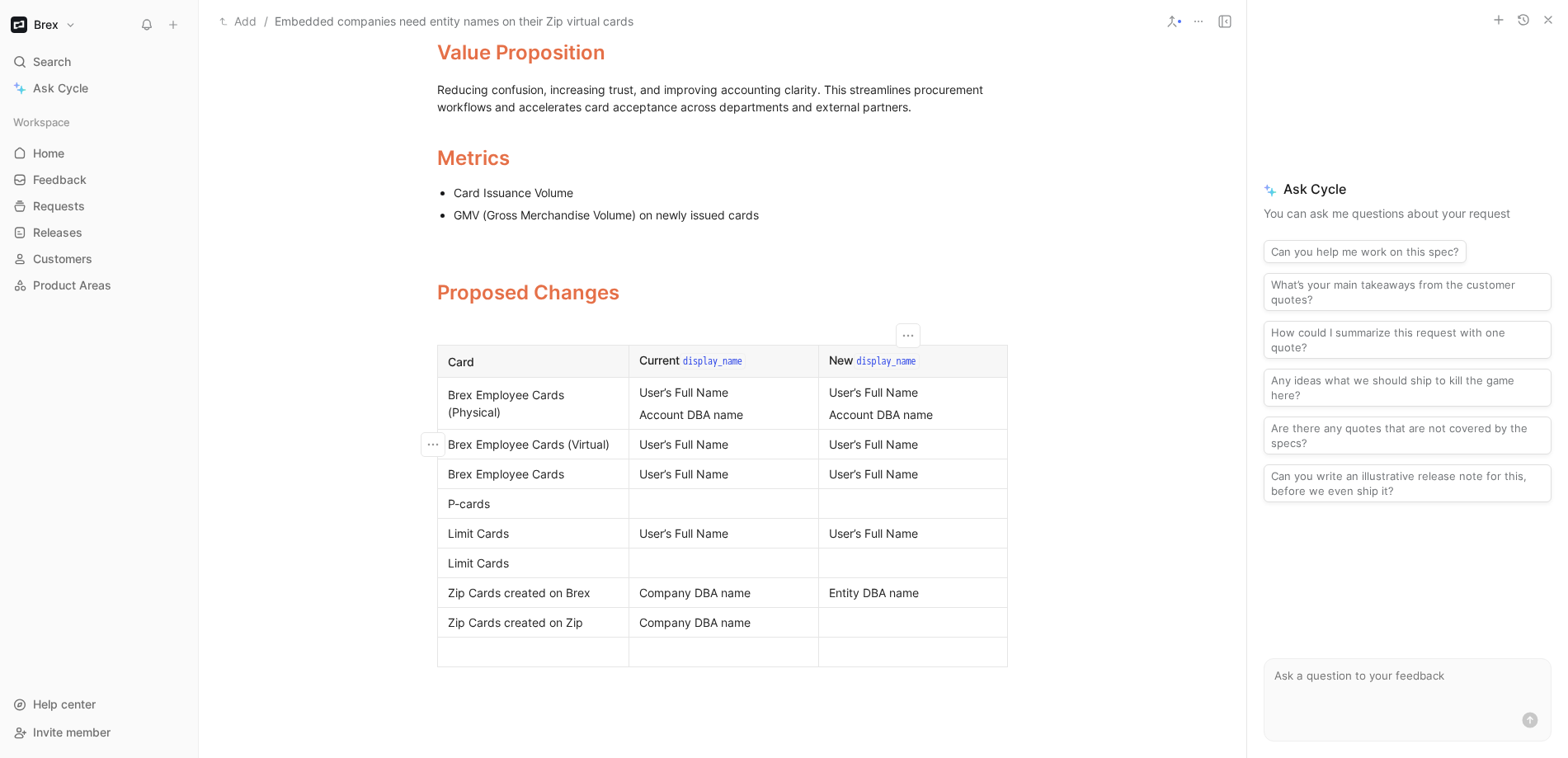 click on "User’s Full Name" at bounding box center [724, 474] 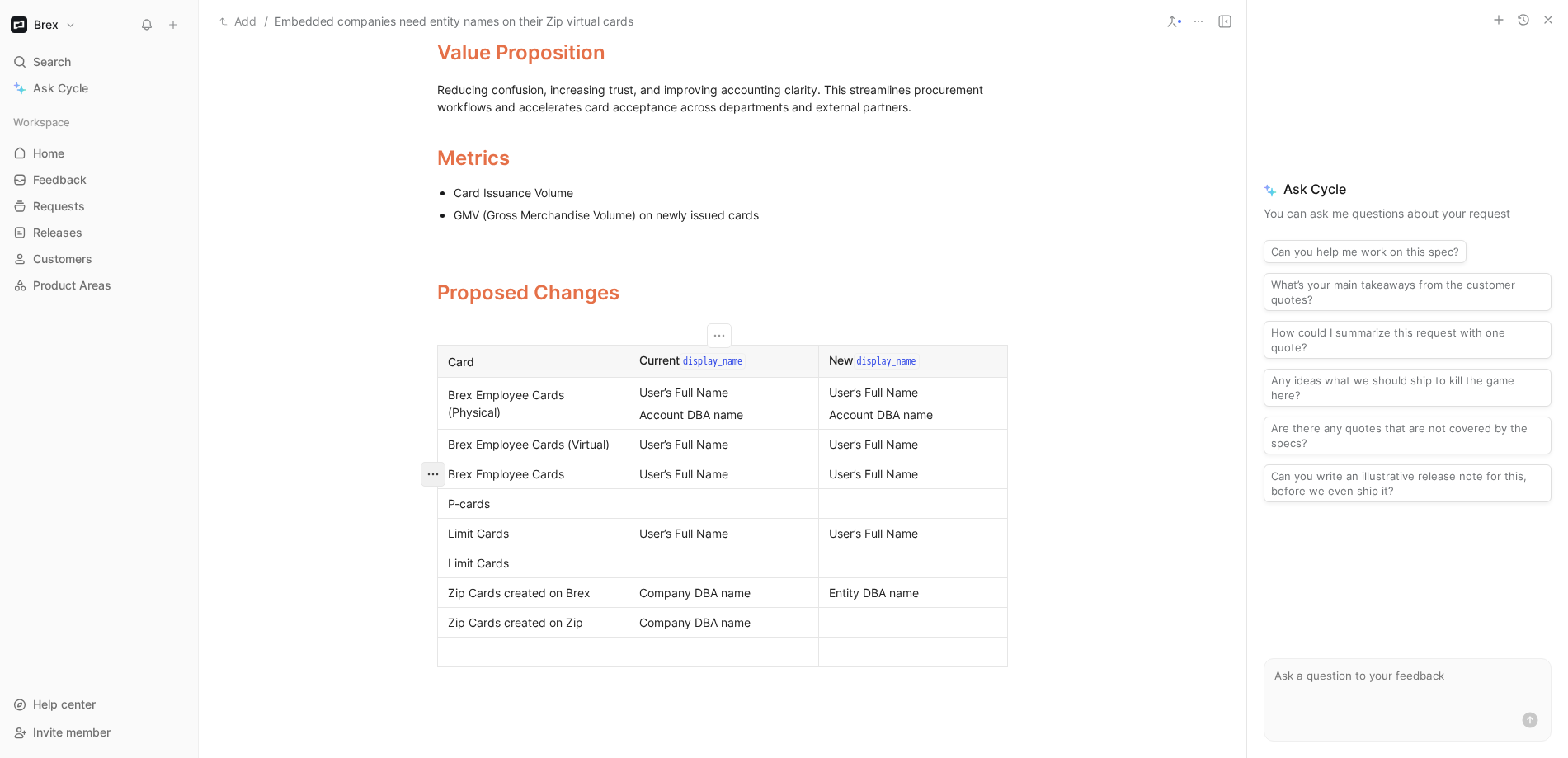 click at bounding box center (433, 474) 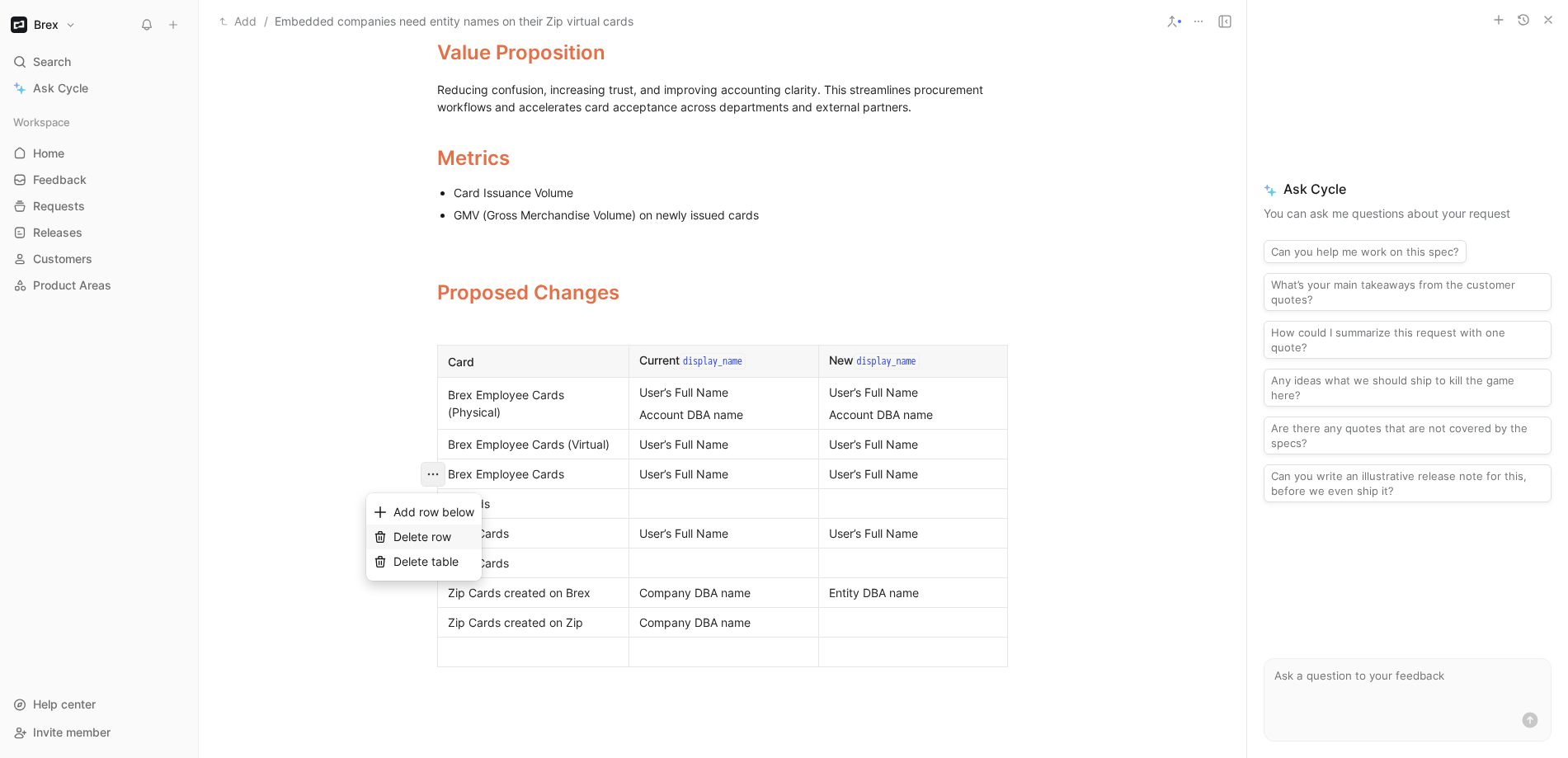 click on "Delete row" at bounding box center (434, 537) 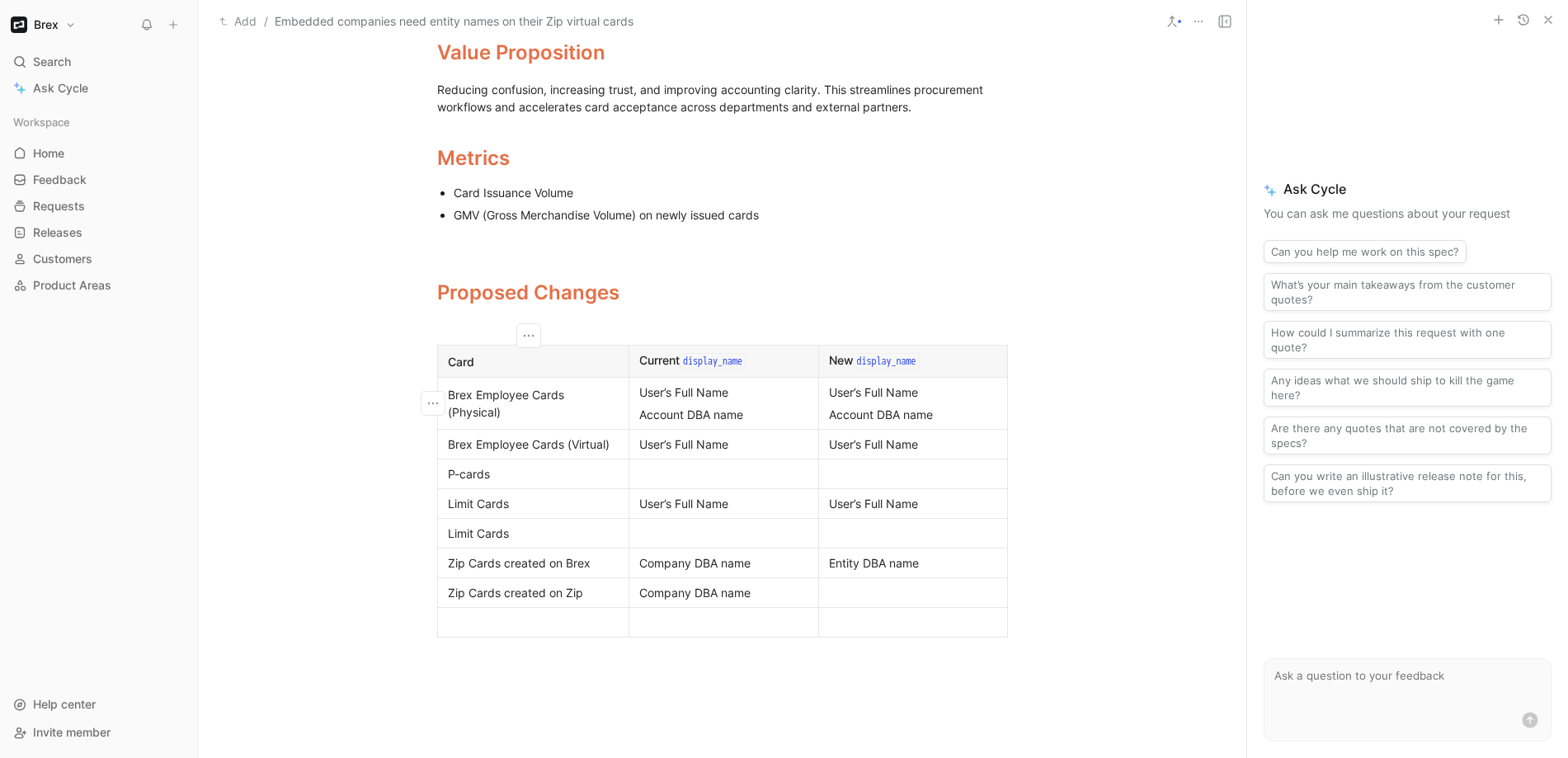 click on "Brex Employee Cards (Physical)" at bounding box center [534, 403] 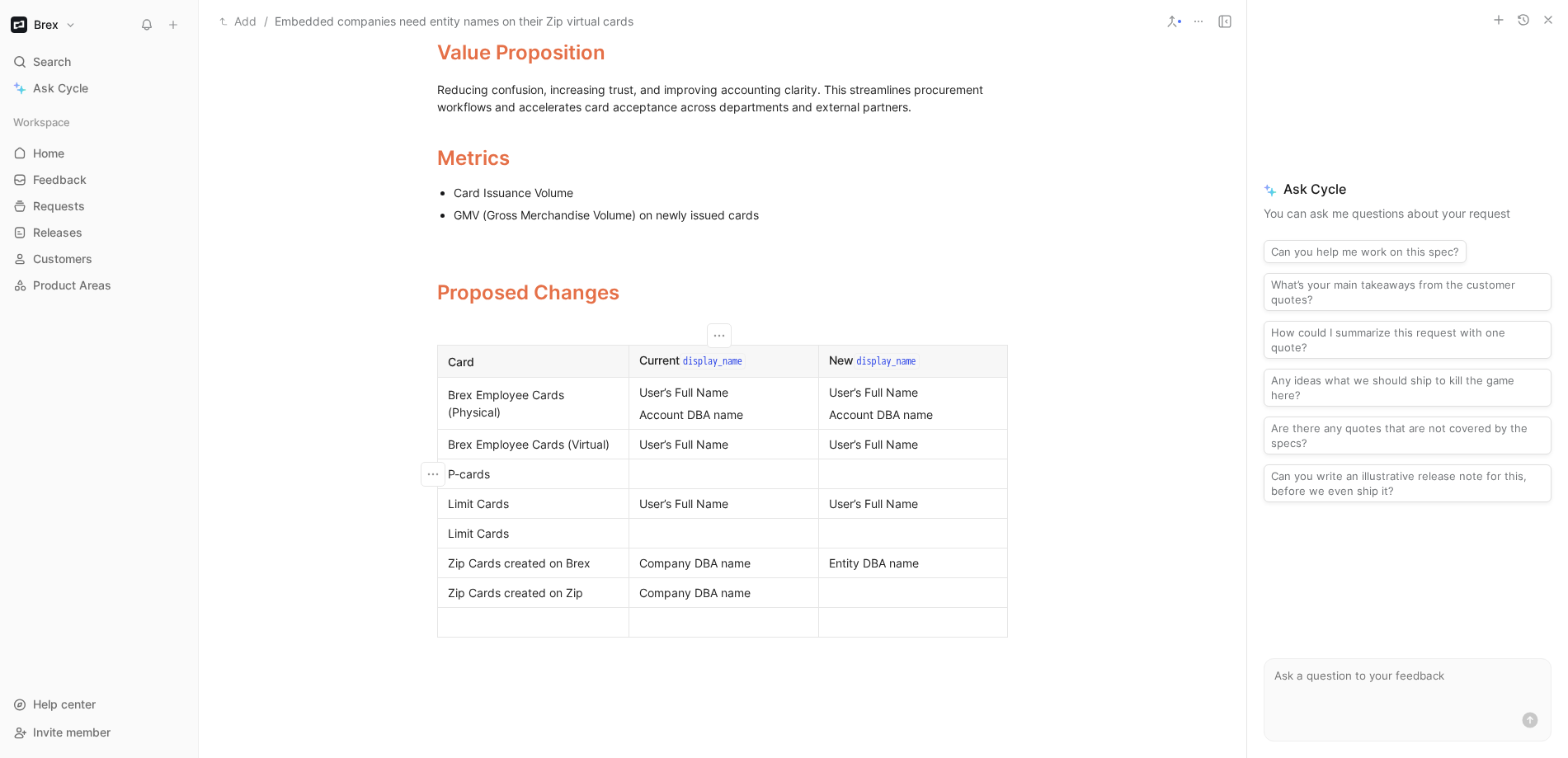 click on "Card" at bounding box center (533, 361) 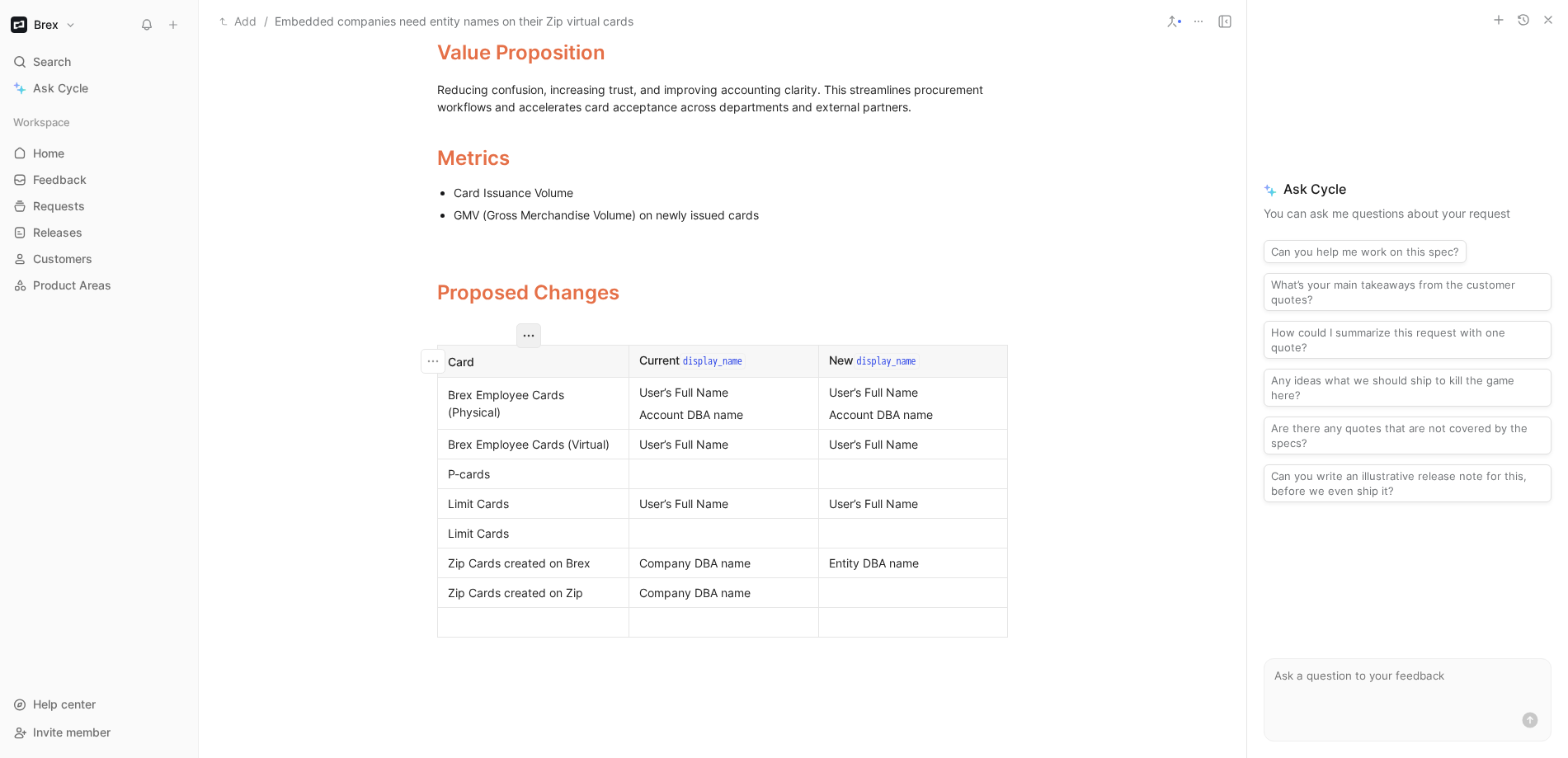 click 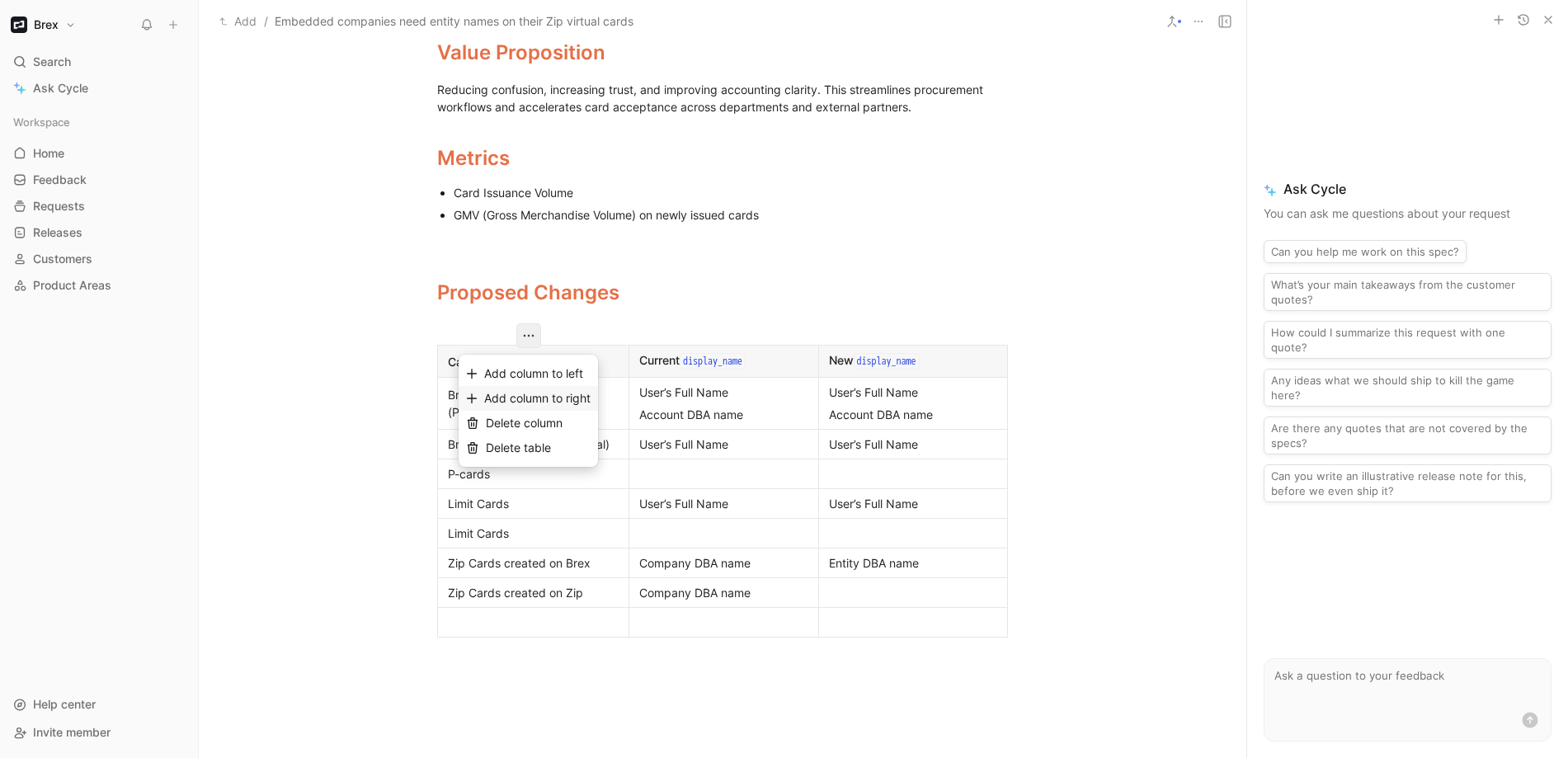 click on "Add column to right" at bounding box center (528, 398) 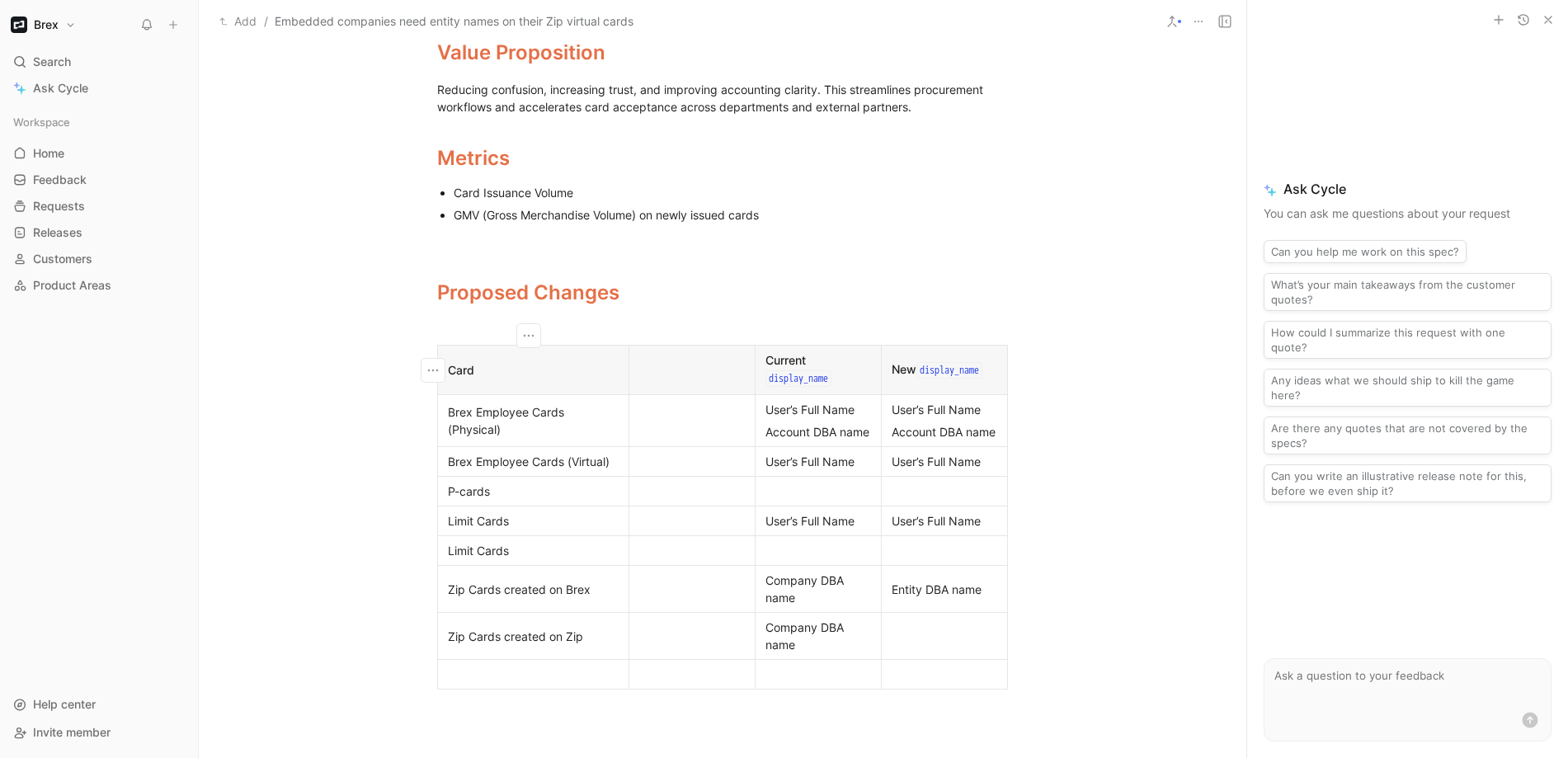 click at bounding box center (692, 370) 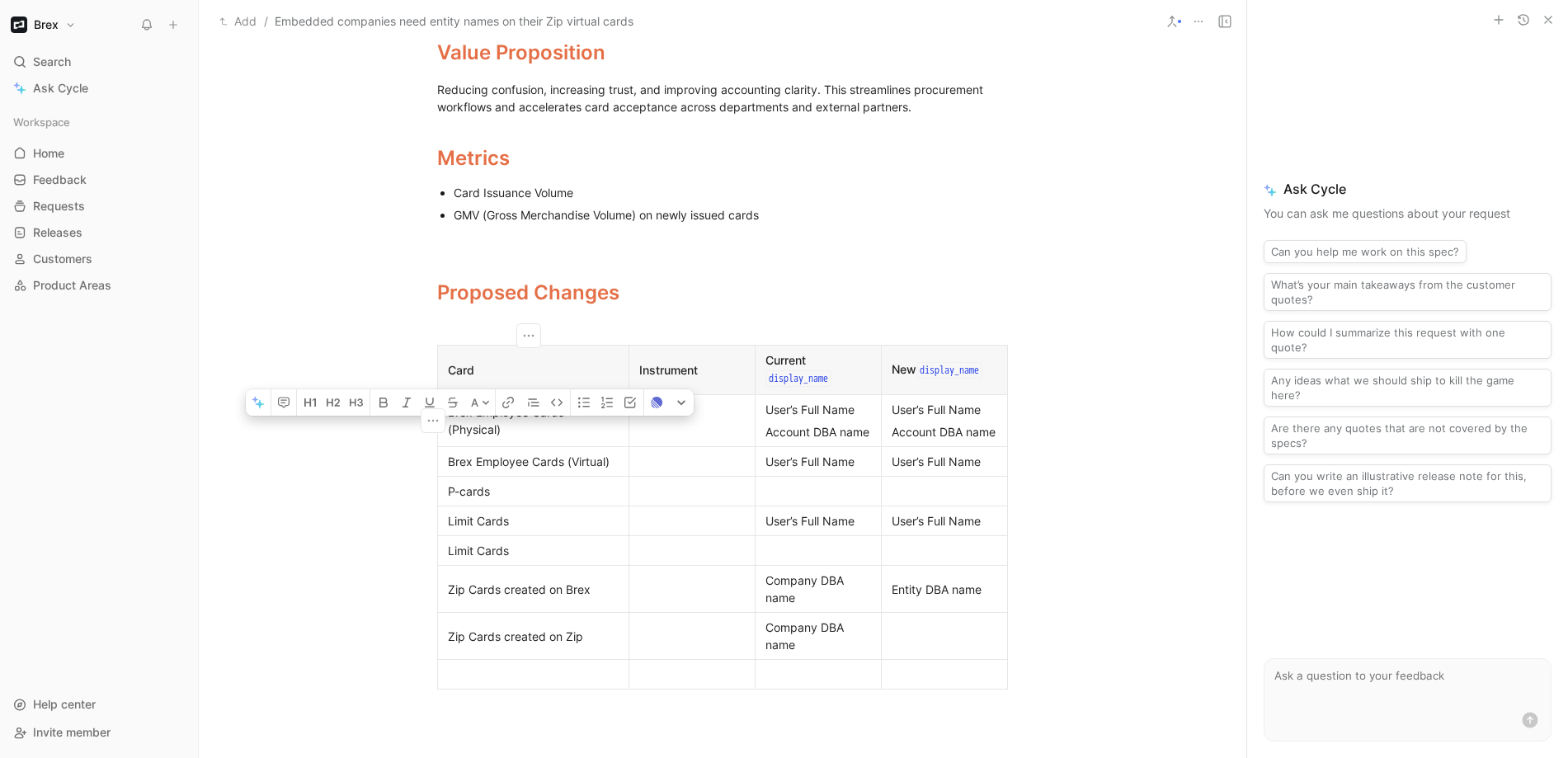 drag, startPoint x: 527, startPoint y: 432, endPoint x: 444, endPoint y: 426, distance: 83.21658 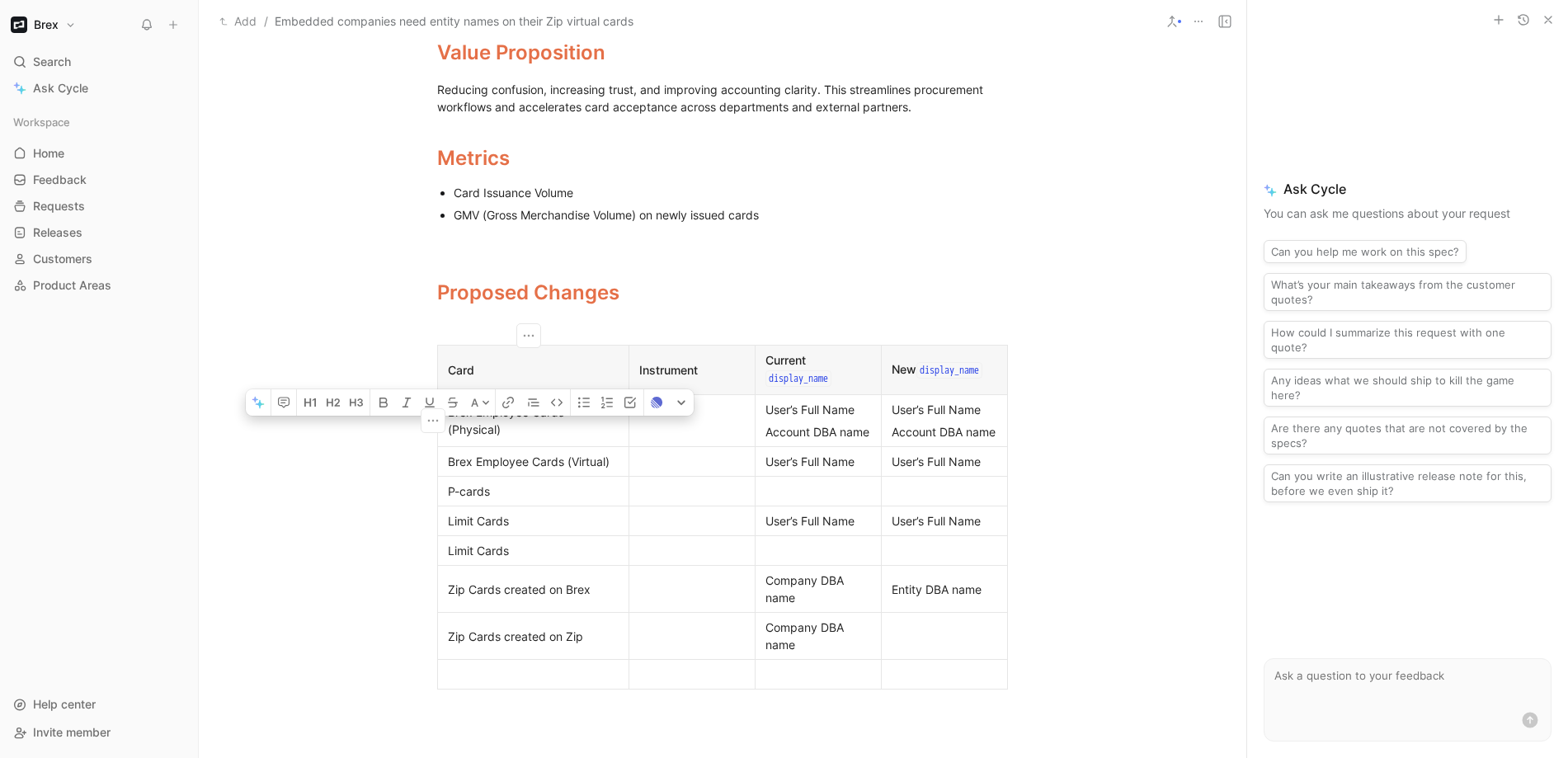 click on "Brex Employee Cards (Physical)" at bounding box center [533, 421] 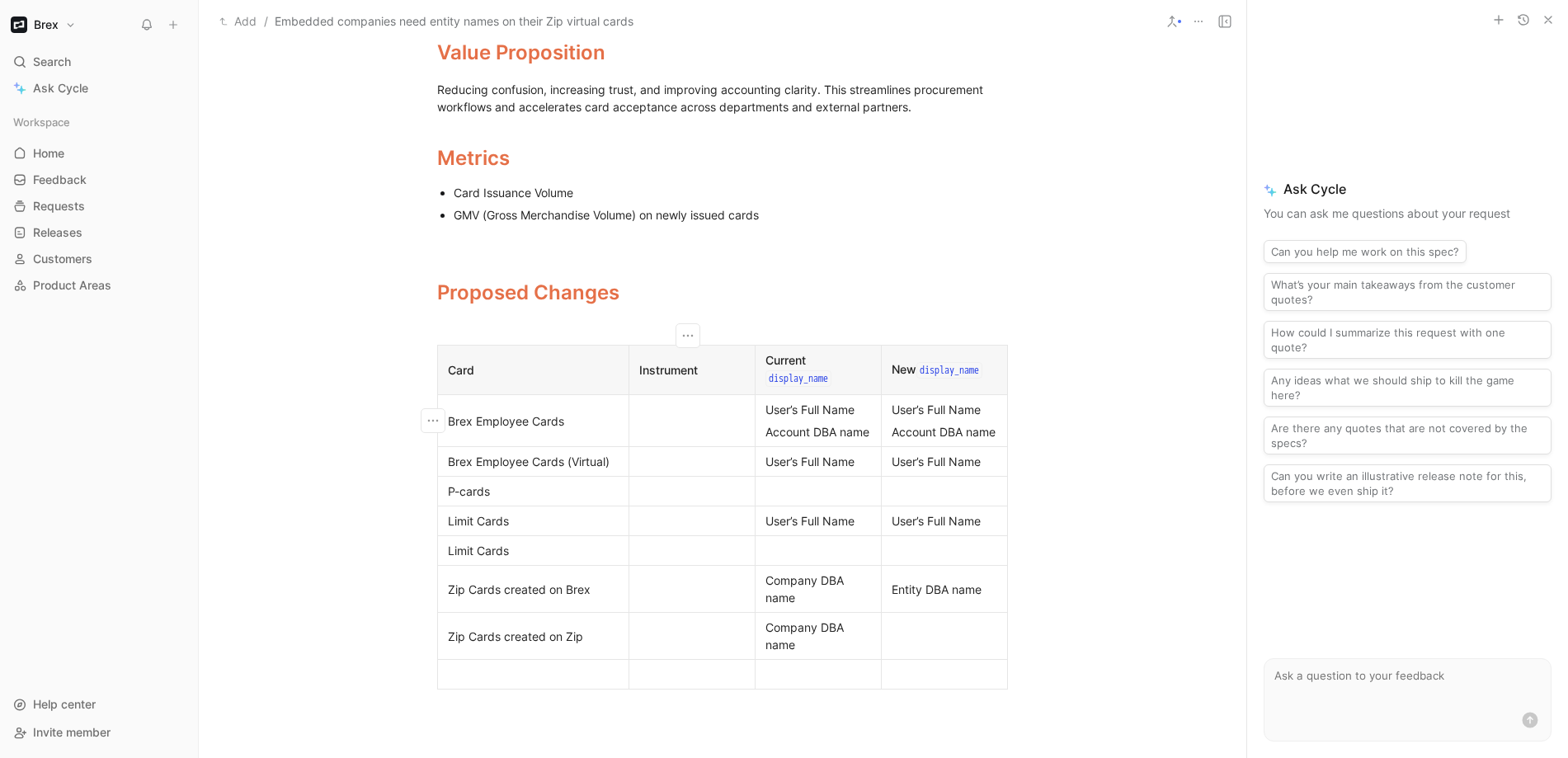 click at bounding box center [692, 421] 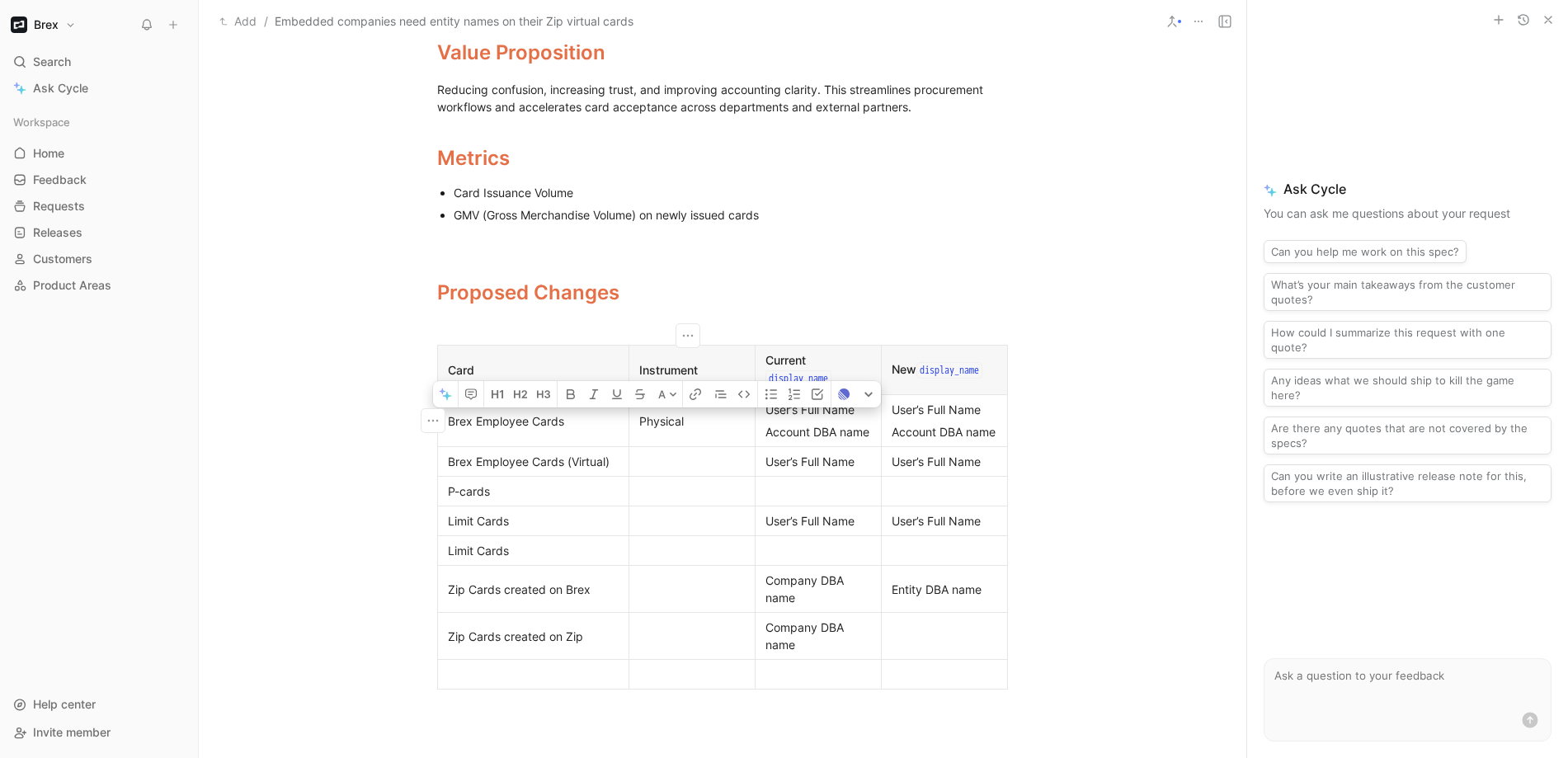 drag, startPoint x: 699, startPoint y: 428, endPoint x: 635, endPoint y: 424, distance: 64.12488 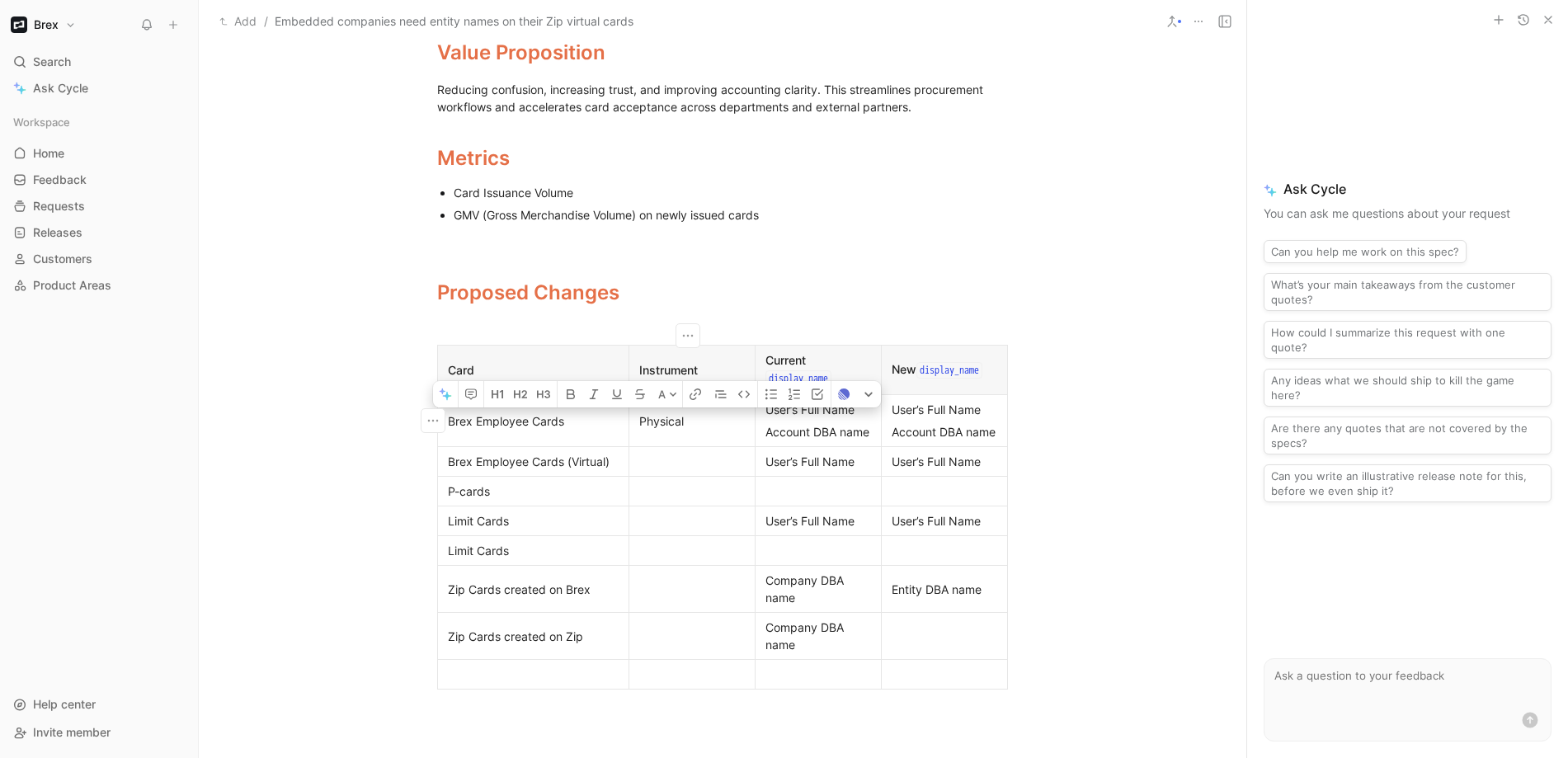 click on "Physical" at bounding box center (692, 421) 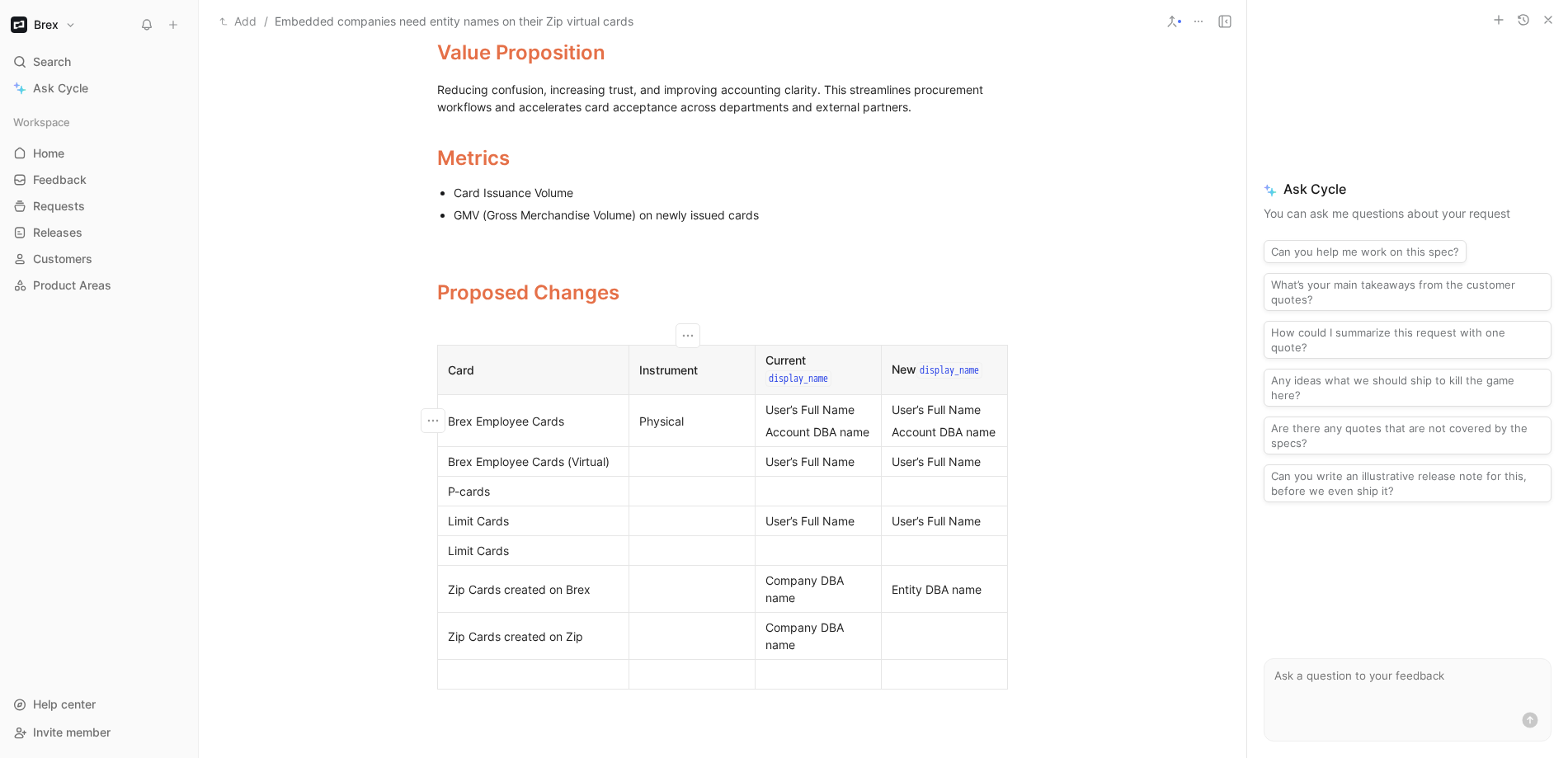 click on "Physical" at bounding box center [692, 421] 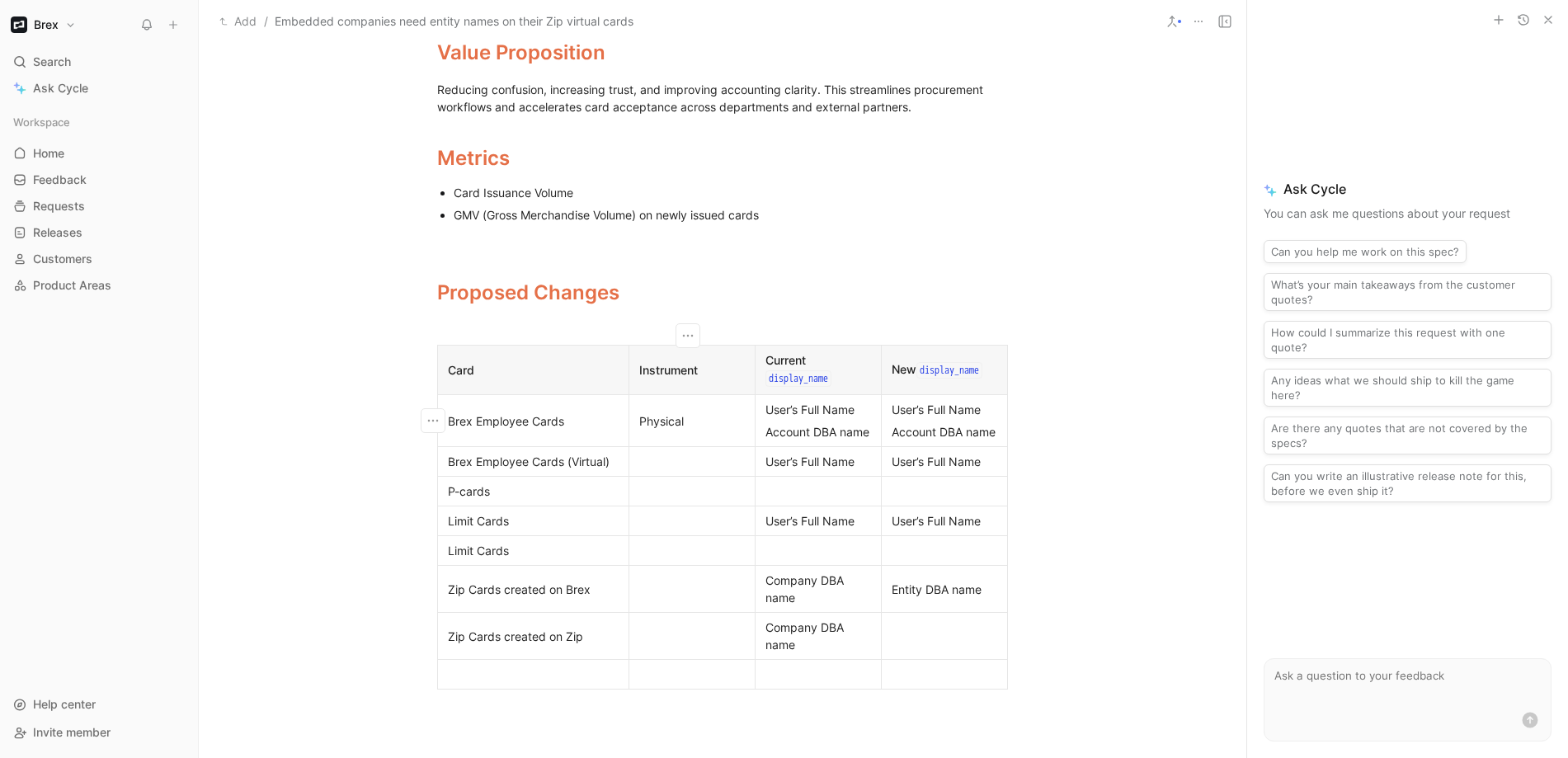 click on "Physical" at bounding box center (692, 421) 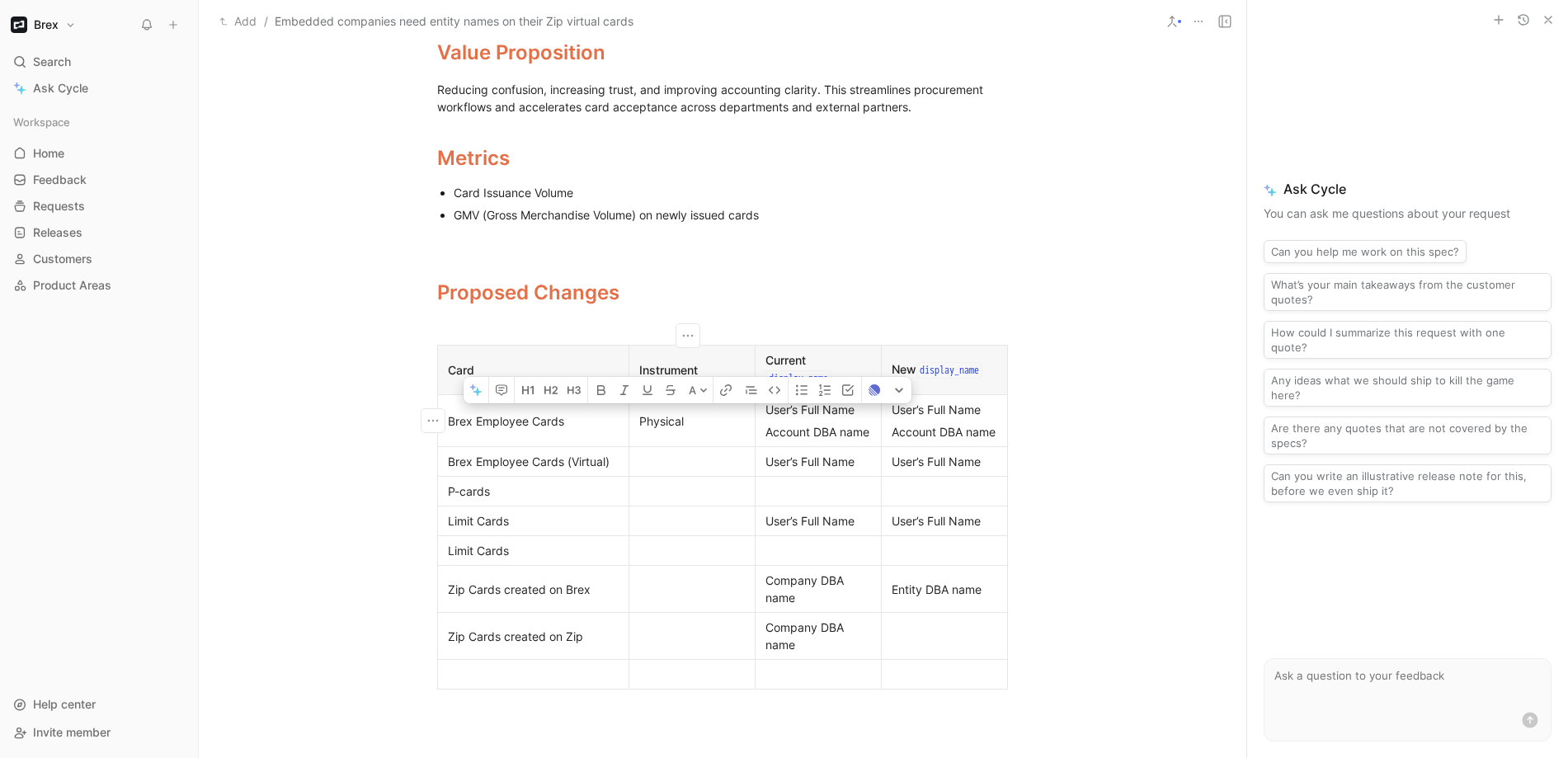 click on "Physical" at bounding box center (692, 421) 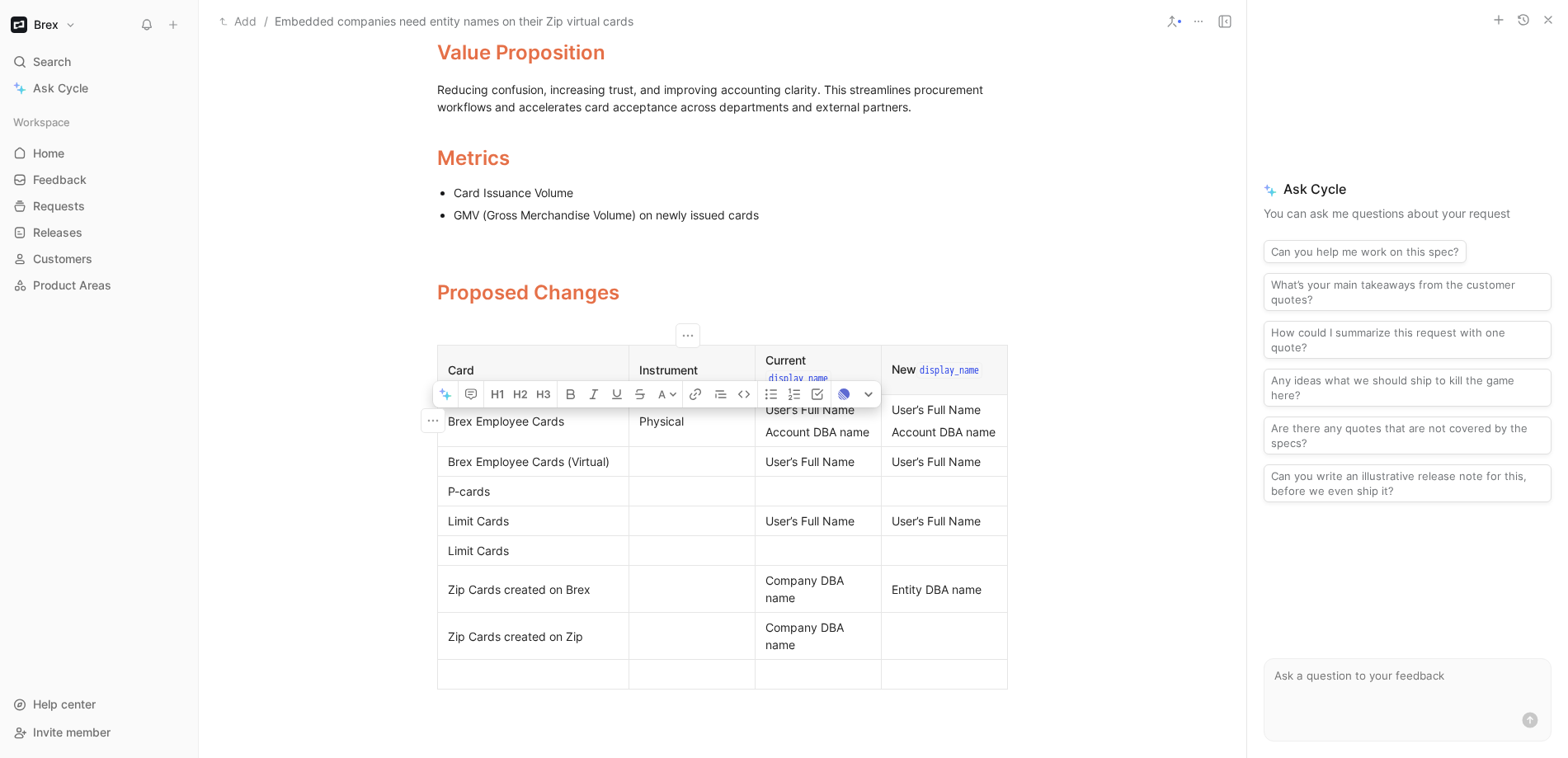click at bounding box center (692, 461) 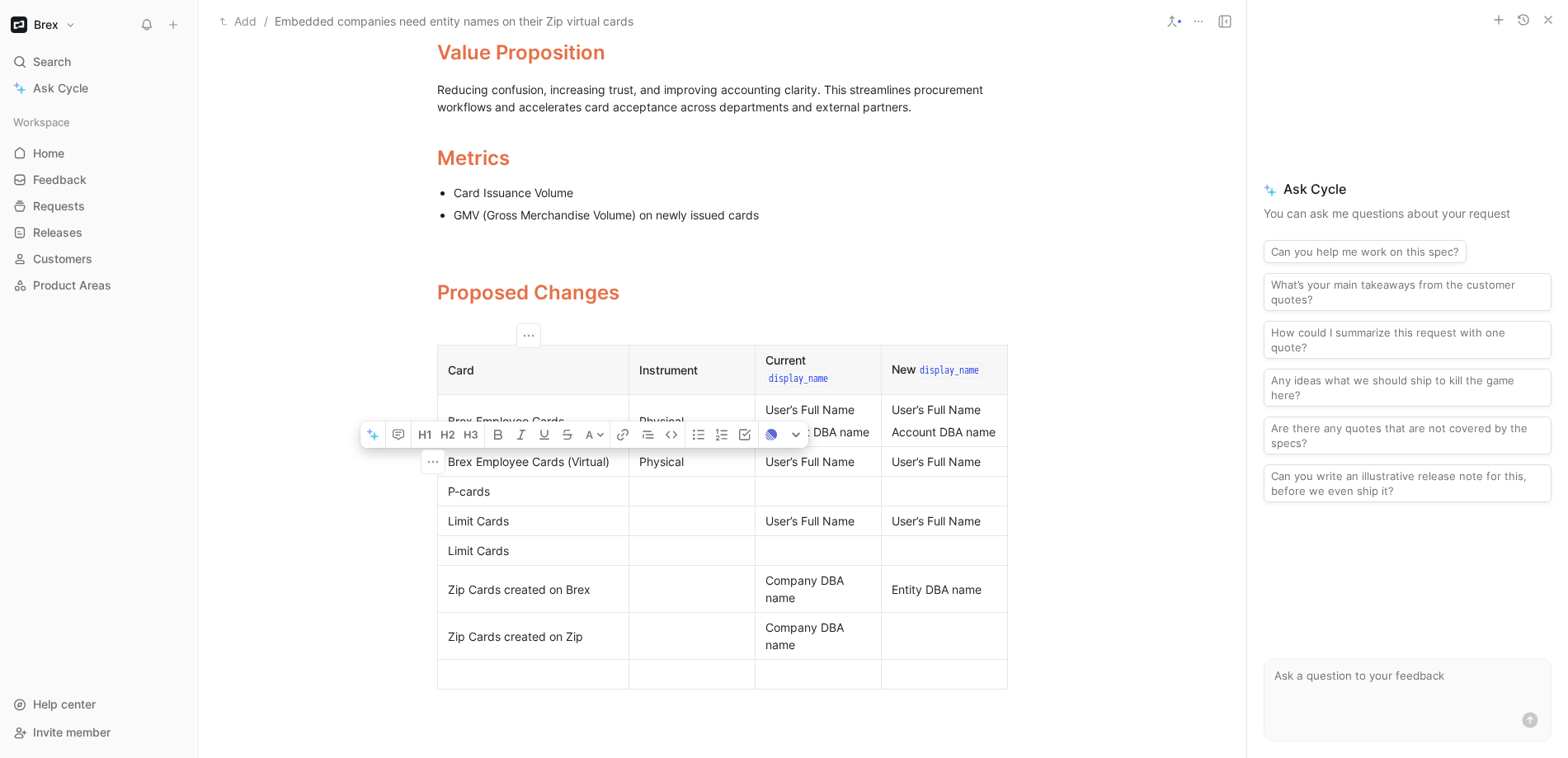 drag, startPoint x: 609, startPoint y: 463, endPoint x: 563, endPoint y: 462, distance: 46.010868 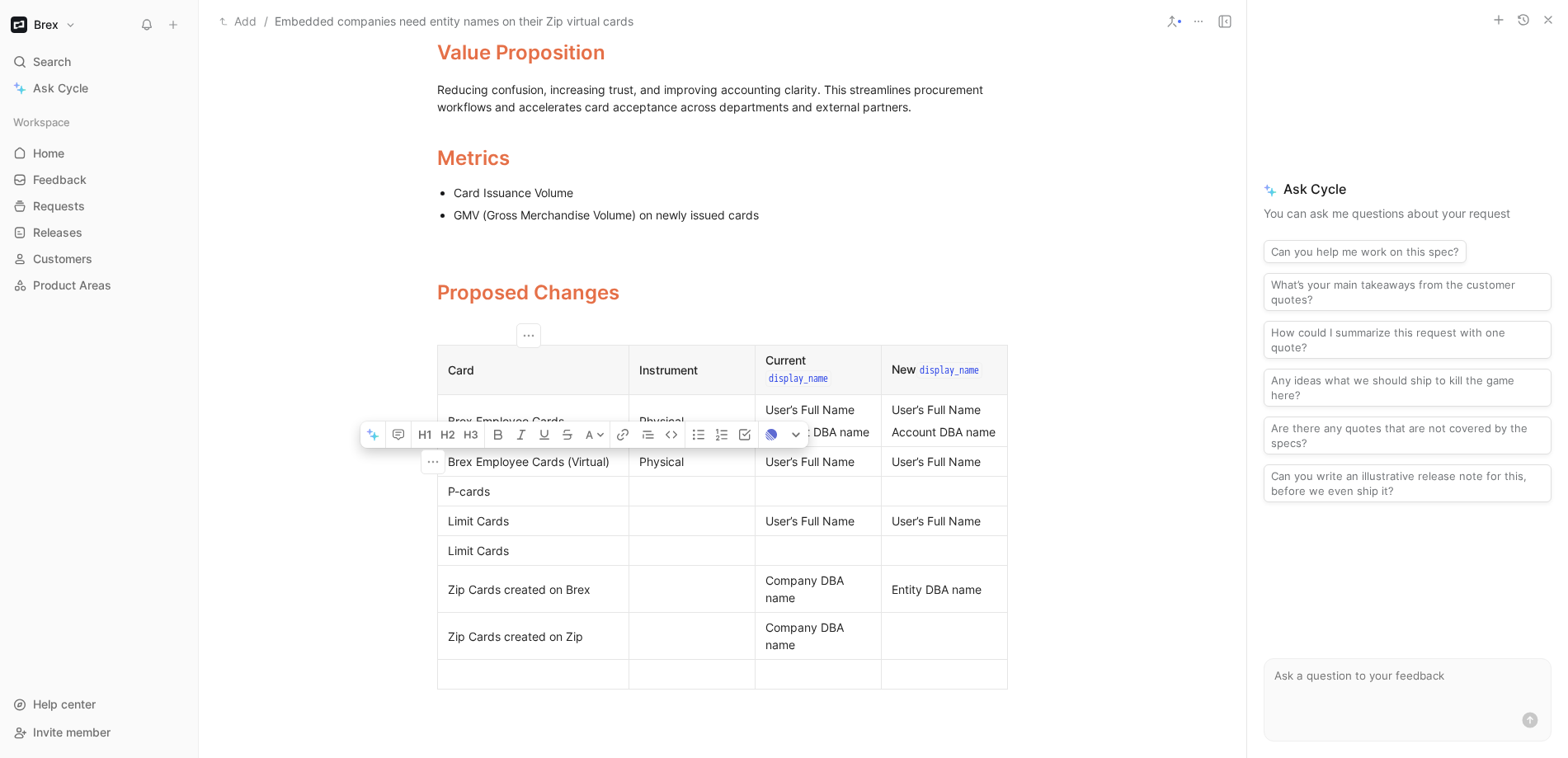 click on "Brex Employee Cards (Virtual)" at bounding box center (533, 461) 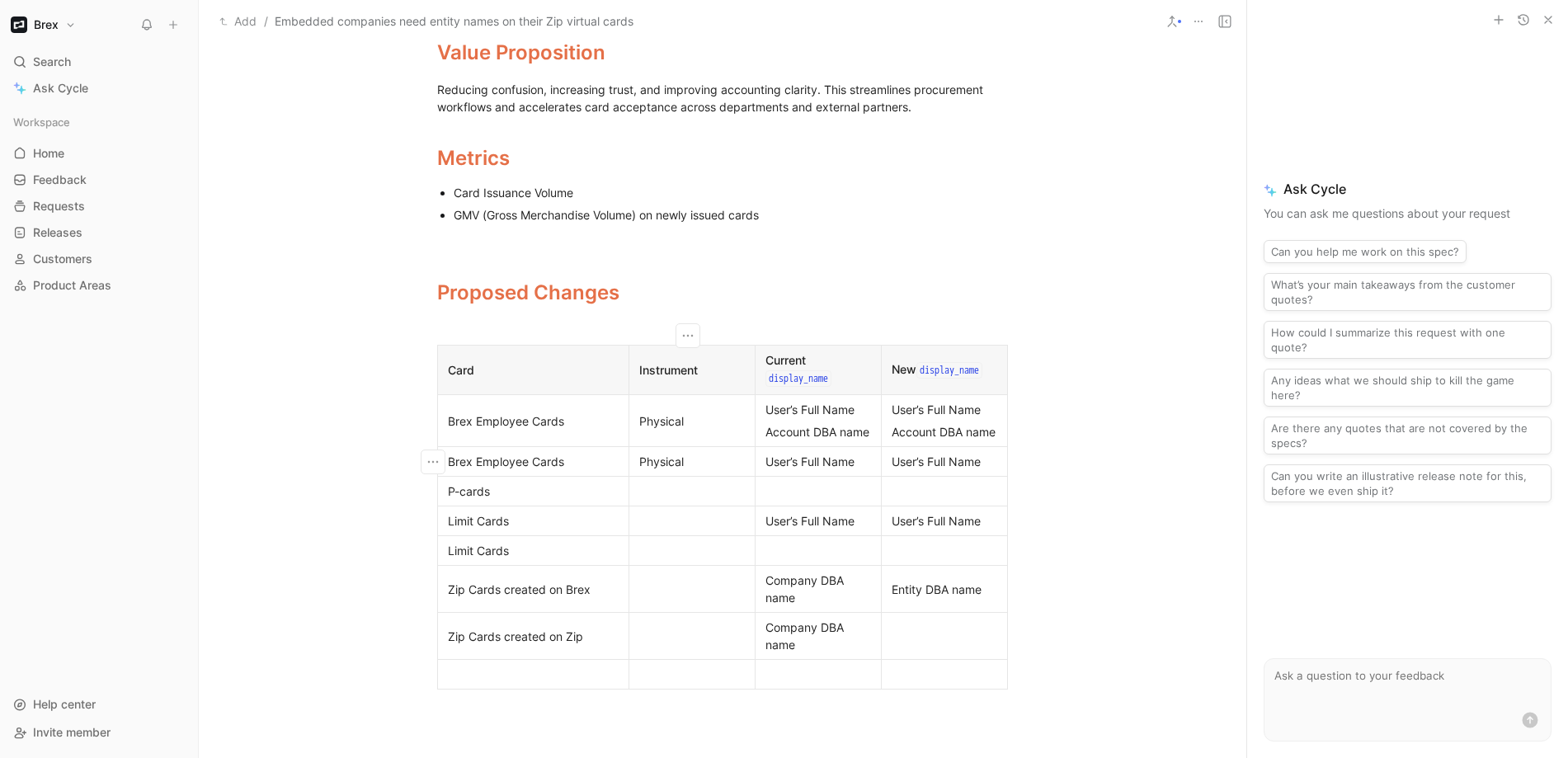 click on "Physical" at bounding box center (692, 461) 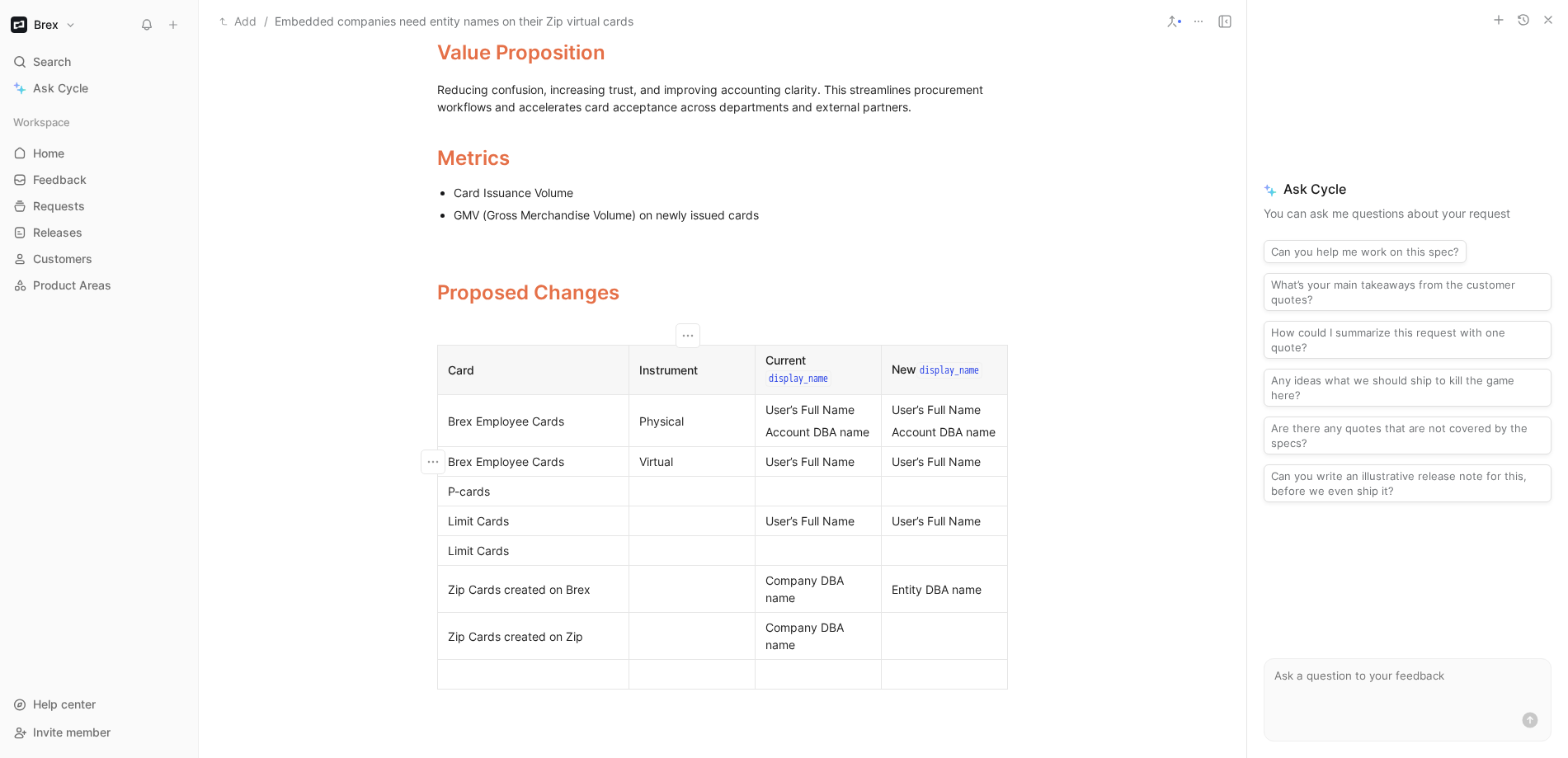 click at bounding box center [692, 491] 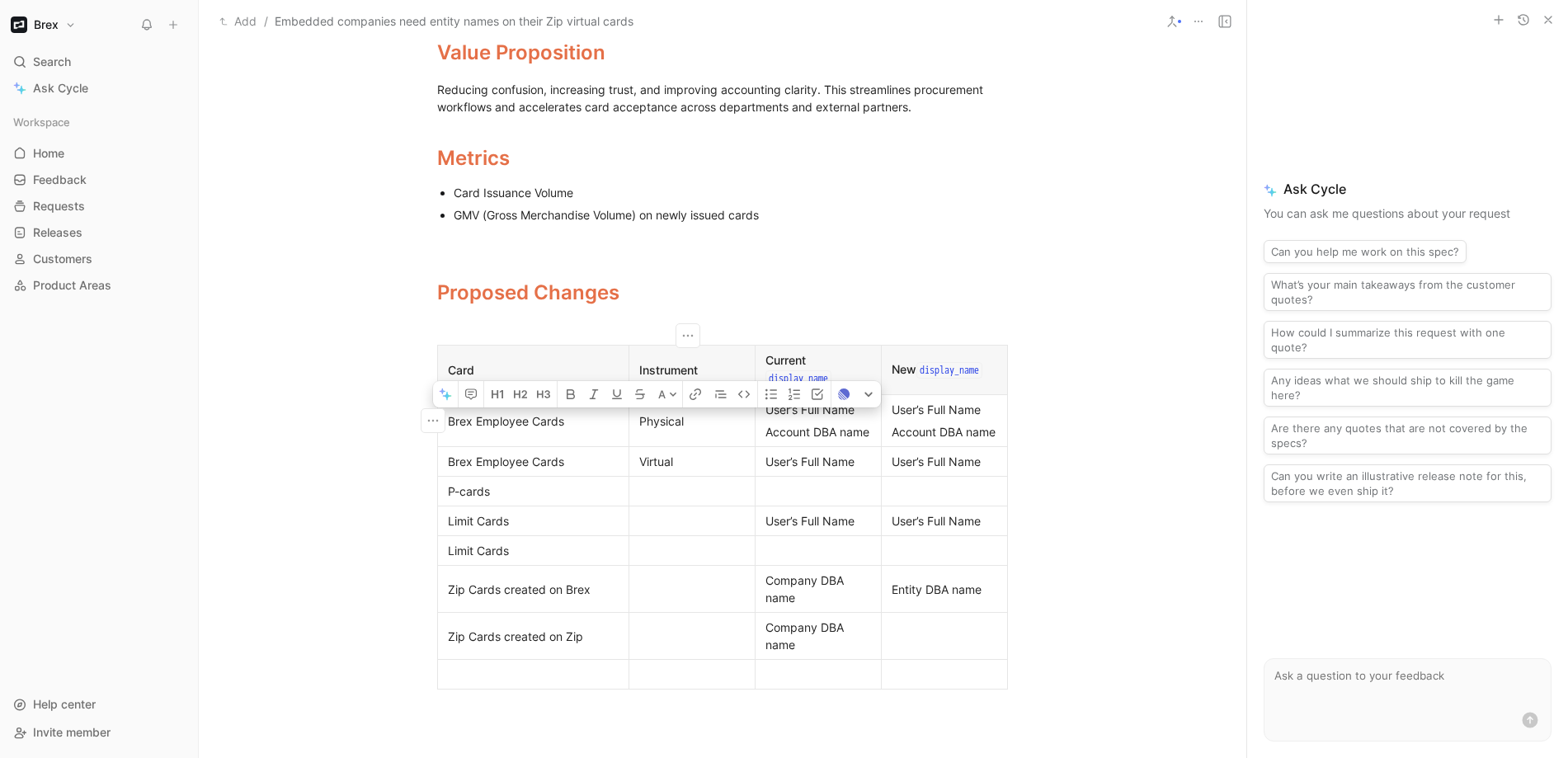 drag, startPoint x: 693, startPoint y: 415, endPoint x: 636, endPoint y: 418, distance: 57.078893 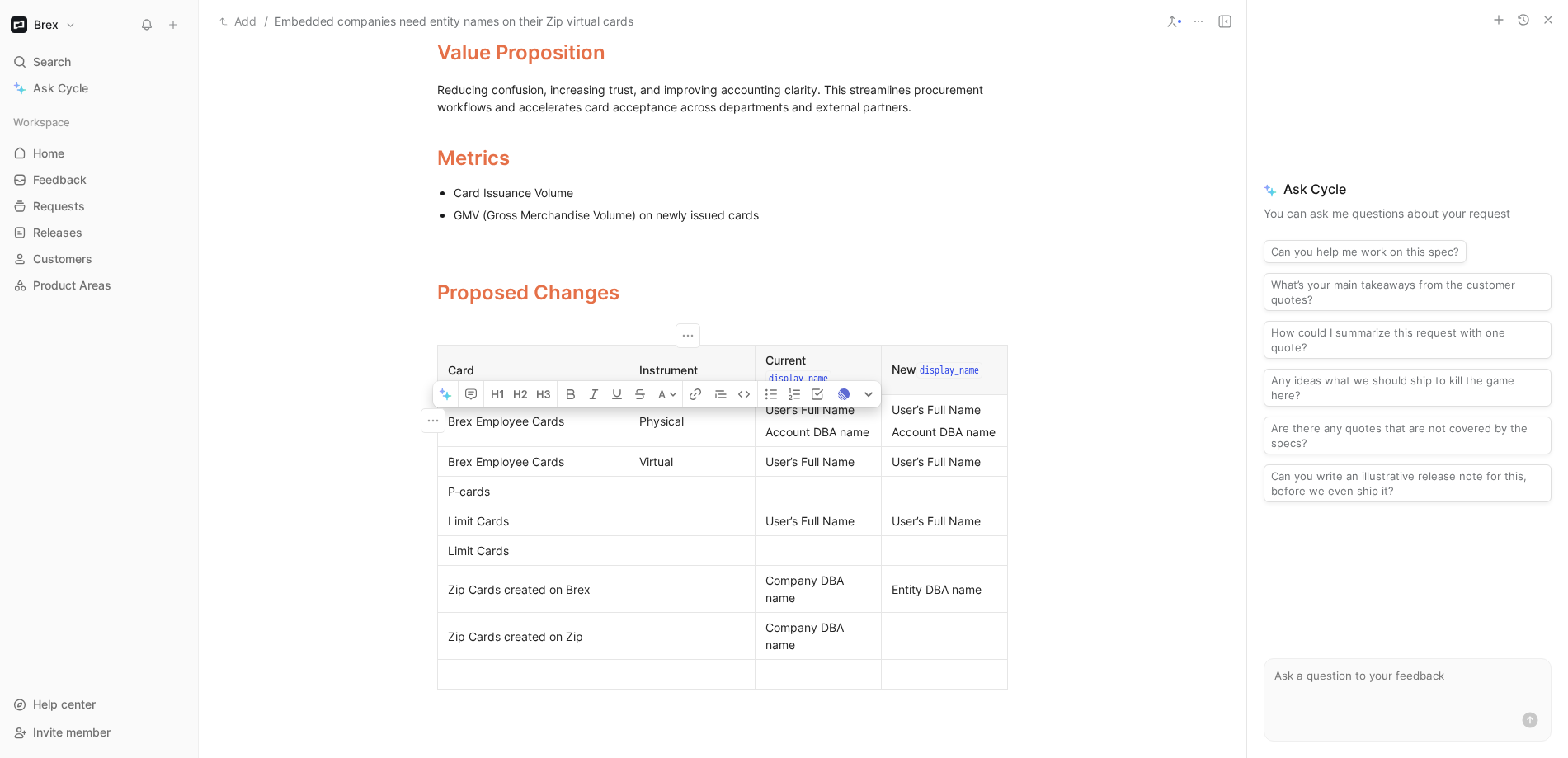 click on "Physical" at bounding box center (692, 421) 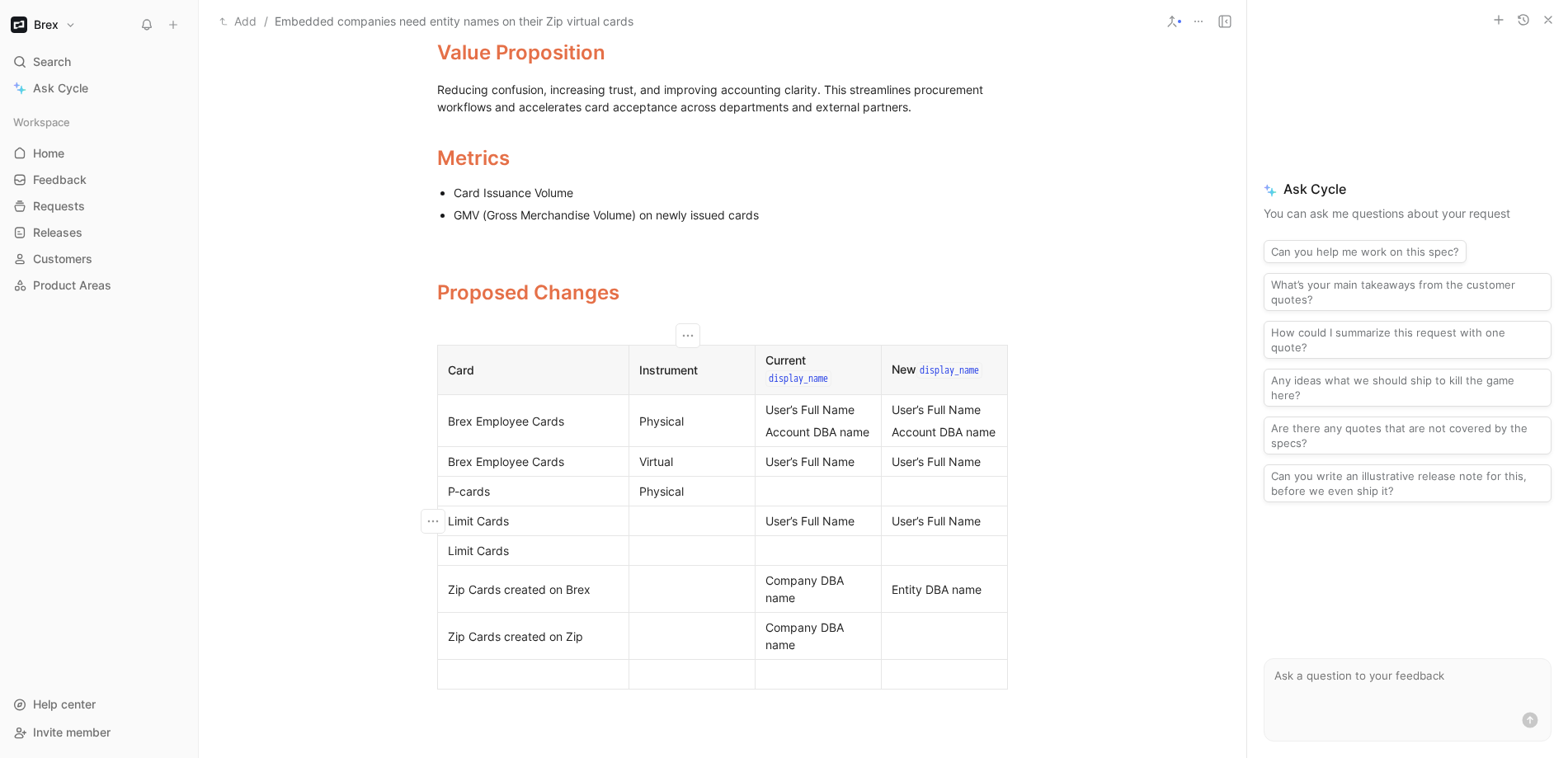 click at bounding box center (692, 520) 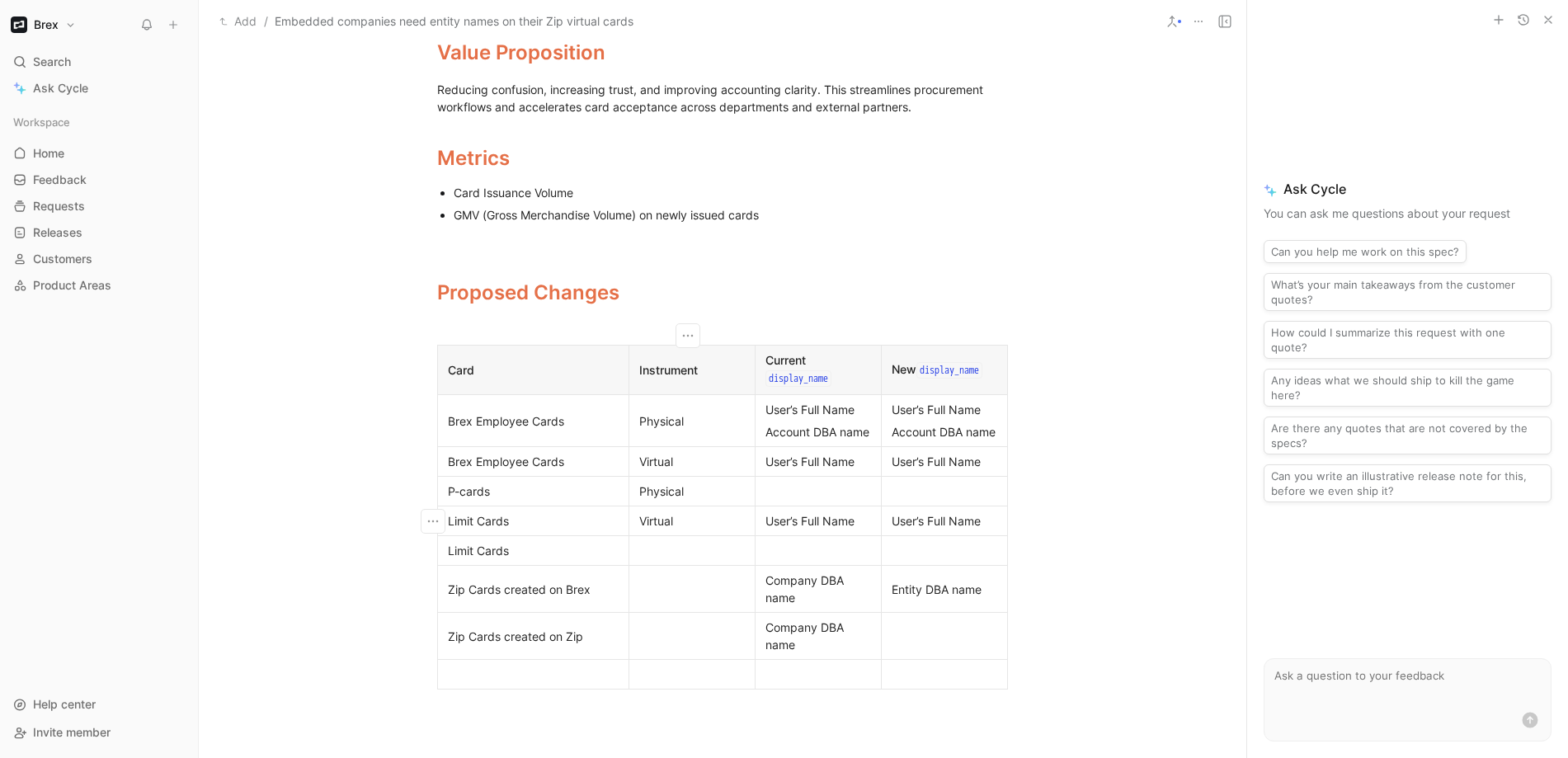 click on "Virtual" at bounding box center [692, 520] 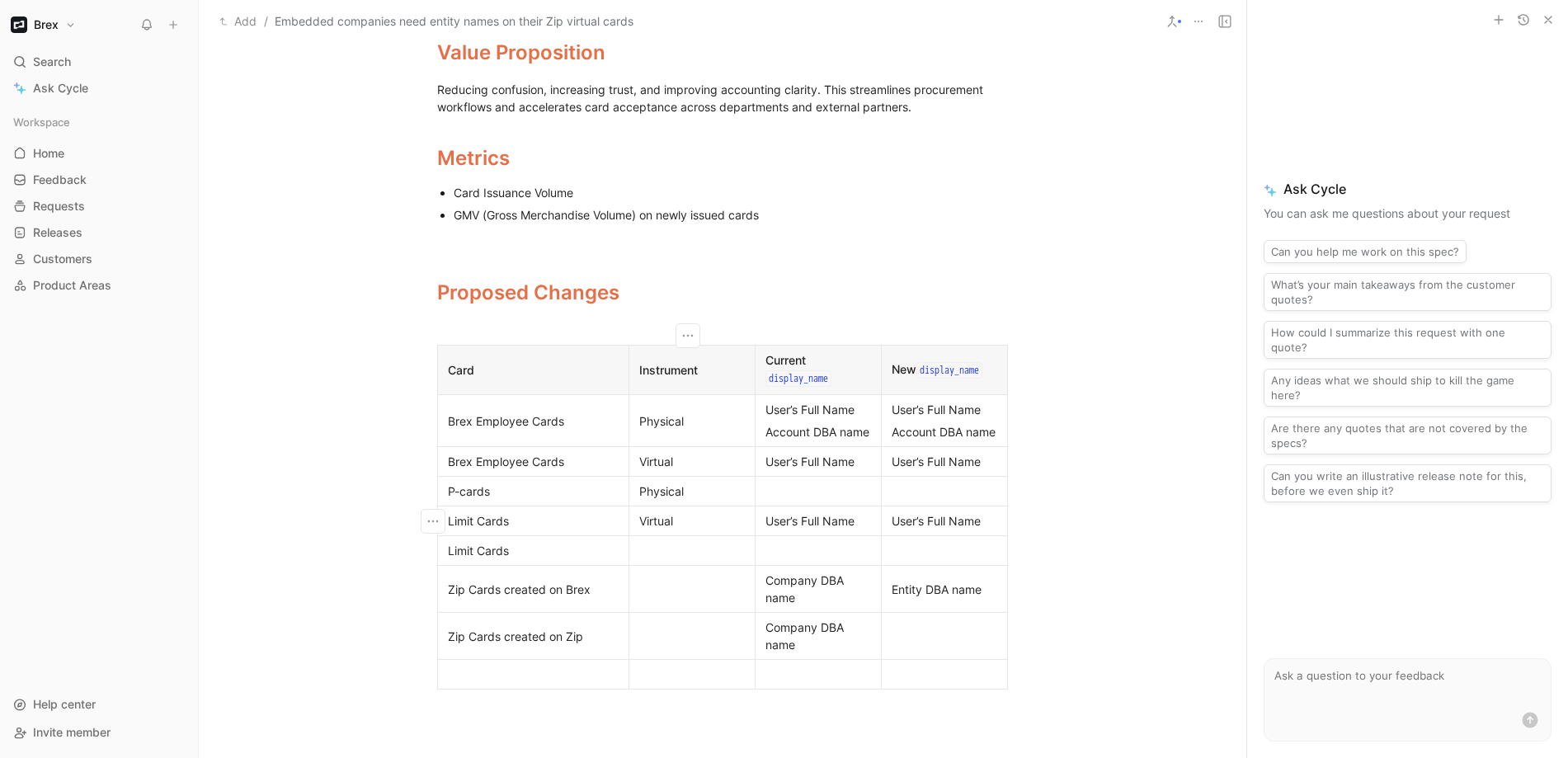 click on "Virtual" at bounding box center (692, 520) 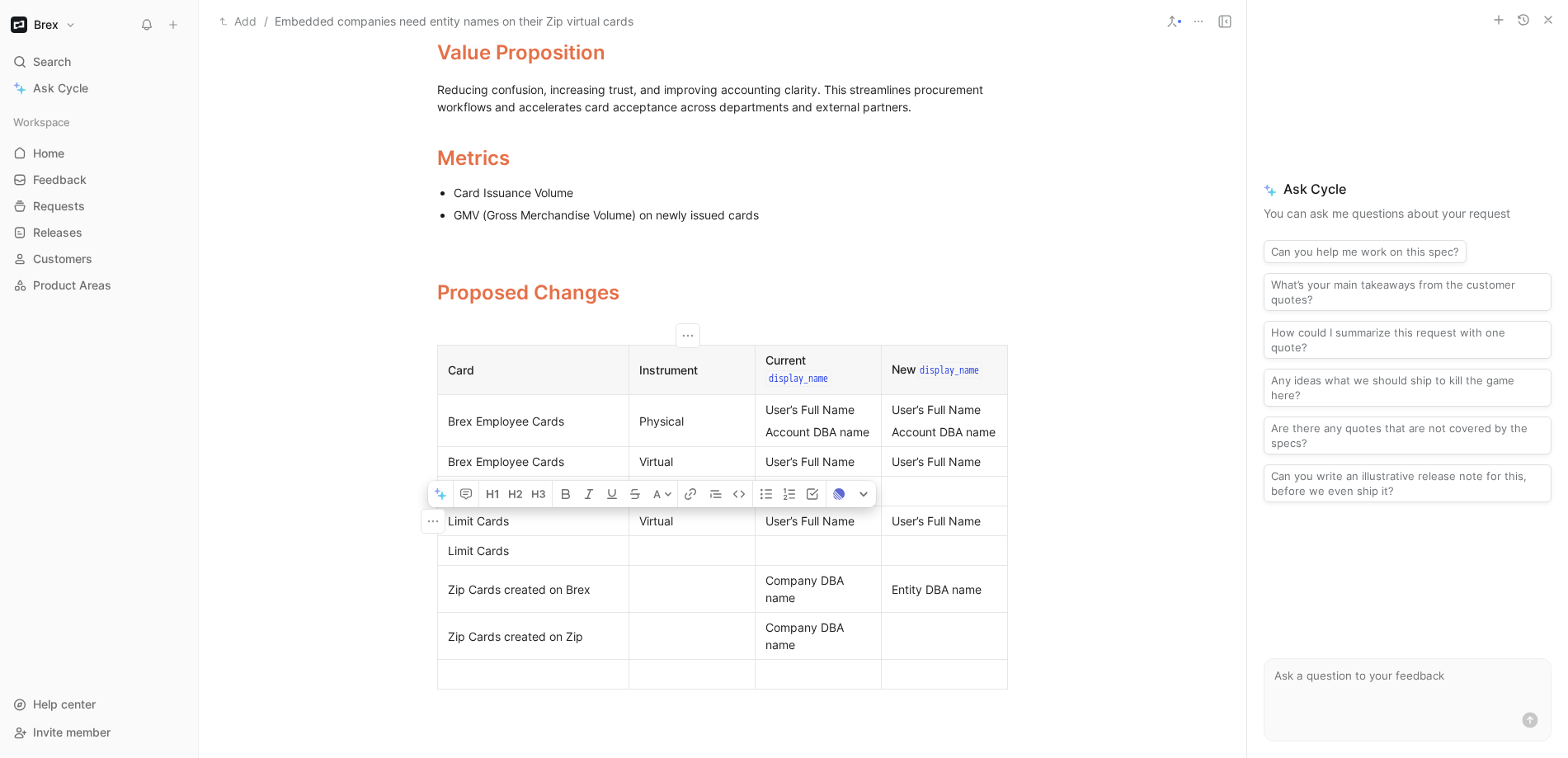 click at bounding box center (818, 551) 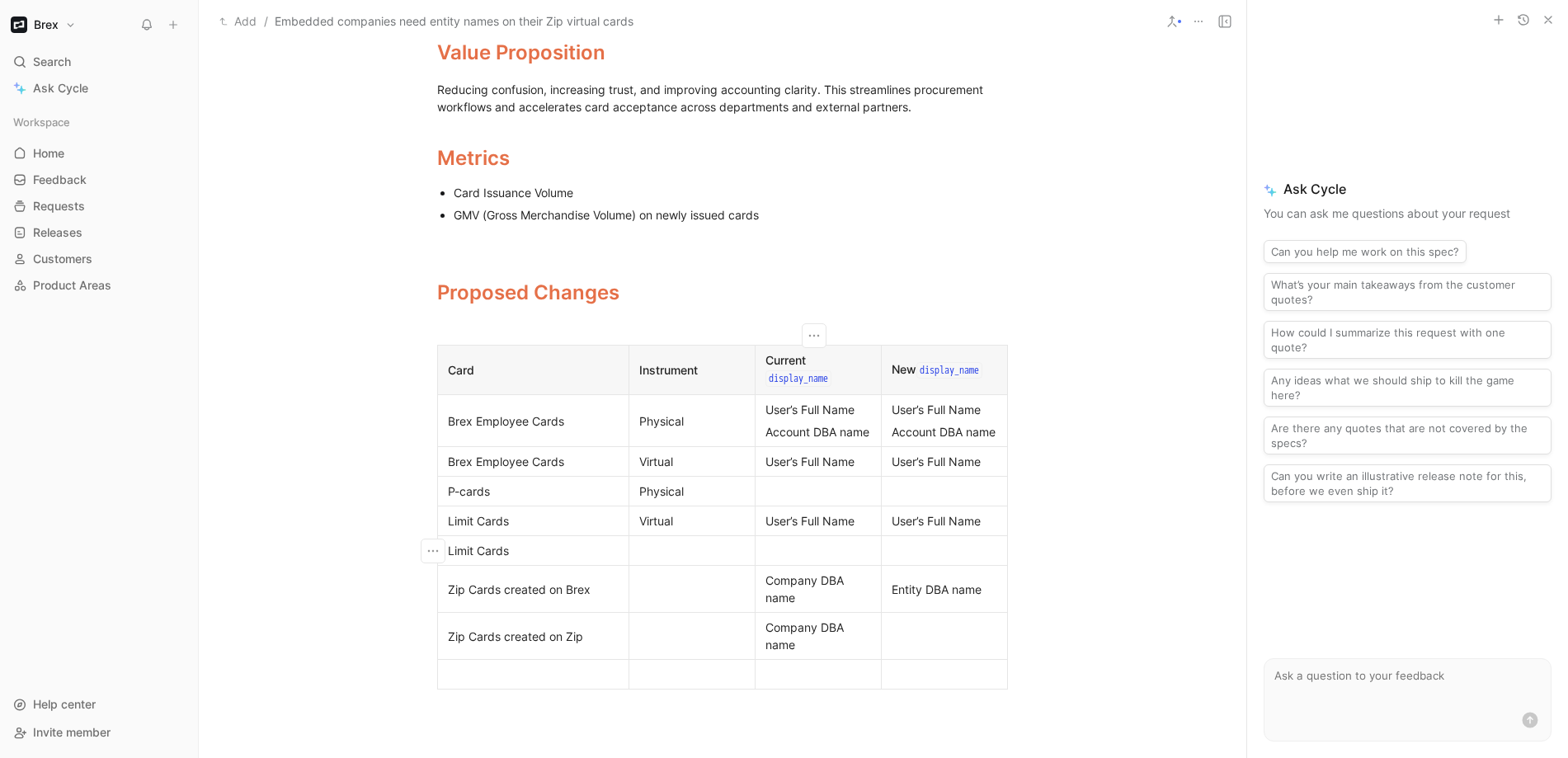 click on "Physical" at bounding box center (692, 491) 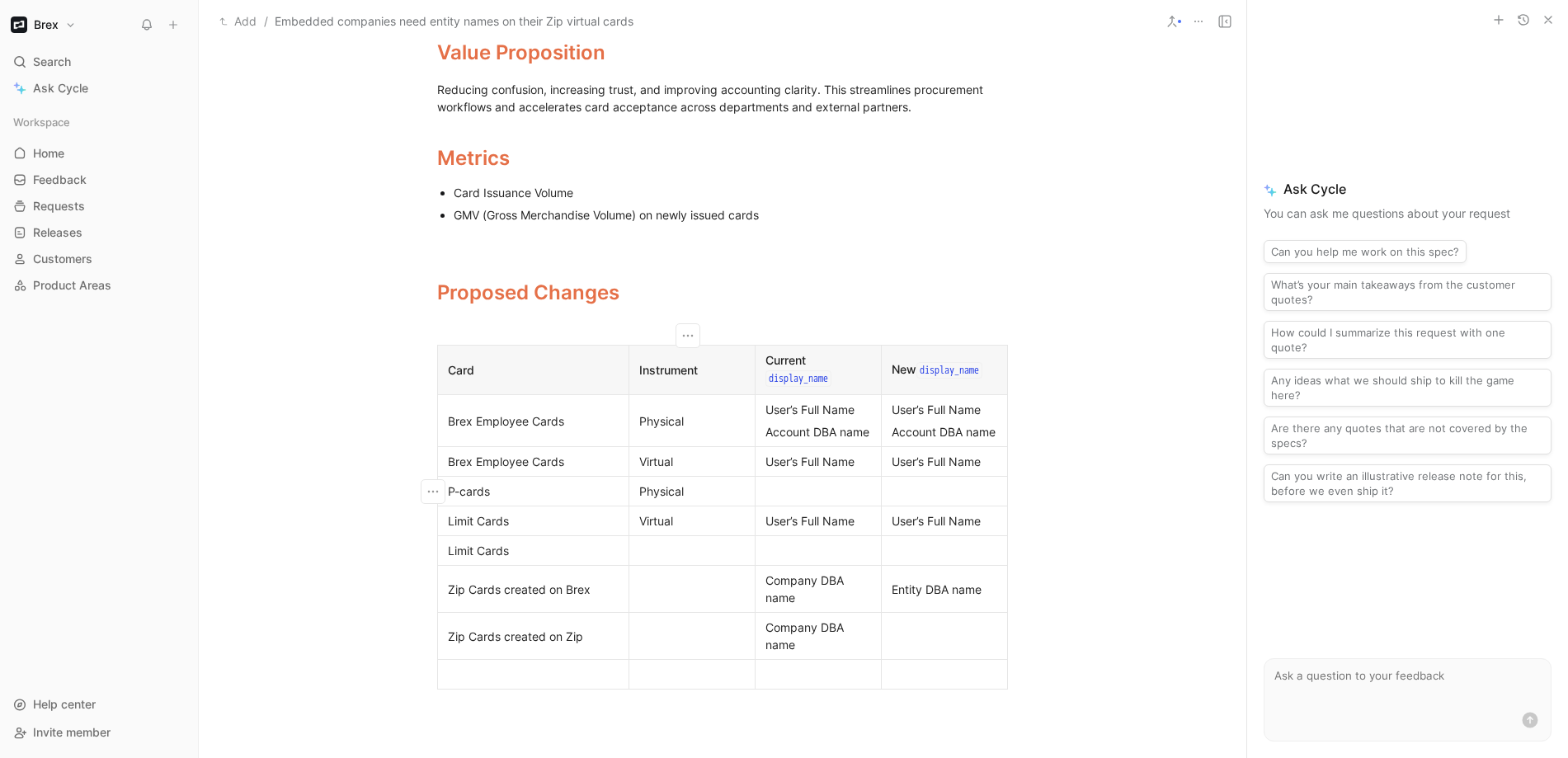 click on "Physical" at bounding box center [692, 491] 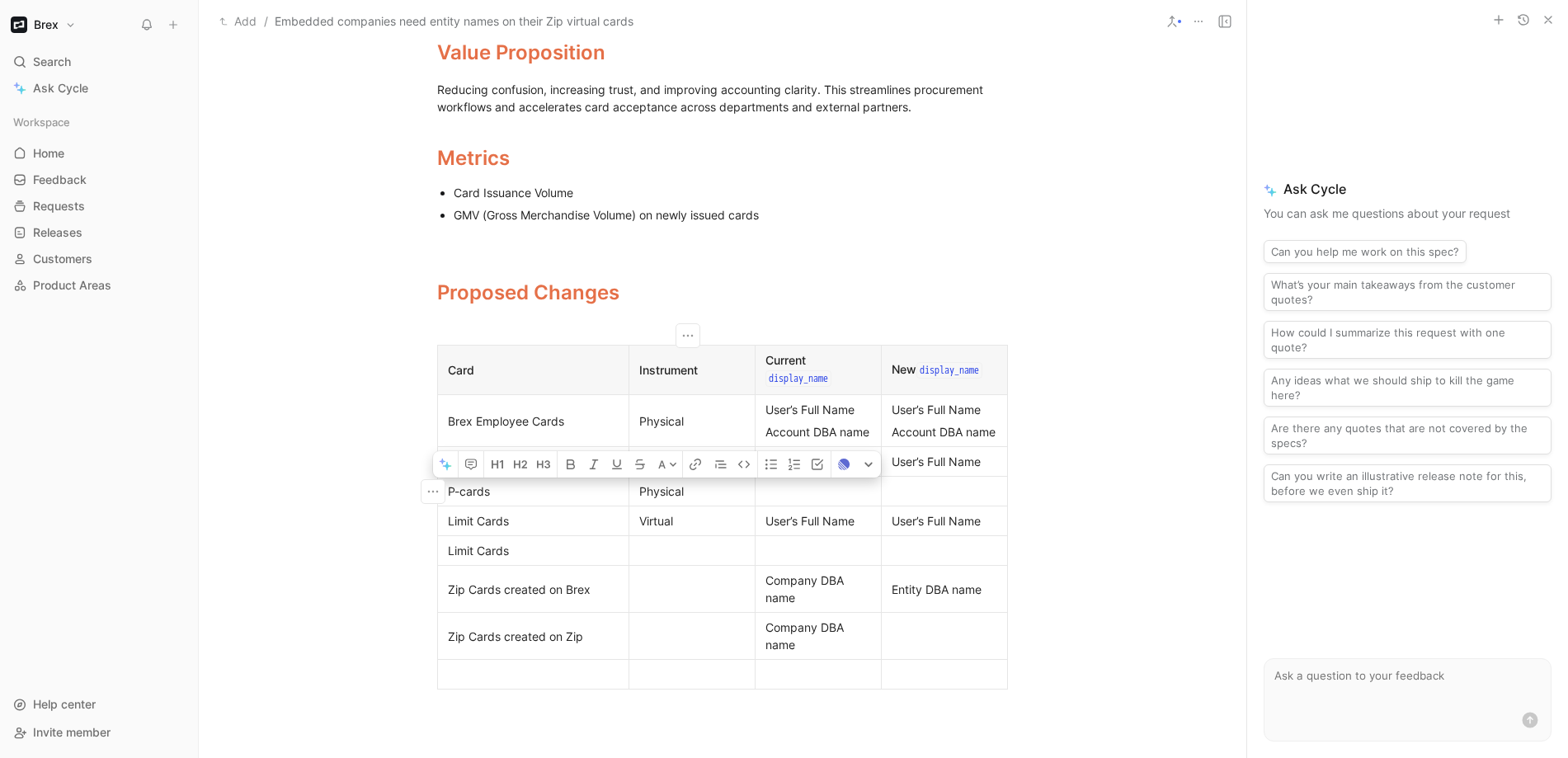 click on "Physical" at bounding box center [692, 491] 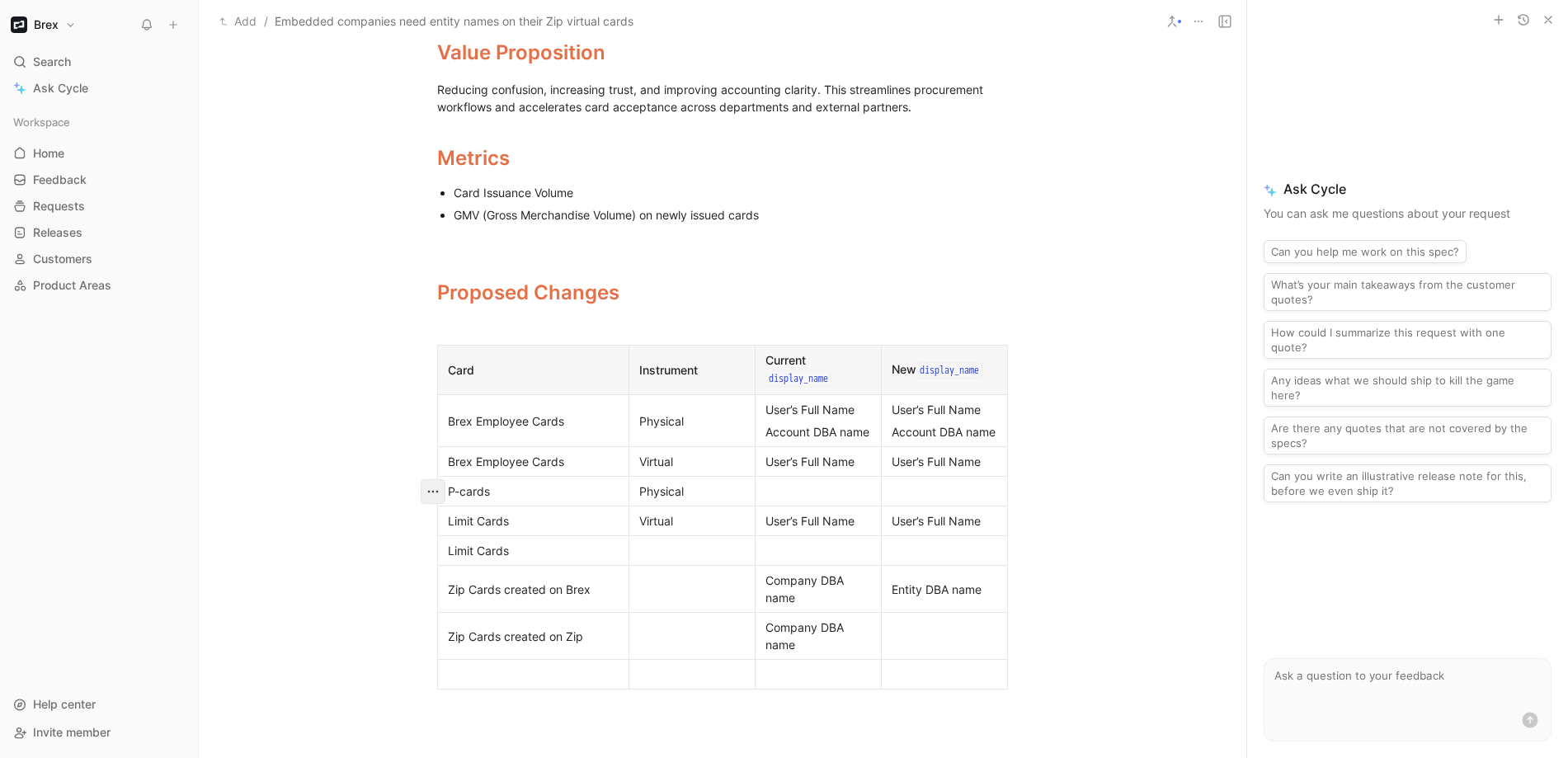 click 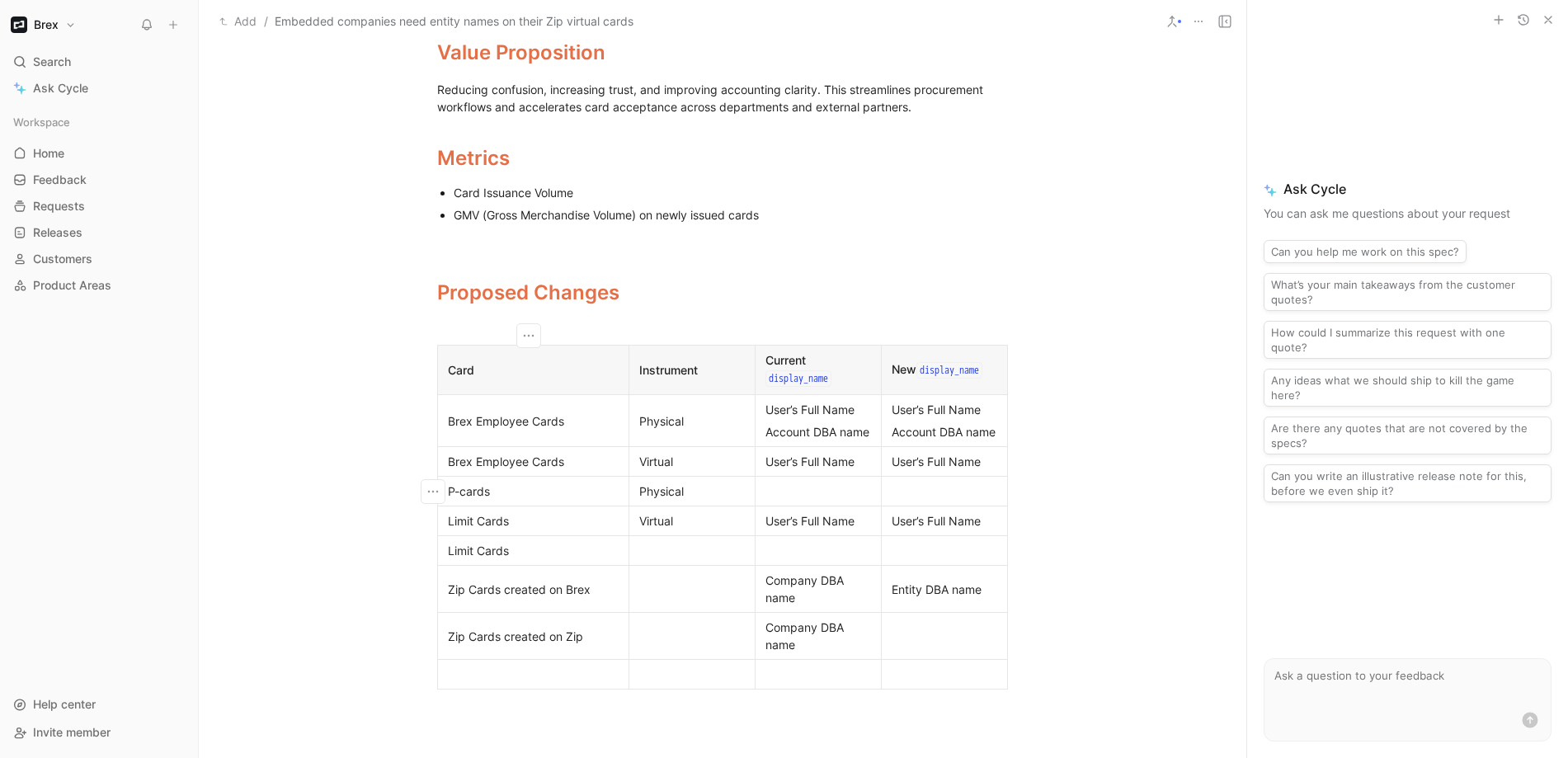 click on "Physical" at bounding box center [692, 491] 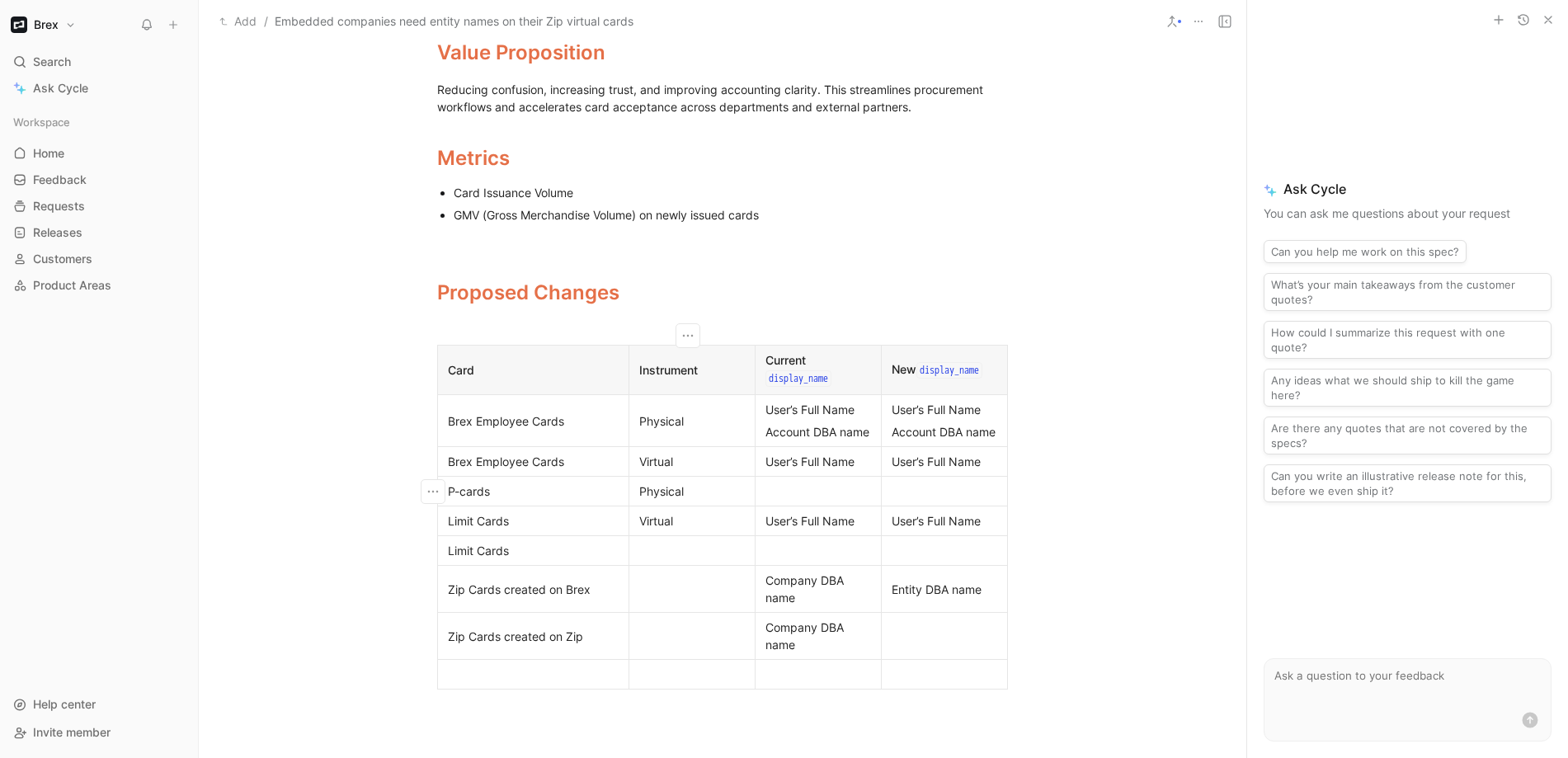 click on "Physical" at bounding box center [692, 491] 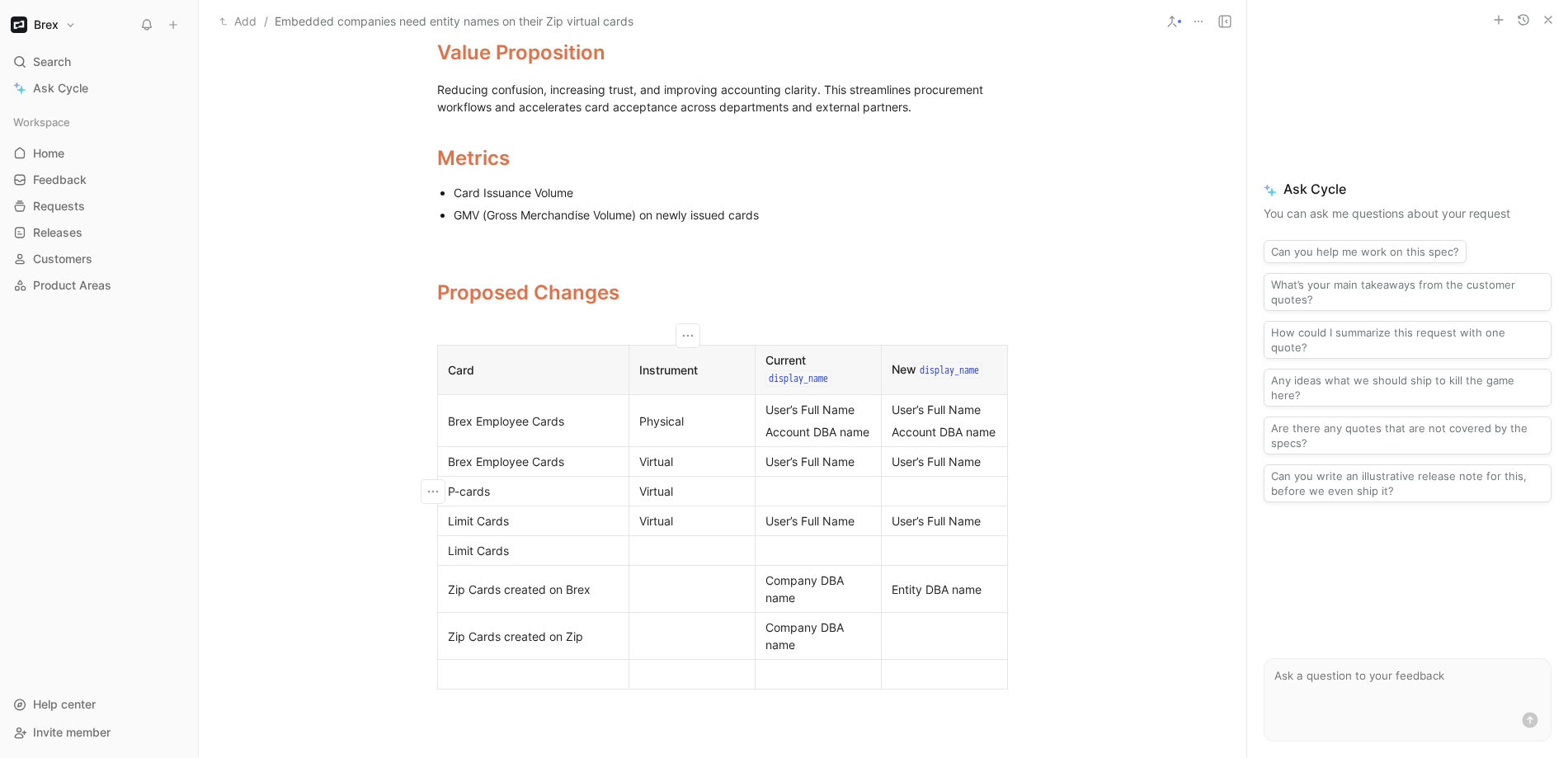 click on "User’s Full Name" at bounding box center [818, 521] 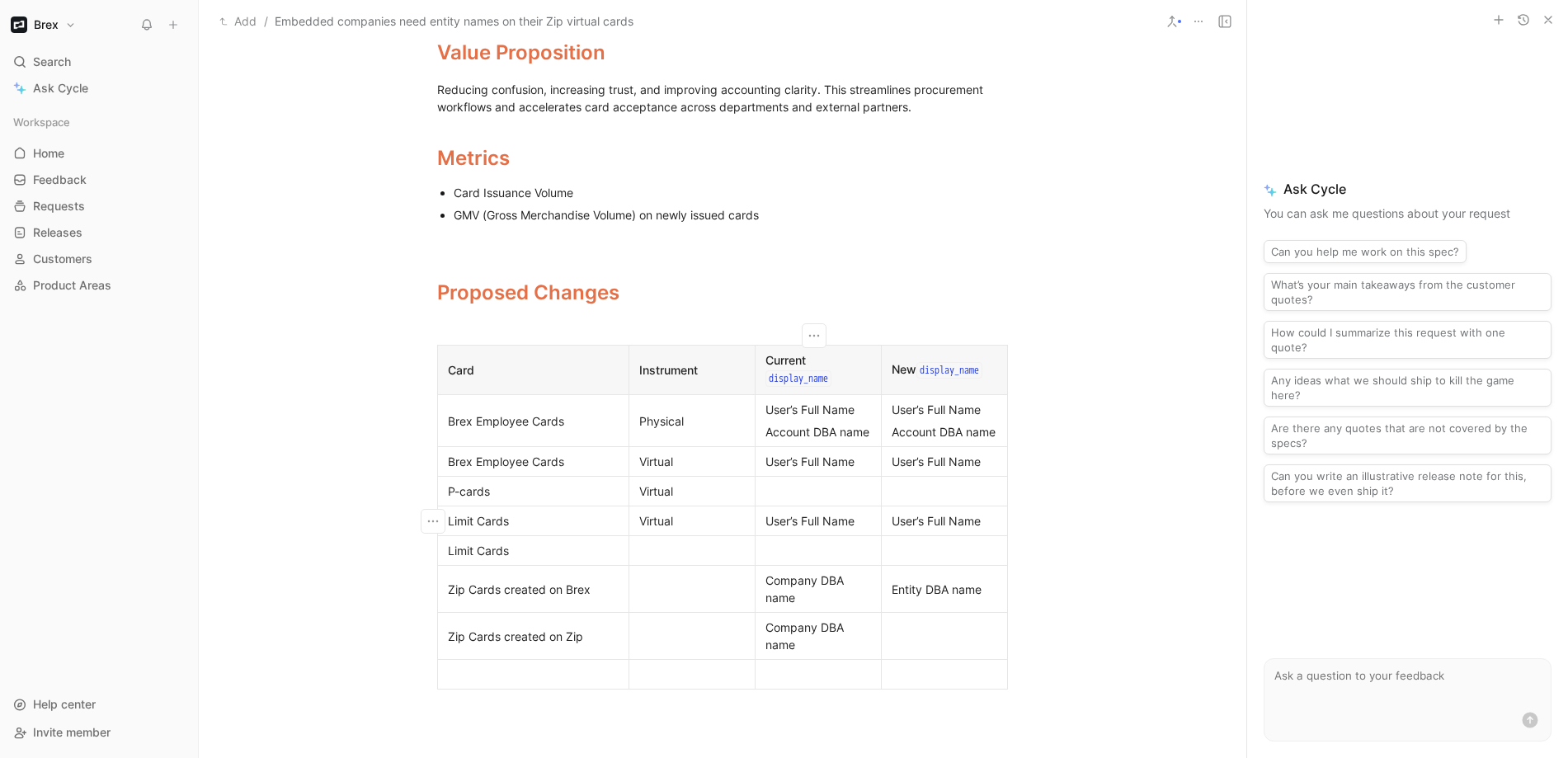 click at bounding box center (818, 491) 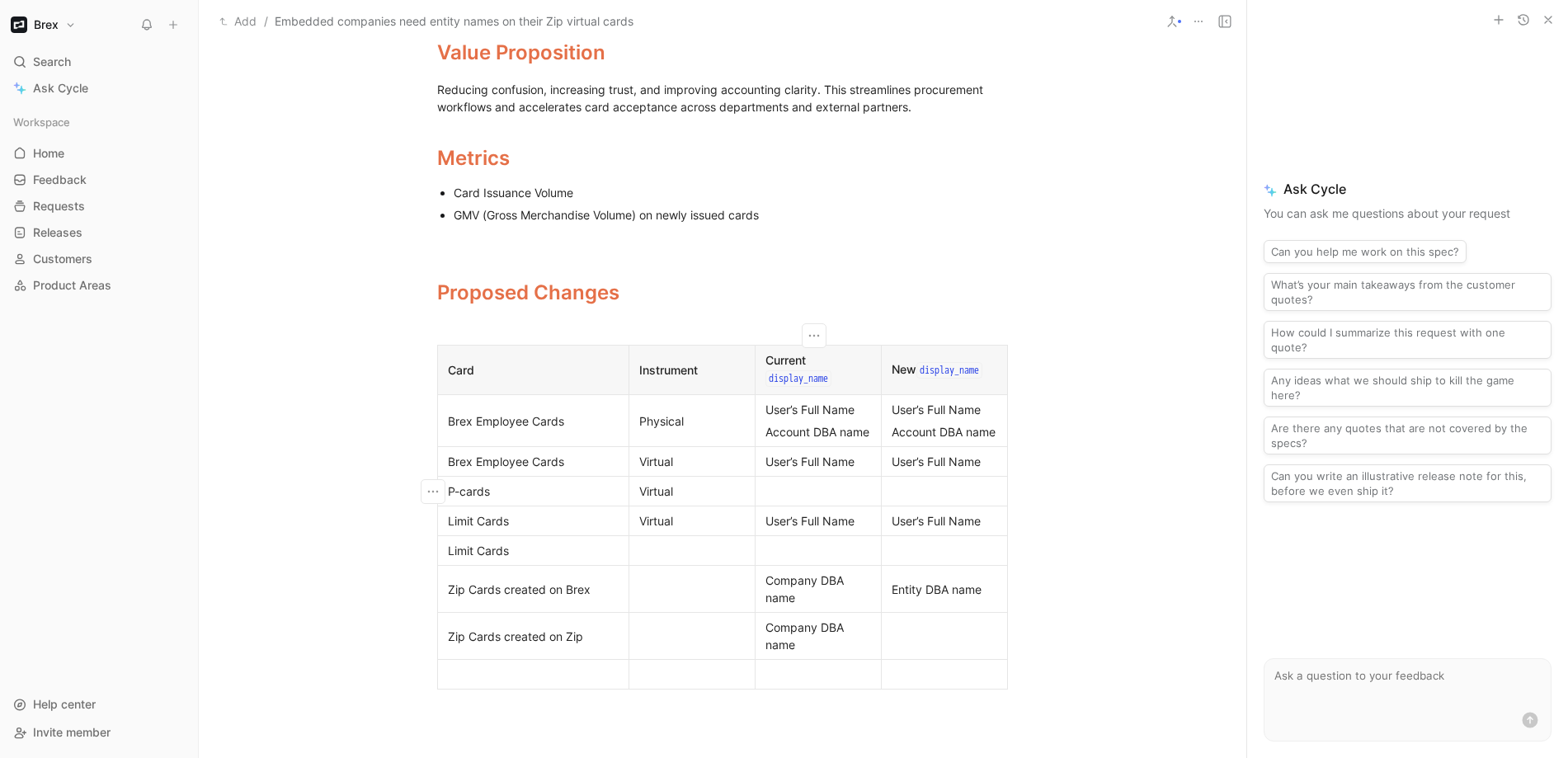 click on "User’s Full Name" at bounding box center [818, 461] 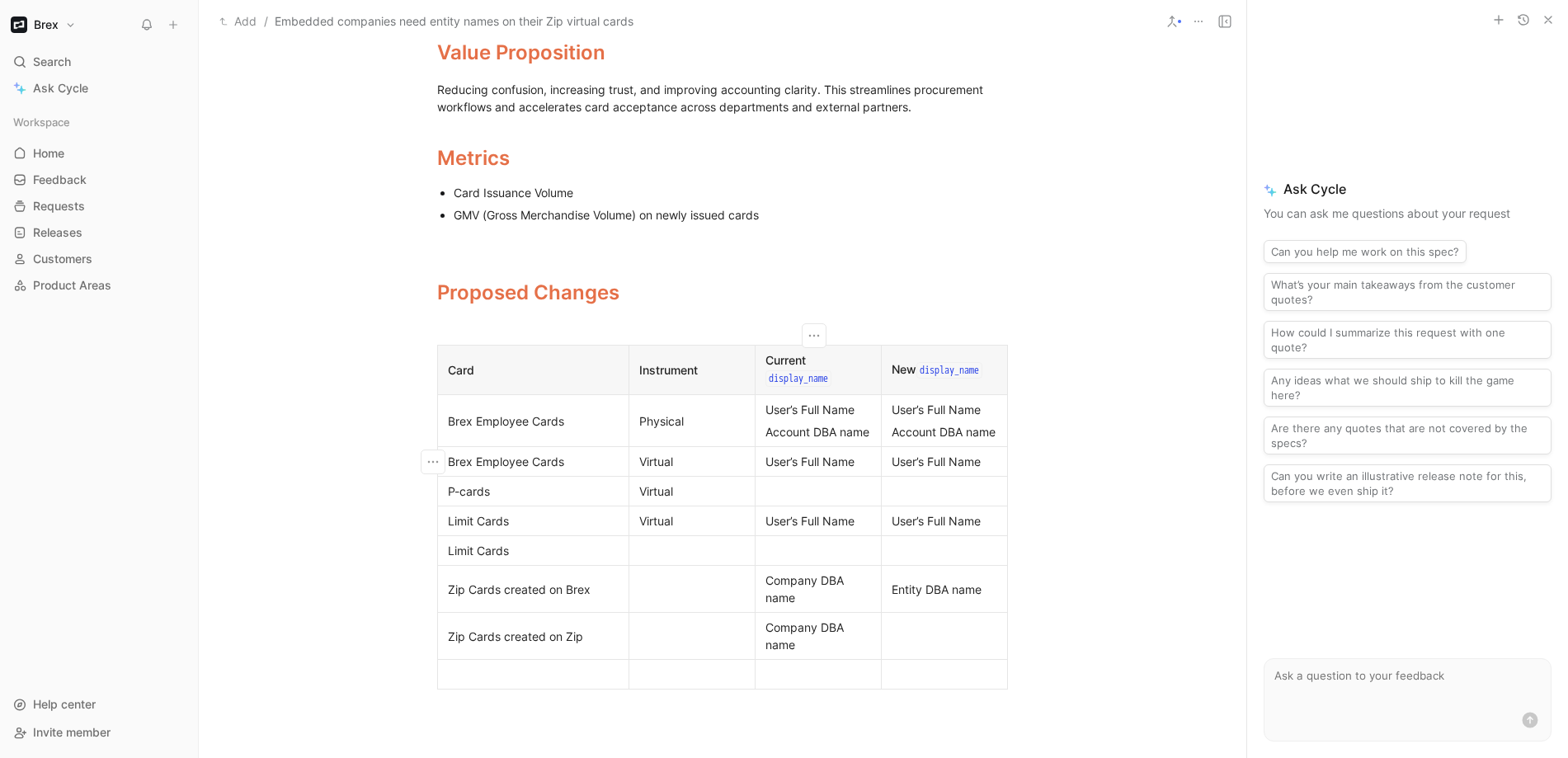 click on "User’s Full Name" at bounding box center (818, 461) 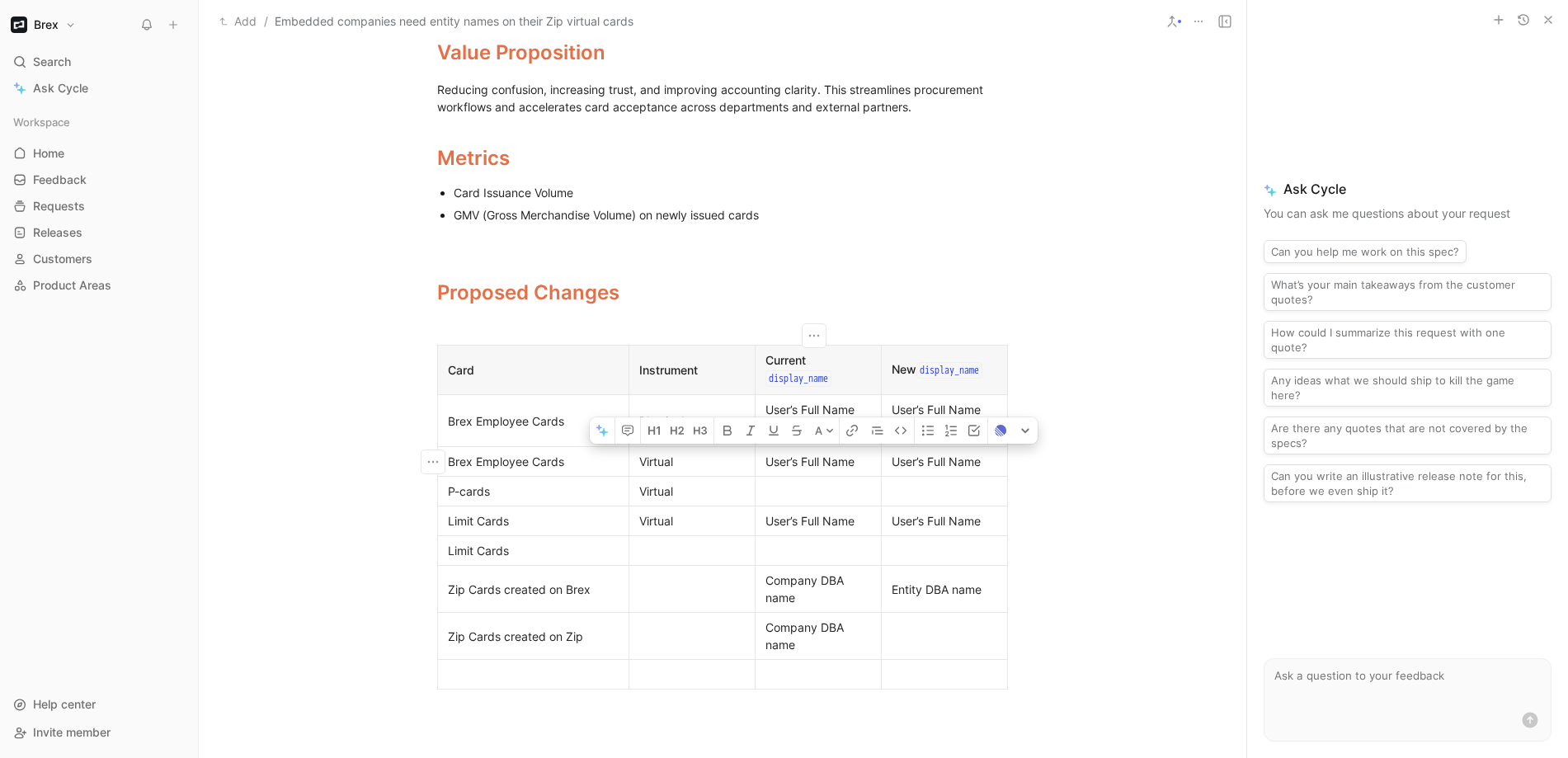click on "User’s Full Name" at bounding box center (818, 461) 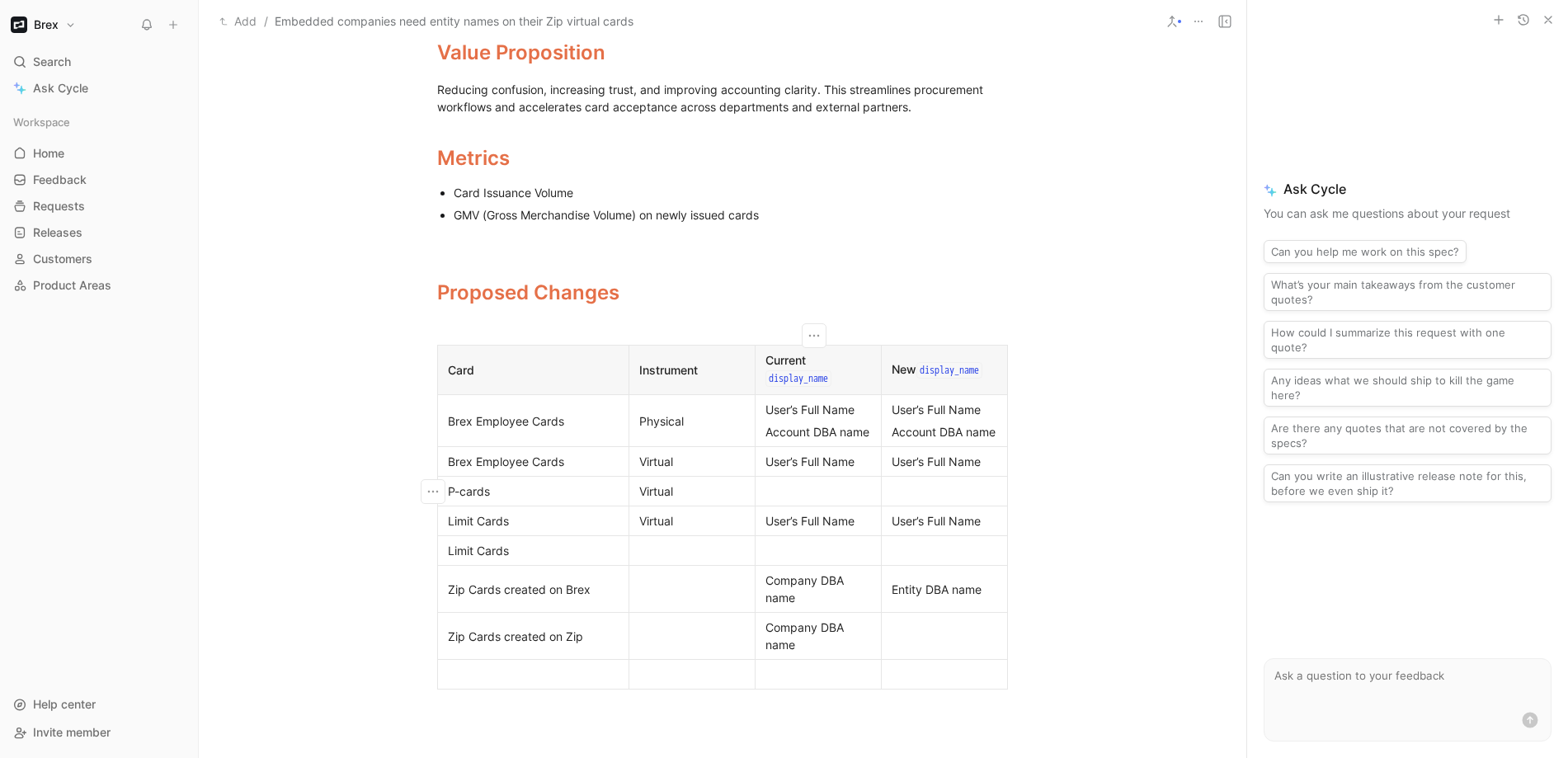 click at bounding box center (818, 491) 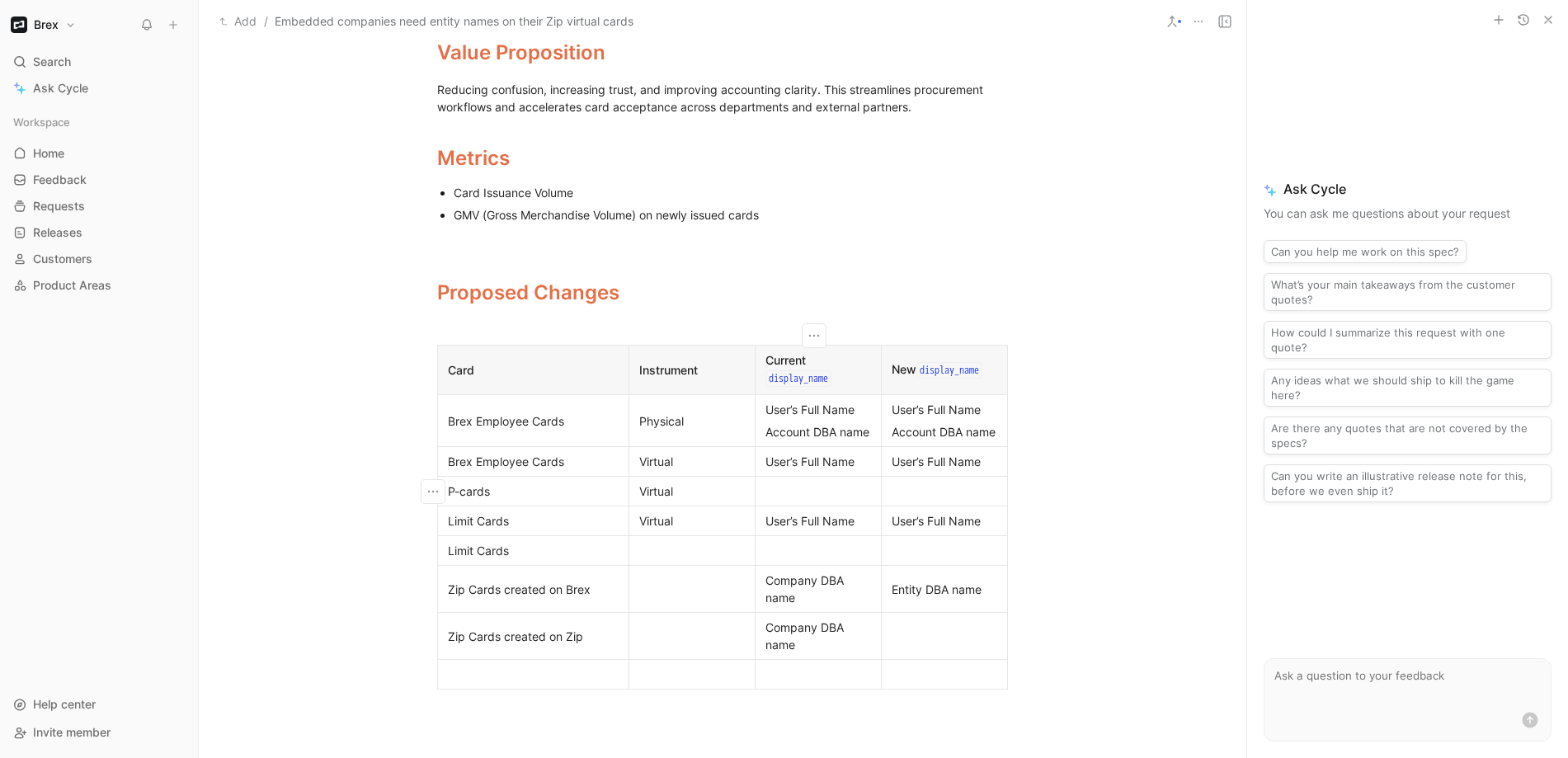 click on "Entity DBA name" at bounding box center [944, 589] 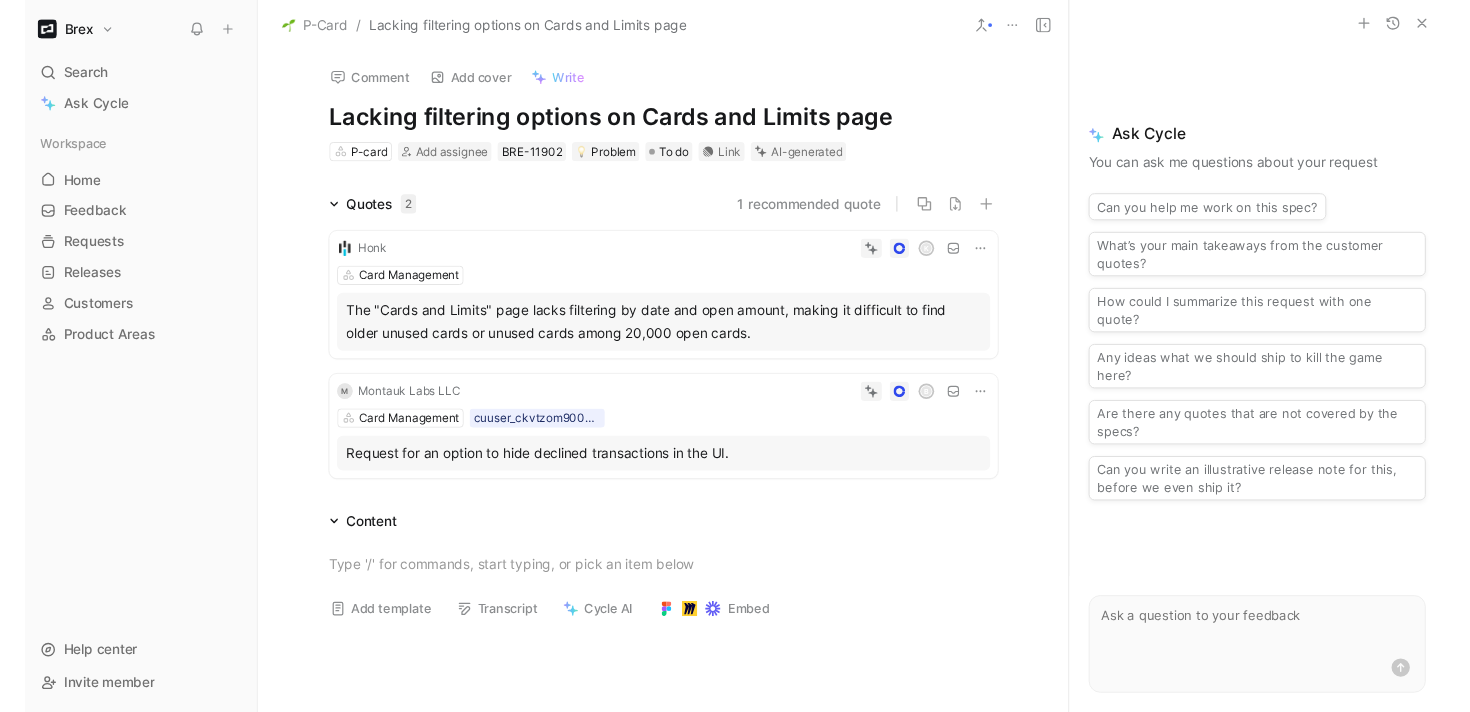 scroll, scrollTop: 0, scrollLeft: 0, axis: both 